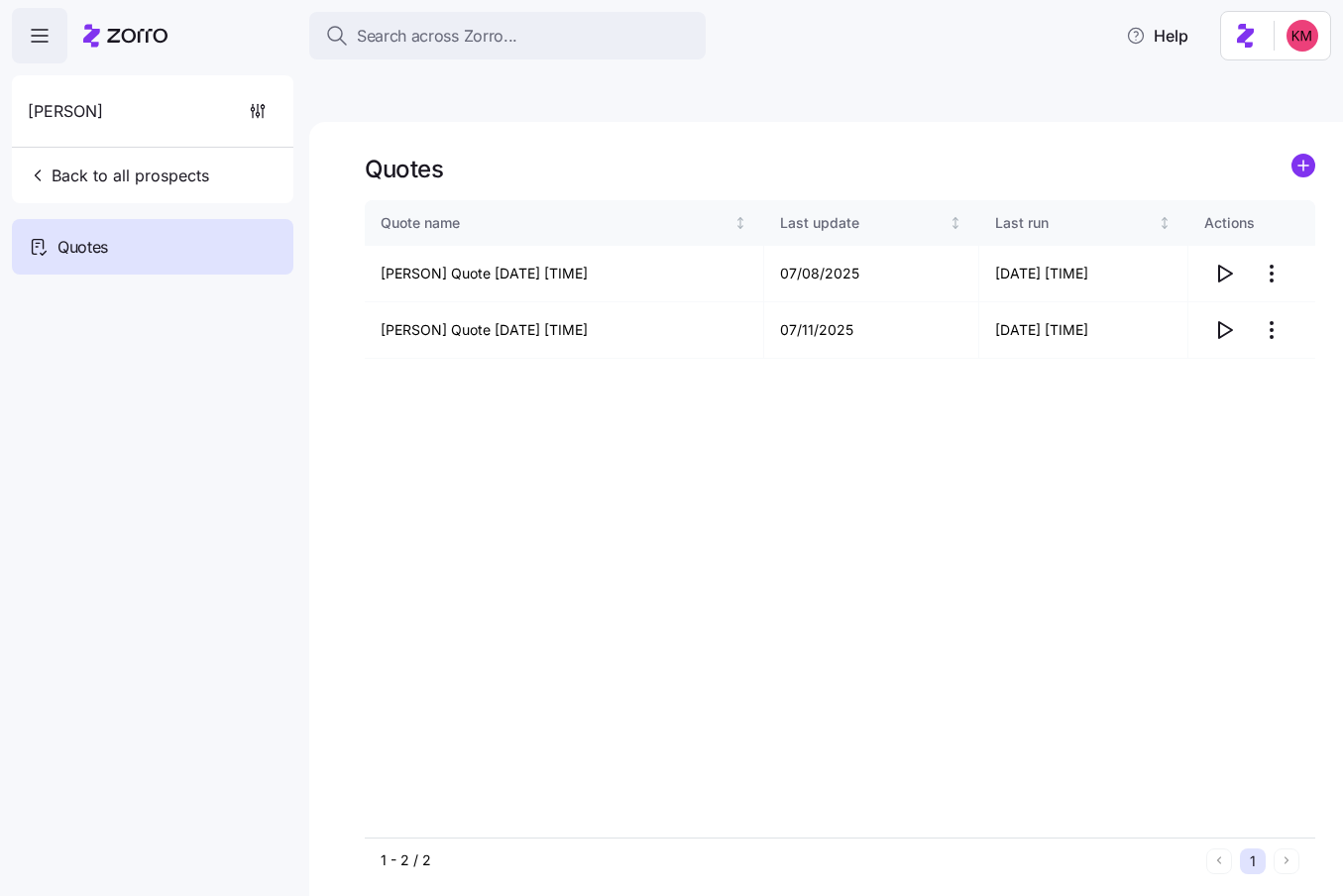 scroll, scrollTop: 0, scrollLeft: 0, axis: both 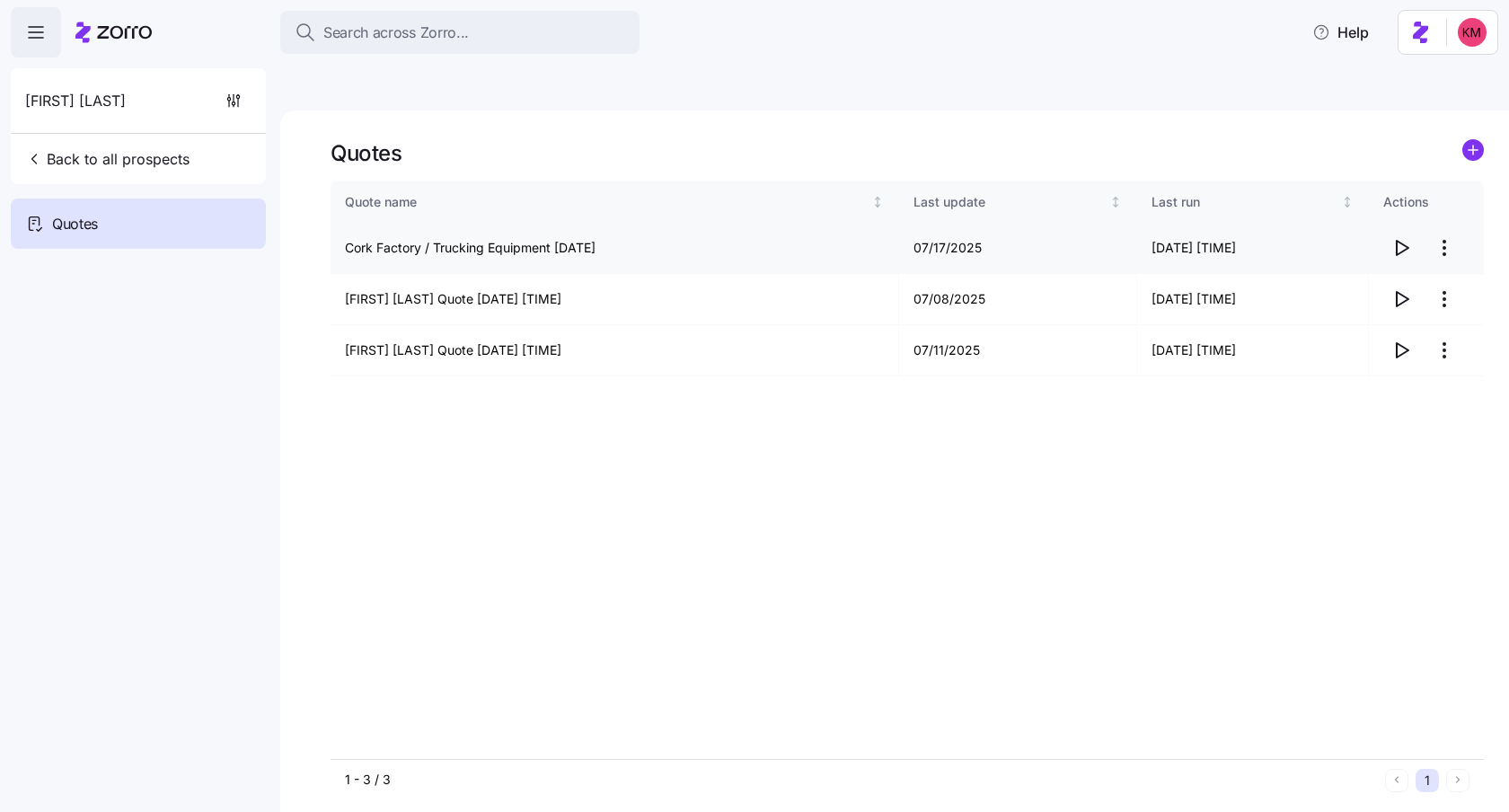 click 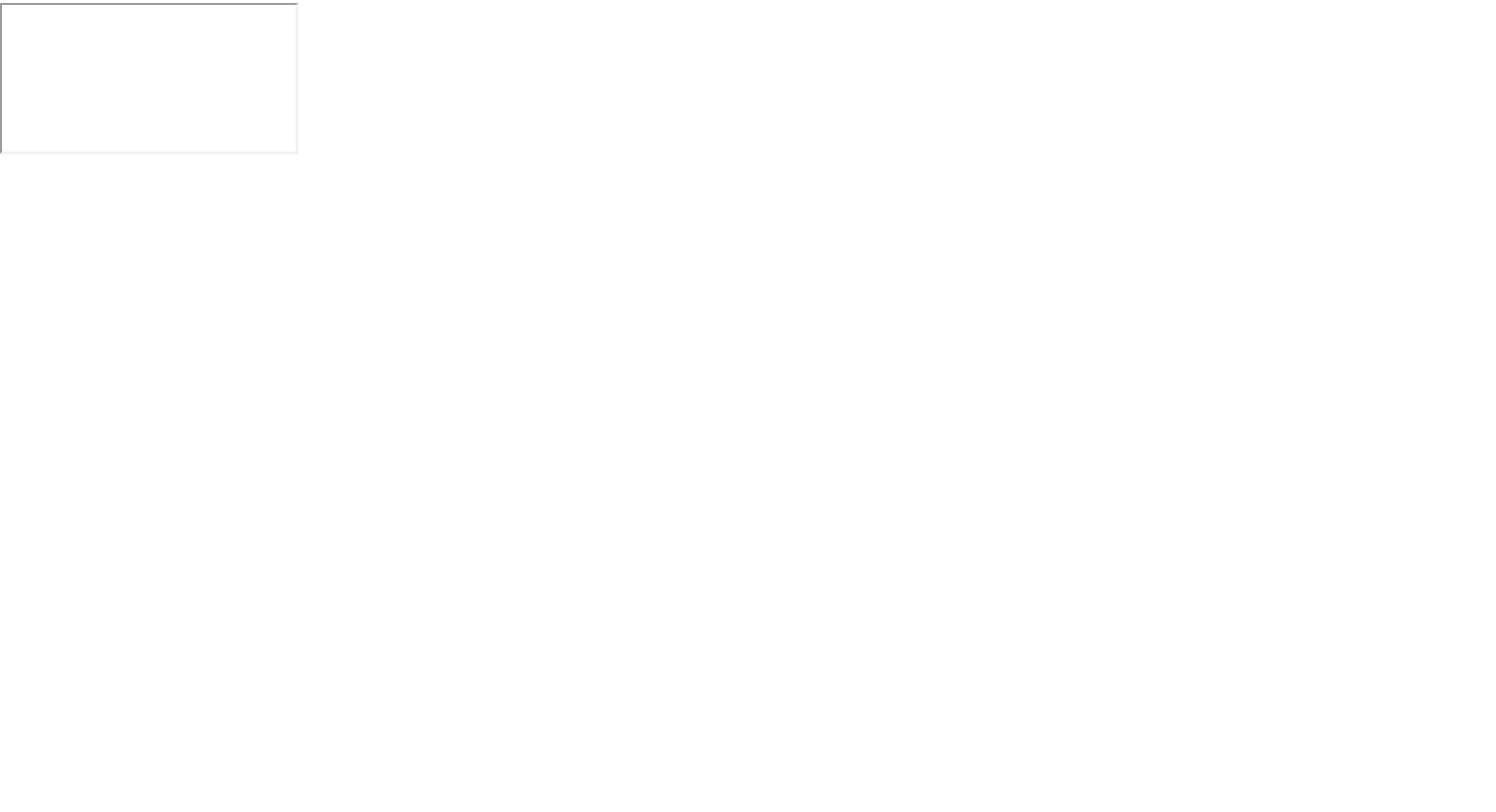 scroll, scrollTop: 0, scrollLeft: 0, axis: both 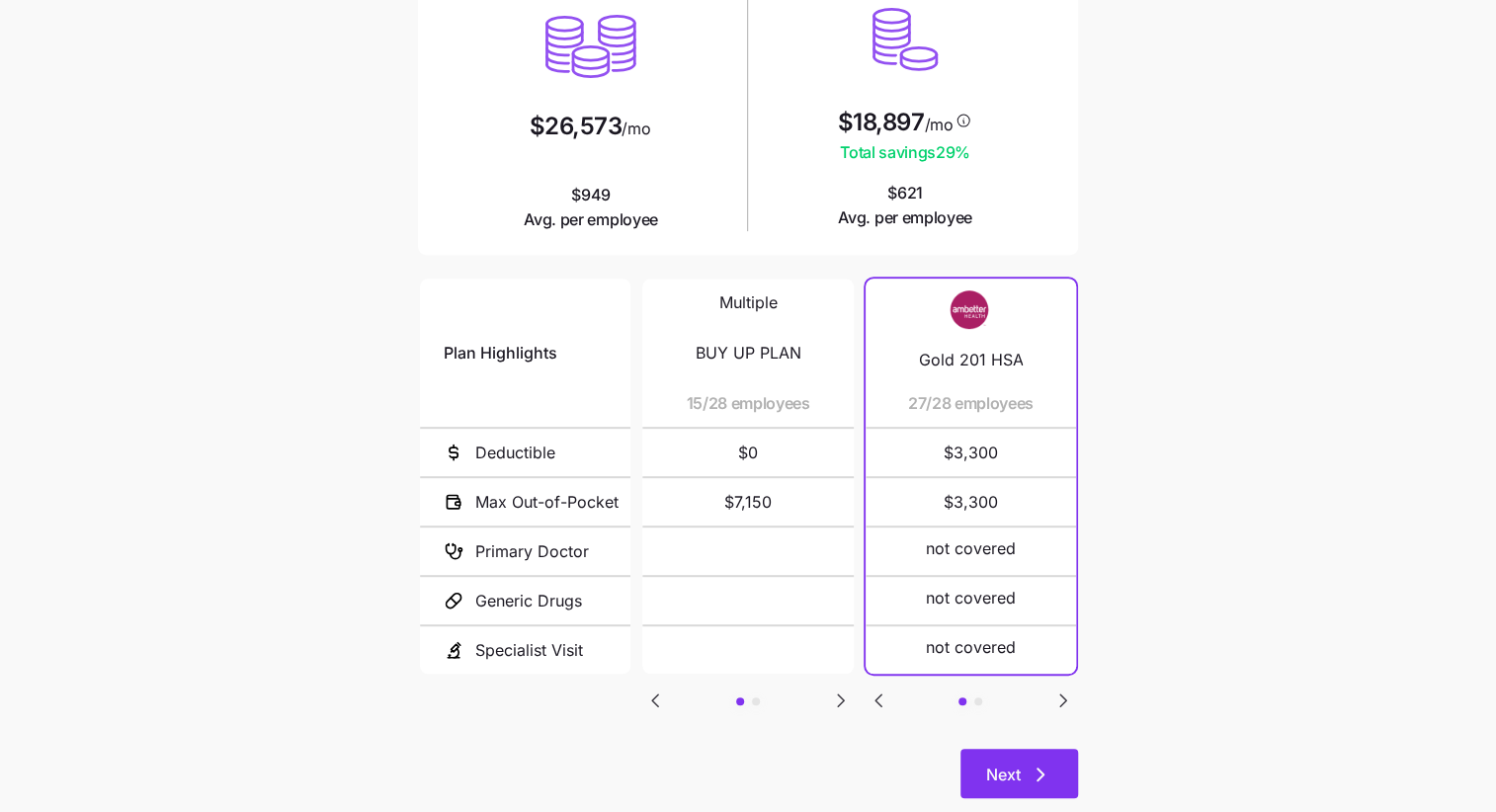 click on "Next" at bounding box center [1003, 774] 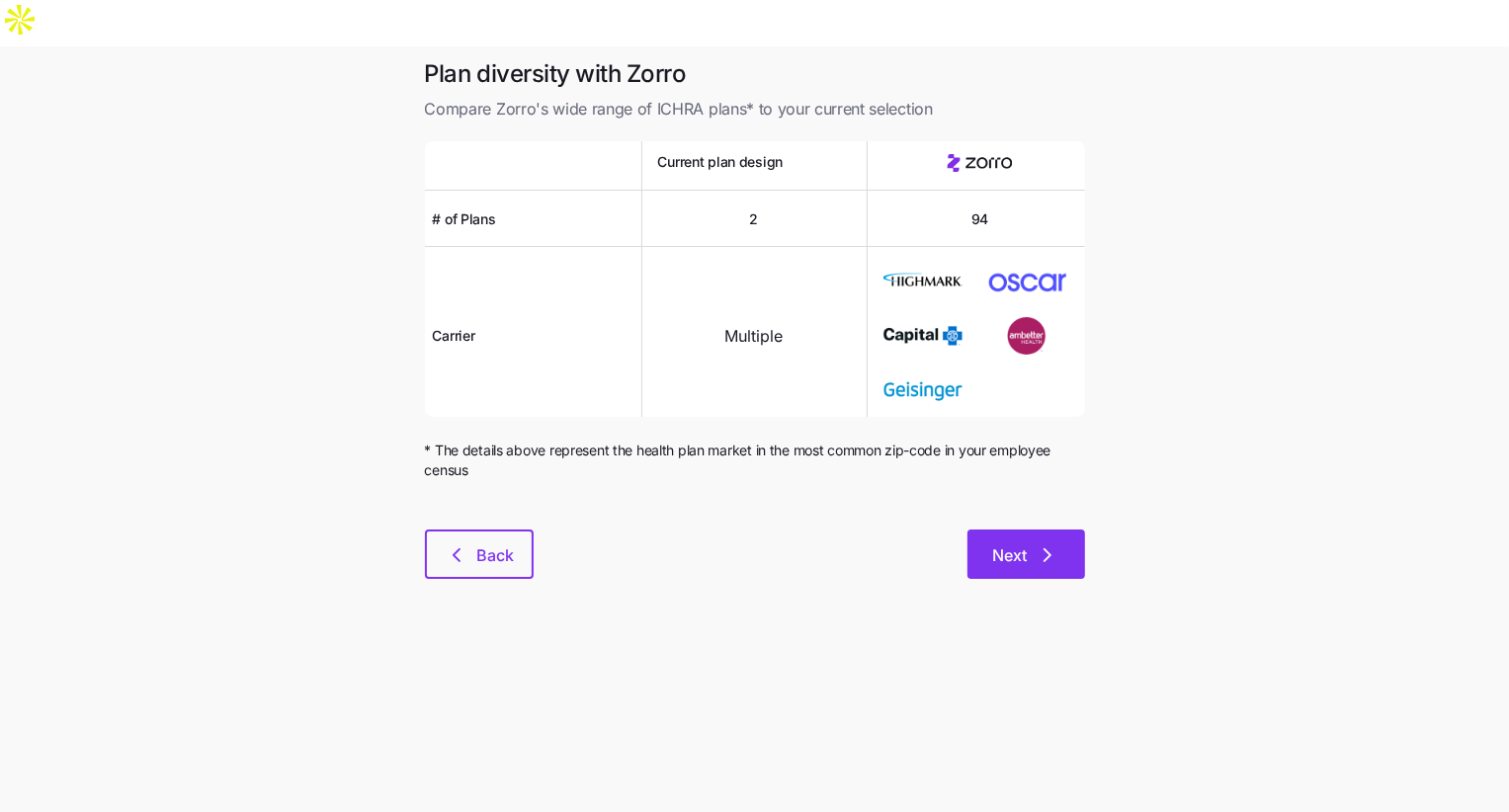 click 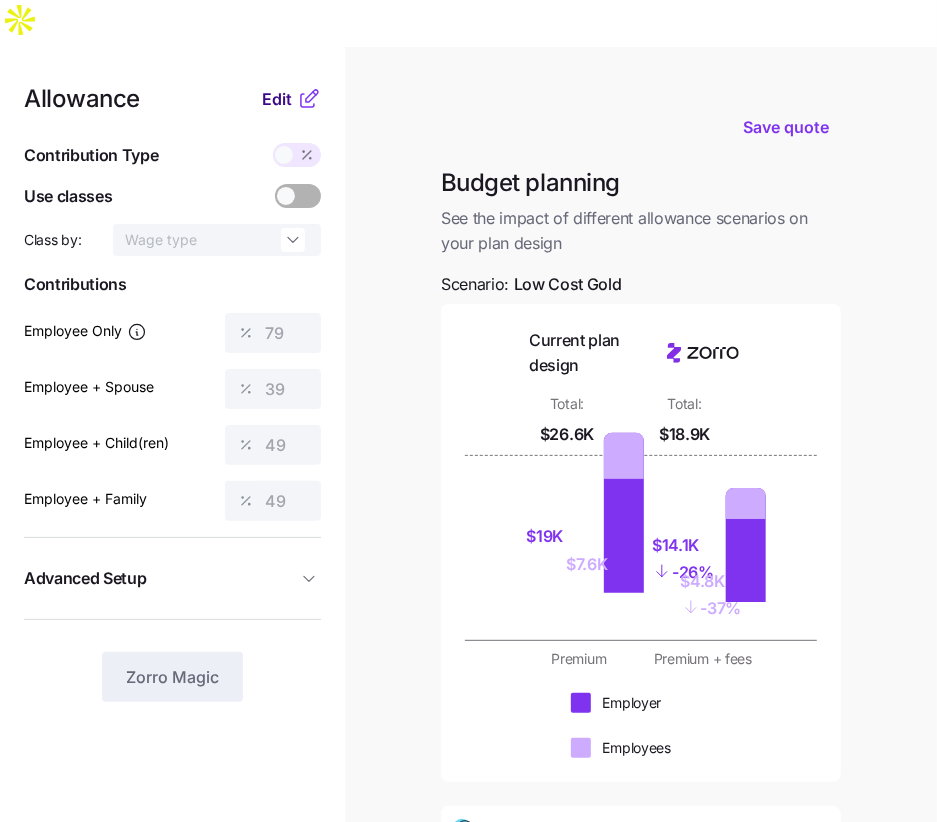 click on "Edit" at bounding box center (277, 99) 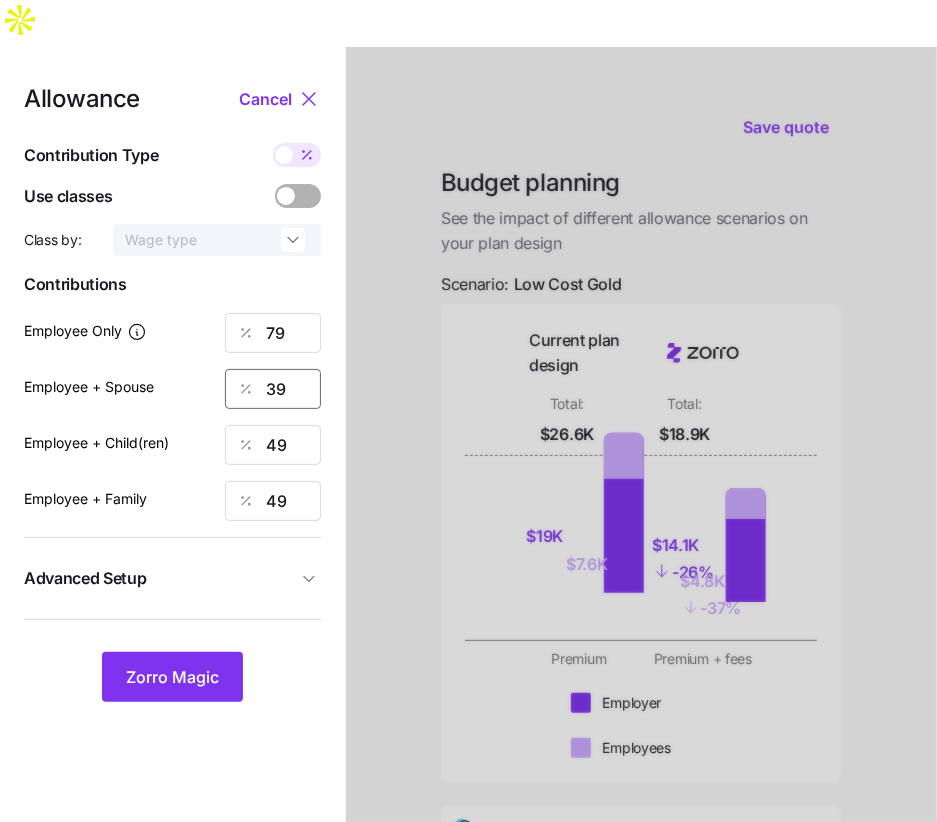 click on "39" at bounding box center (273, 389) 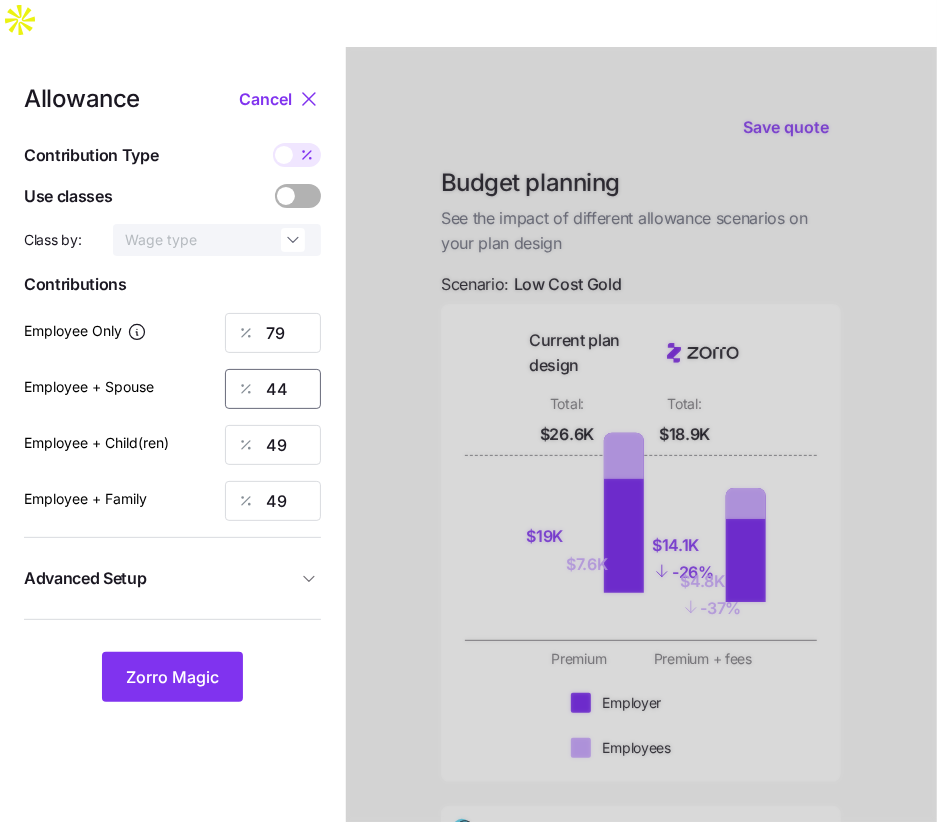 type on "44" 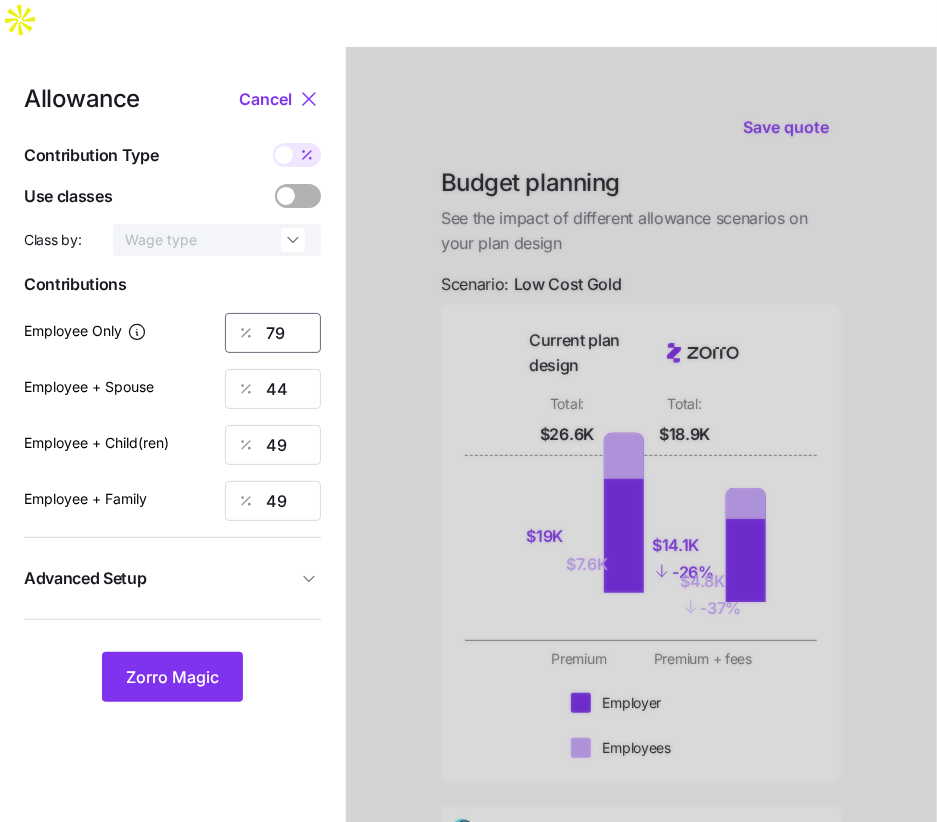click on "79" at bounding box center (273, 333) 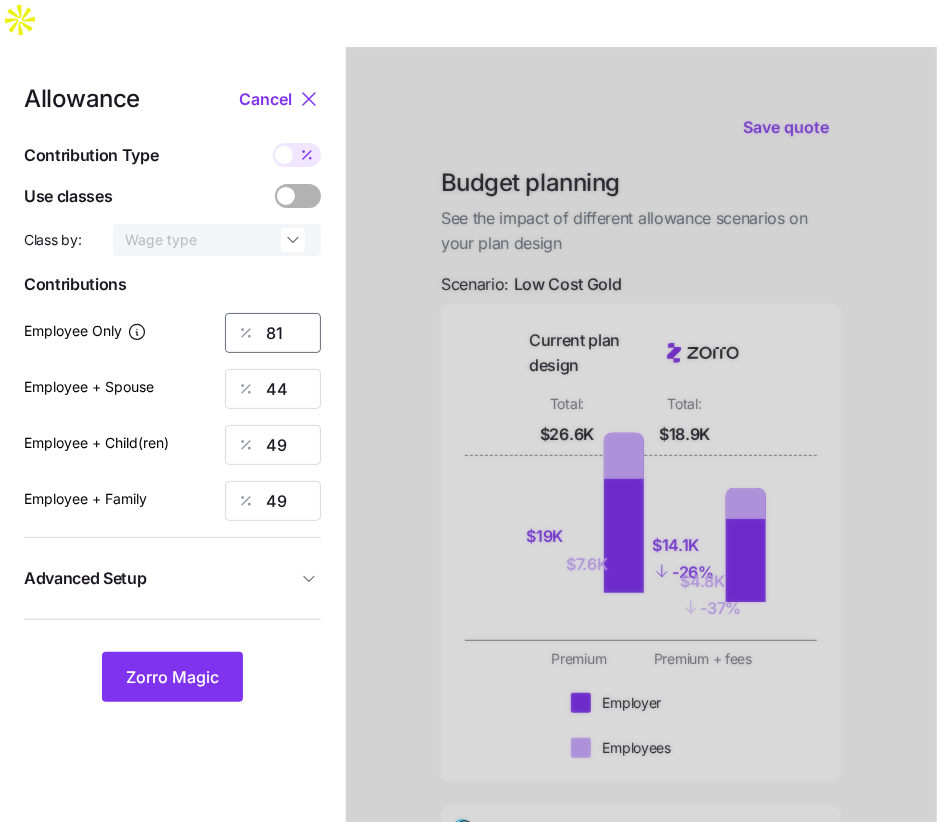 type on "81" 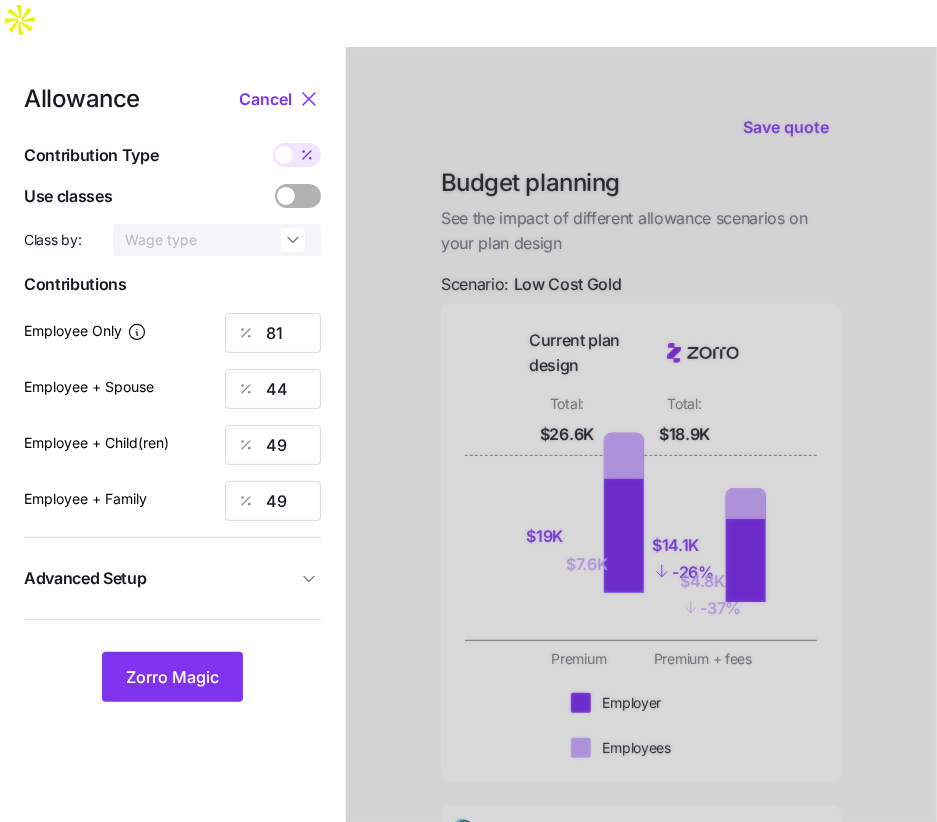 click on "Advanced Setup" at bounding box center (160, 578) 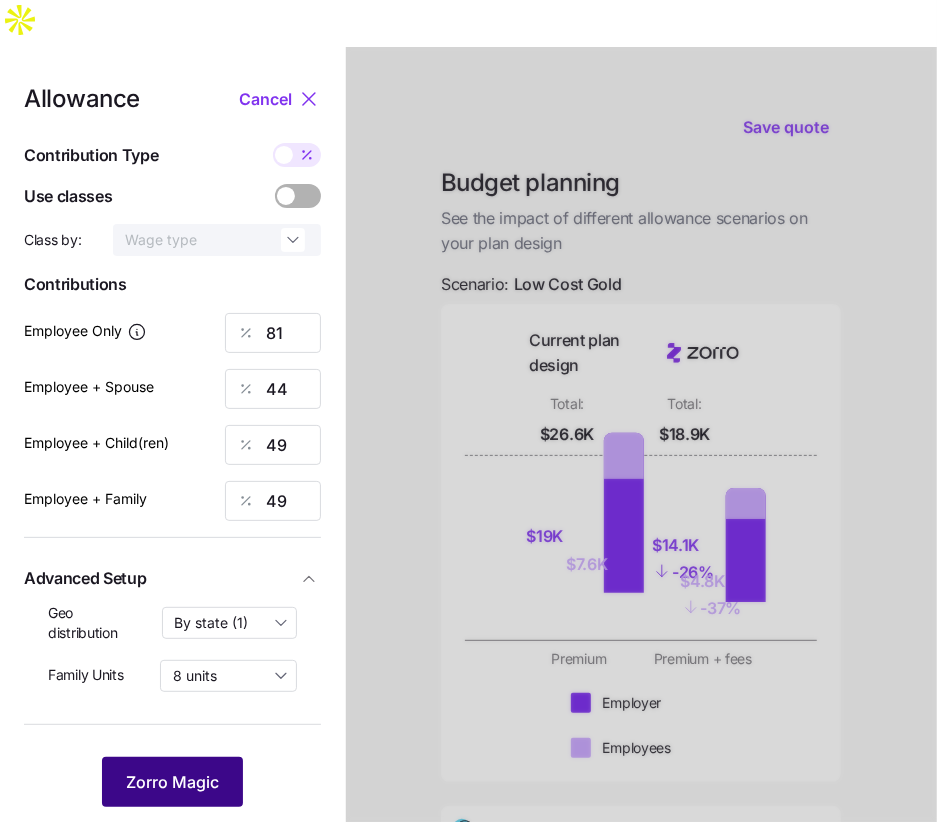 click on "Zorro Magic" at bounding box center [172, 782] 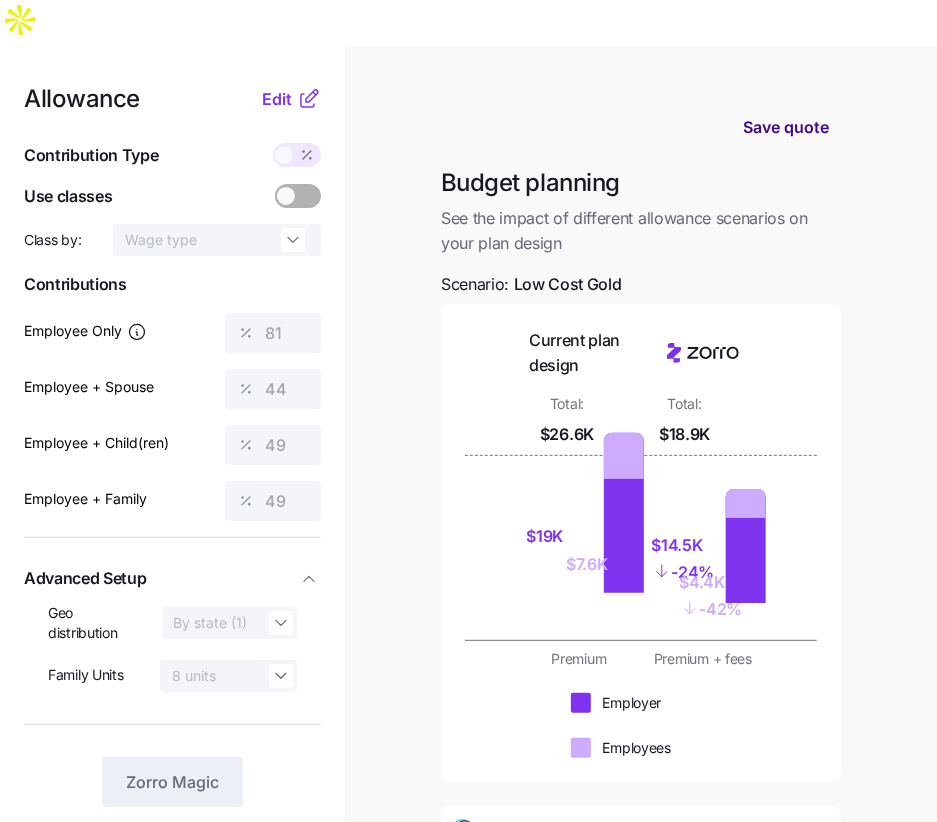 click on "Save quote" at bounding box center (786, 127) 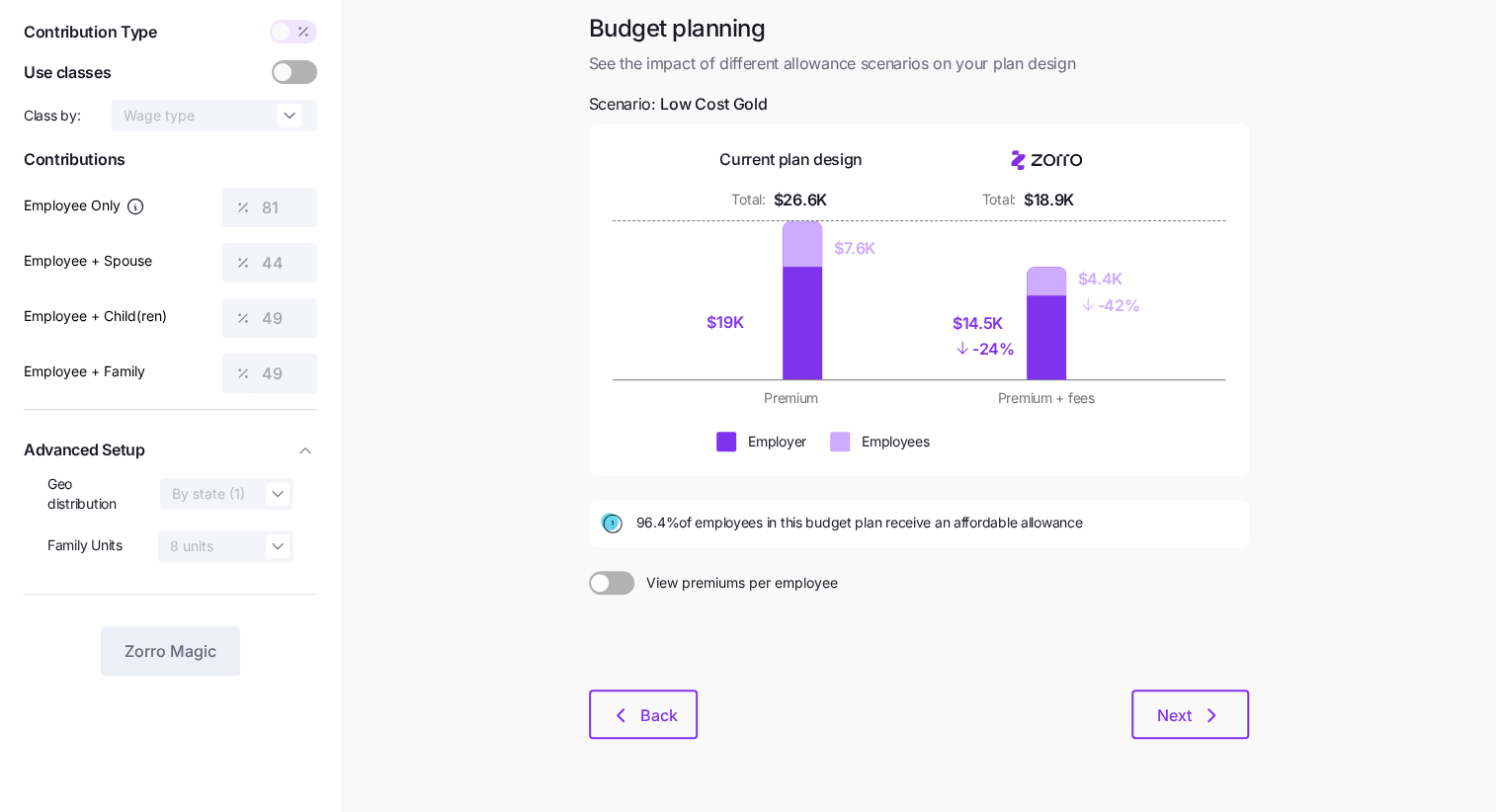 scroll, scrollTop: 128, scrollLeft: 0, axis: vertical 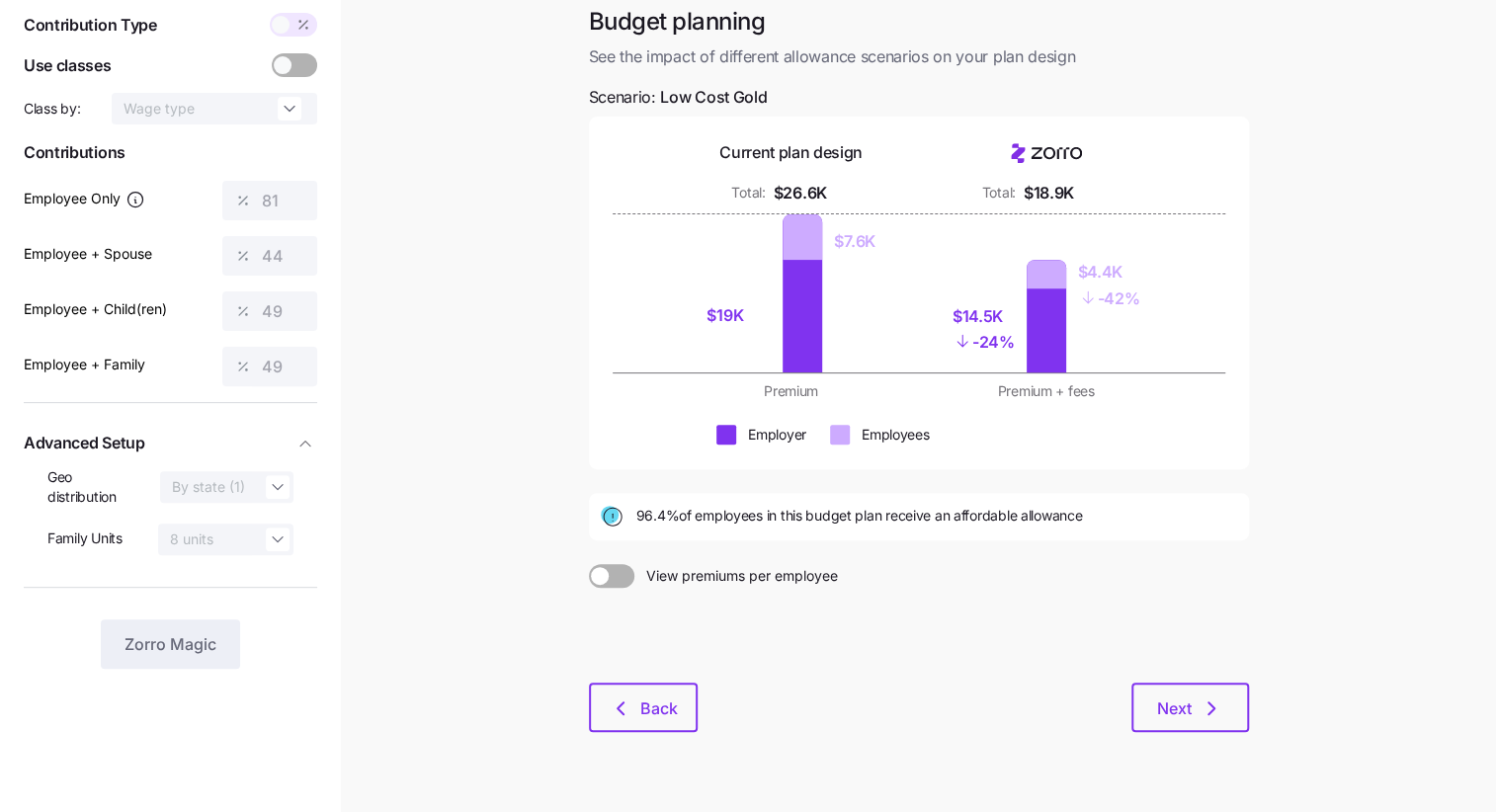 drag, startPoint x: 657, startPoint y: 639, endPoint x: 1100, endPoint y: 710, distance: 448.65354 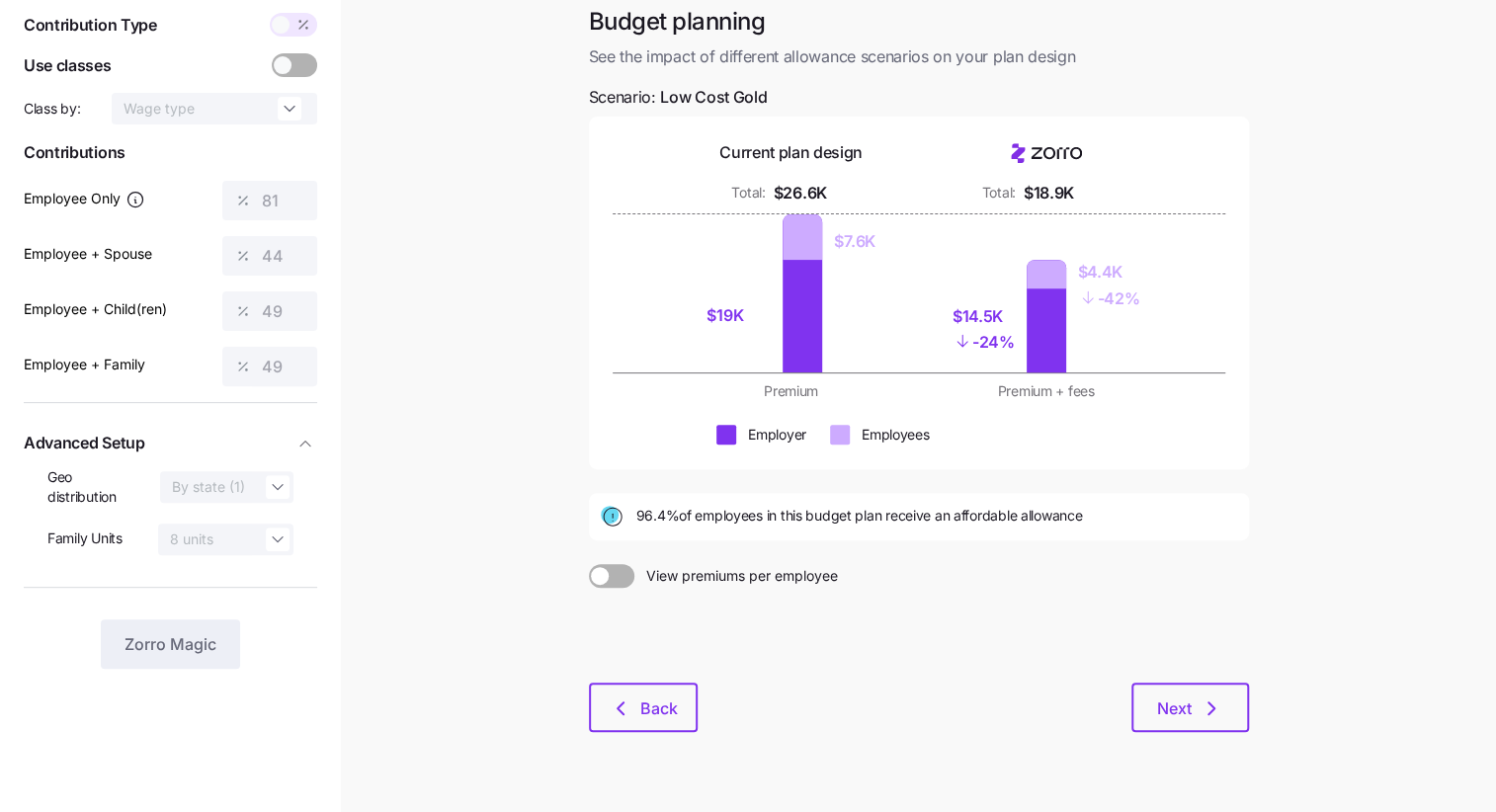 click on "Quote saved Budget planning See the impact of different allowance scenarios on your plan design Scenario:   Low Cost Gold Current plan design Total: $26.6K Total: $18.9K $19K $7.6K $14.5K - 24% $4.4K - 42% Premium Premium + fees   Employer   Employees 96.4%  of employees in this budget plan receive an affordable allowance View premiums per employee Back Next" at bounding box center [748, 388] 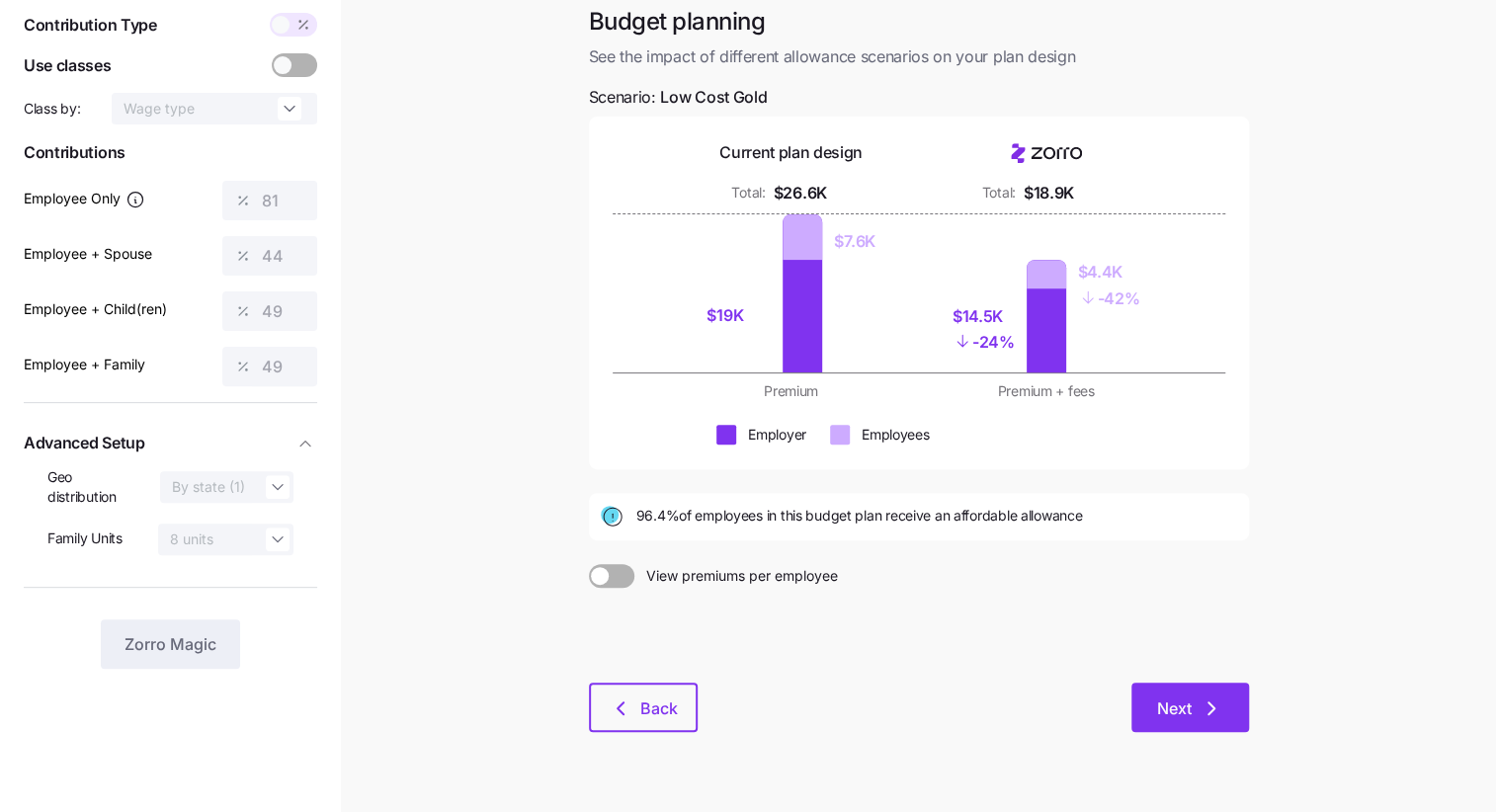 click on "Next" at bounding box center (1174, 708) 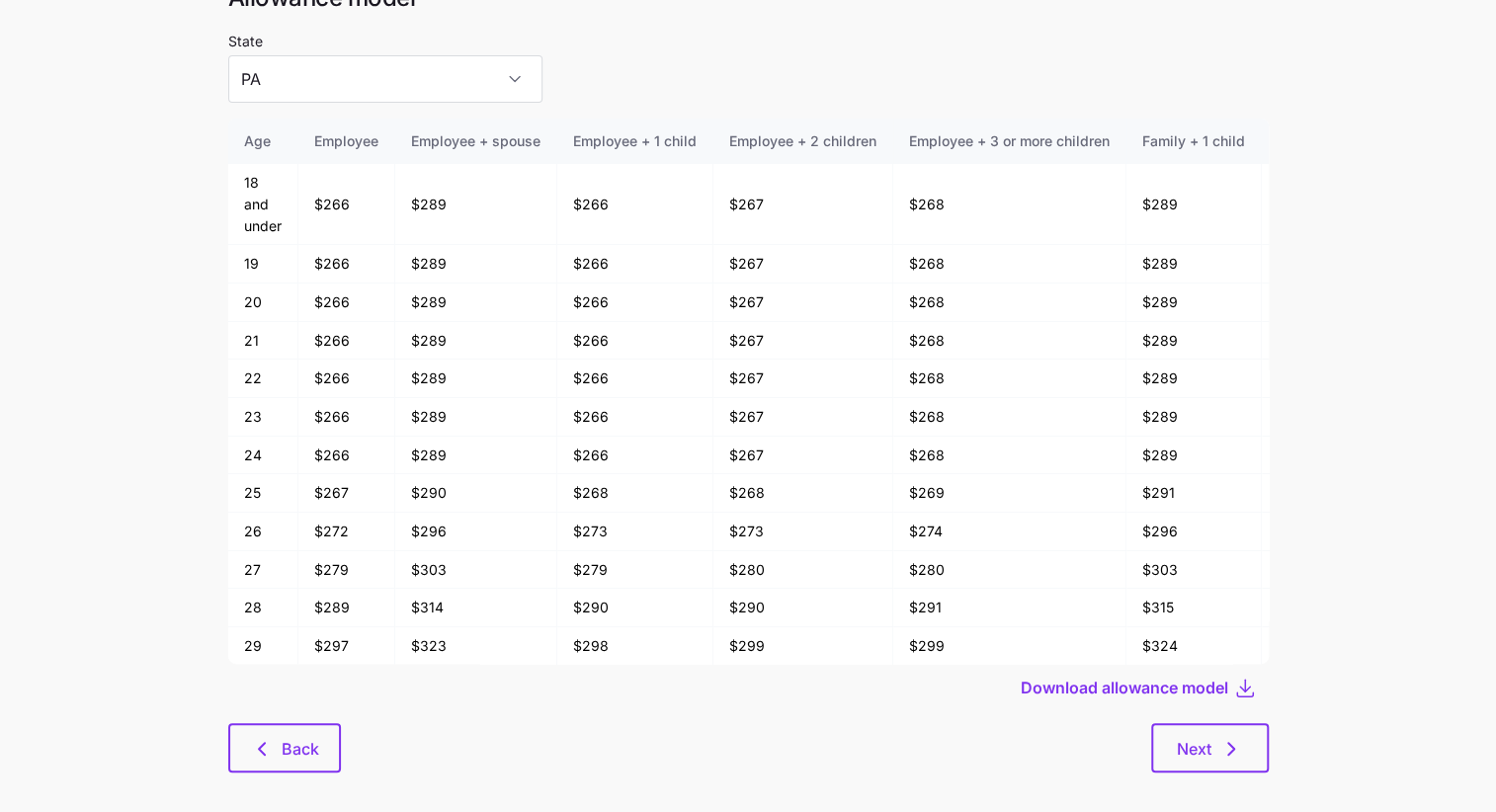 scroll, scrollTop: 0, scrollLeft: 0, axis: both 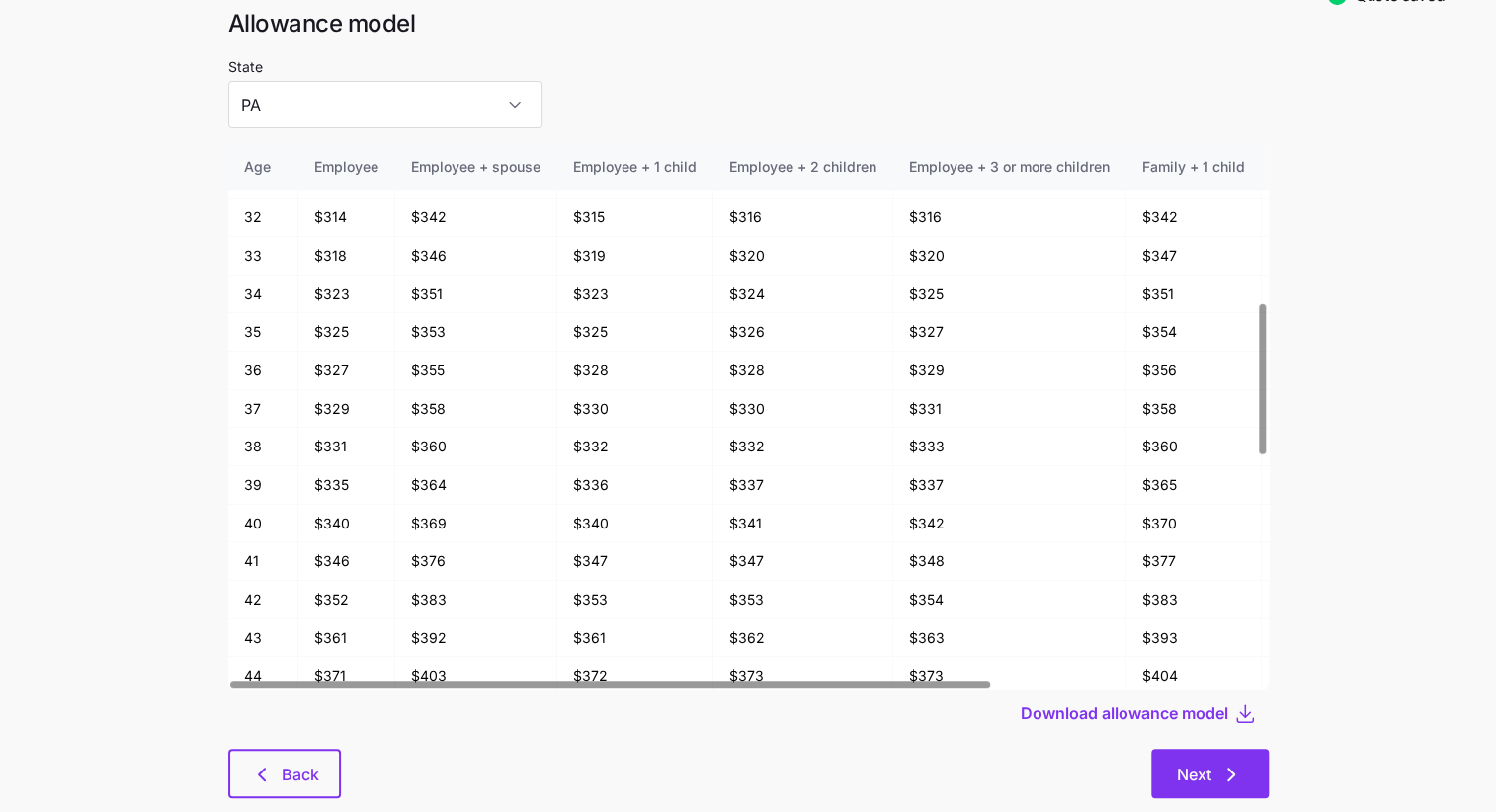 click on "Next" at bounding box center (1209, 773) 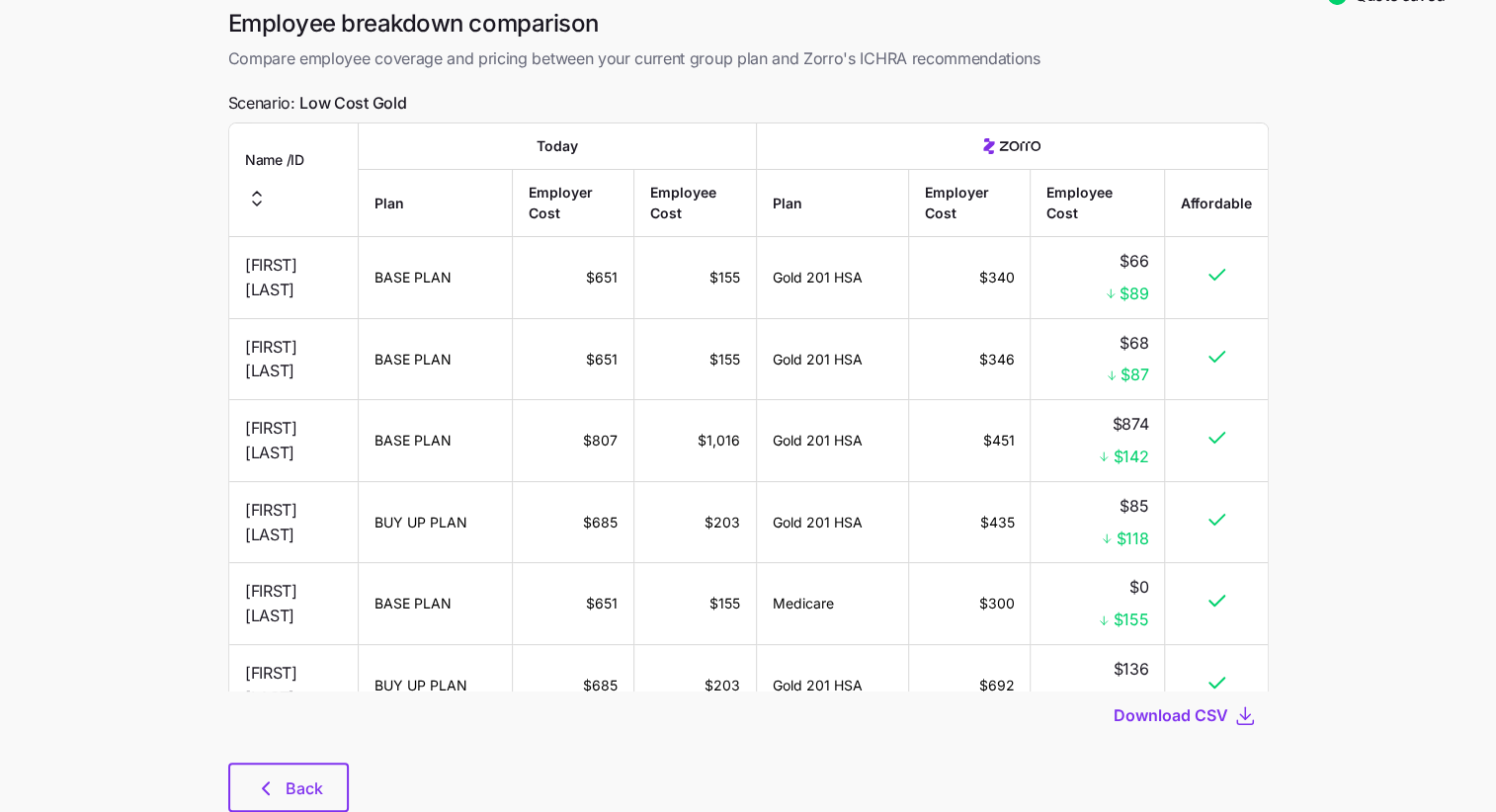 scroll, scrollTop: 0, scrollLeft: 0, axis: both 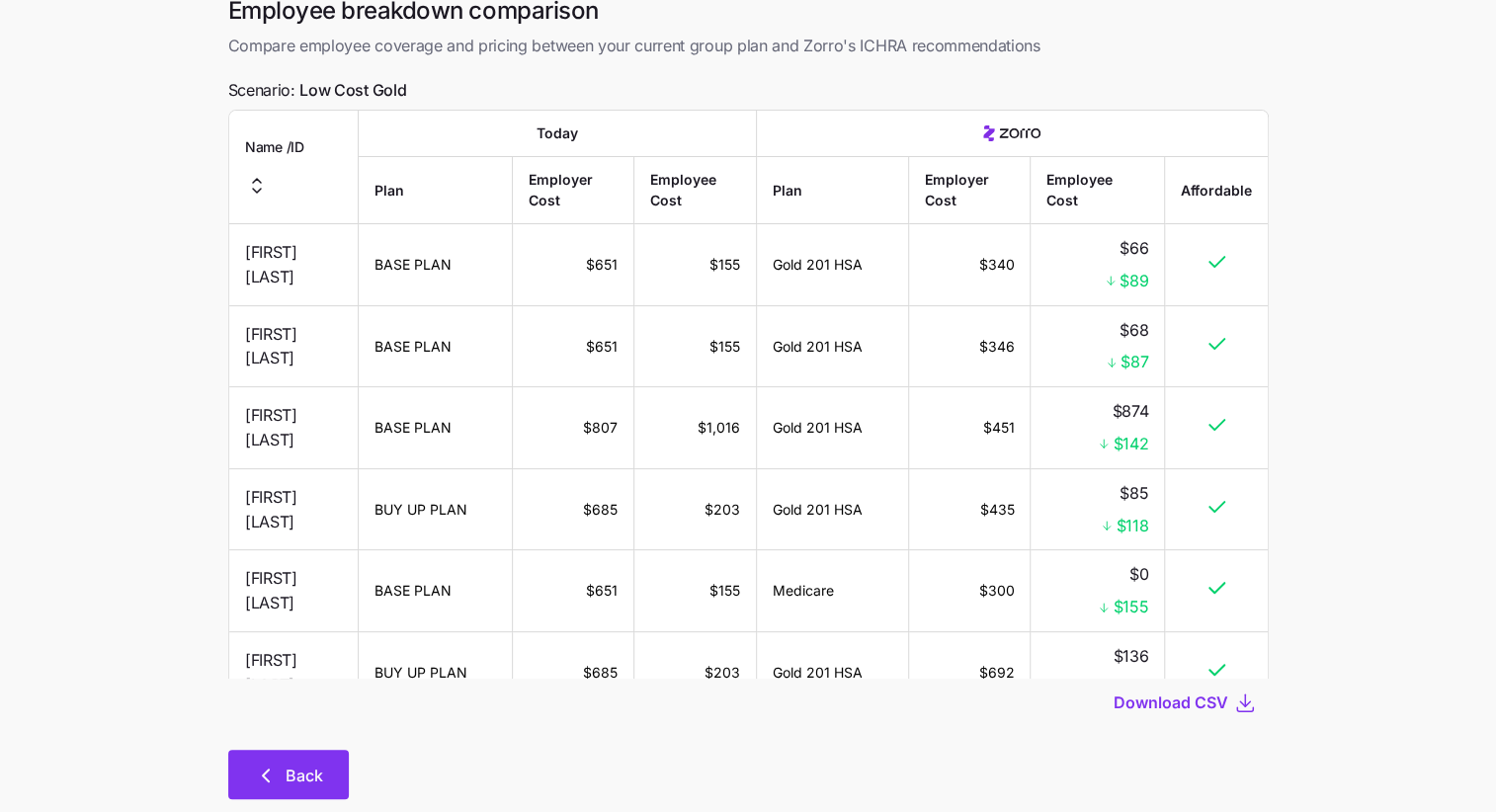 click on "Back" at bounding box center (289, 774) 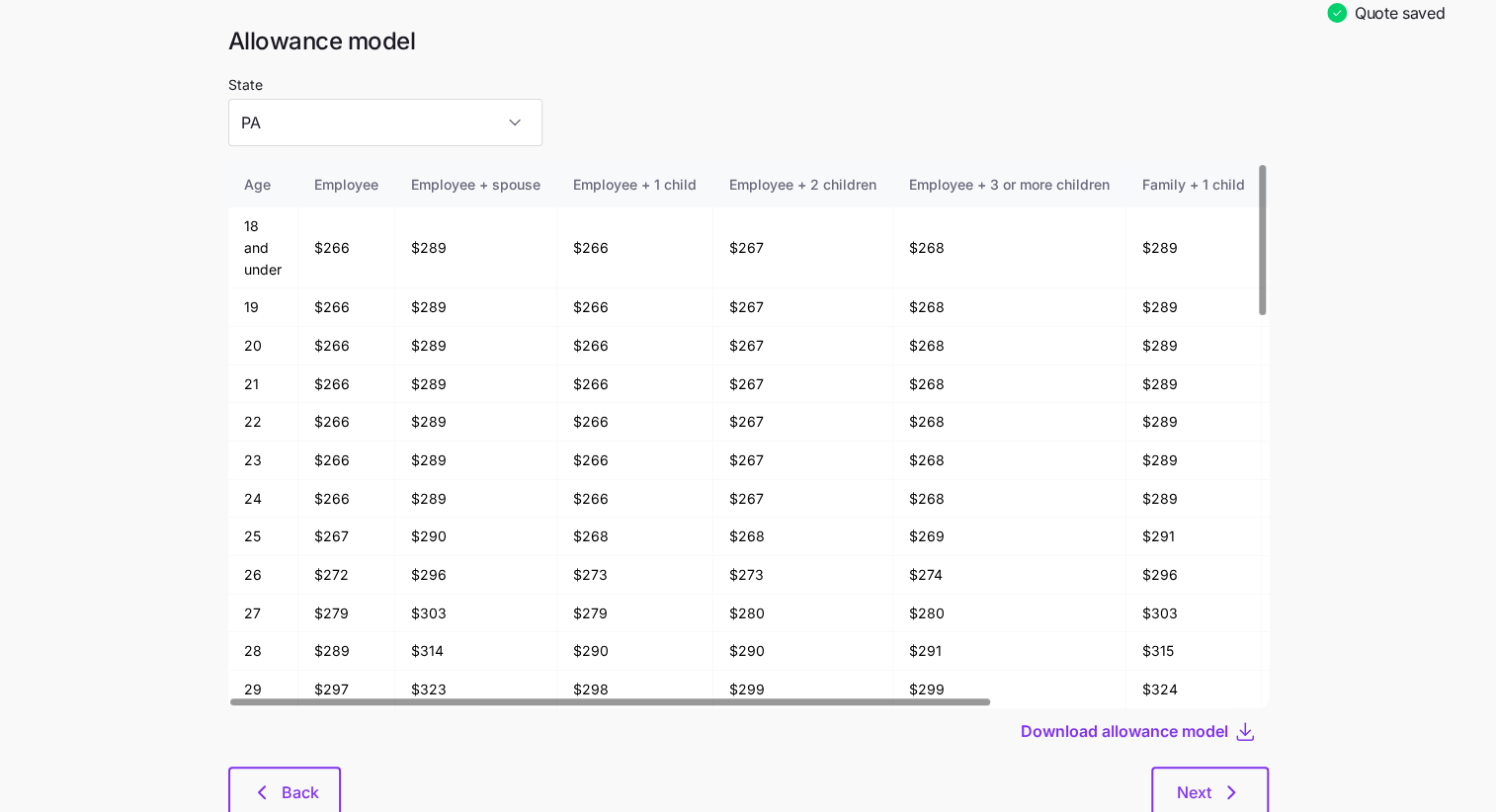 scroll, scrollTop: 103, scrollLeft: 0, axis: vertical 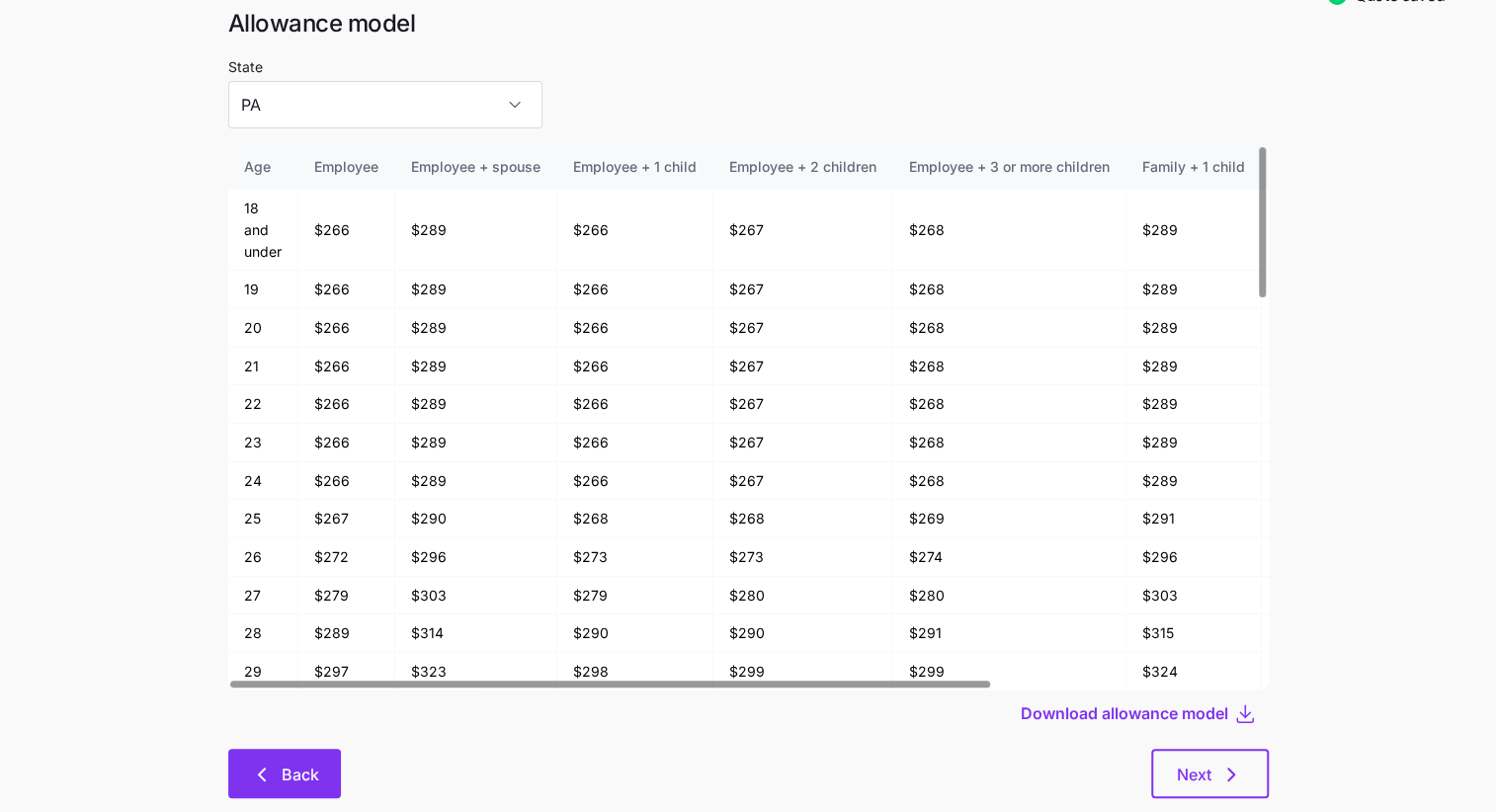 click on "Back" at bounding box center (285, 773) 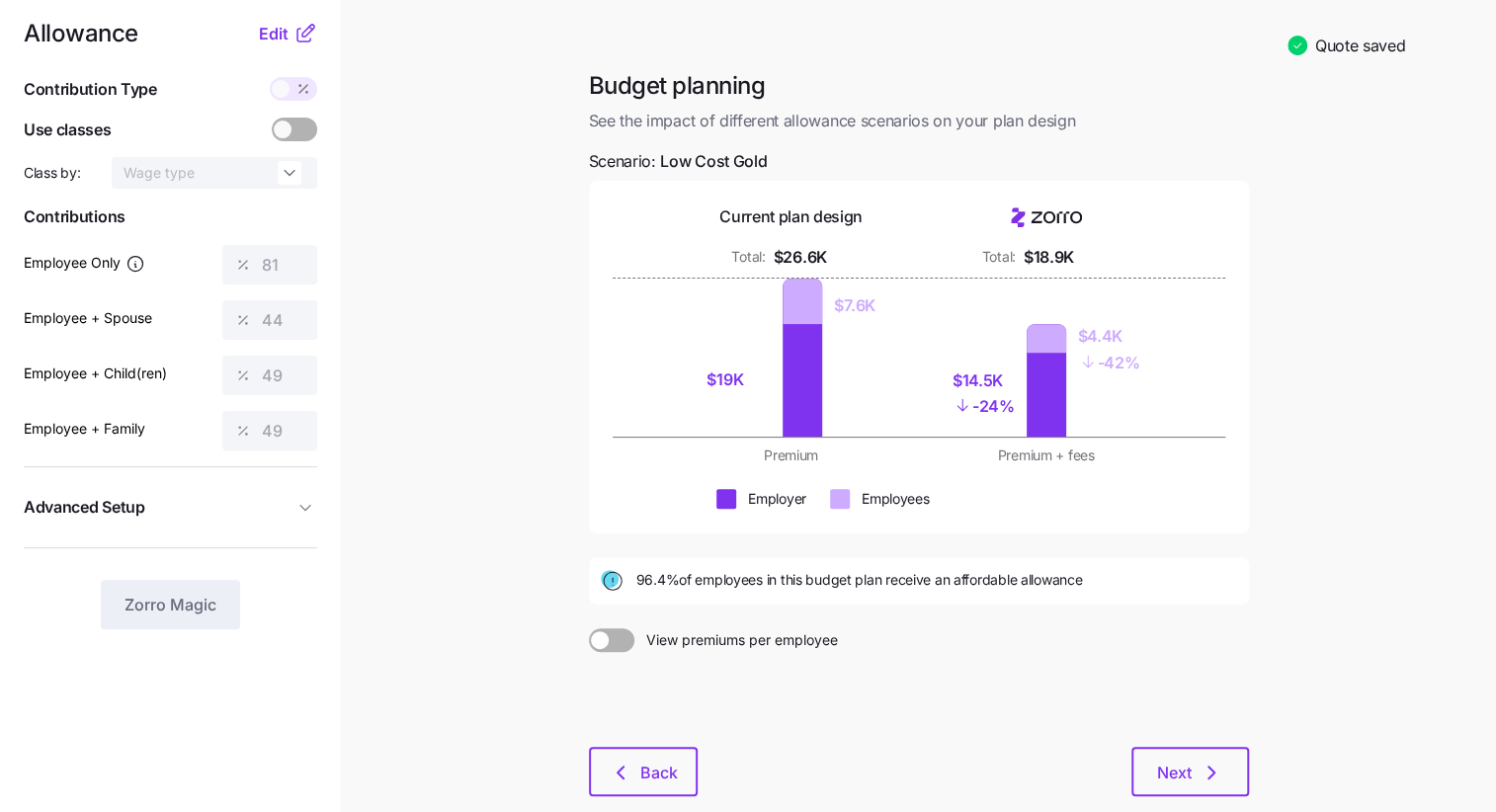 scroll, scrollTop: 128, scrollLeft: 0, axis: vertical 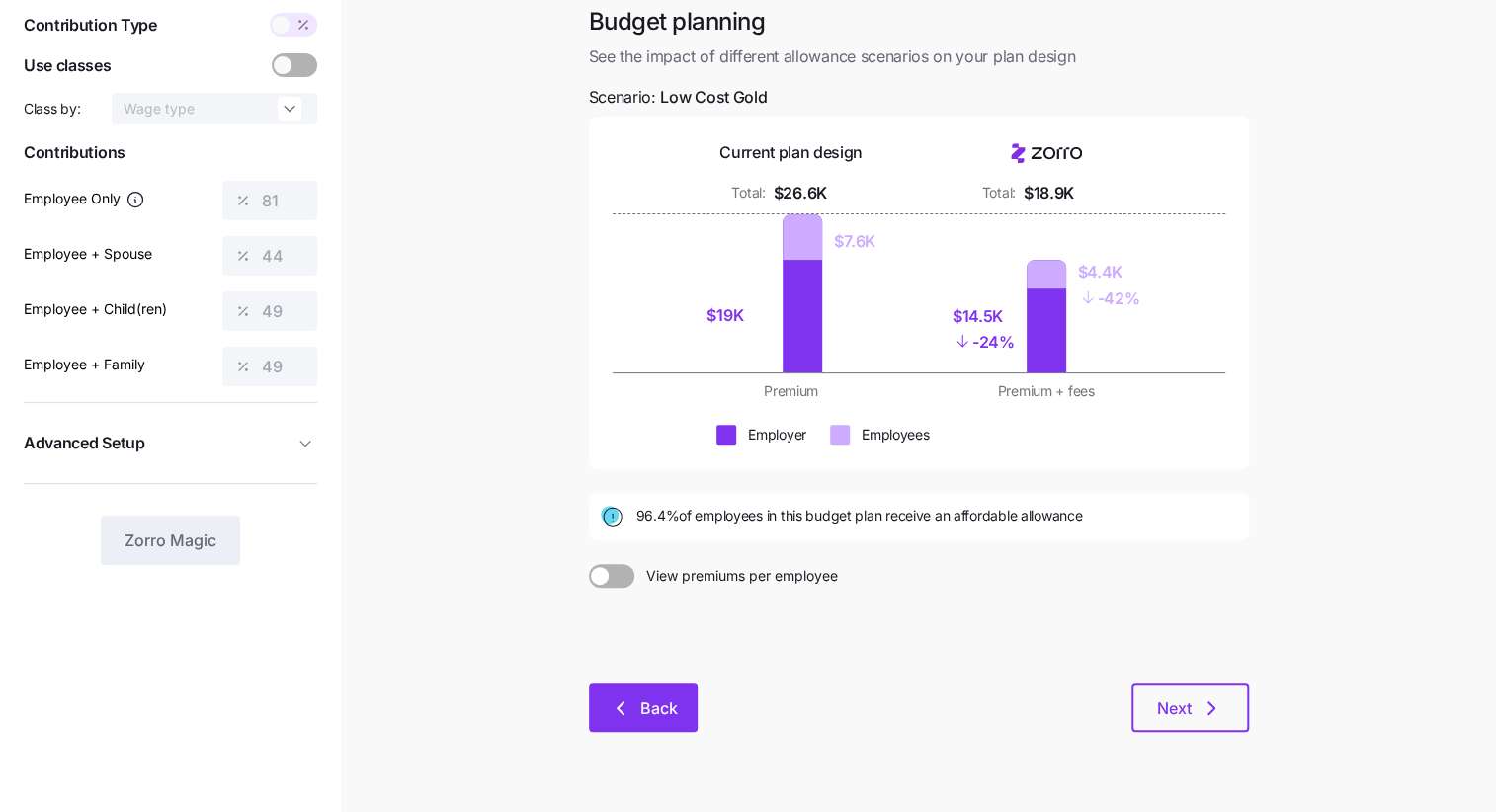 click on "Back" at bounding box center [643, 708] 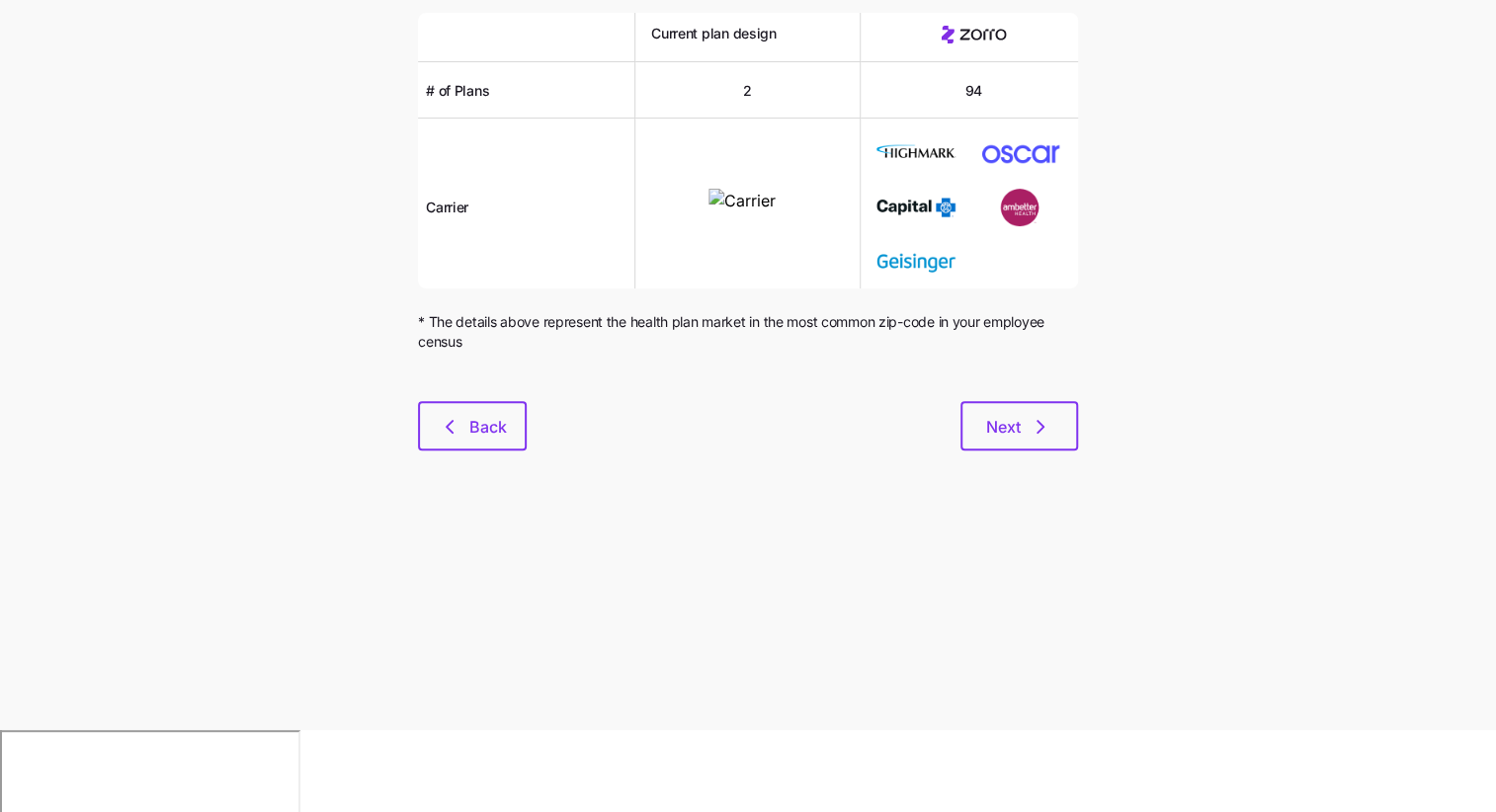 scroll, scrollTop: 0, scrollLeft: 0, axis: both 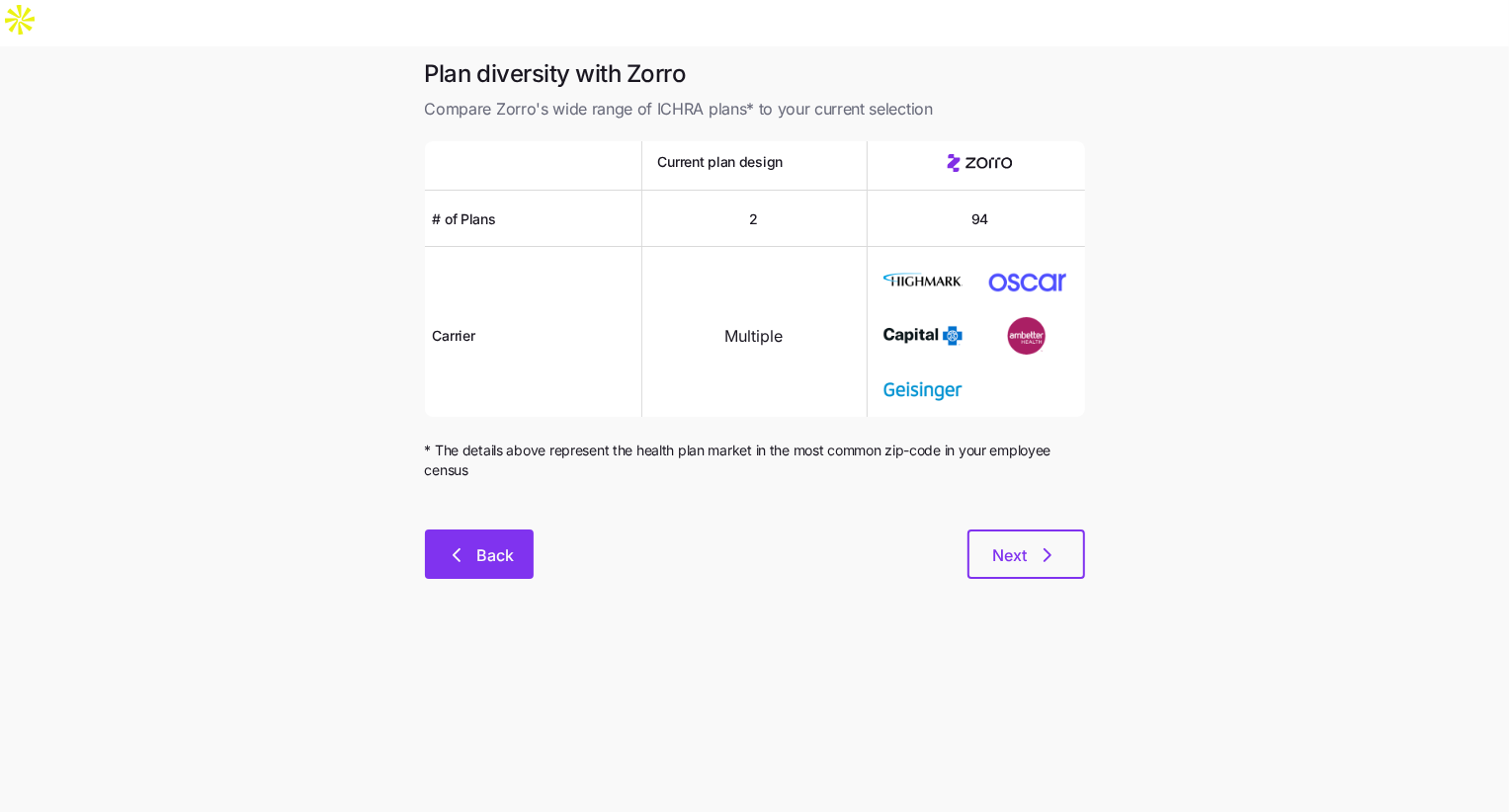 click on "Back" at bounding box center [479, 554] 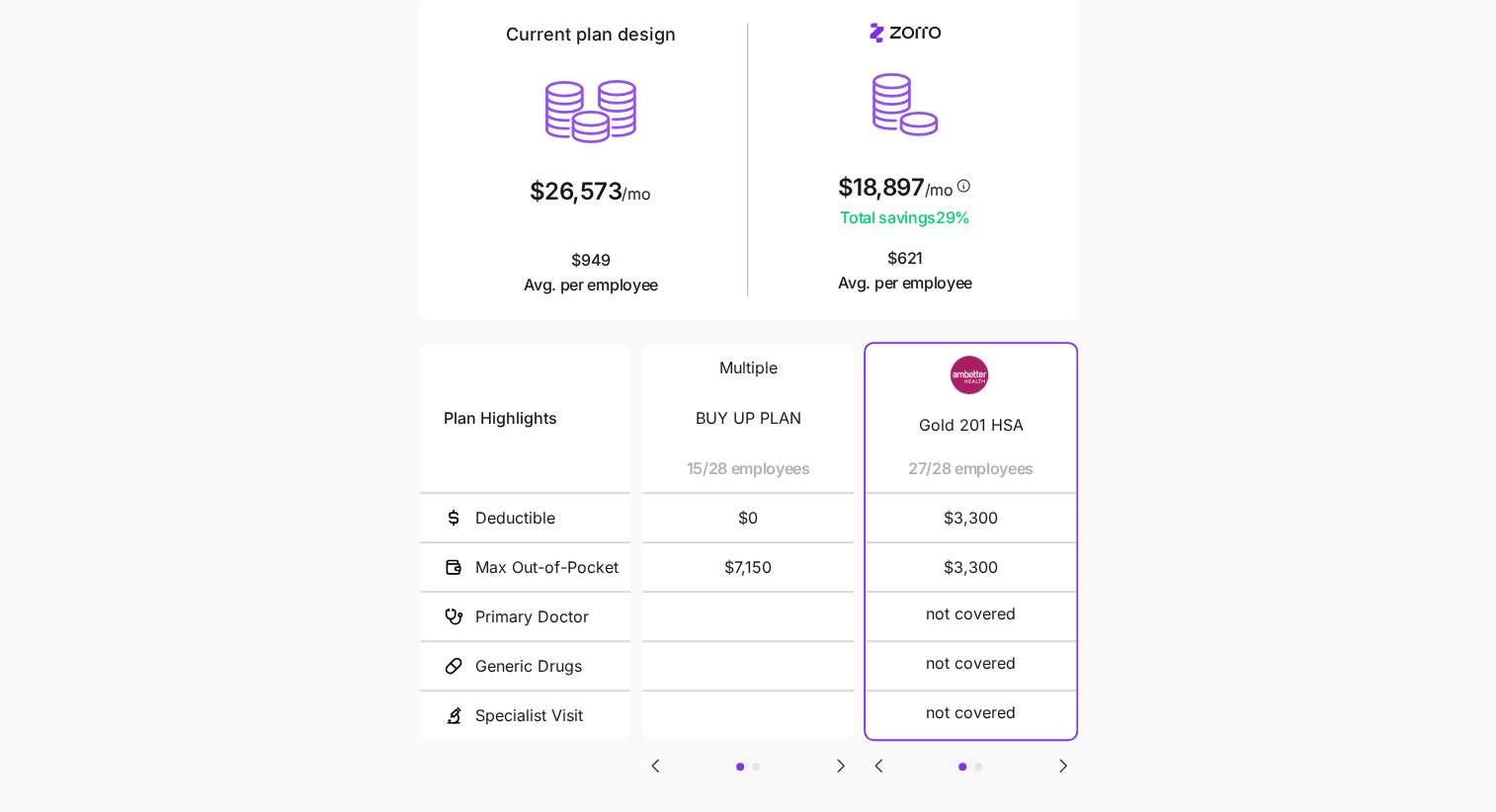 scroll, scrollTop: 267, scrollLeft: 0, axis: vertical 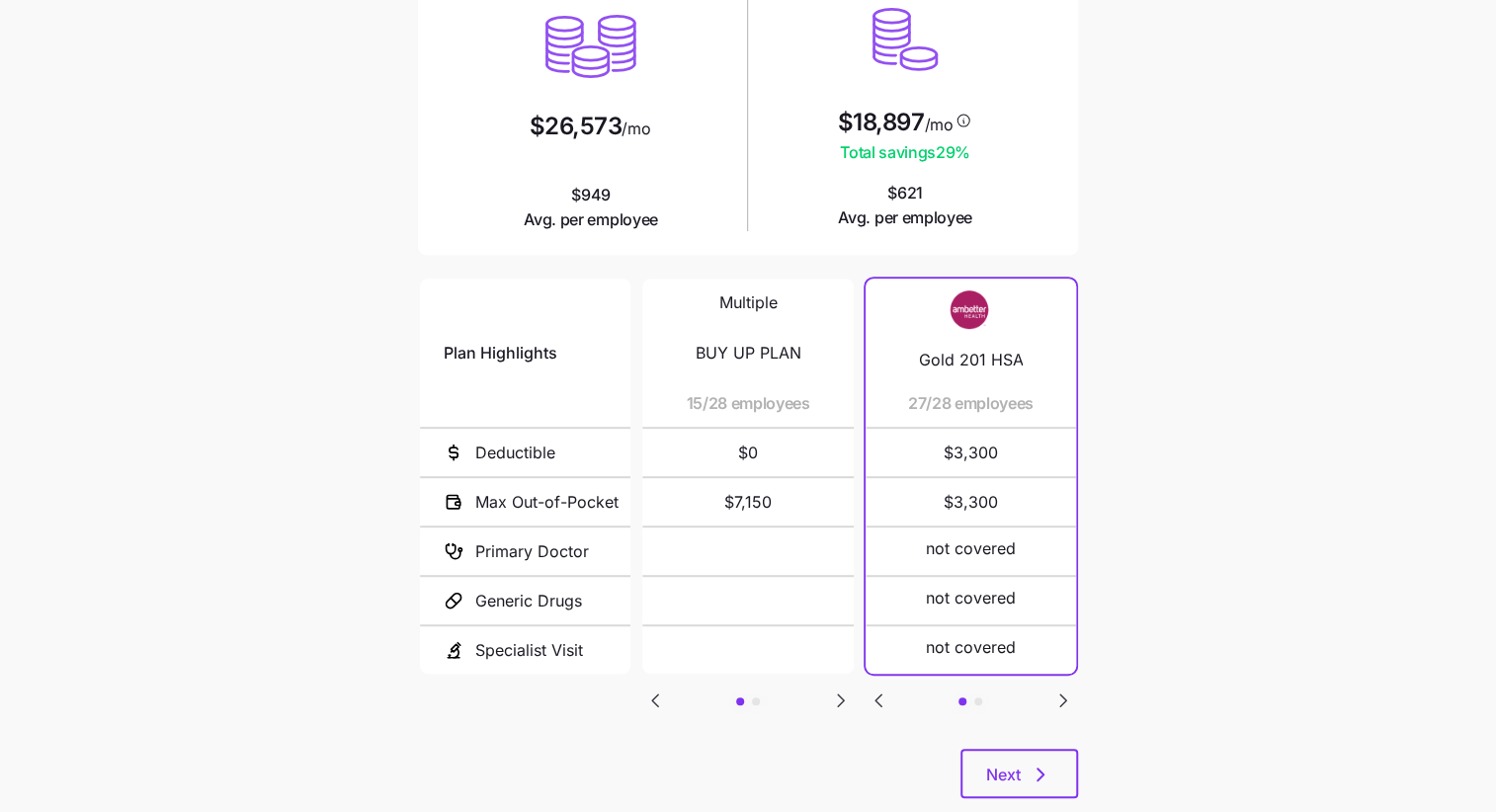 click 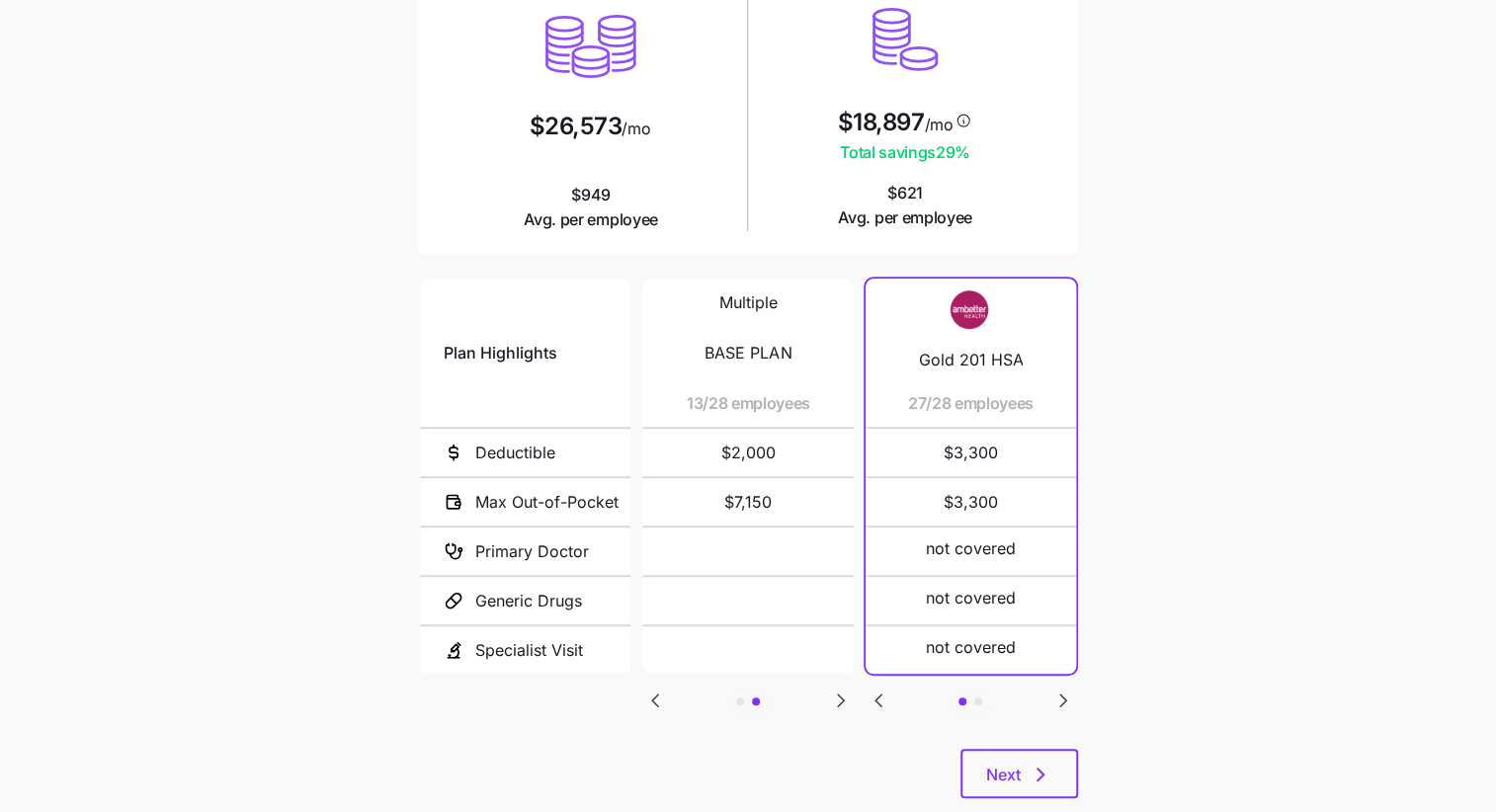 click 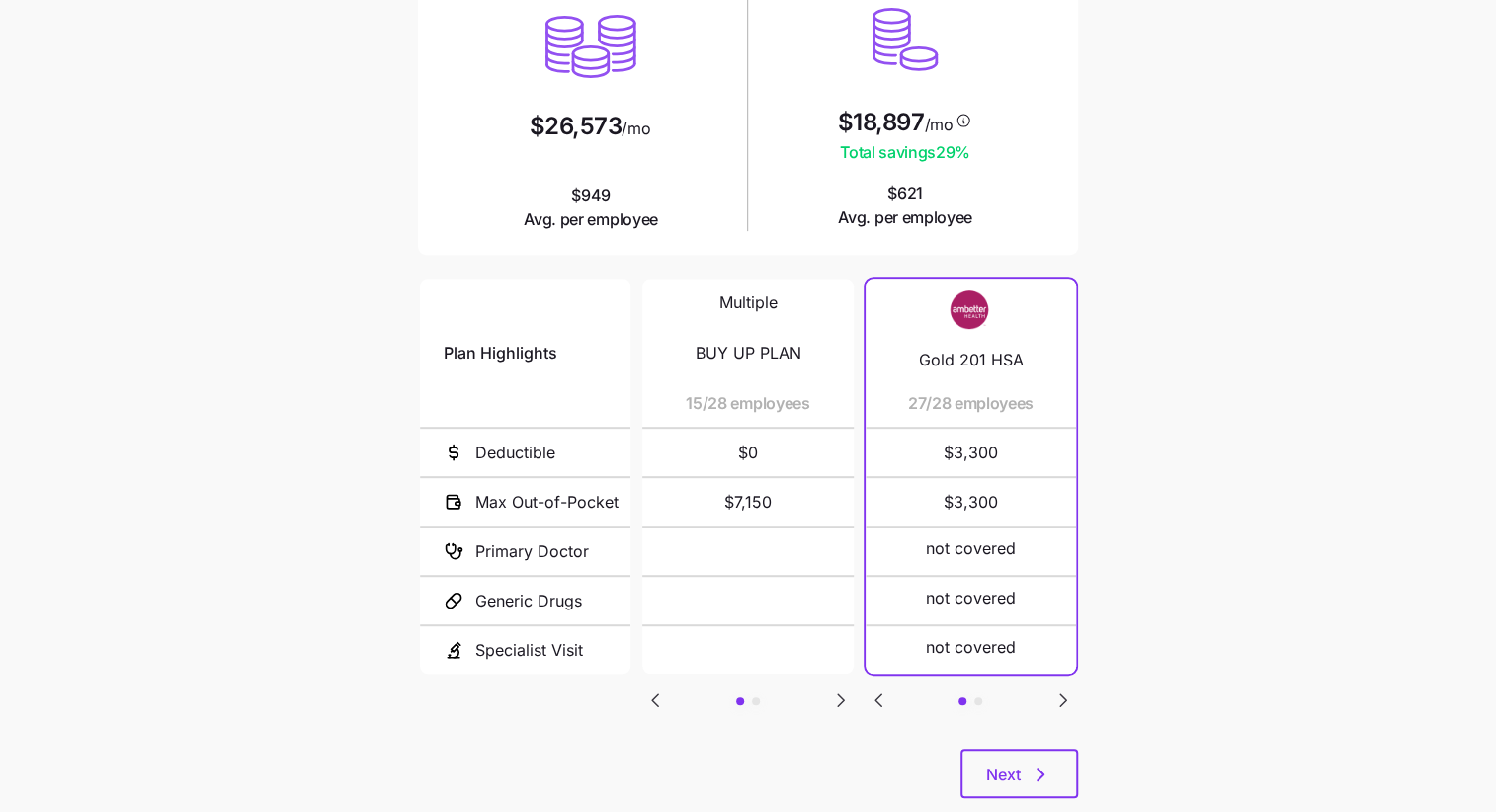 click 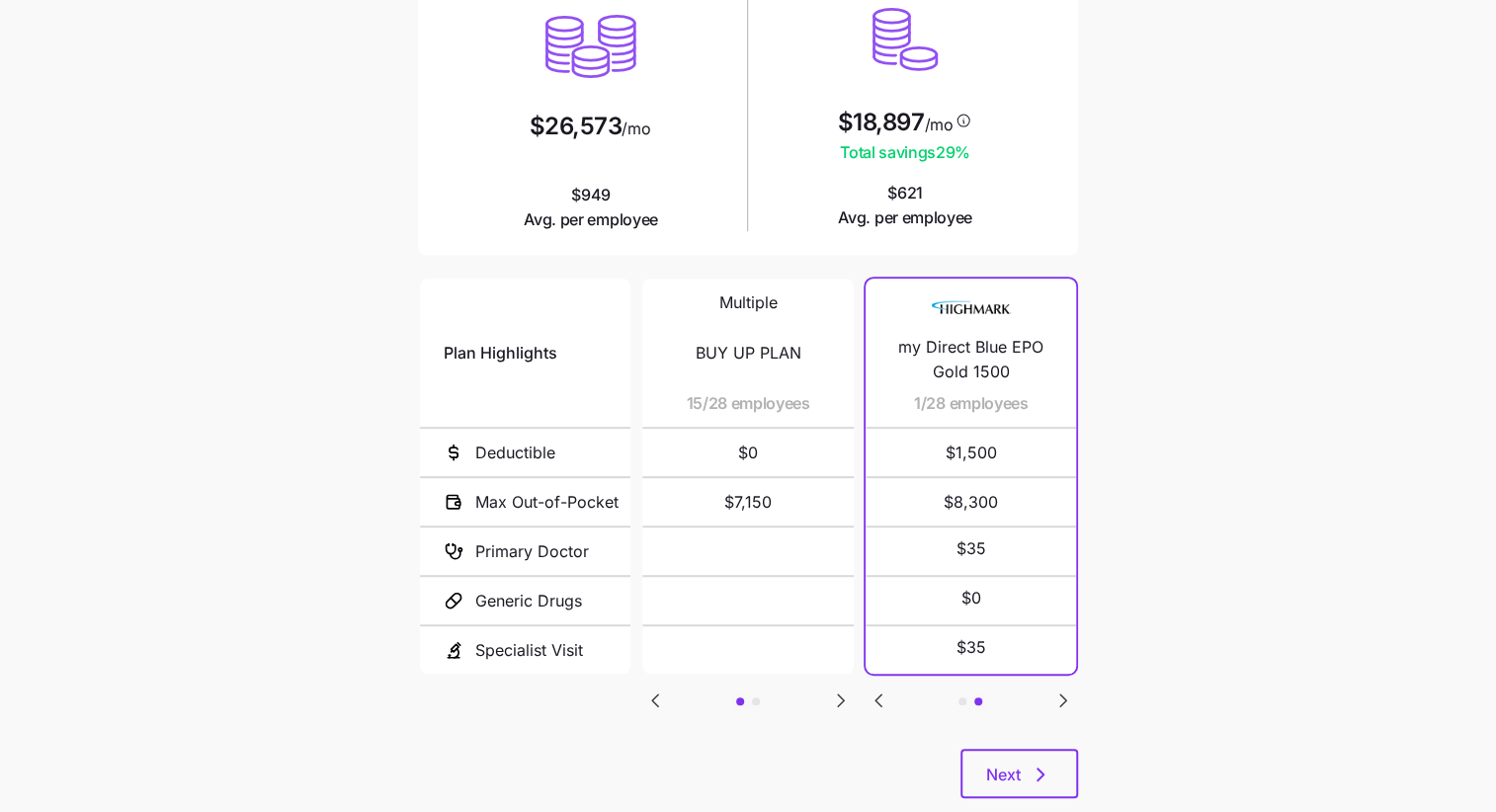 click 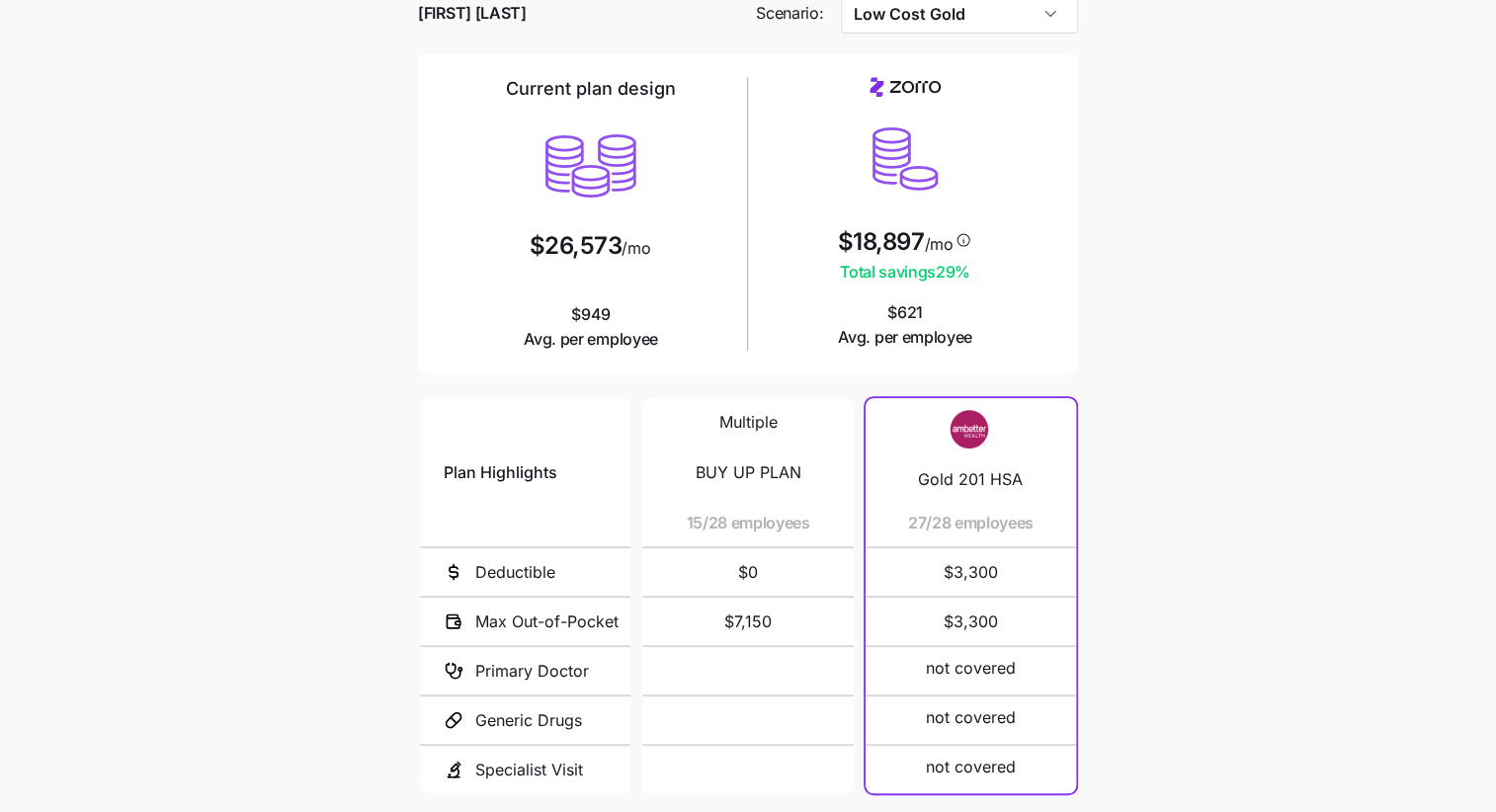 scroll, scrollTop: 136, scrollLeft: 0, axis: vertical 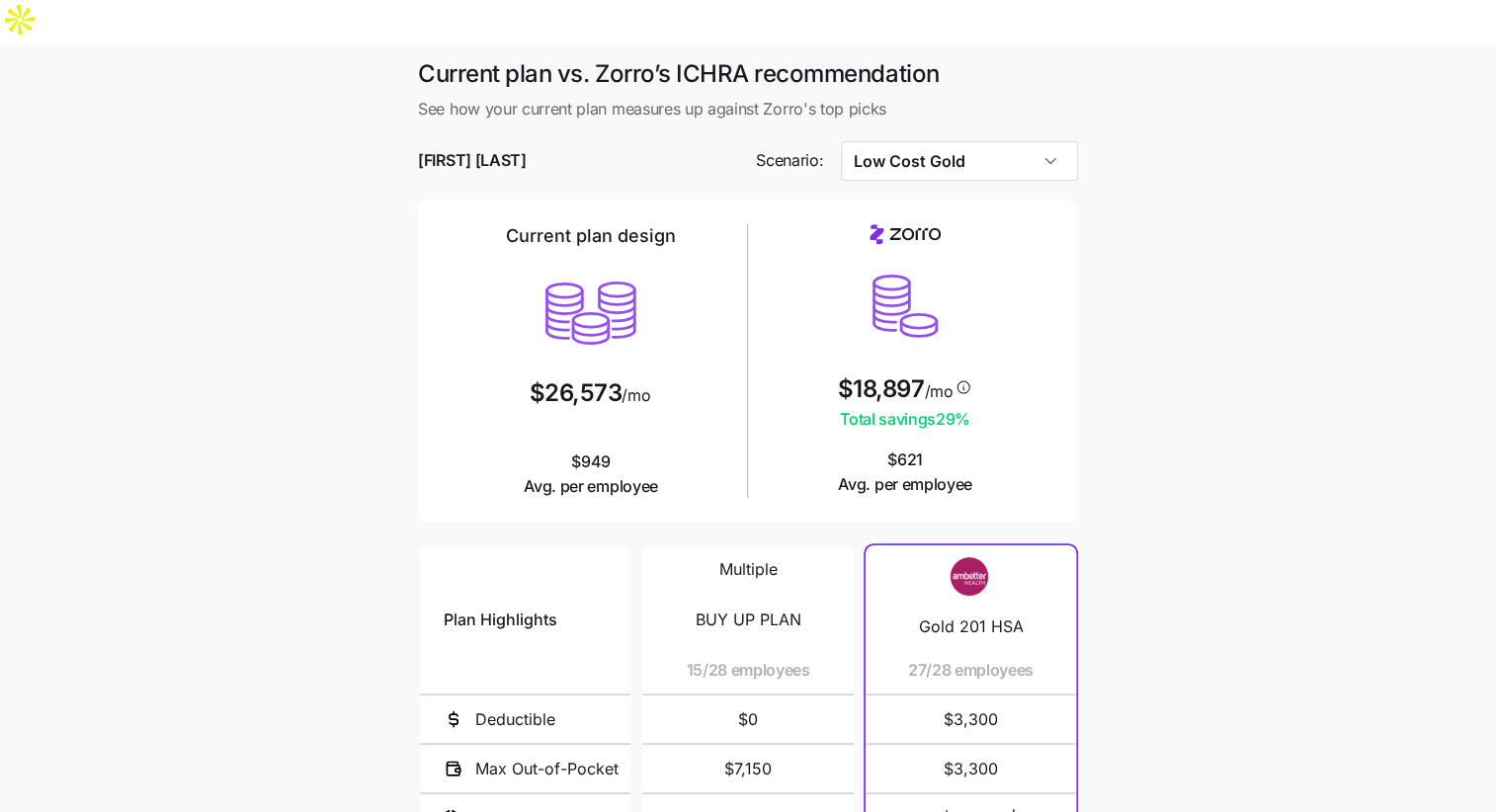 type 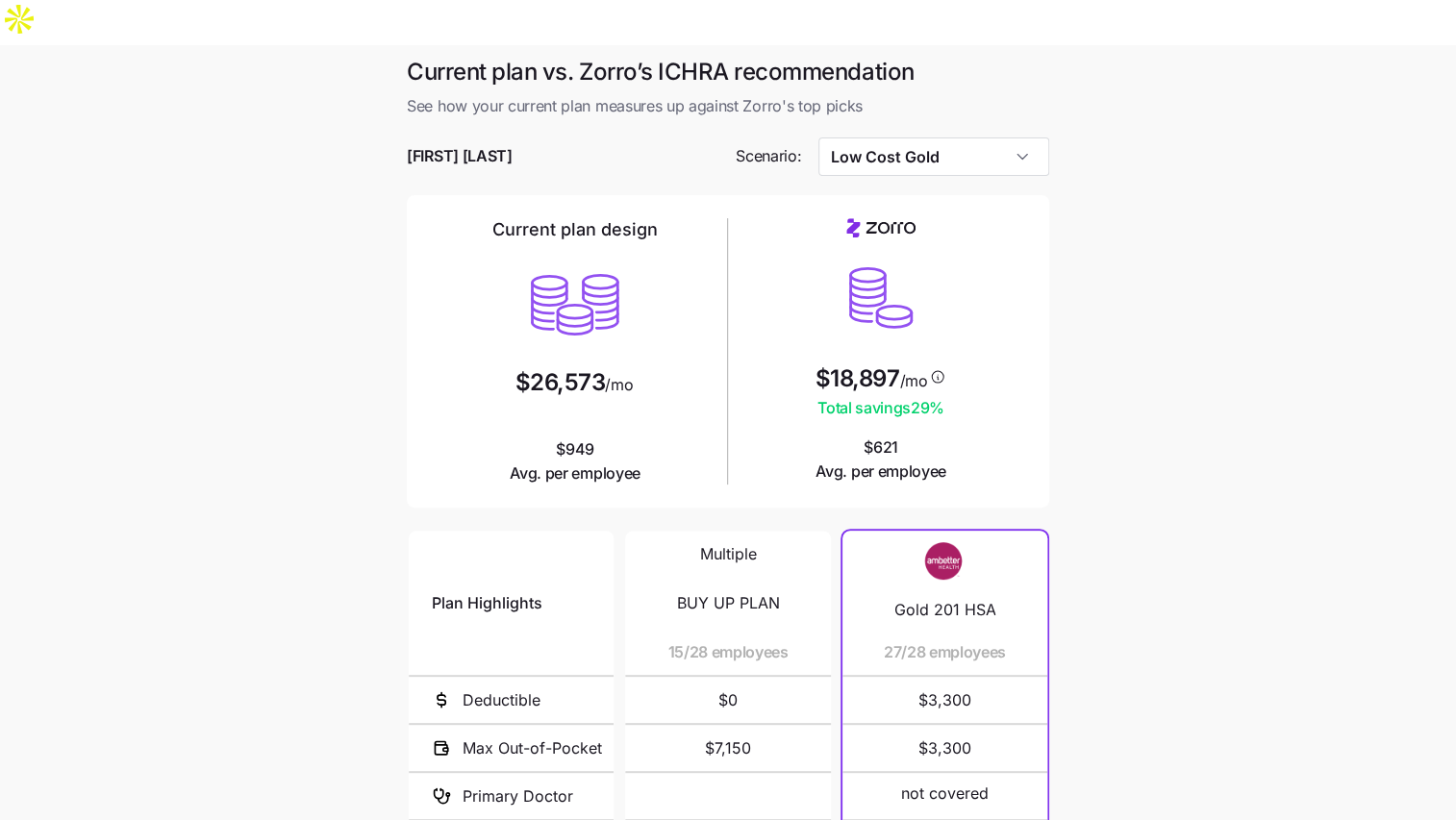 click on "Current plan vs. Zorro’s ICHRA recommendation See how your current plan measures up against Zorro's top picks BJ Baldwin Scenario: Low Cost Gold Current plan design $26,573 /mo $949 Avg. per employee $18,897 /mo Total savings  29 % $621 Avg. per employee Plan Highlights Deductible Max Out-of-Pocket Primary Doctor Generic Drugs Specialist Visit Multiple BUY UP PLAN 15/28 employees $0 $7,150 Multiple BASE PLAN 13/28 employees $2,000 $7,150 Gold 201 HSA 27/28 employees $3,300 $3,300 not covered not covered not covered my Direct Blue EPO Gold 1500 1/28 employees $1,500 $8,300 $35 $0 $35 Next" at bounding box center (728, 570) 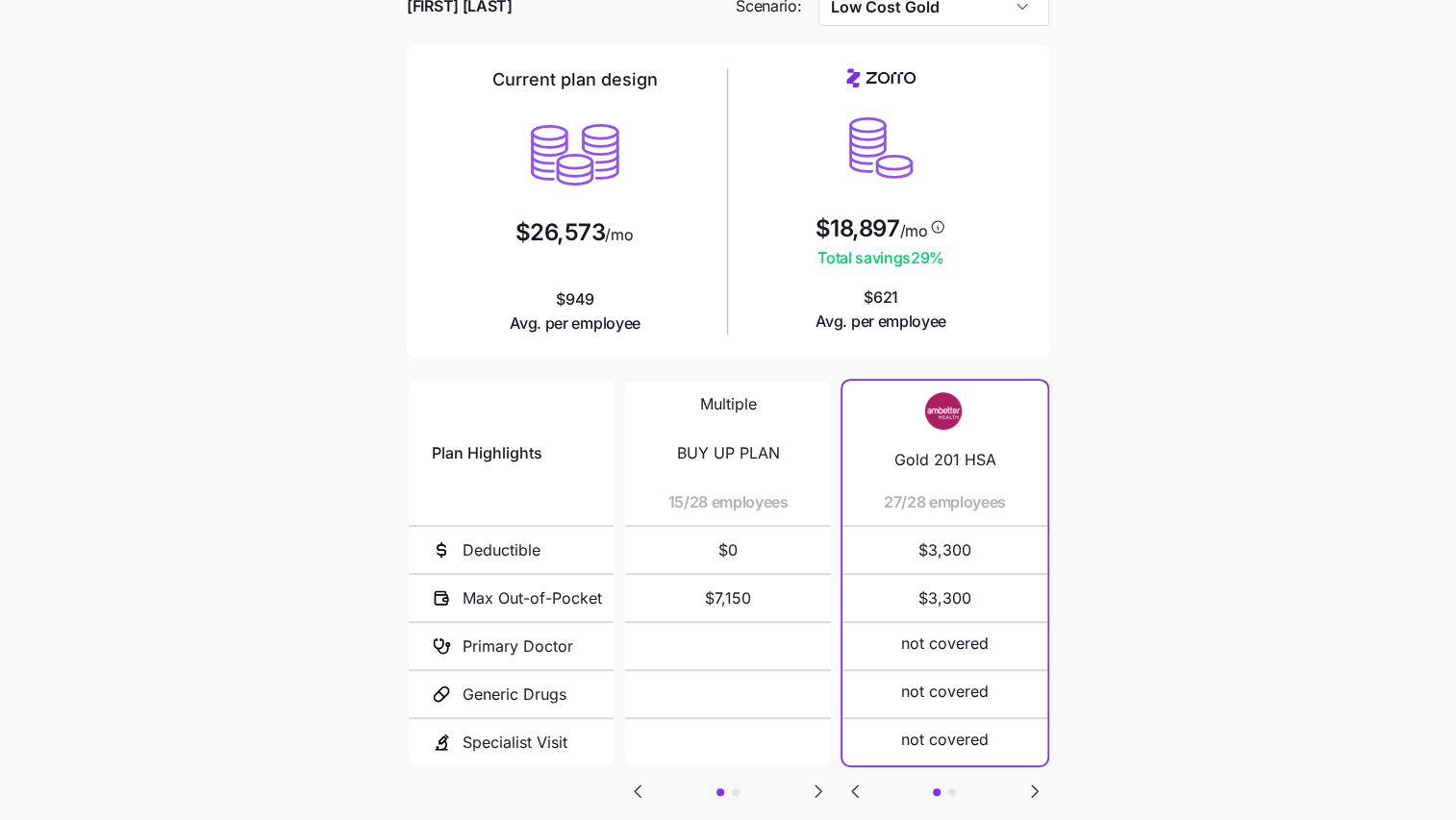 scroll, scrollTop: 154, scrollLeft: 0, axis: vertical 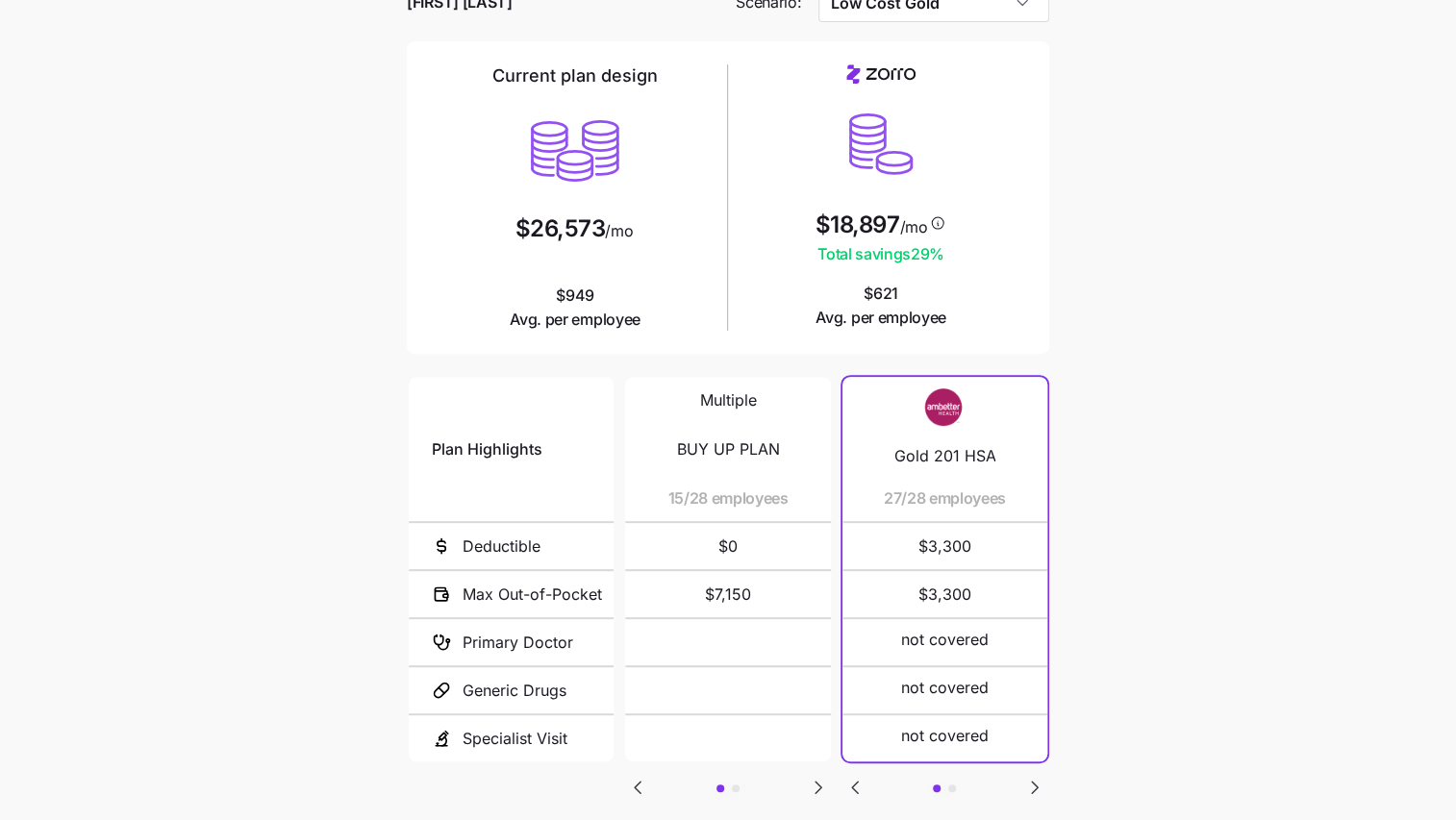 click 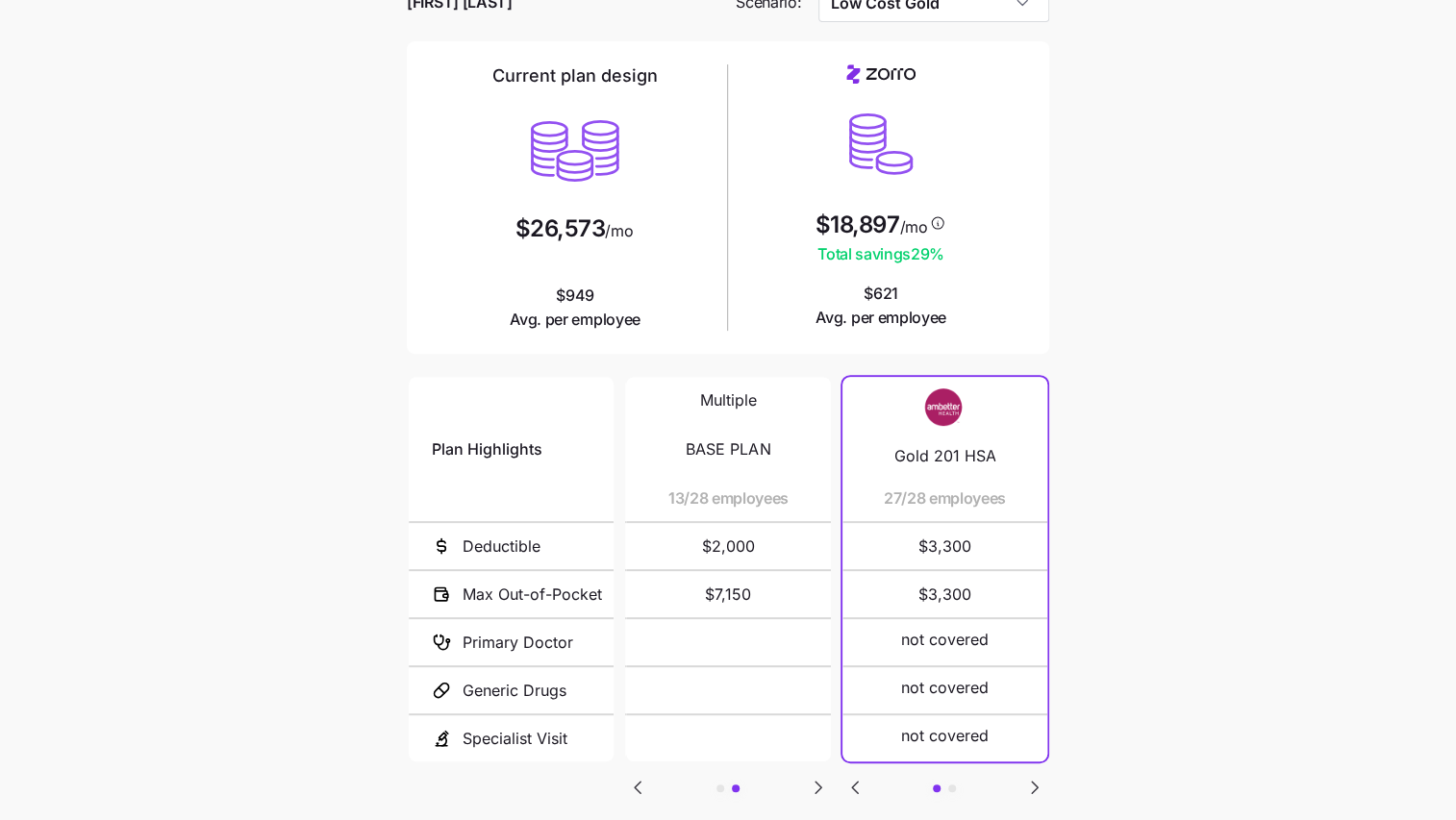 click 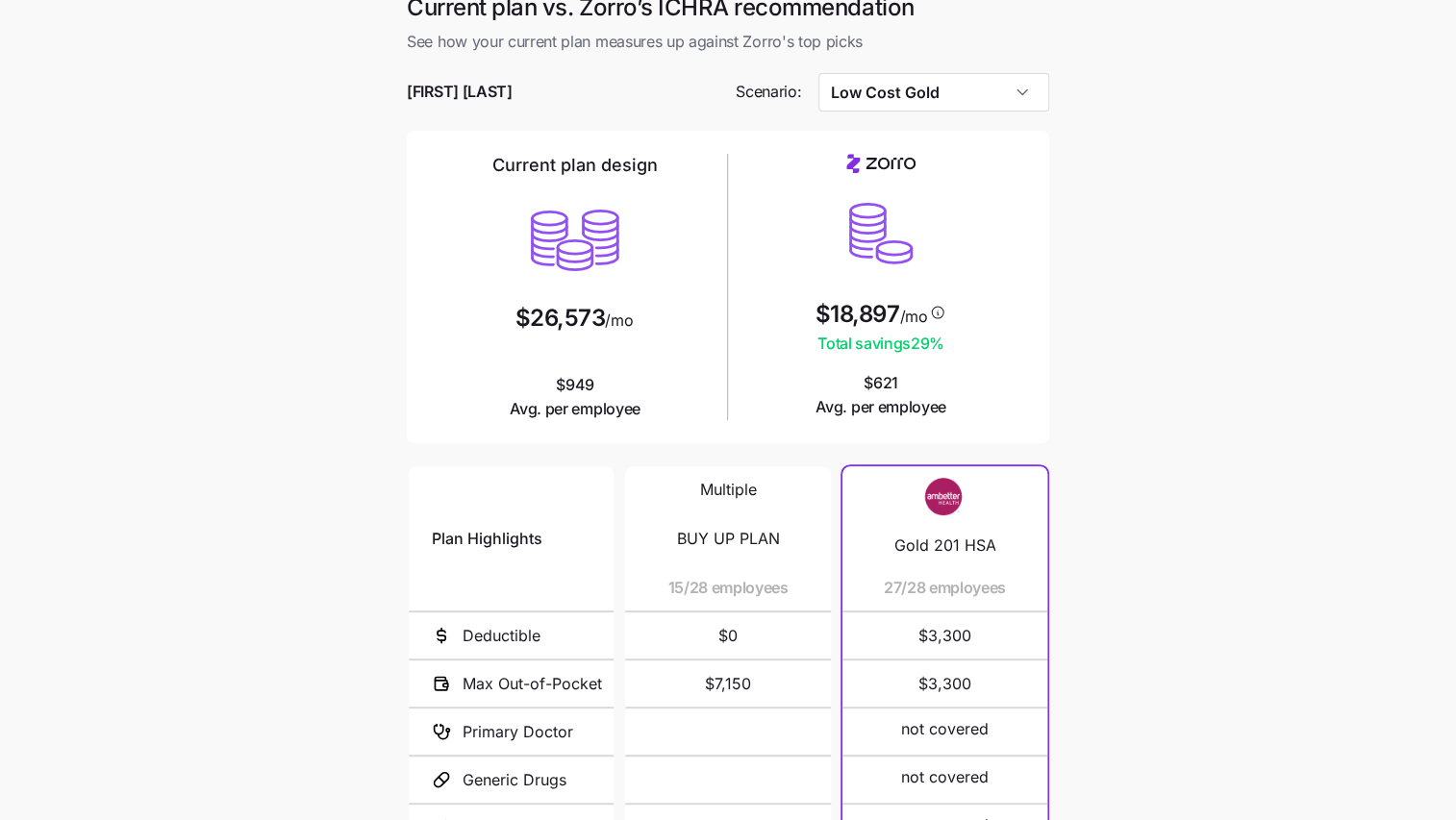 scroll, scrollTop: 61, scrollLeft: 0, axis: vertical 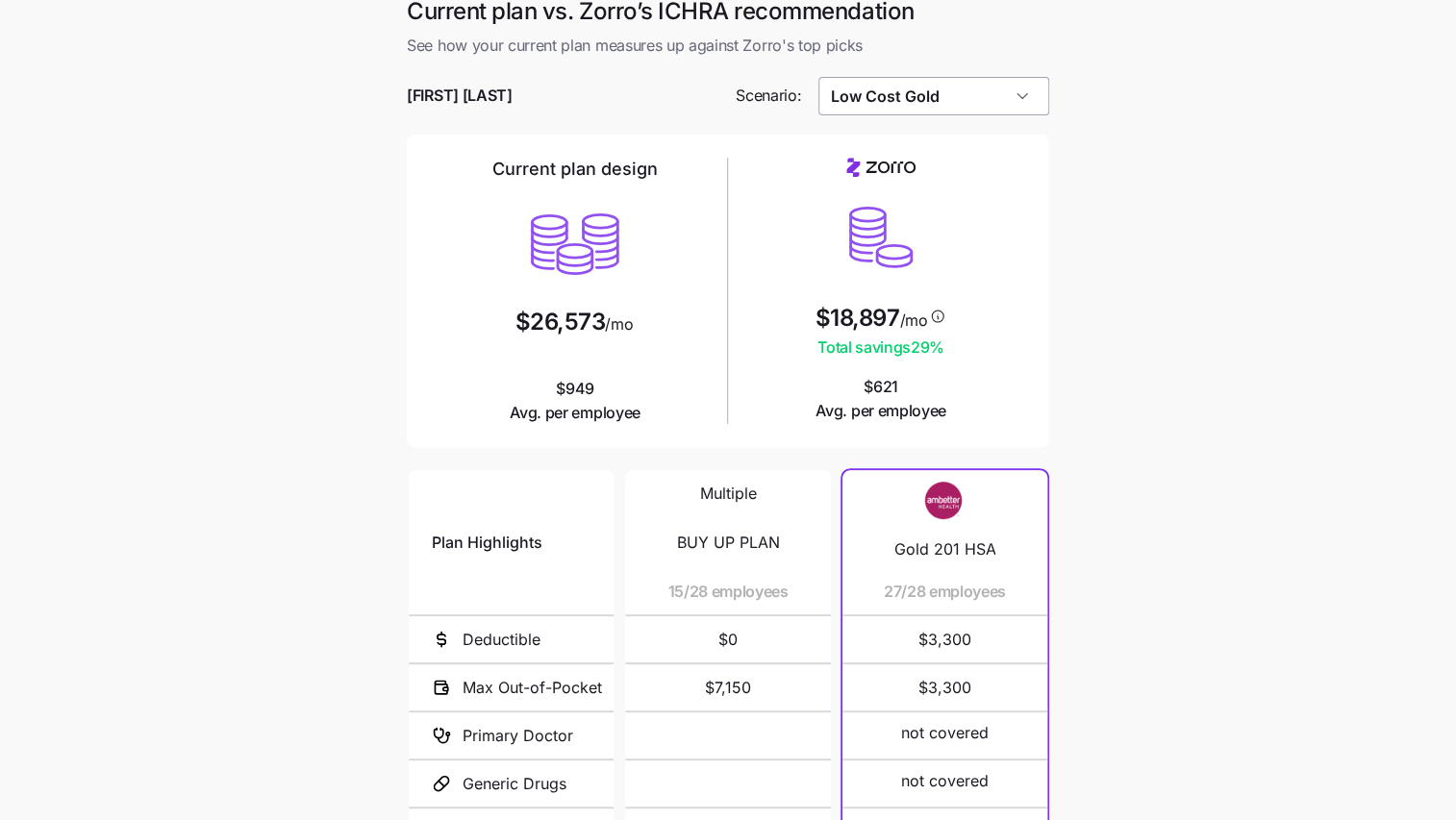 click on "Low Cost Gold" at bounding box center (934, 96) 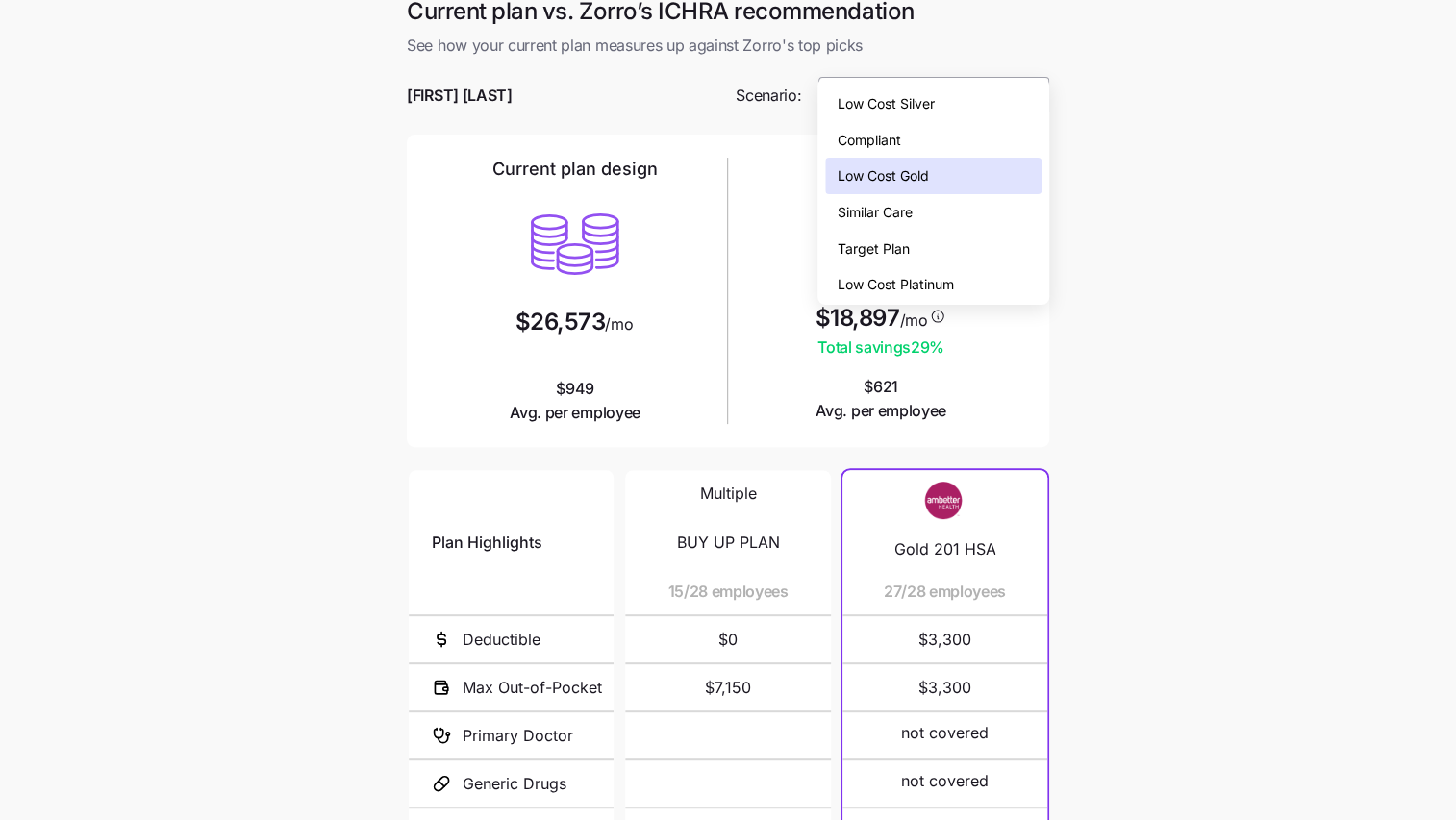 click on "Low Cost Gold" at bounding box center [934, 96] 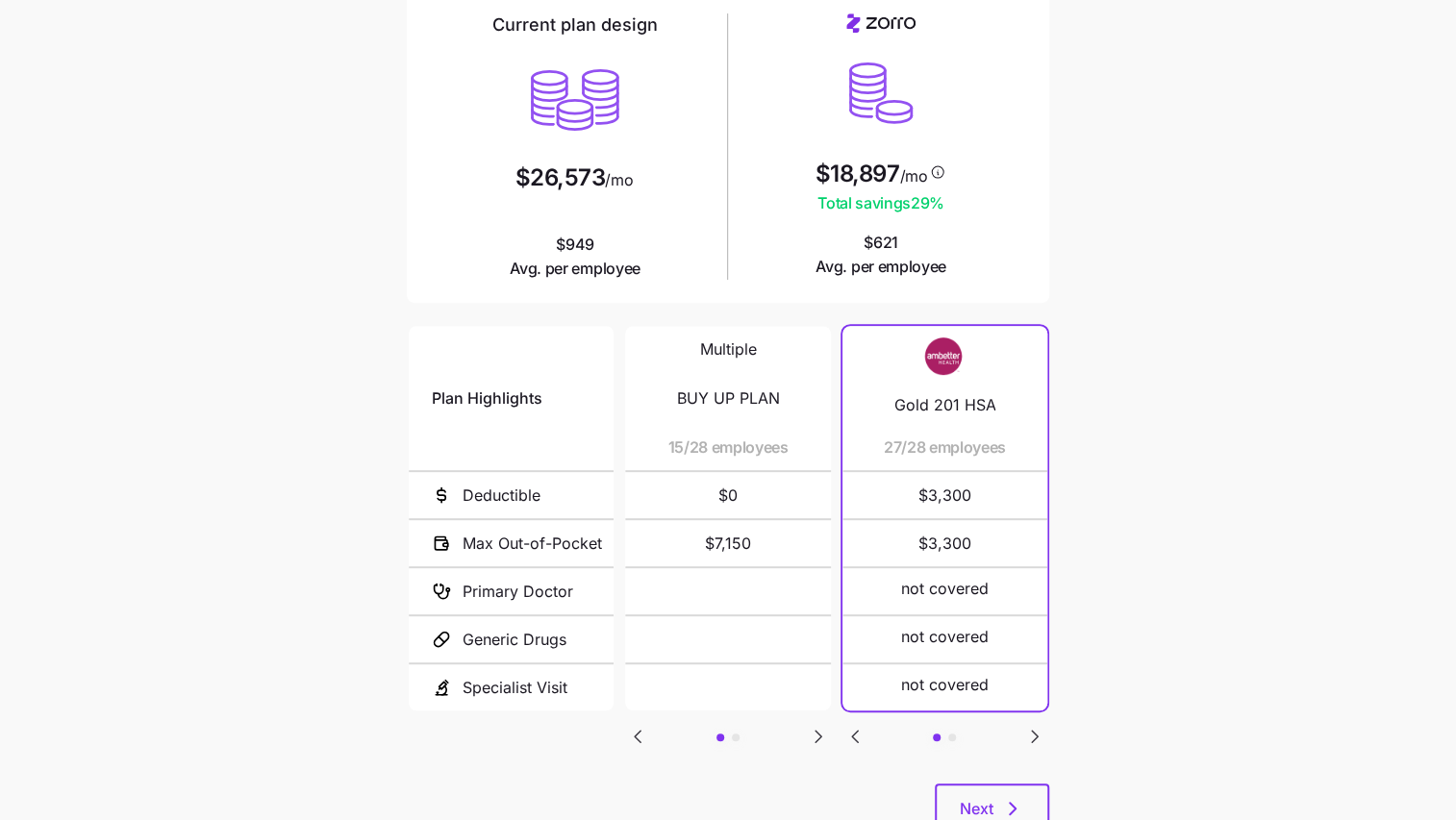 scroll, scrollTop: 209, scrollLeft: 0, axis: vertical 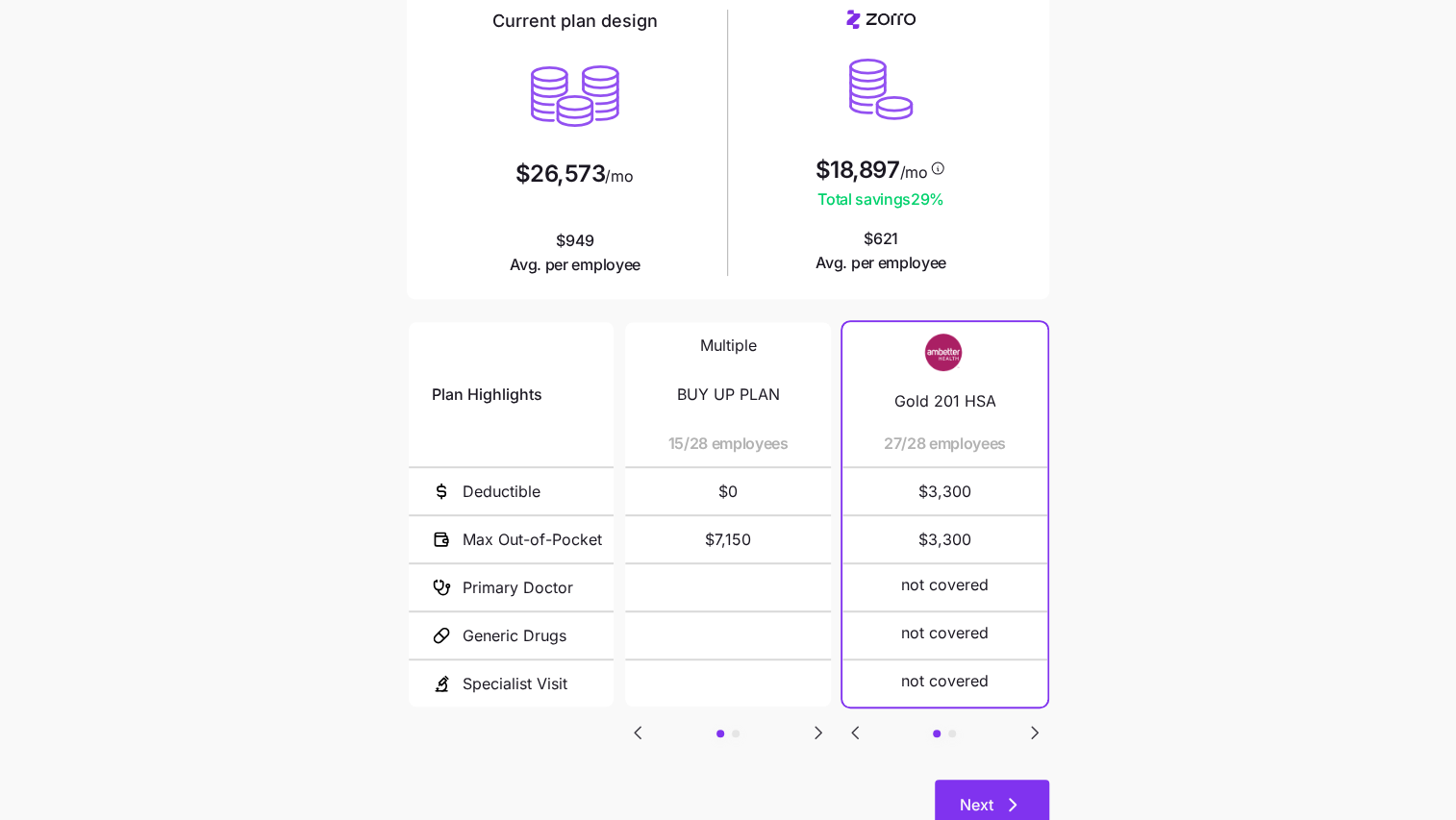 click on "Next" at bounding box center [992, 804] 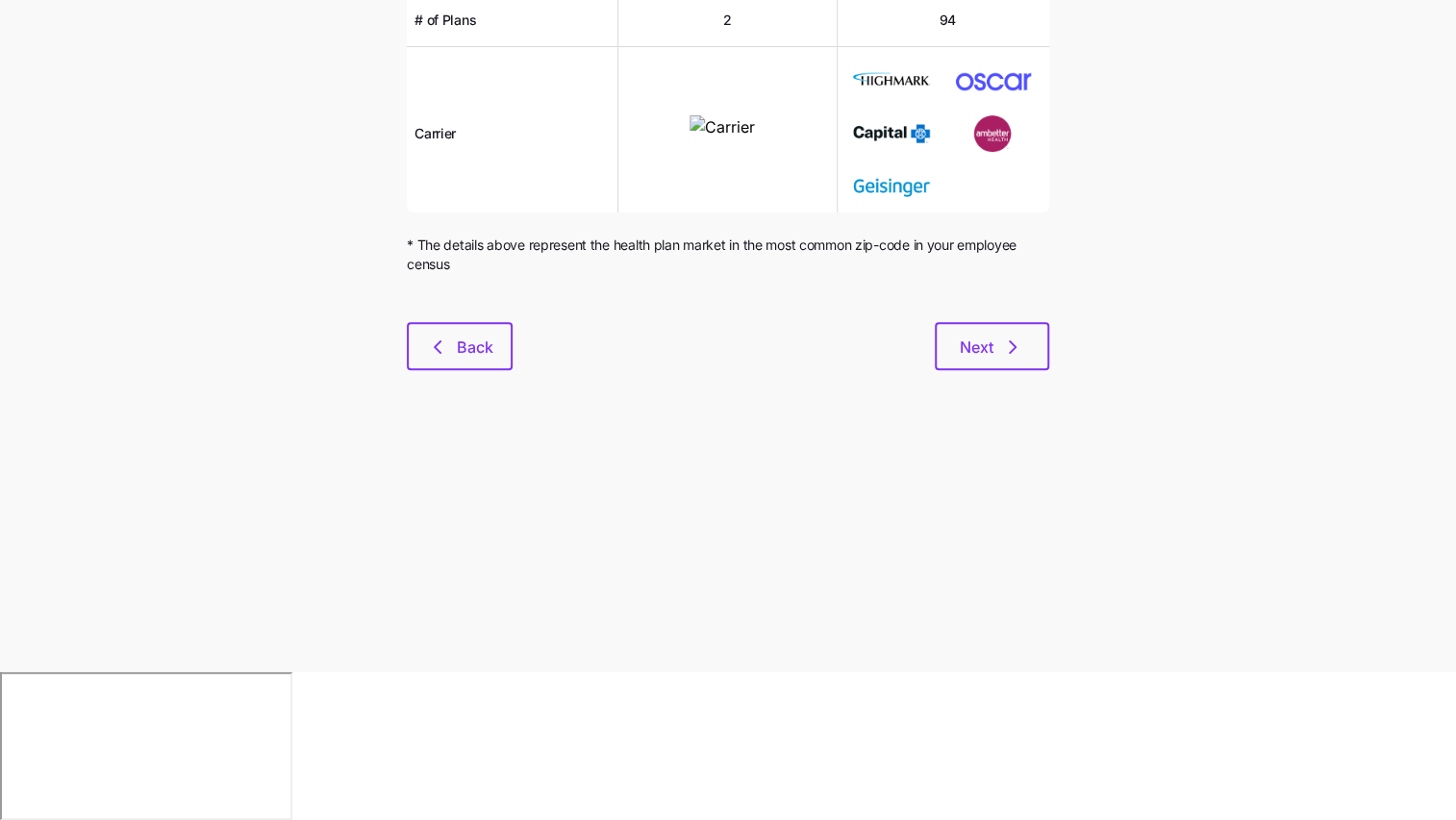 scroll, scrollTop: 0, scrollLeft: 0, axis: both 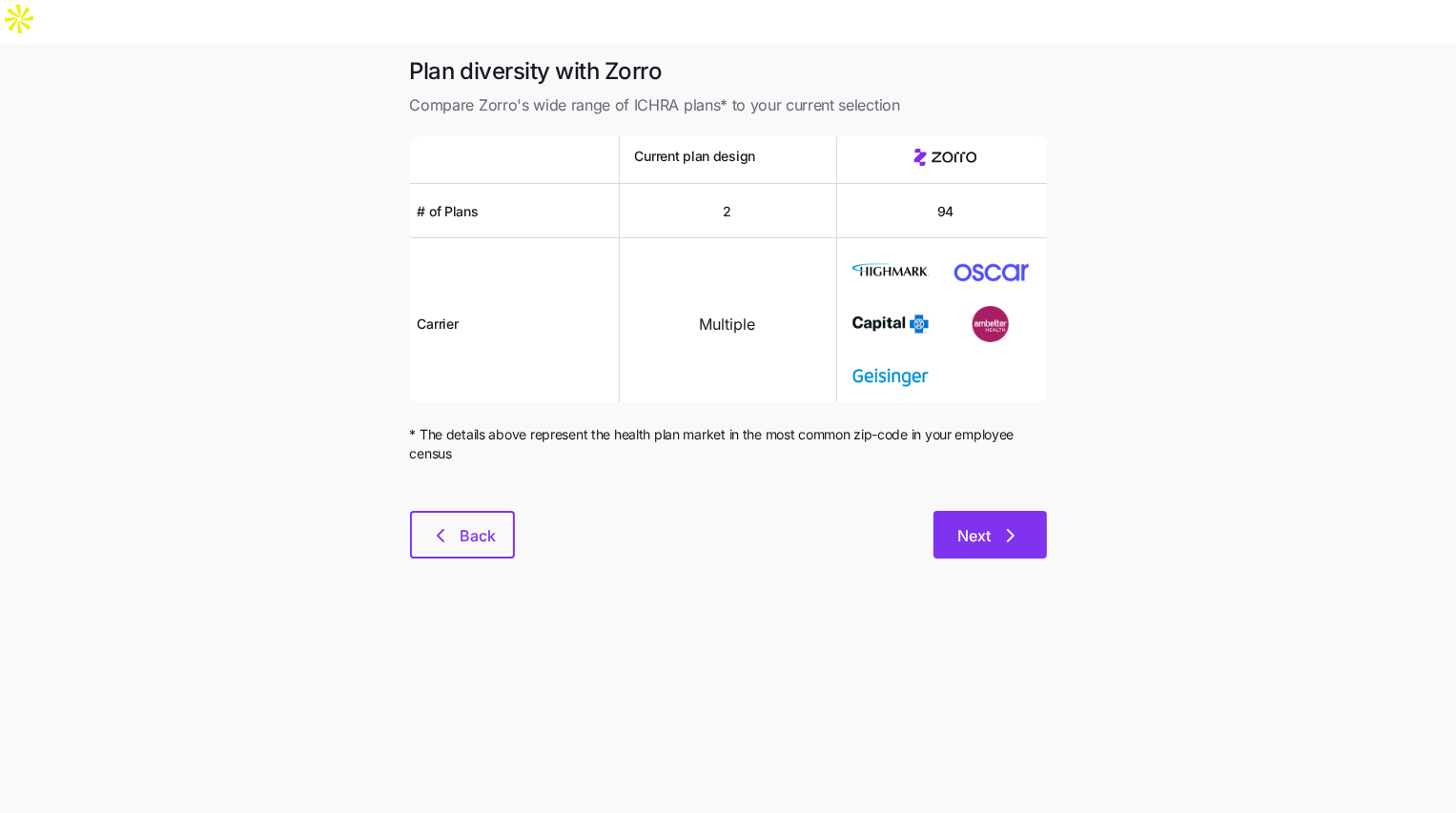 click 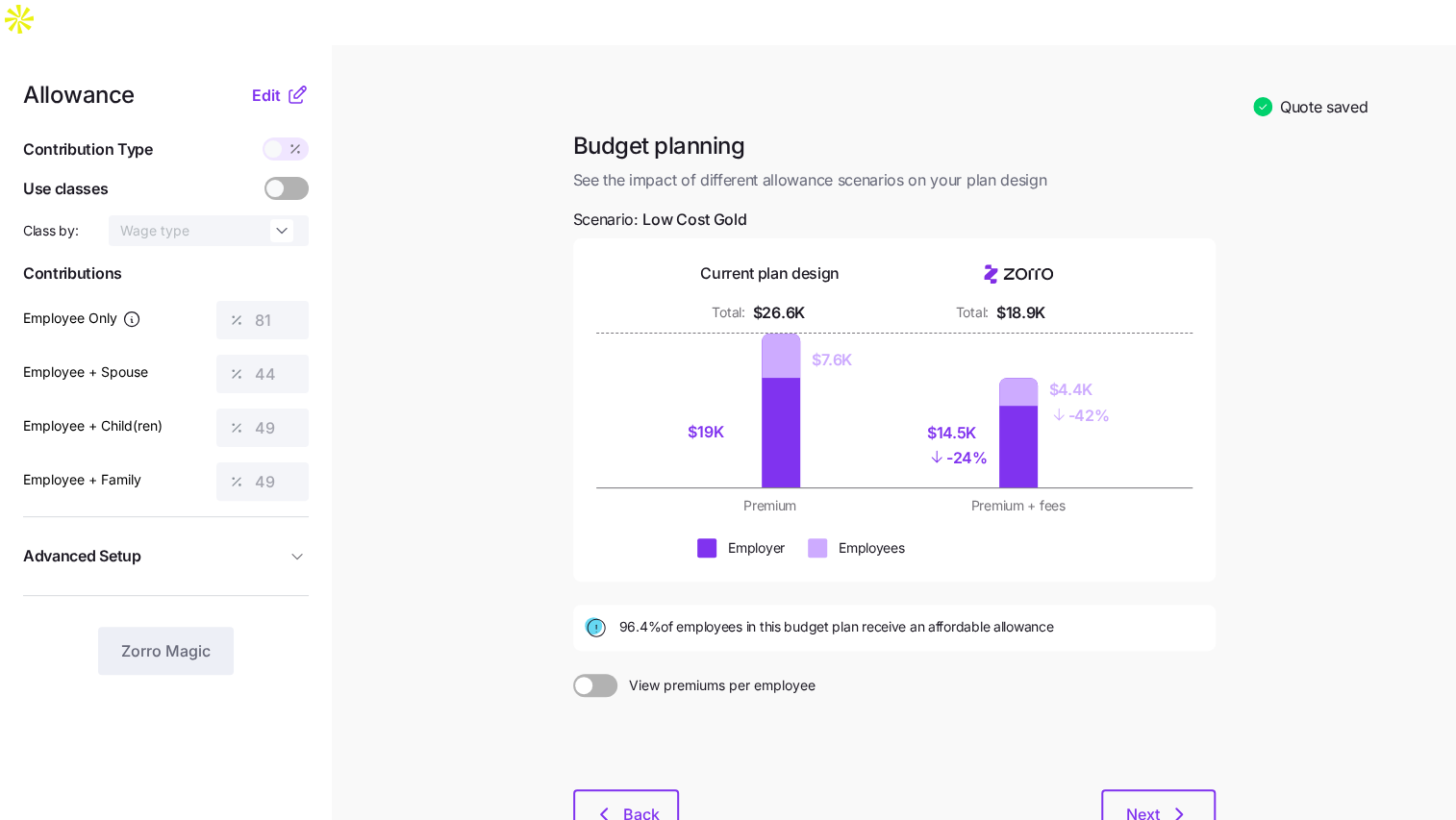 click on "Advanced Setup" at bounding box center [154, 556] 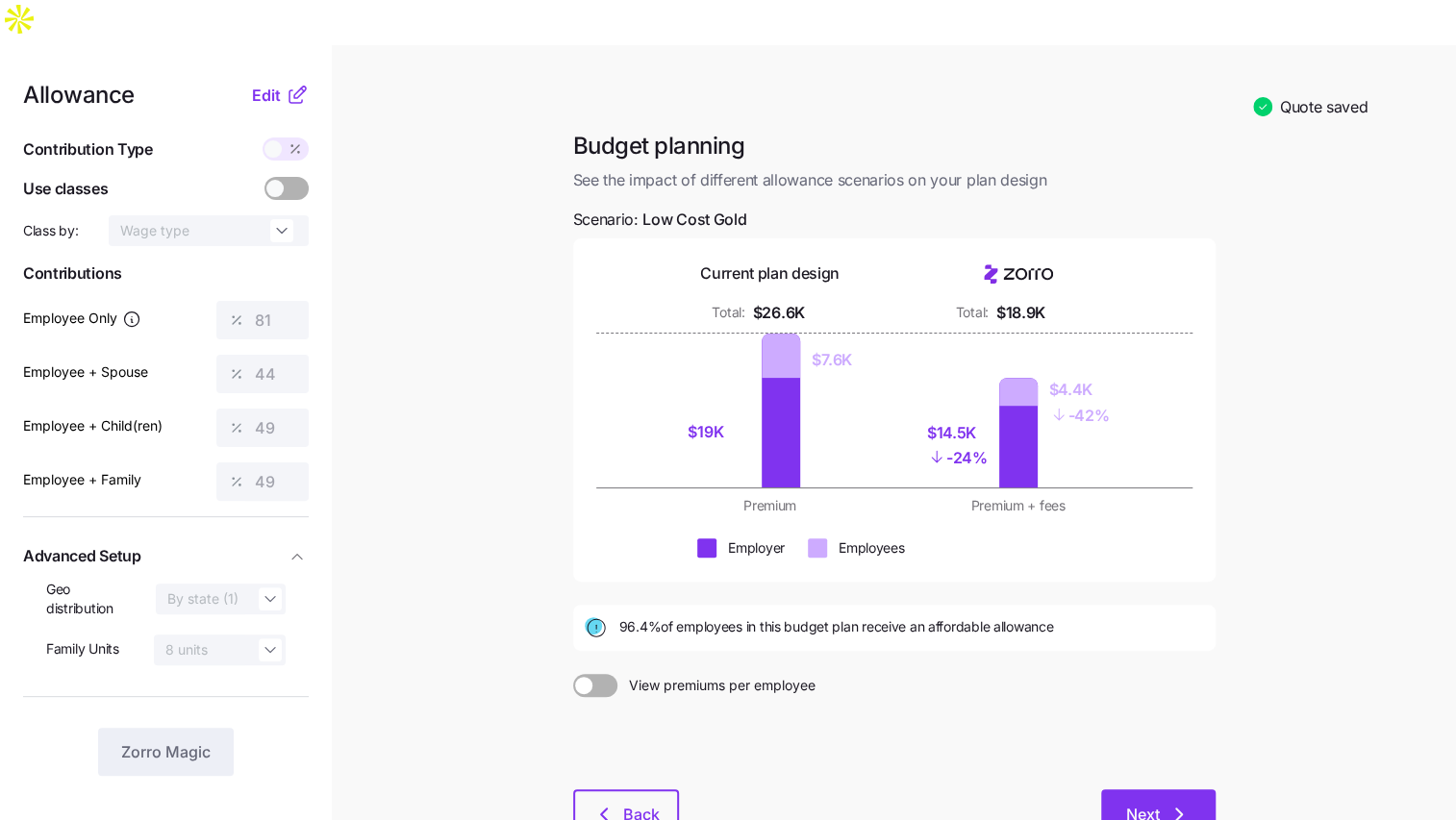 click on "Next" at bounding box center (1158, 813) 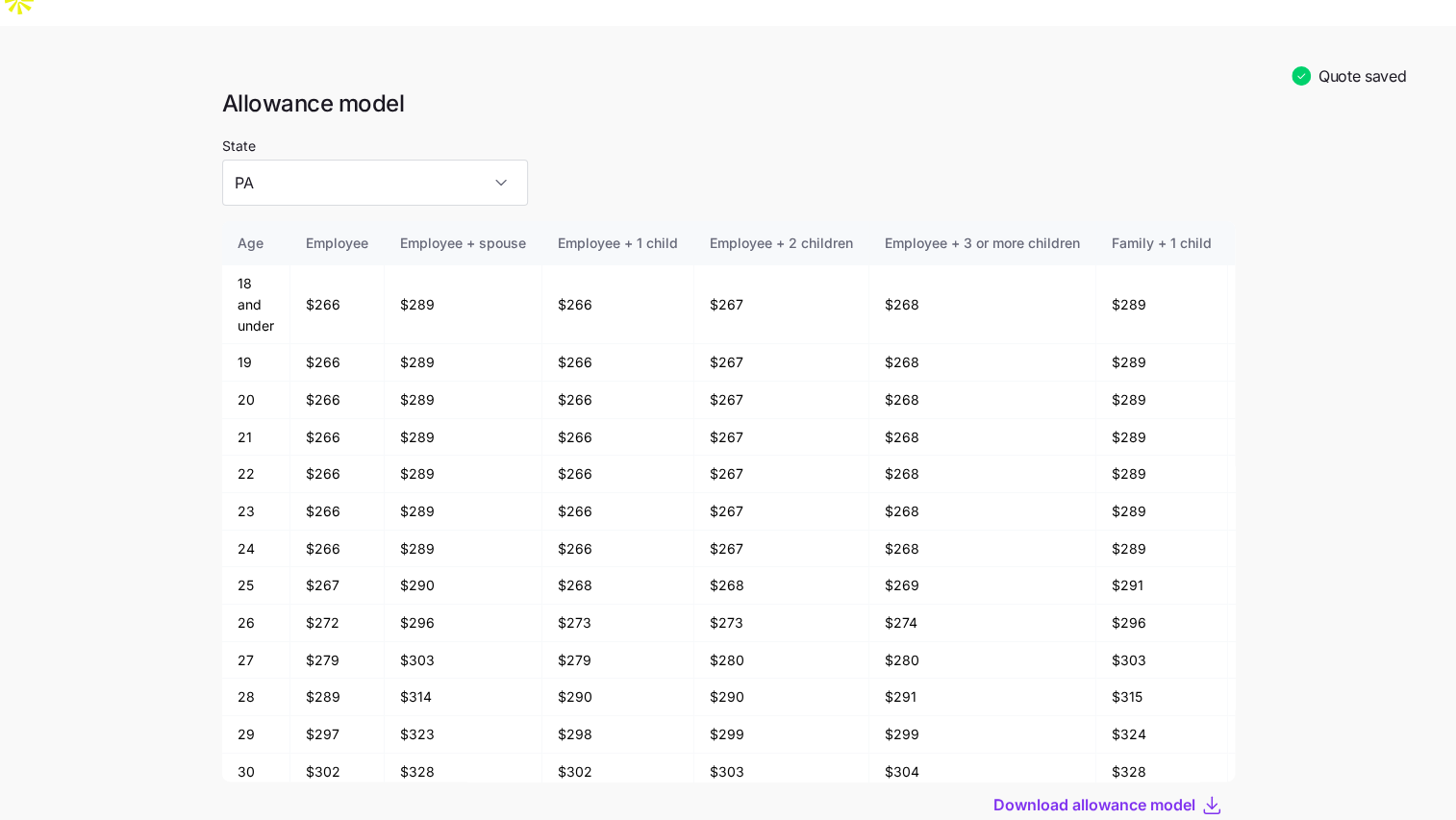 scroll, scrollTop: 31, scrollLeft: 0, axis: vertical 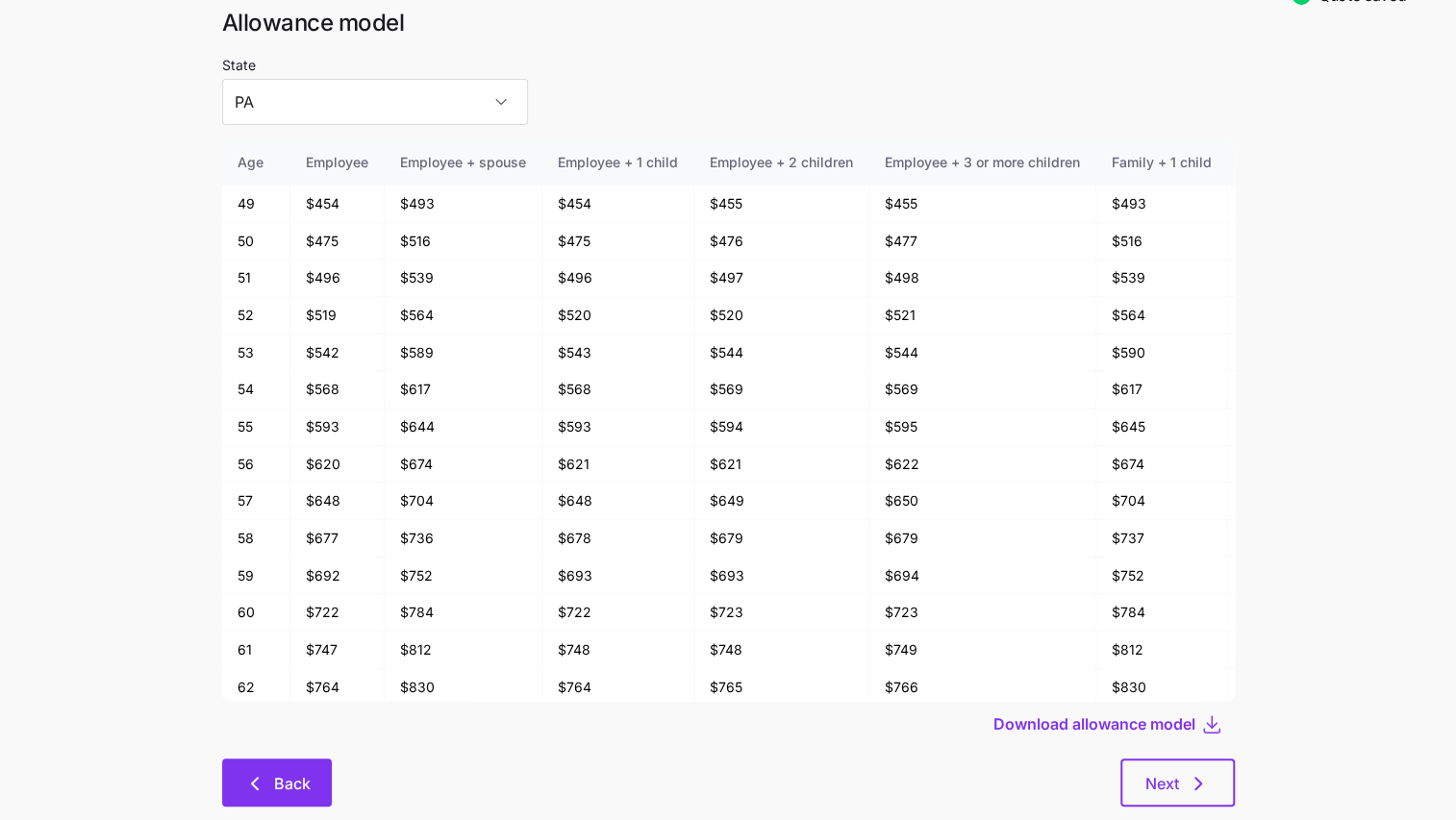 click on "Back" at bounding box center [292, 783] 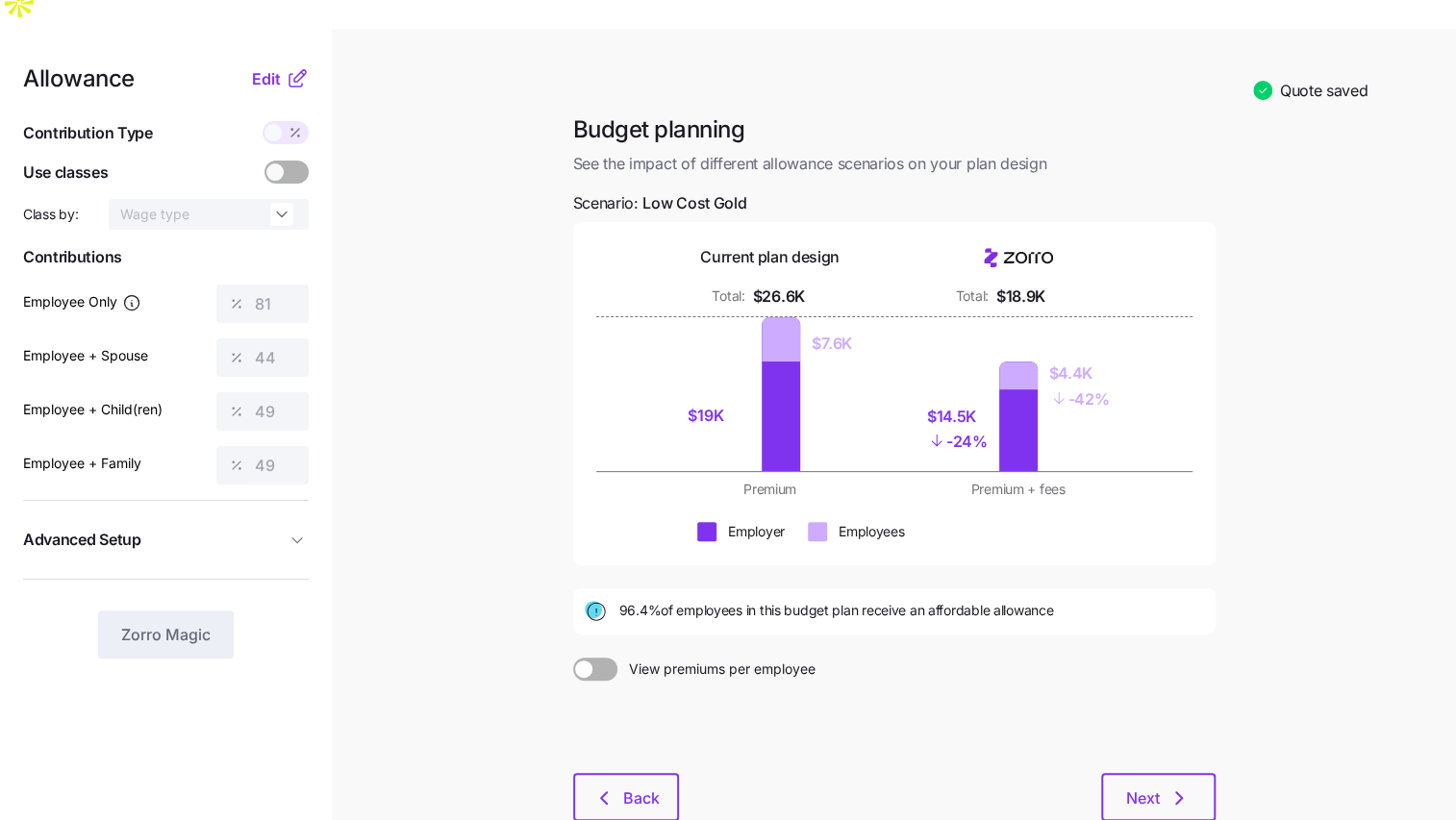scroll, scrollTop: 17, scrollLeft: 0, axis: vertical 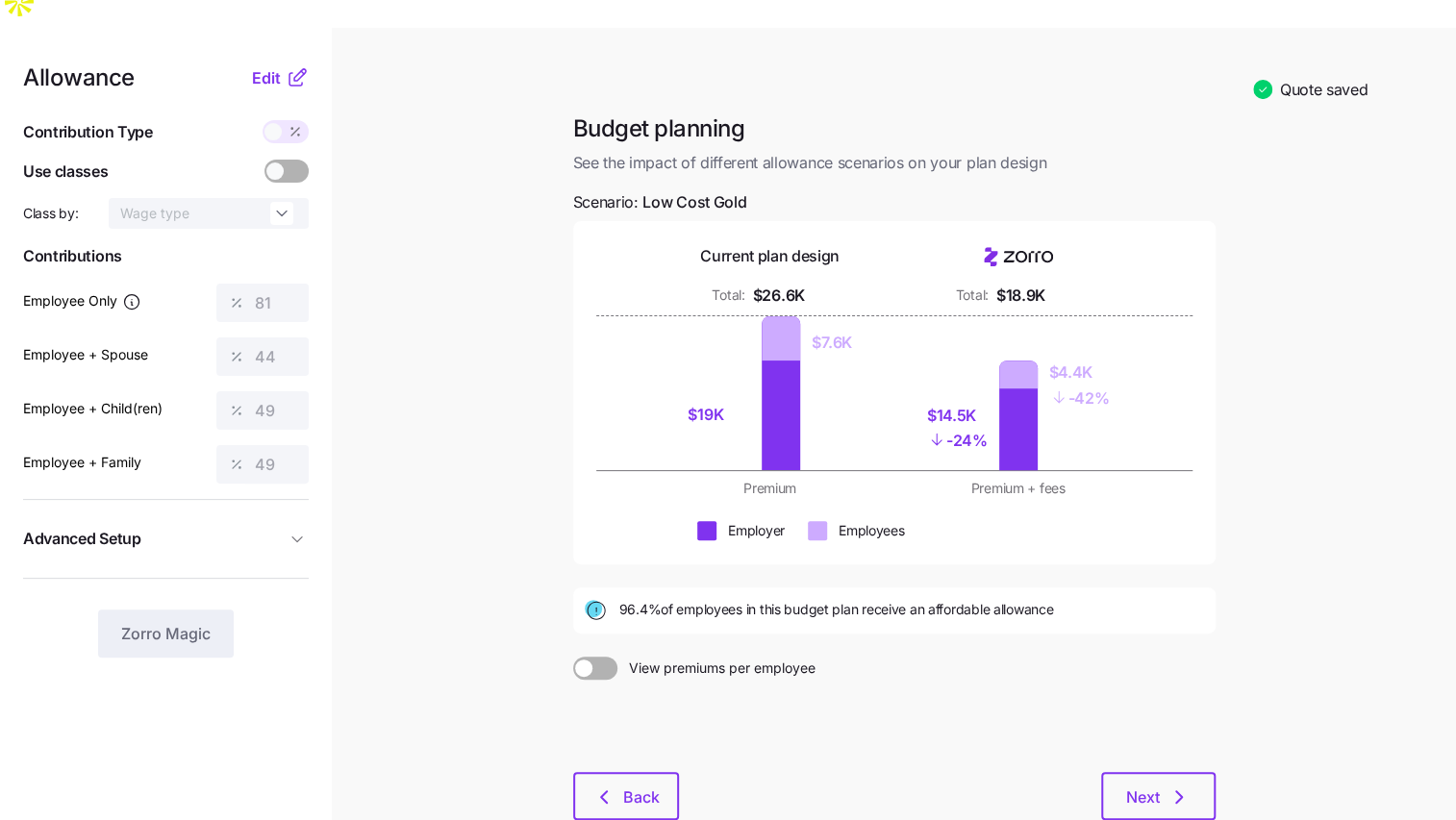drag, startPoint x: 1244, startPoint y: 582, endPoint x: 1230, endPoint y: 601, distance: 24 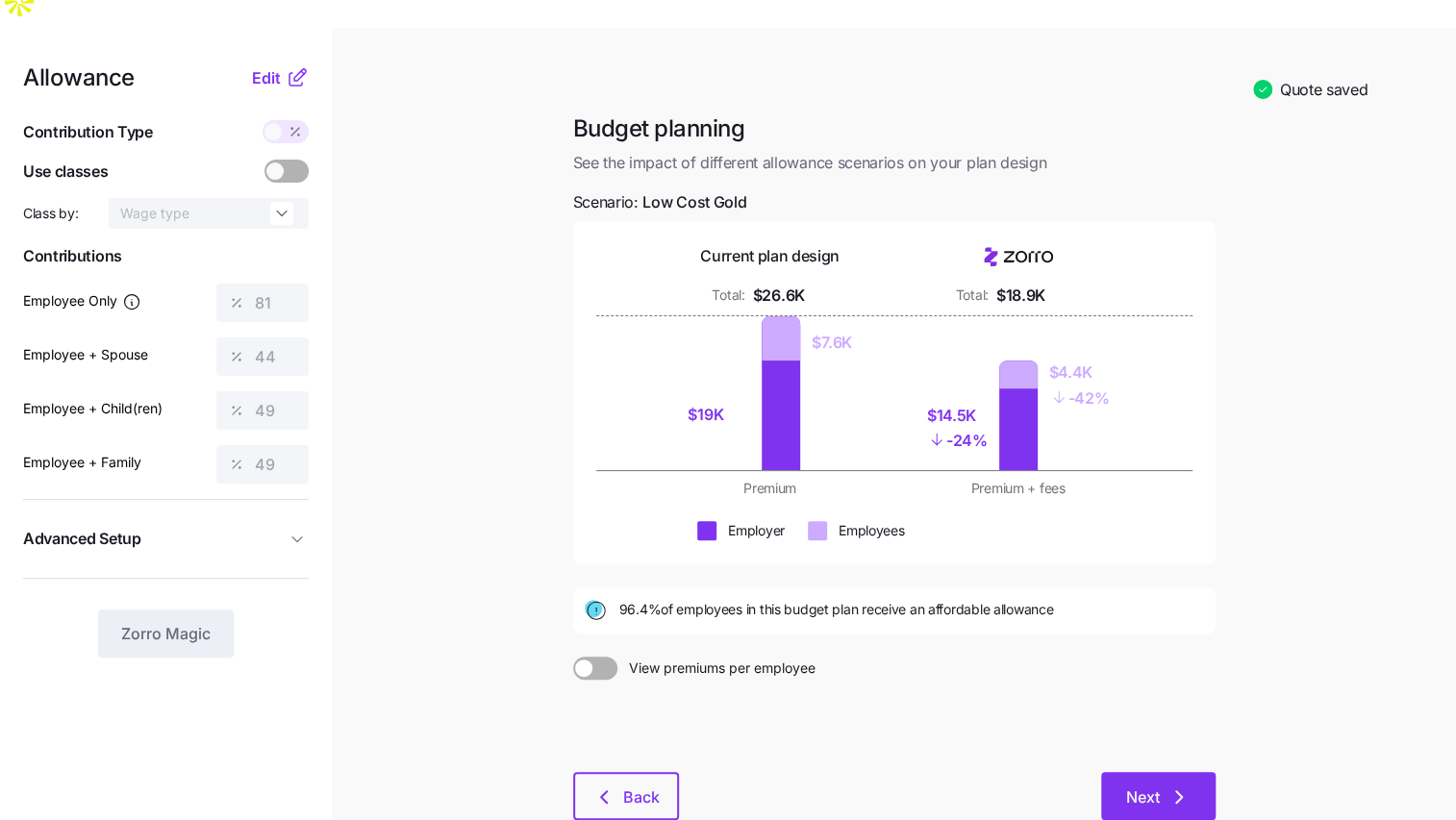click on "Next" at bounding box center [1142, 797] 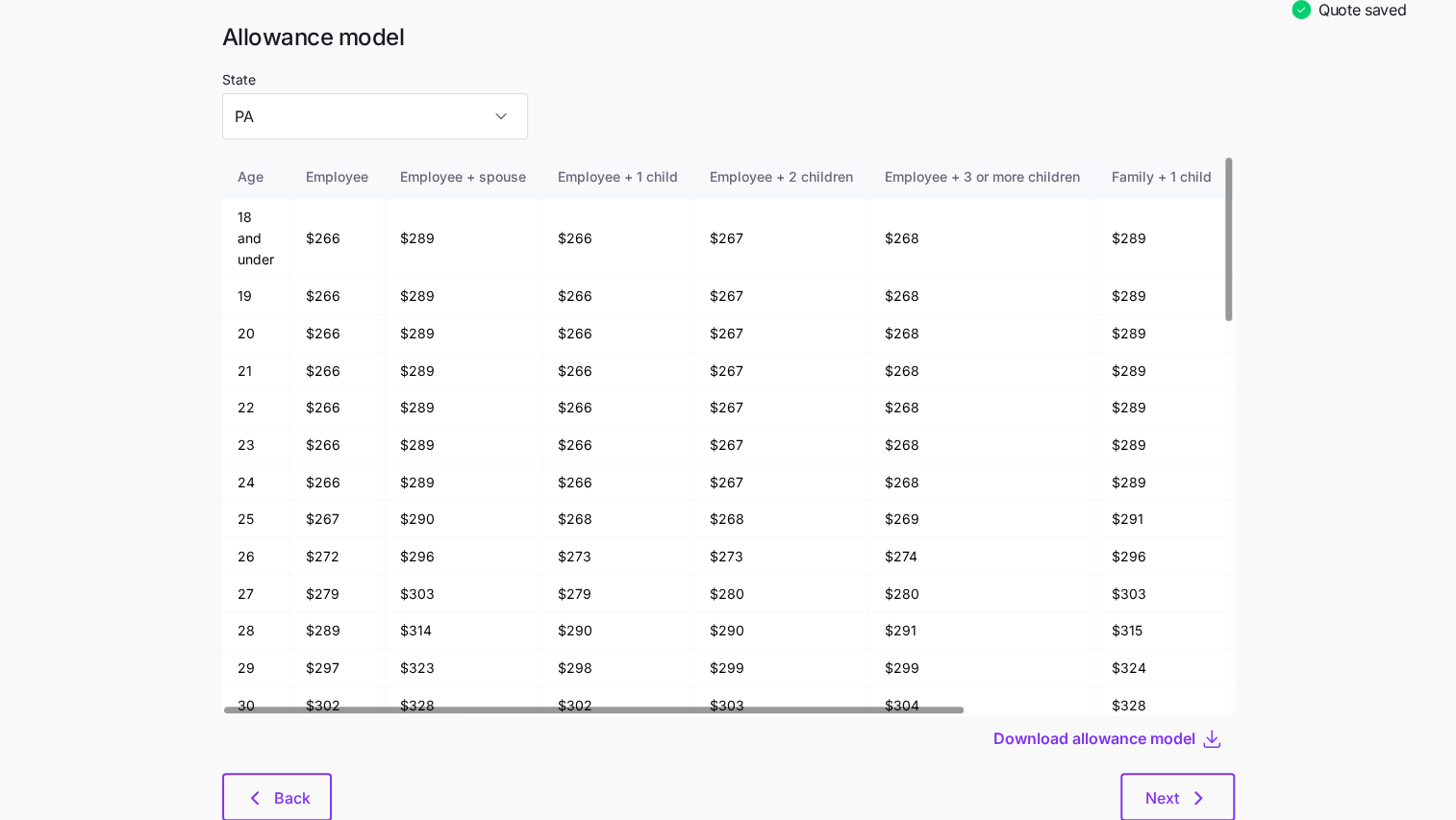 scroll, scrollTop: 100, scrollLeft: 0, axis: vertical 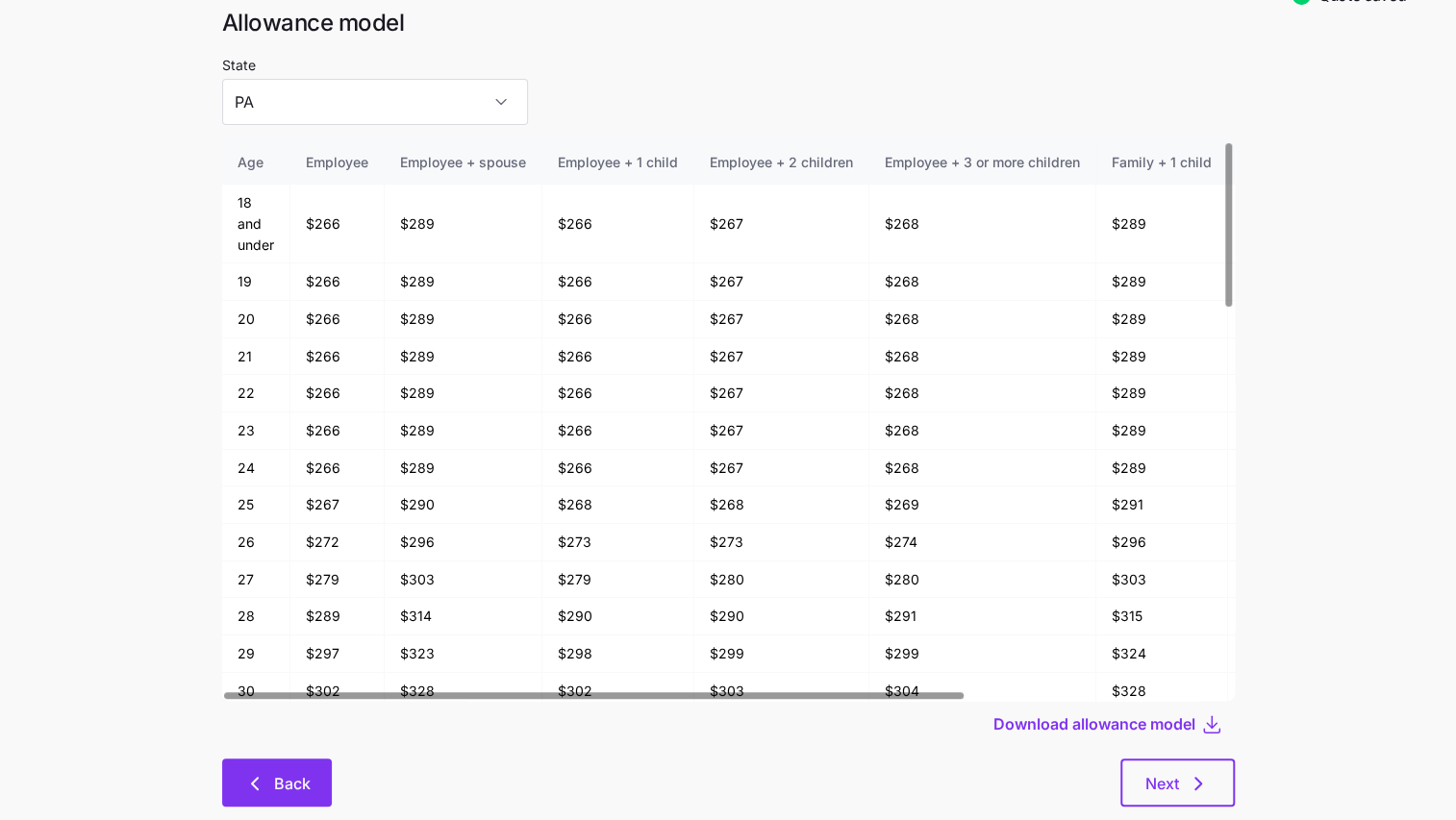 click on "Back" at bounding box center [277, 783] 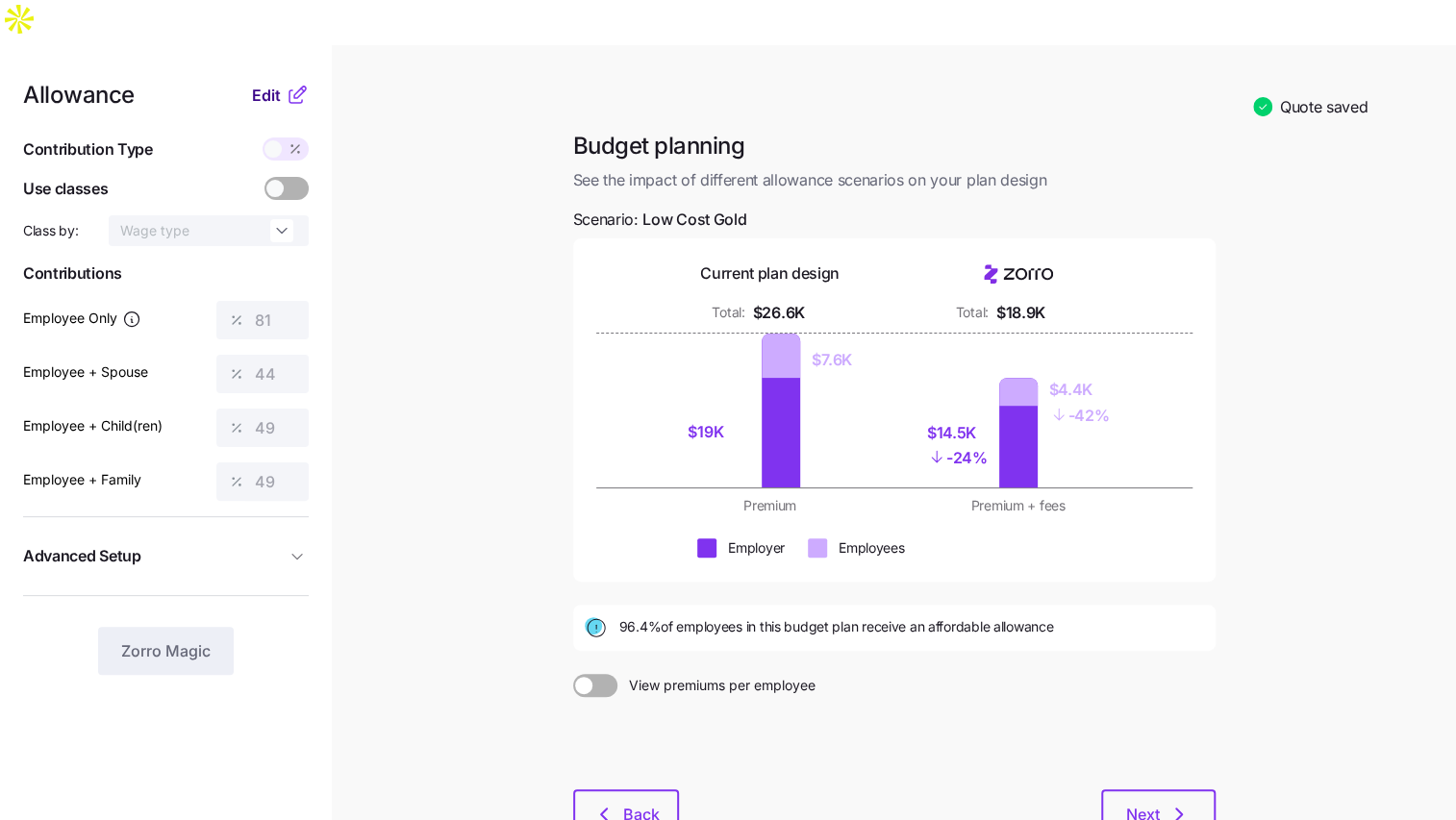 click on "Edit" at bounding box center (266, 95) 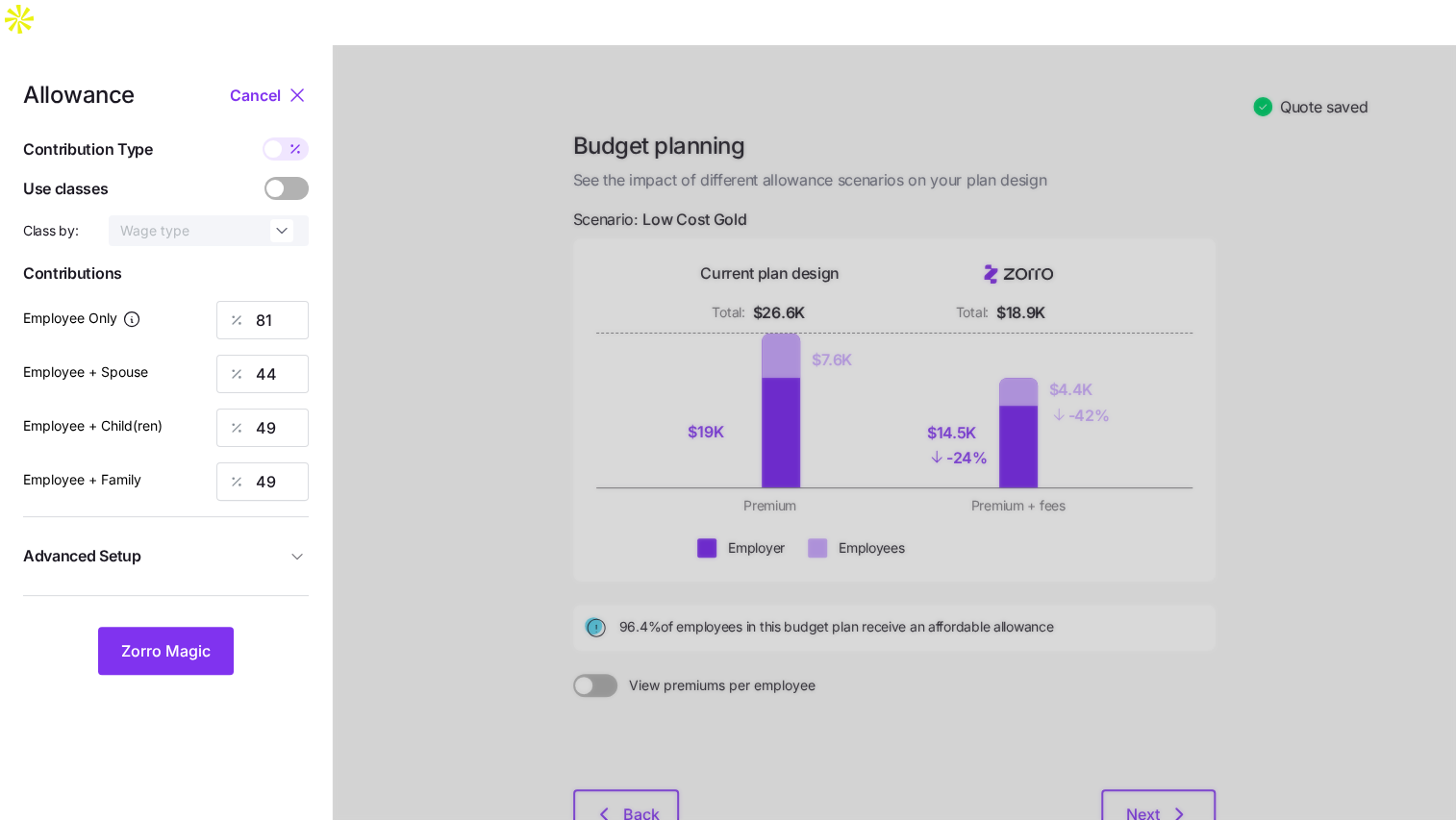click 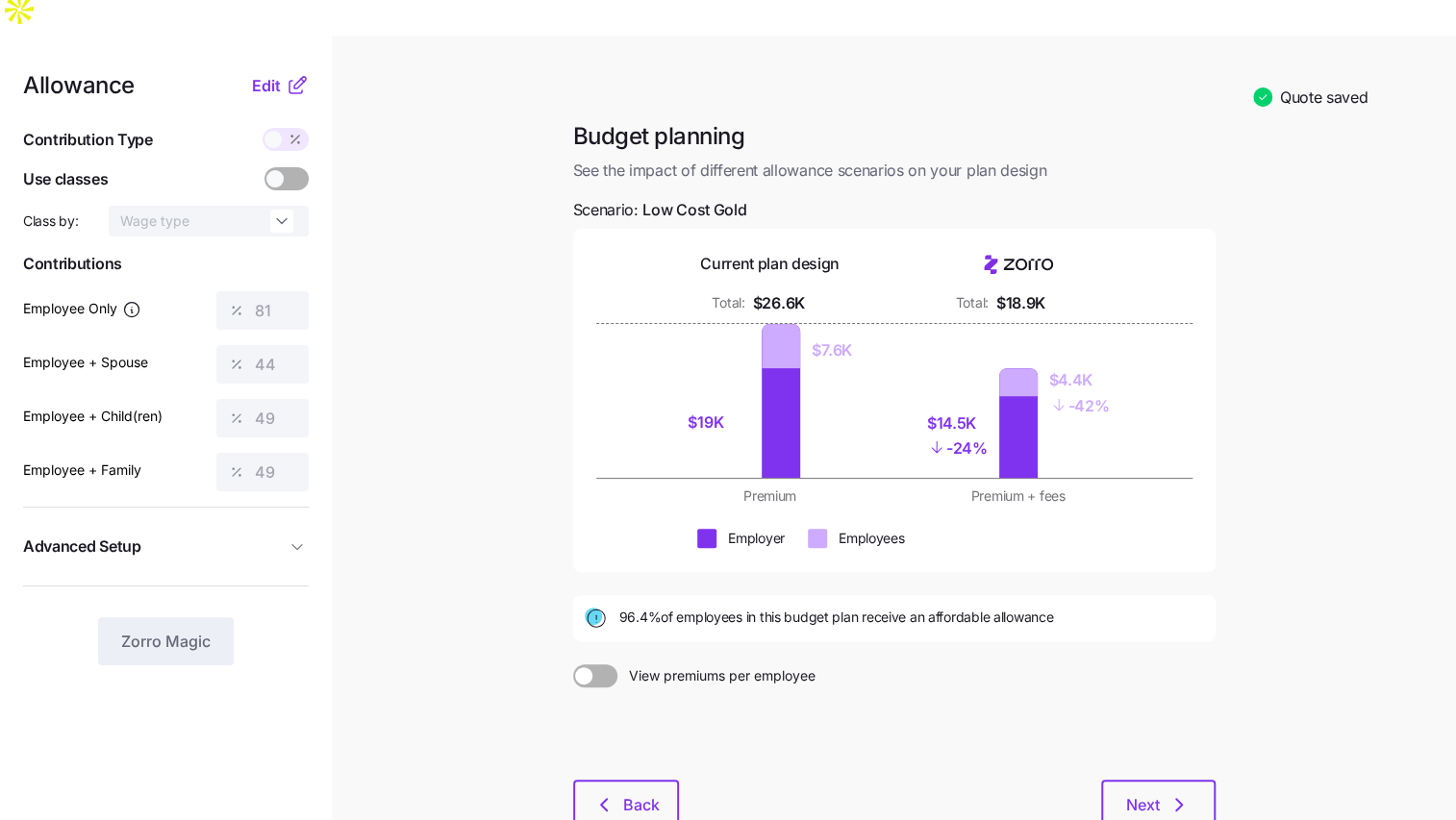 scroll, scrollTop: 19, scrollLeft: 0, axis: vertical 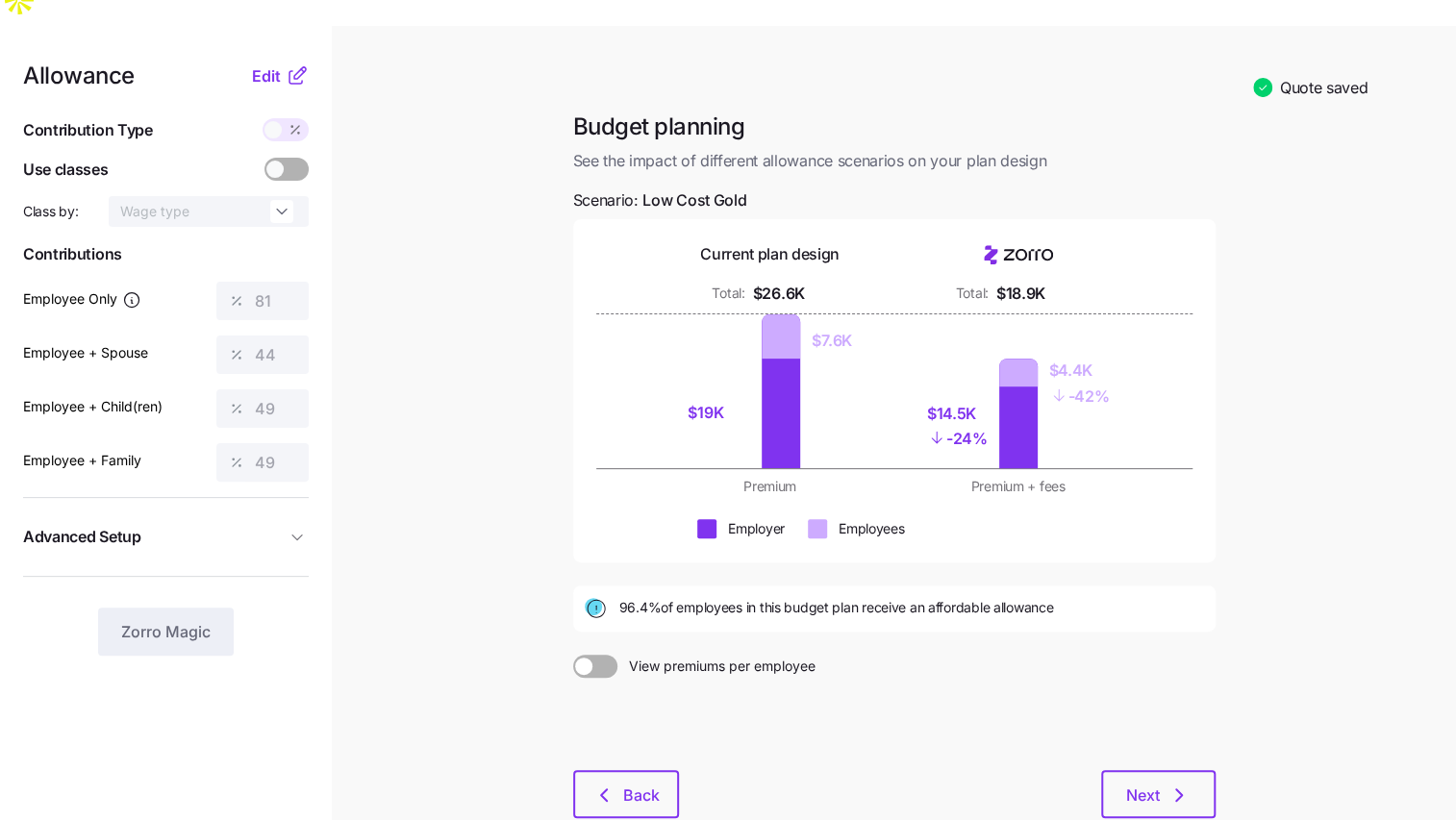 drag, startPoint x: 1170, startPoint y: 740, endPoint x: 257, endPoint y: 346, distance: 994.387 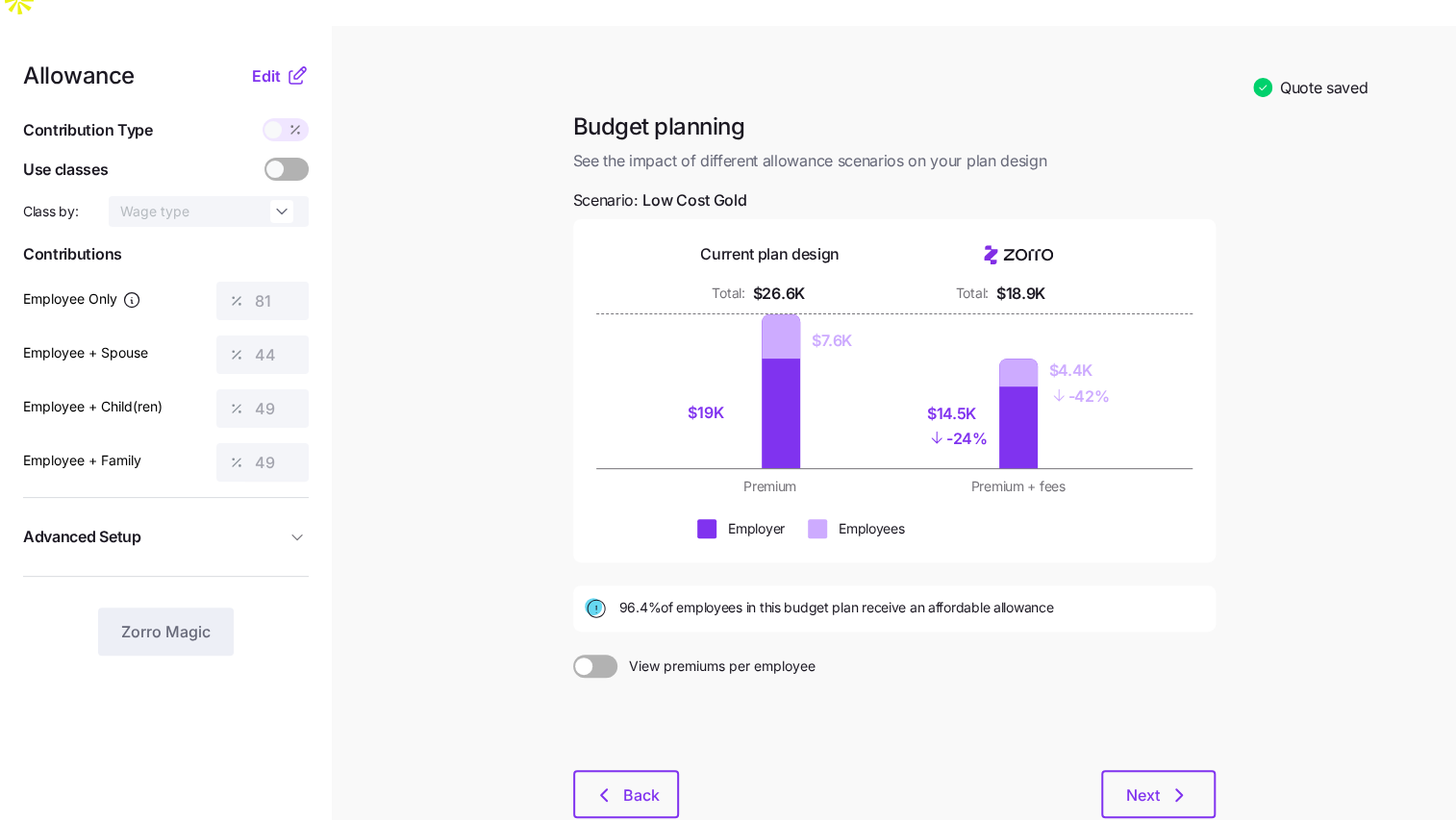 click on "Quote saved Budget planning See the impact of different allowance scenarios on your plan design Scenario:   Low Cost Gold Current plan design Total: $26.6K Total: $18.9K $19K $7.6K $14.5K - 24% $4.4K - 42% Premium Premium + fees   Employer   Employees 96.4%  of employees in this budget plan receive an affordable allowance View premiums per employee Back Next" at bounding box center (728, 484) 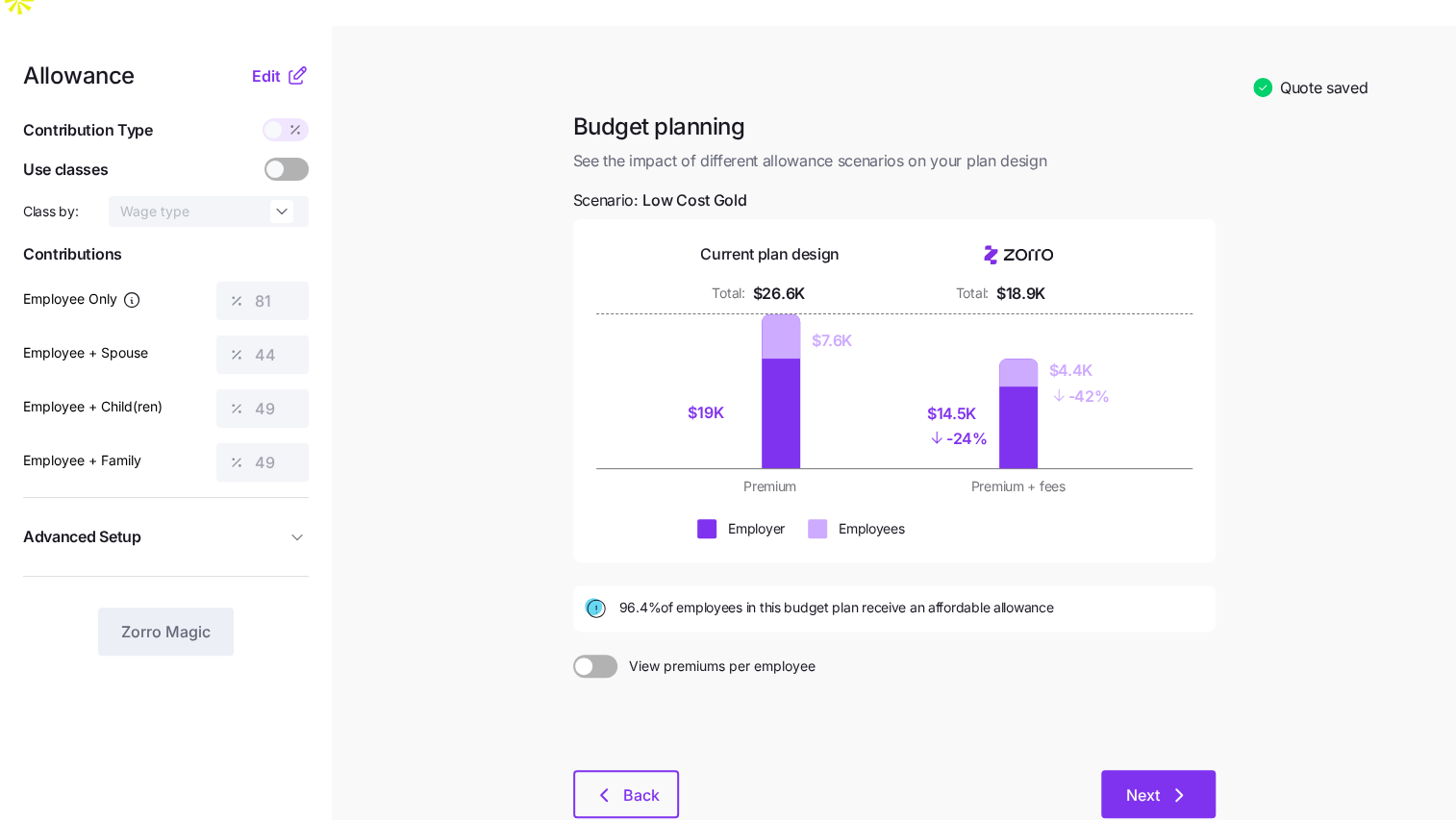 click on "Next" at bounding box center (1158, 794) 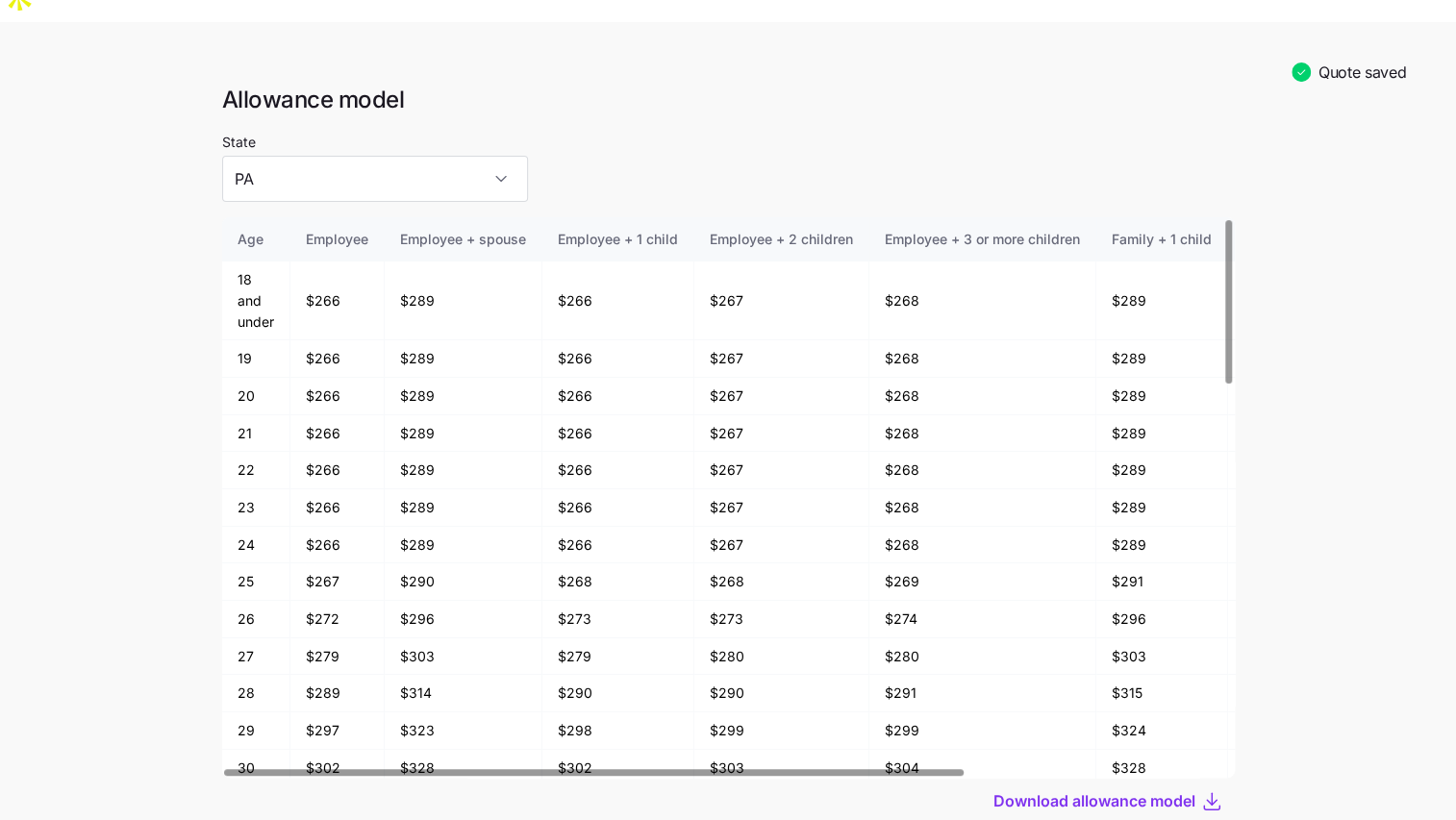 scroll, scrollTop: 45, scrollLeft: 0, axis: vertical 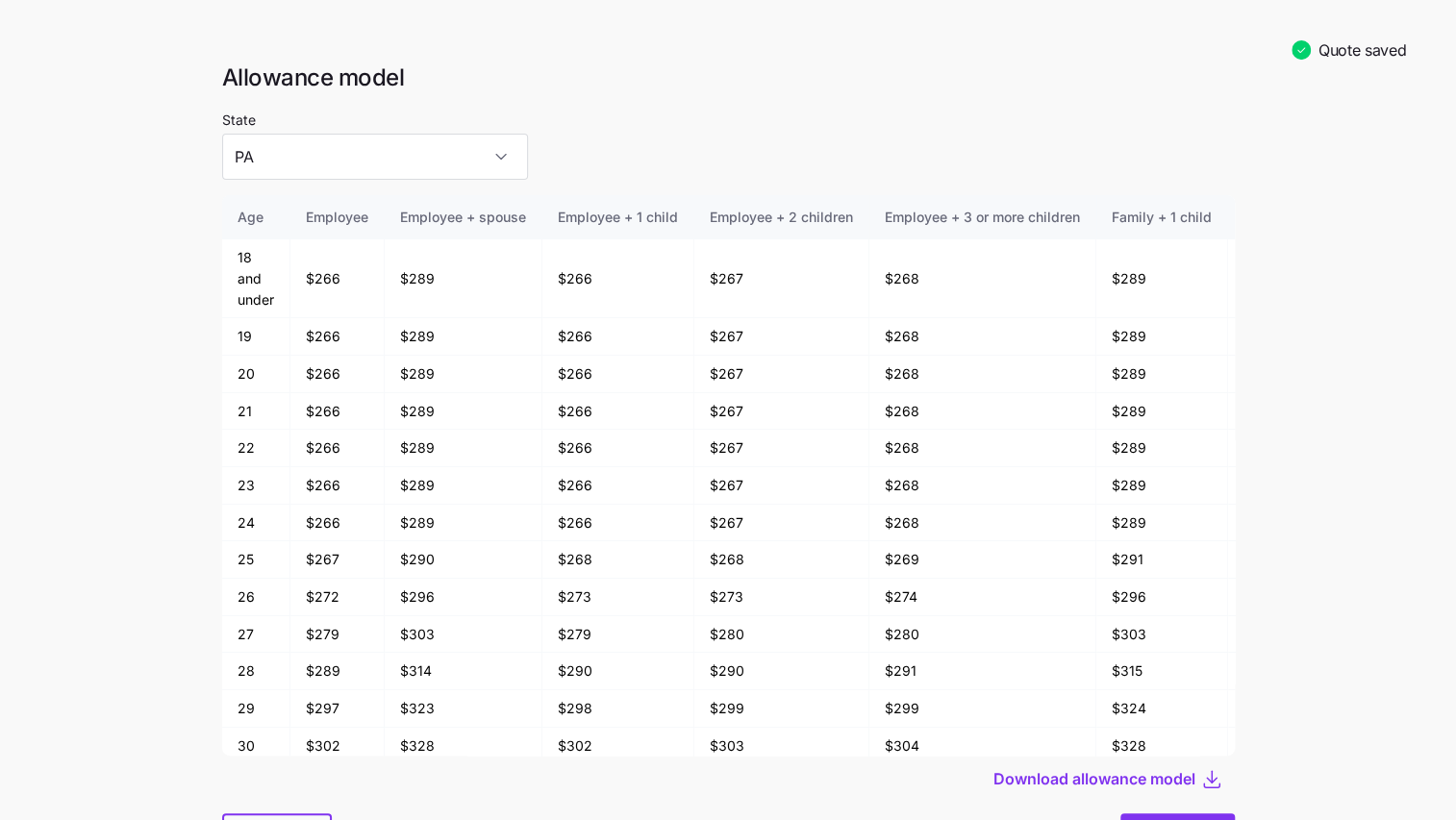 click on "Next" at bounding box center (1177, 837) 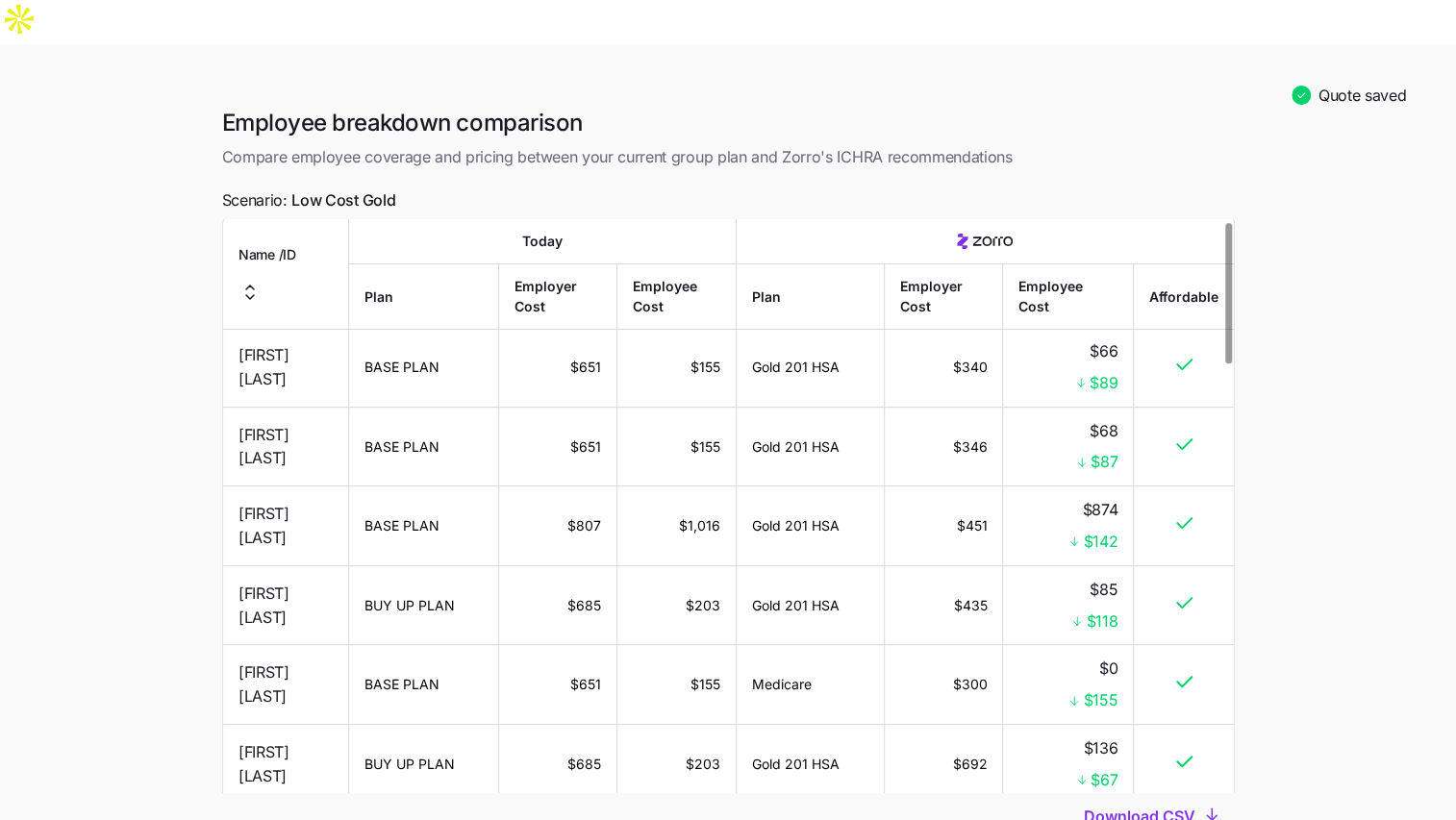 scroll, scrollTop: 7, scrollLeft: 0, axis: vertical 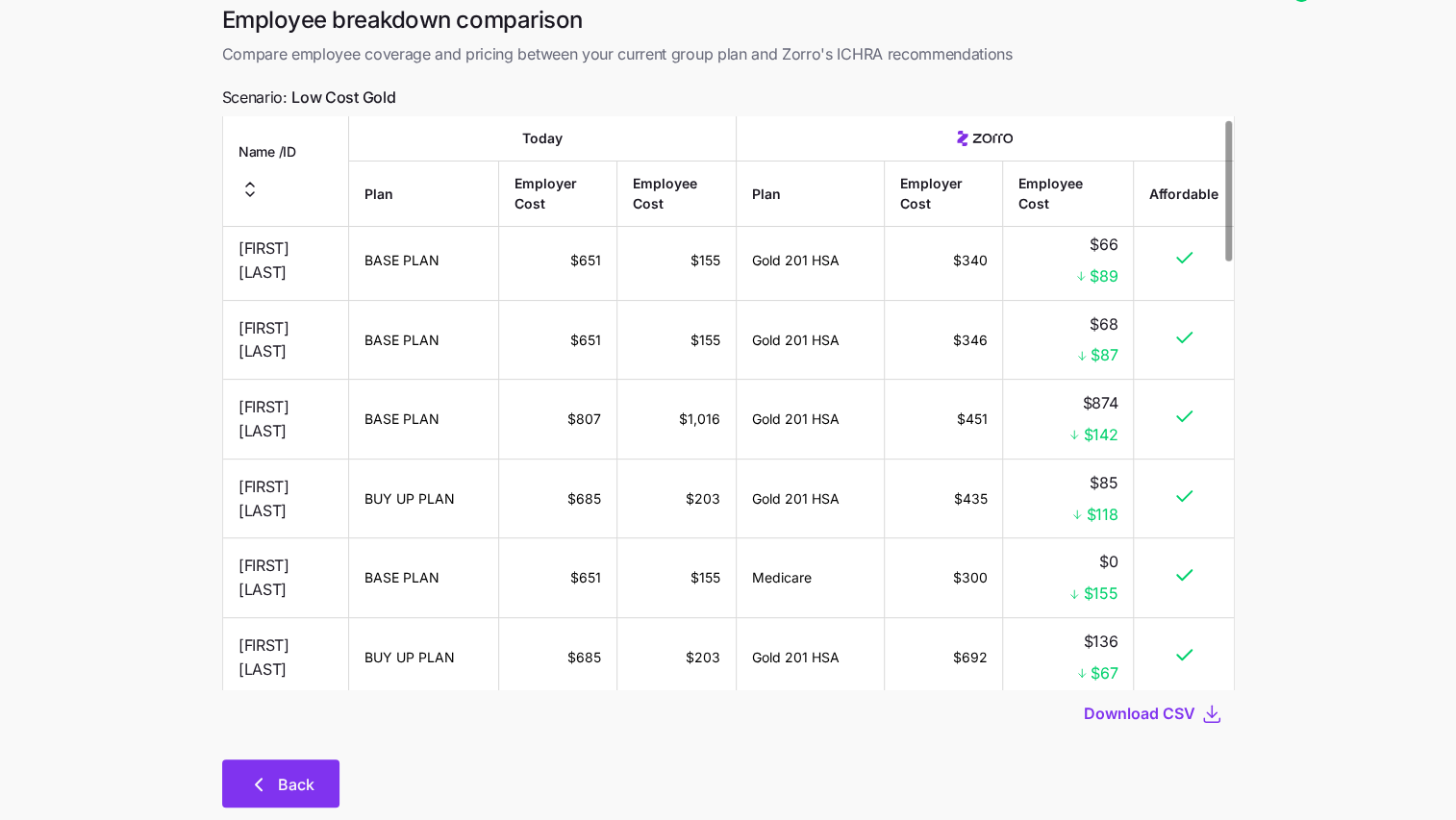 click on "Back" at bounding box center (296, 784) 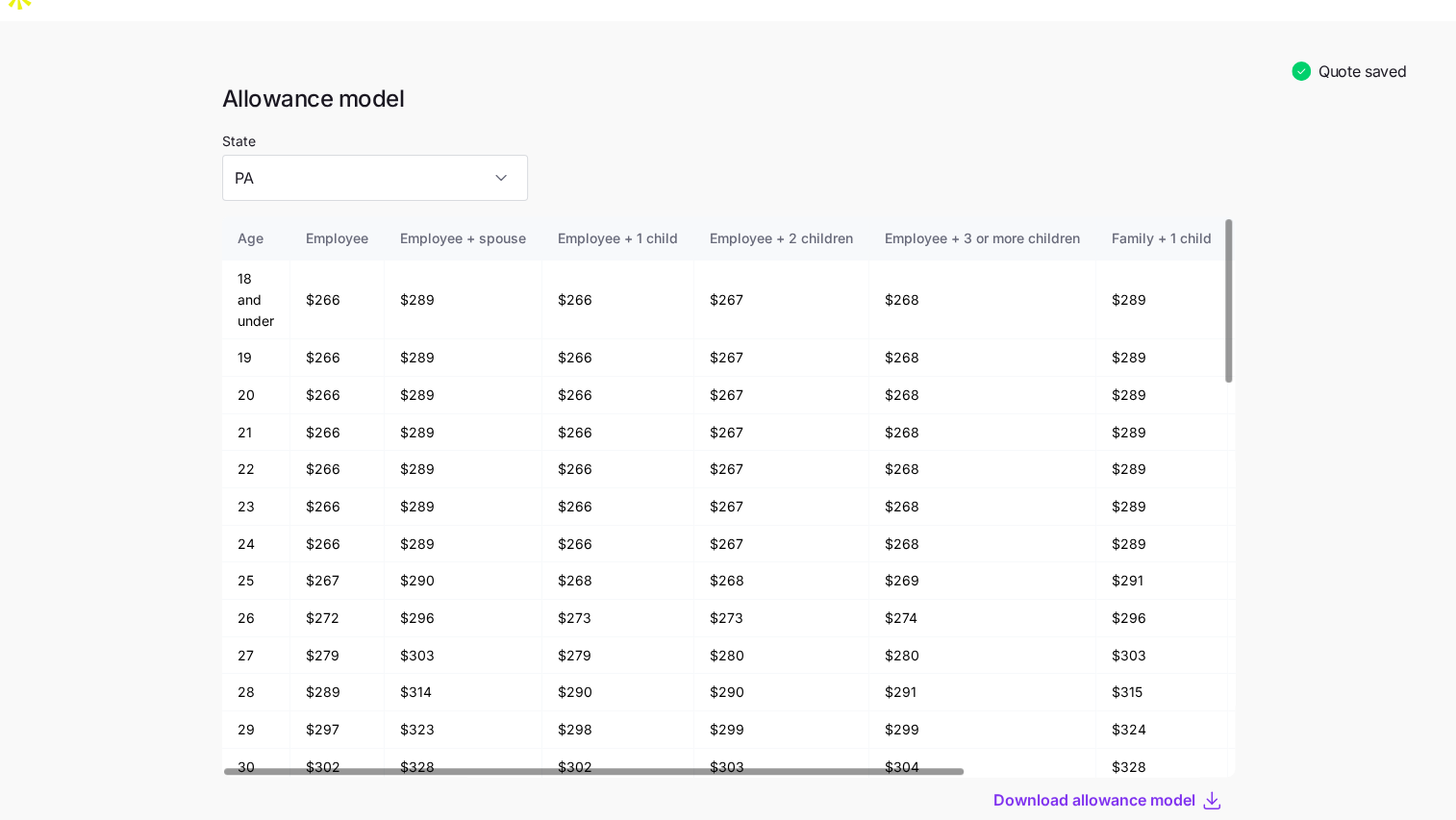 scroll, scrollTop: 29, scrollLeft: 0, axis: vertical 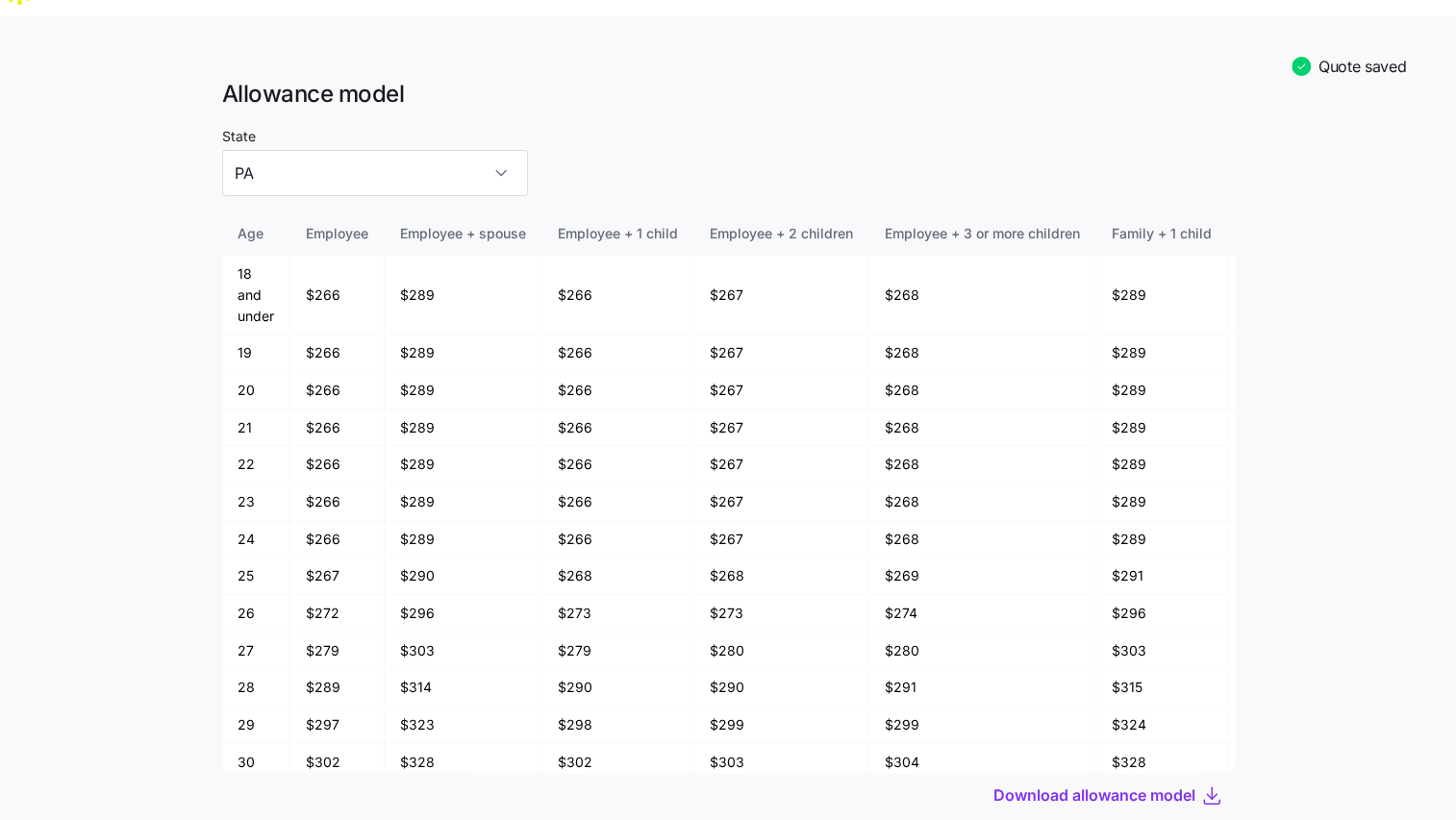 click on "Next" at bounding box center (1177, 854) 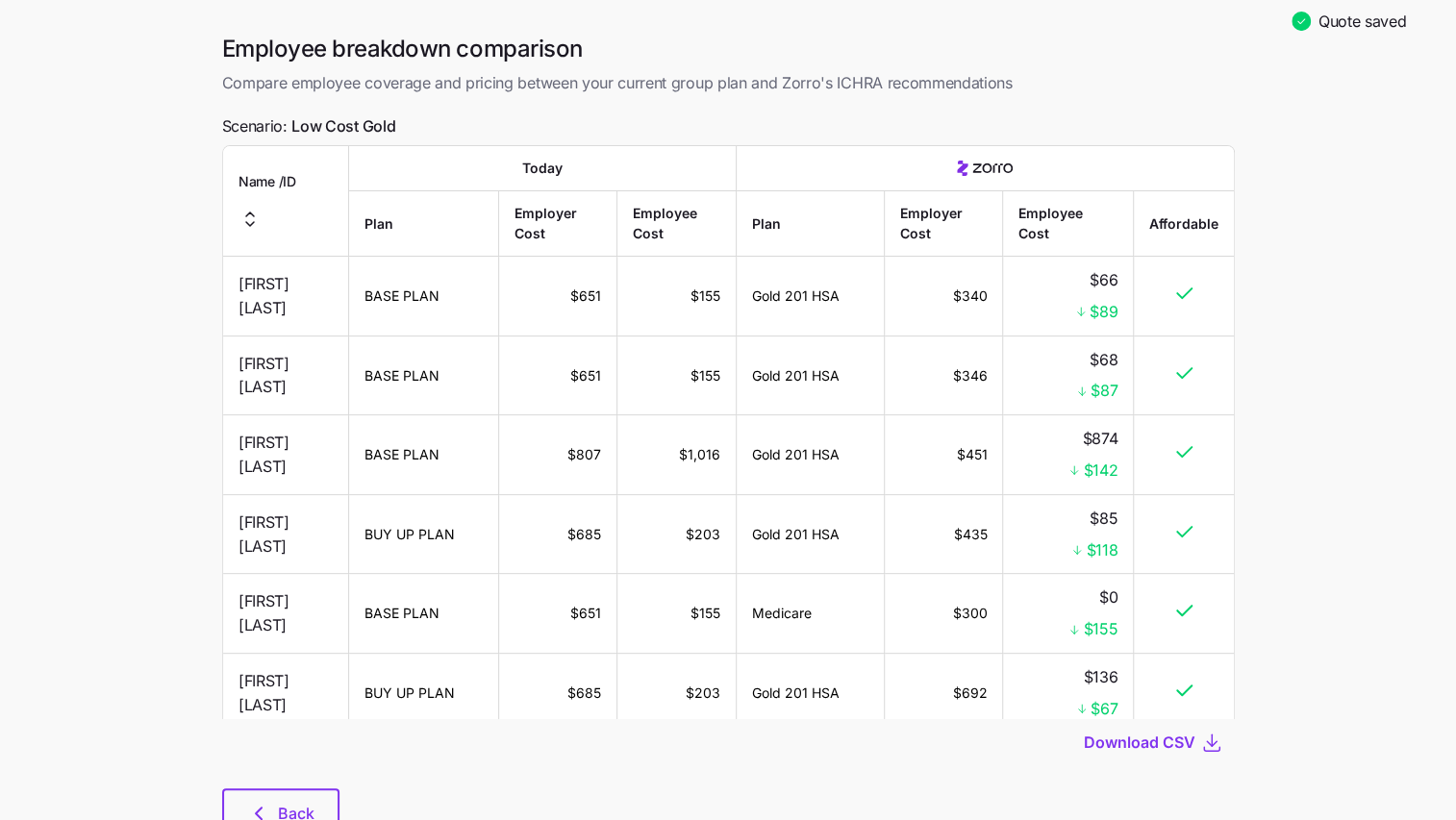 scroll, scrollTop: 103, scrollLeft: 0, axis: vertical 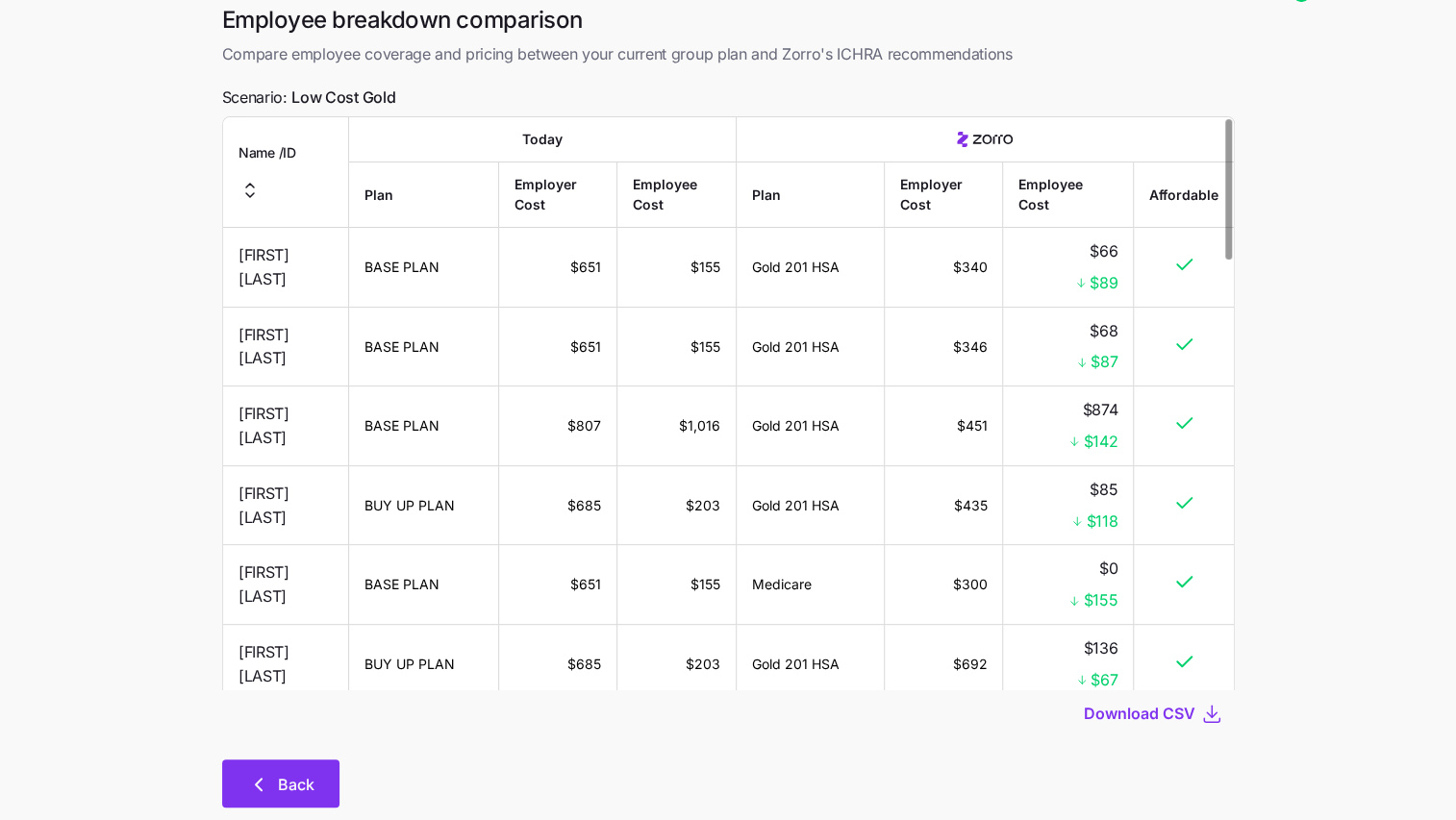click on "Back" at bounding box center [281, 783] 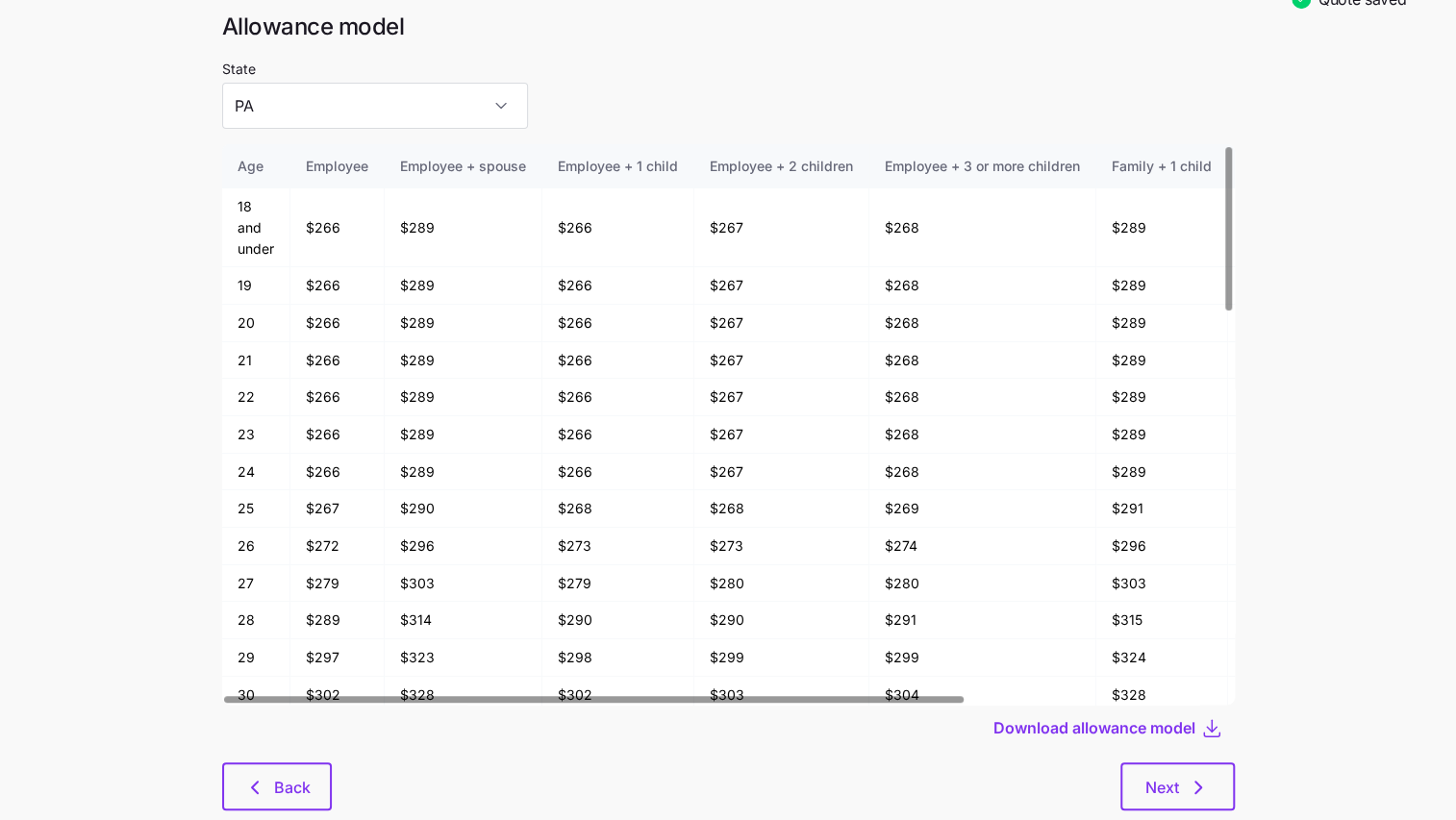 scroll, scrollTop: 100, scrollLeft: 0, axis: vertical 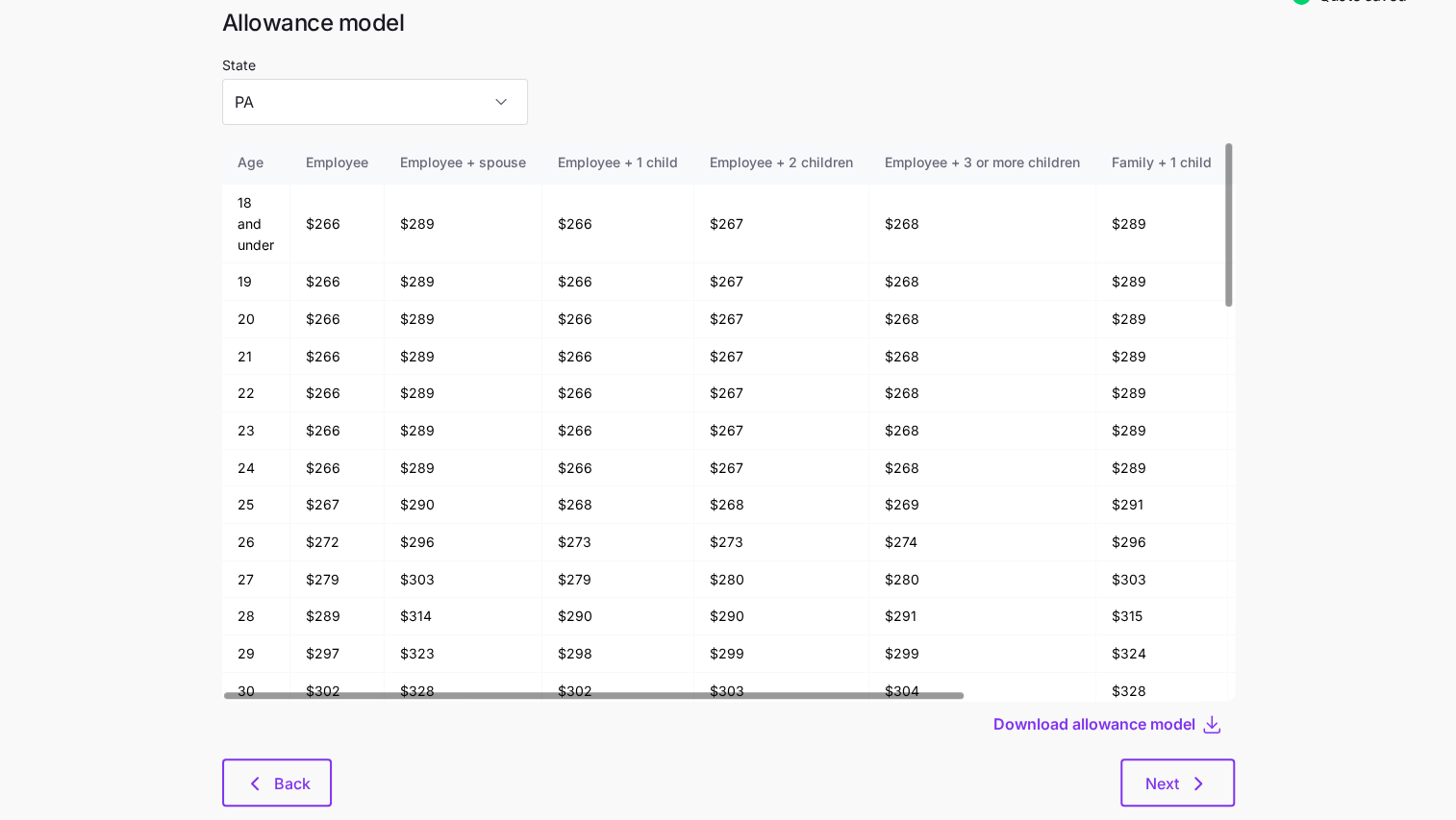 click on "Quote saved Allowance model State PA Age Employee Employee + spouse Employee + 1 child Employee + 2 children Employee + 3 or more children Family + 1 child Family + 2 children Family + 3 or more children 18 and under $266 $289 $266 $267 $268 $289 $290 $291 19 $266 $289 $266 $267 $268 $289 $290 $291 20 $266 $289 $266 $267 $268 $289 $290 $291 21 $266 $289 $266 $267 $268 $289 $290 $291 22 $266 $289 $266 $267 $268 $289 $290 $291 23 $266 $289 $266 $267 $268 $289 $290 $291 24 $266 $289 $266 $267 $268 $289 $290 $291 25 $267 $290 $268 $268 $269 $291 $291 $292 26 $272 $296 $273 $273 $274 $296 $297 $298 27 $279 $303 $279 $280 $280 $303 $304 $304 28 $289 $314 $290 $290 $291 $315 $315 $316 29 $297 $323 $298 $299 $299 $324 $324 $325 30 $302 $328 $302 $303 $304 $328 $329 $330 31 $308 $335 $309 $309 $310 $335 $336 $337 32 $314 $342 $315 $316 $316 $342 $343 $343 33 $318 $346 $319 $320 $320 $347 $347 $348 34 $323 $351 $323 $324 $325 $351 $352 $352 35 $325 $353 $325 $326 $327 $354 $354 $355 36 $327 $355 $328 $328 $329 $356 37" at bounding box center (728, 405) 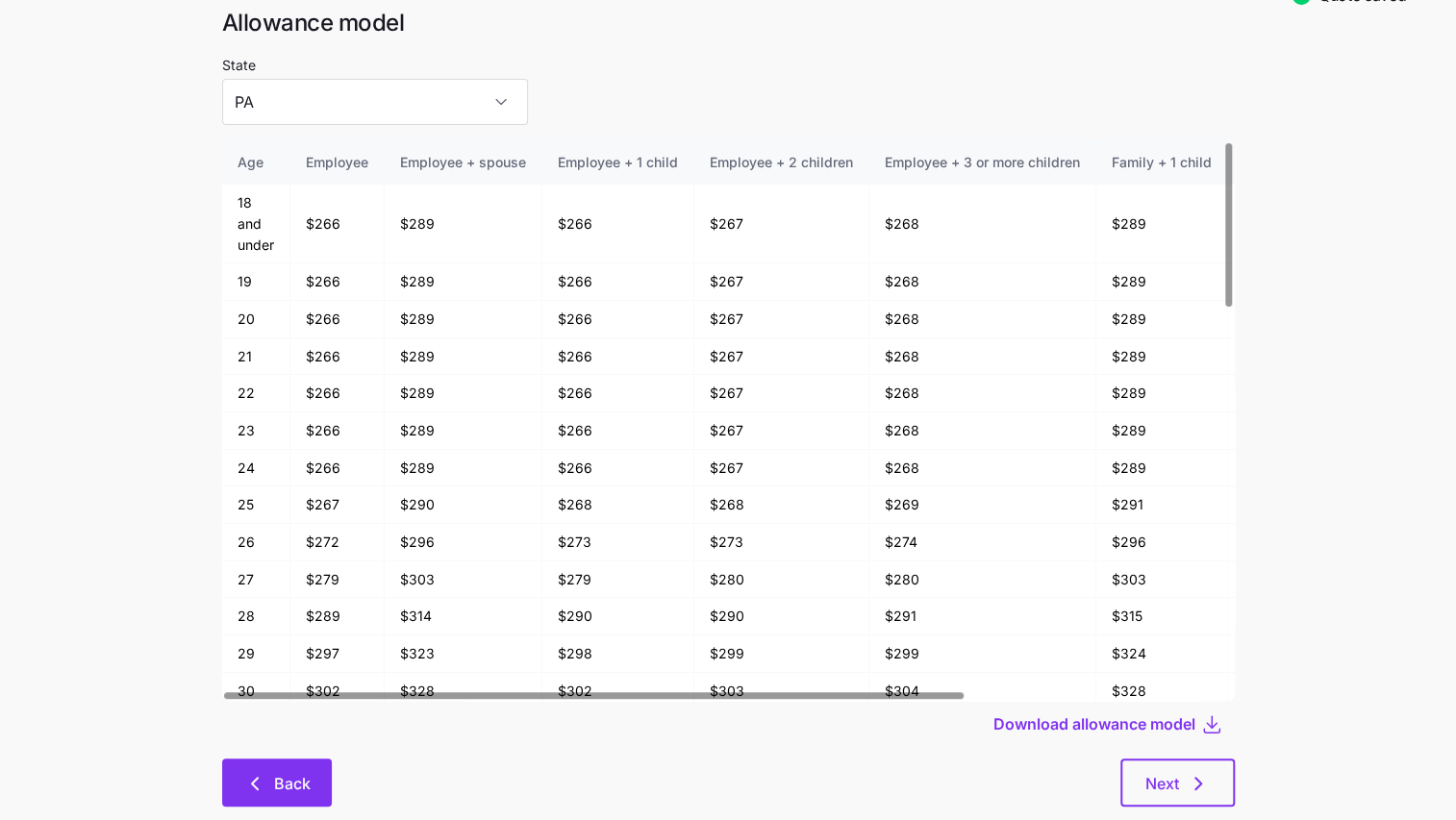 click on "Back" at bounding box center [277, 783] 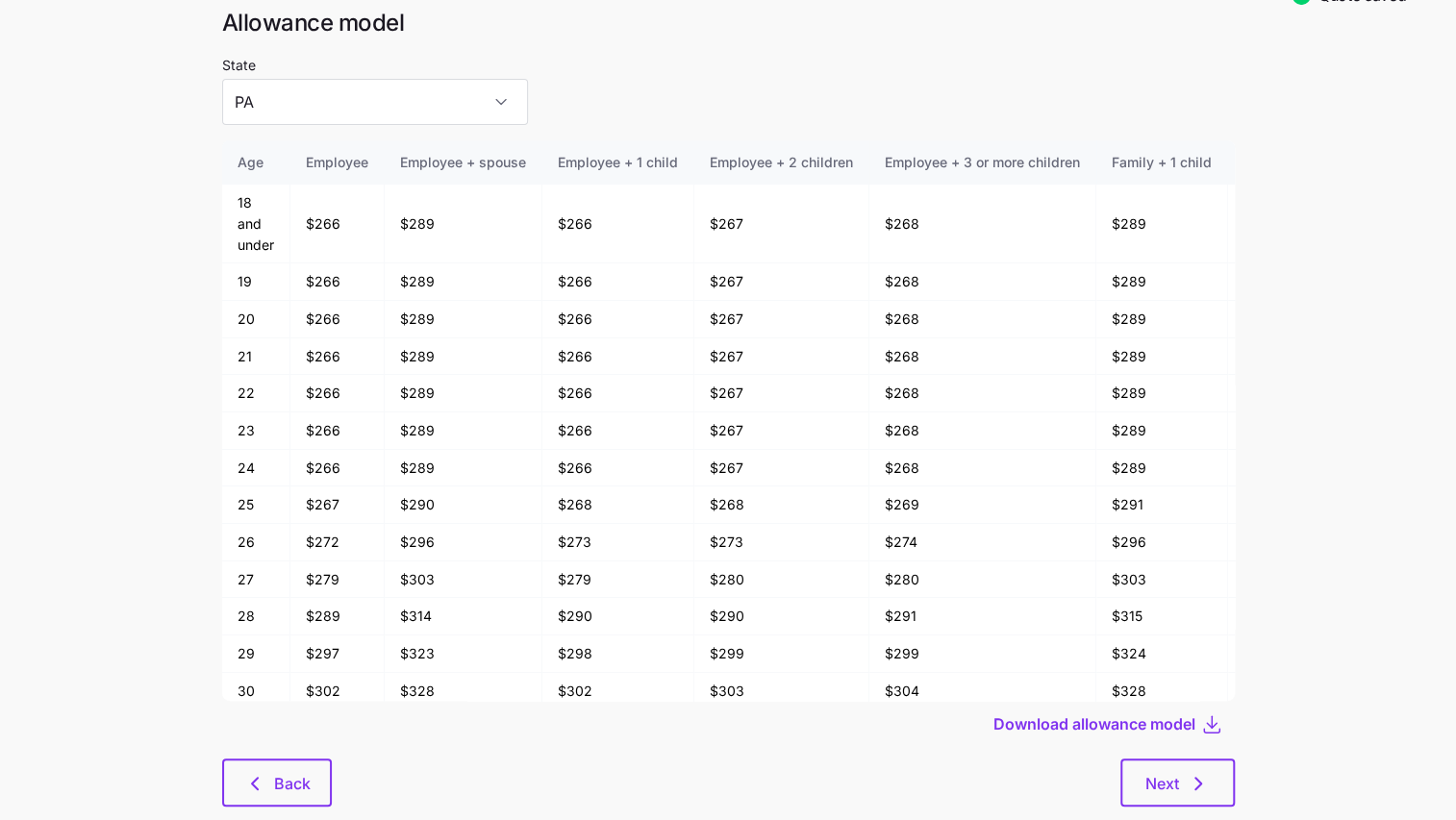 scroll, scrollTop: 0, scrollLeft: 0, axis: both 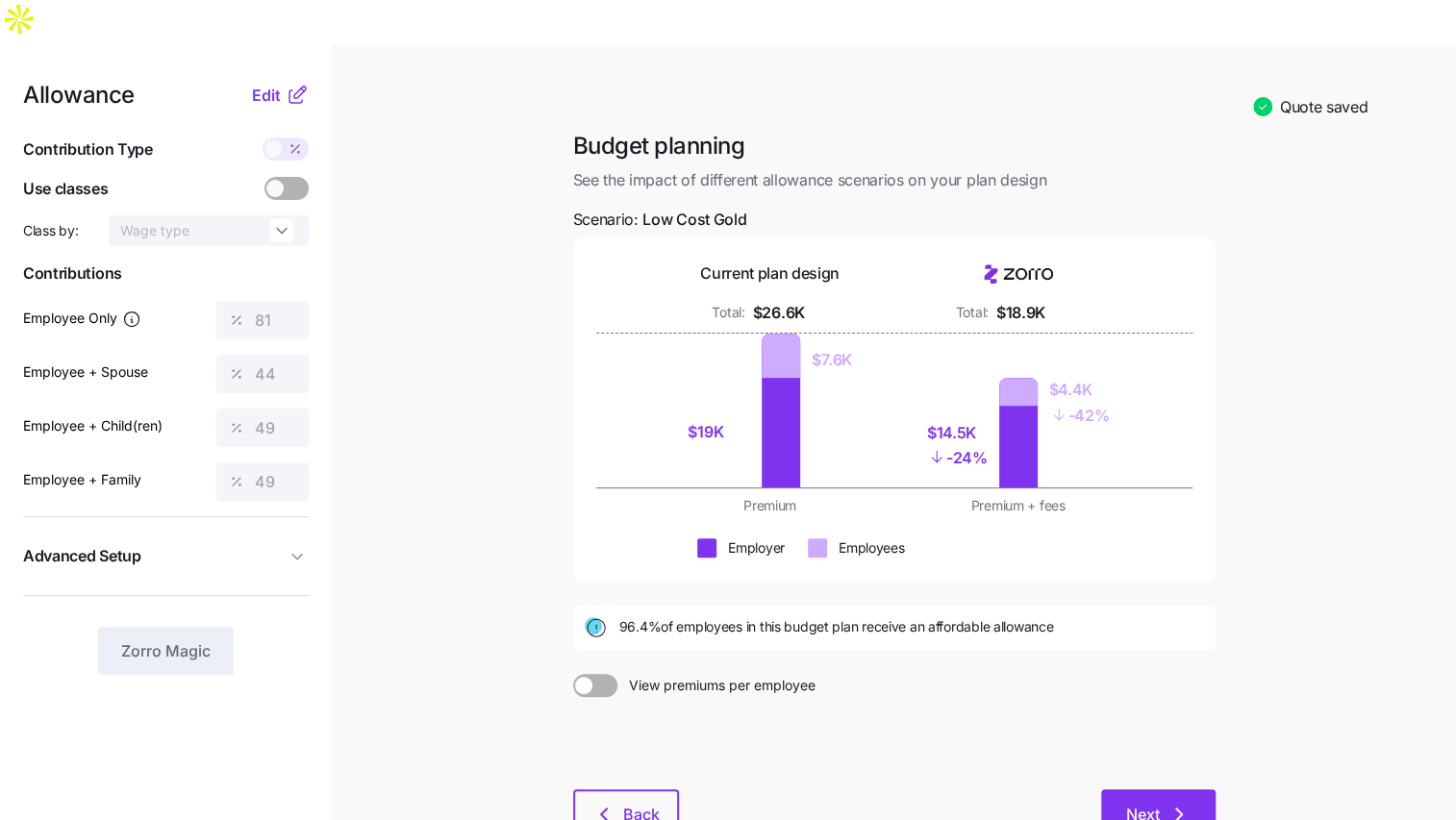 click on "Next" at bounding box center [1142, 814] 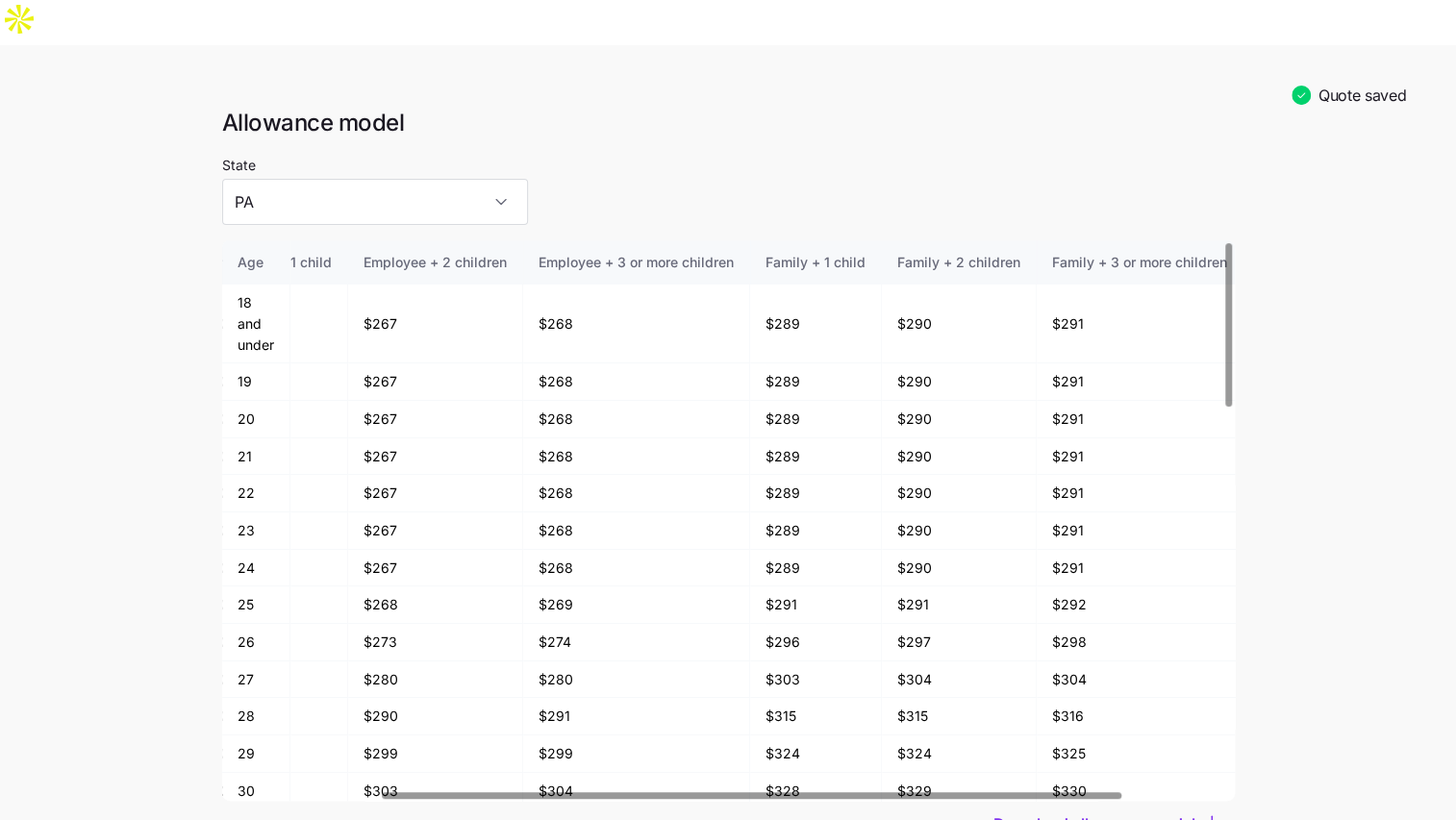 scroll, scrollTop: 0, scrollLeft: 352, axis: horizontal 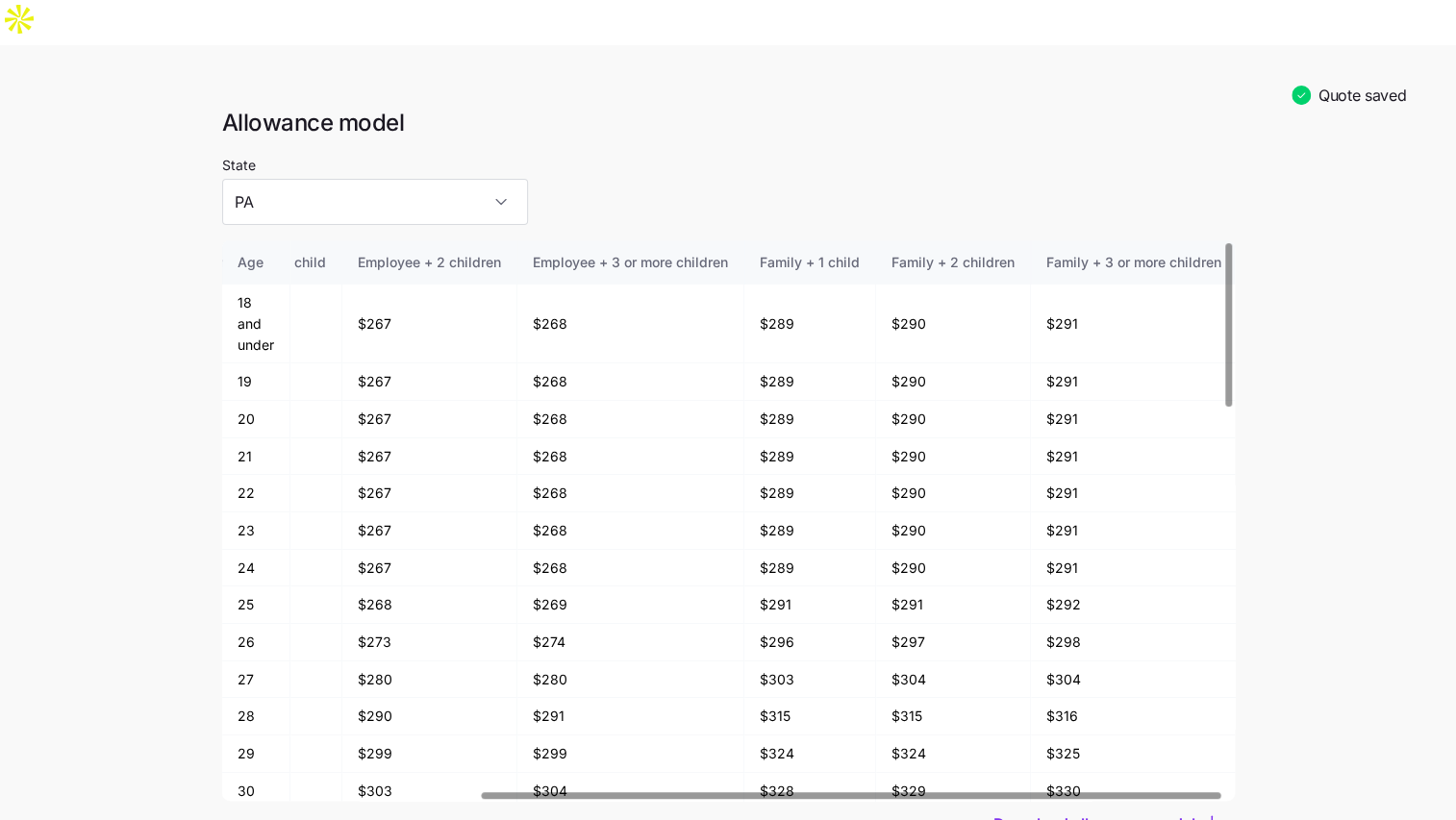 click at bounding box center [851, 795] 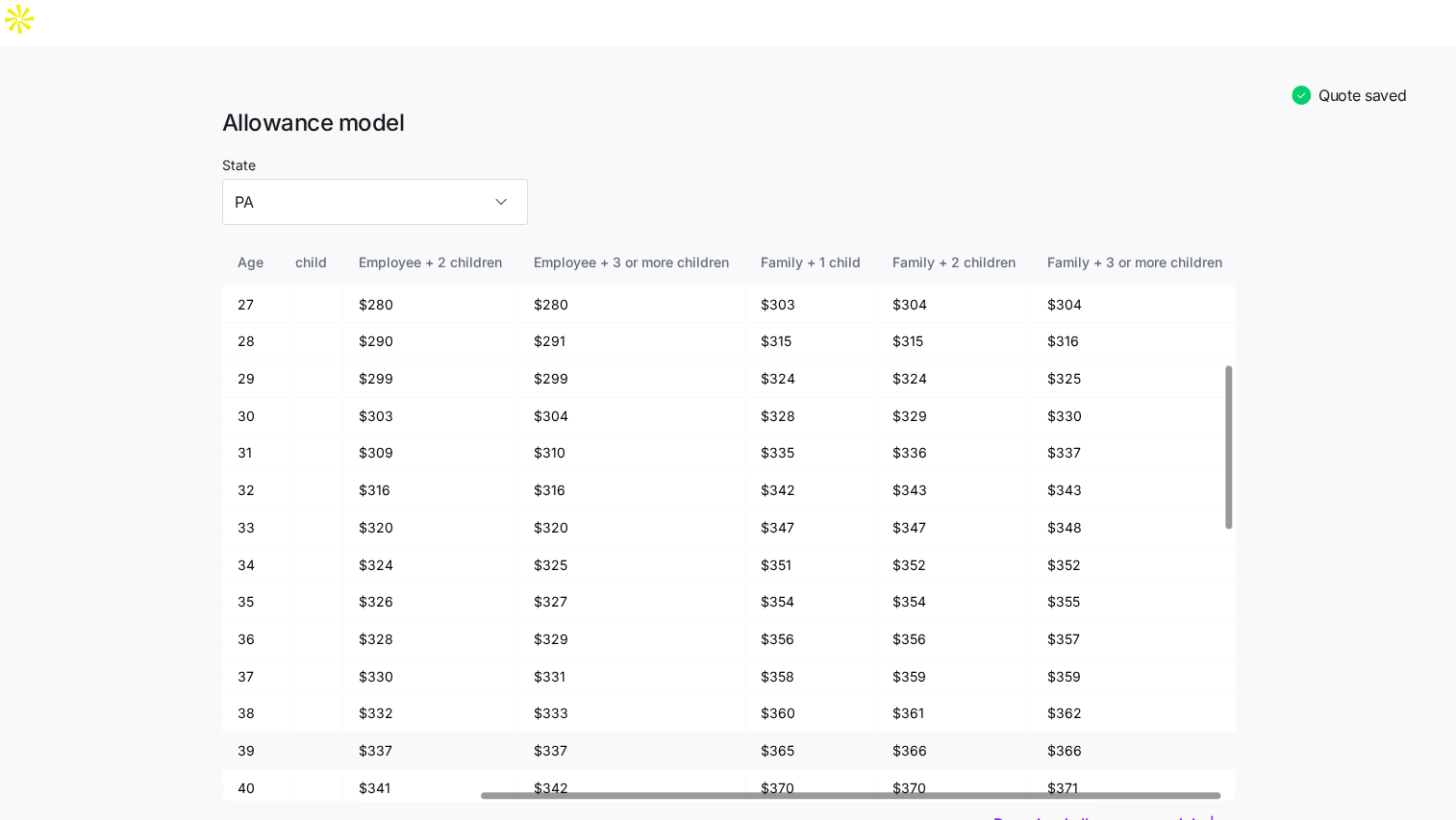 scroll, scrollTop: 420, scrollLeft: 351, axis: both 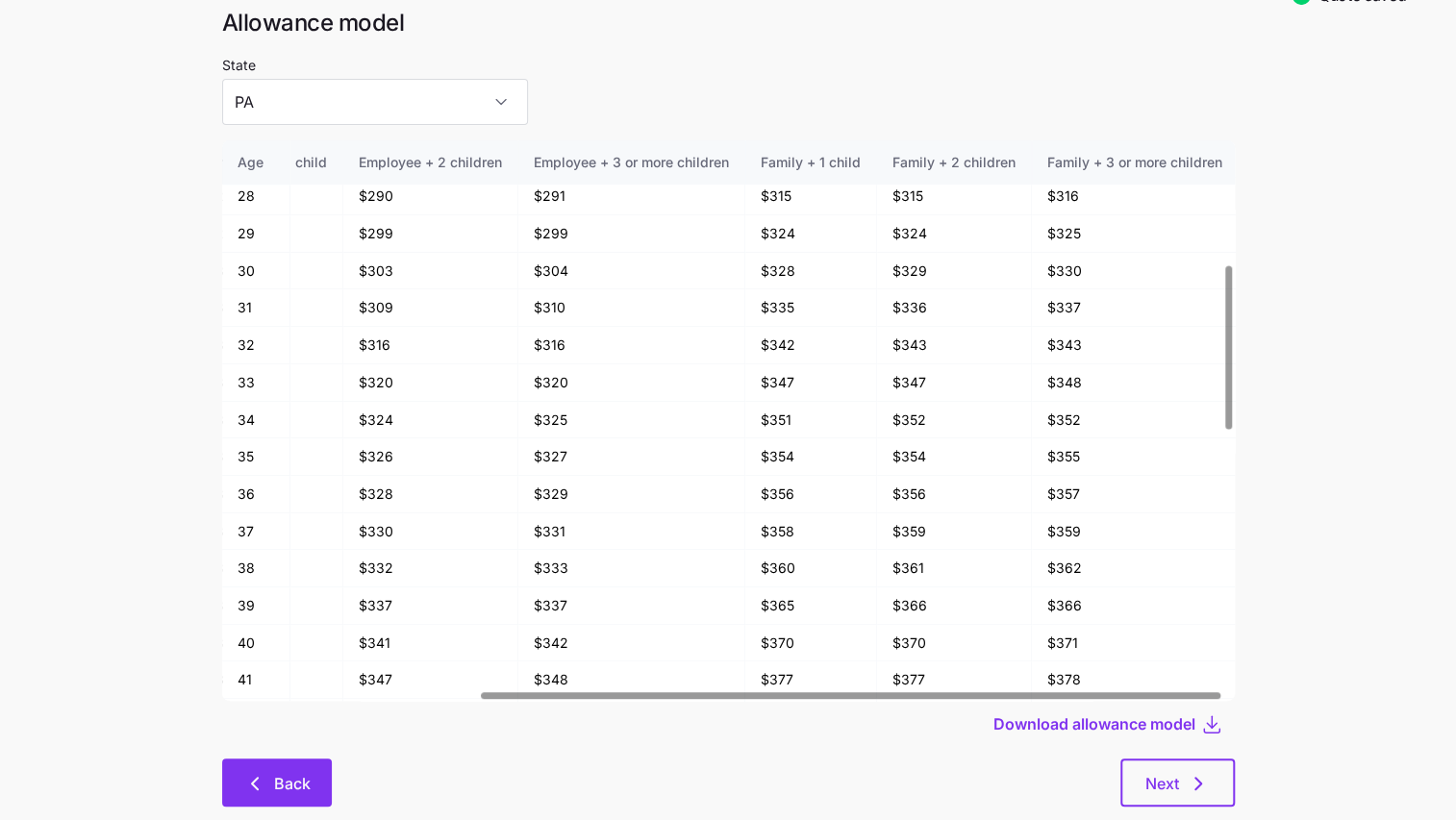click on "Back" at bounding box center (277, 783) 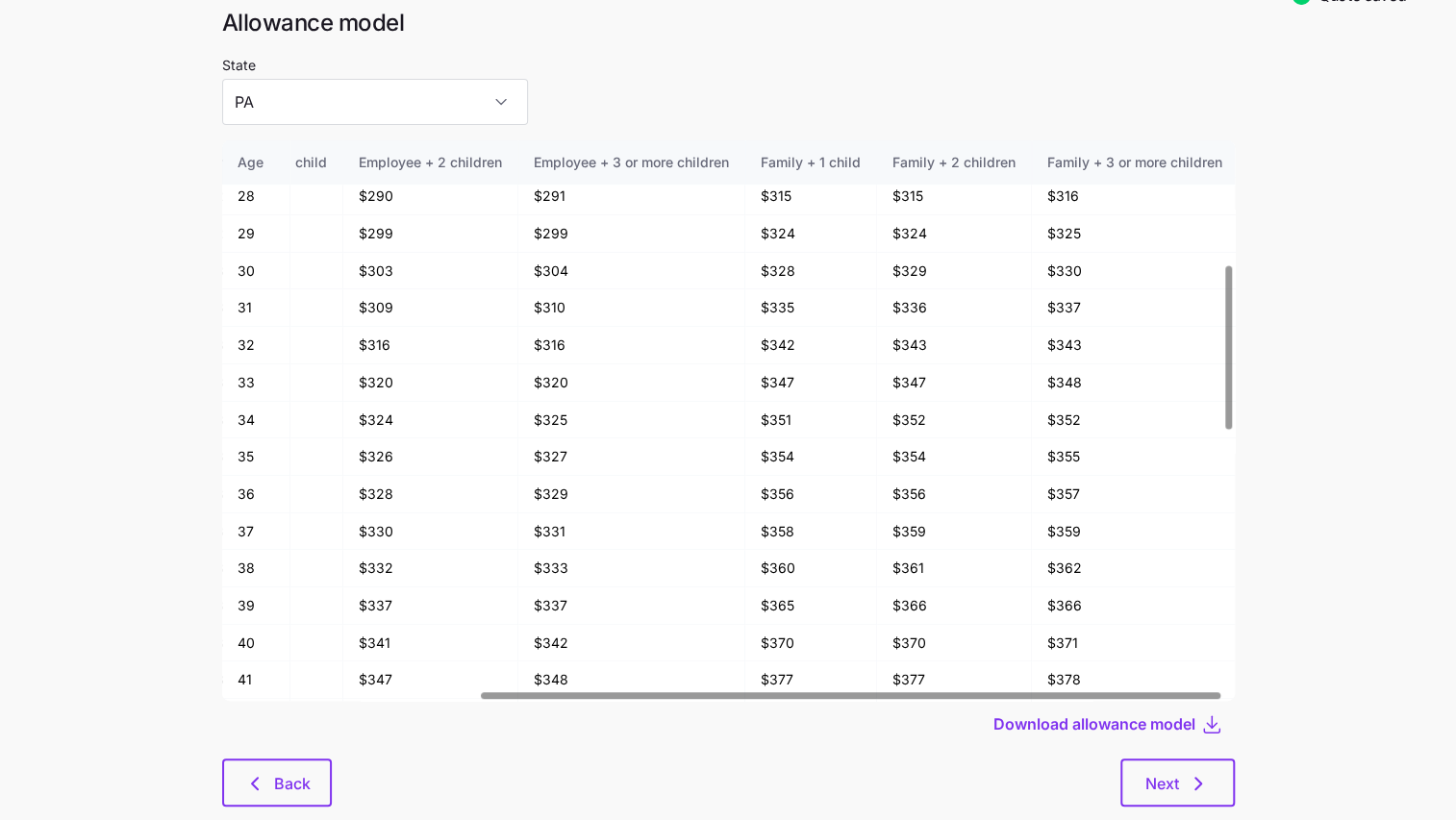 scroll, scrollTop: 0, scrollLeft: 0, axis: both 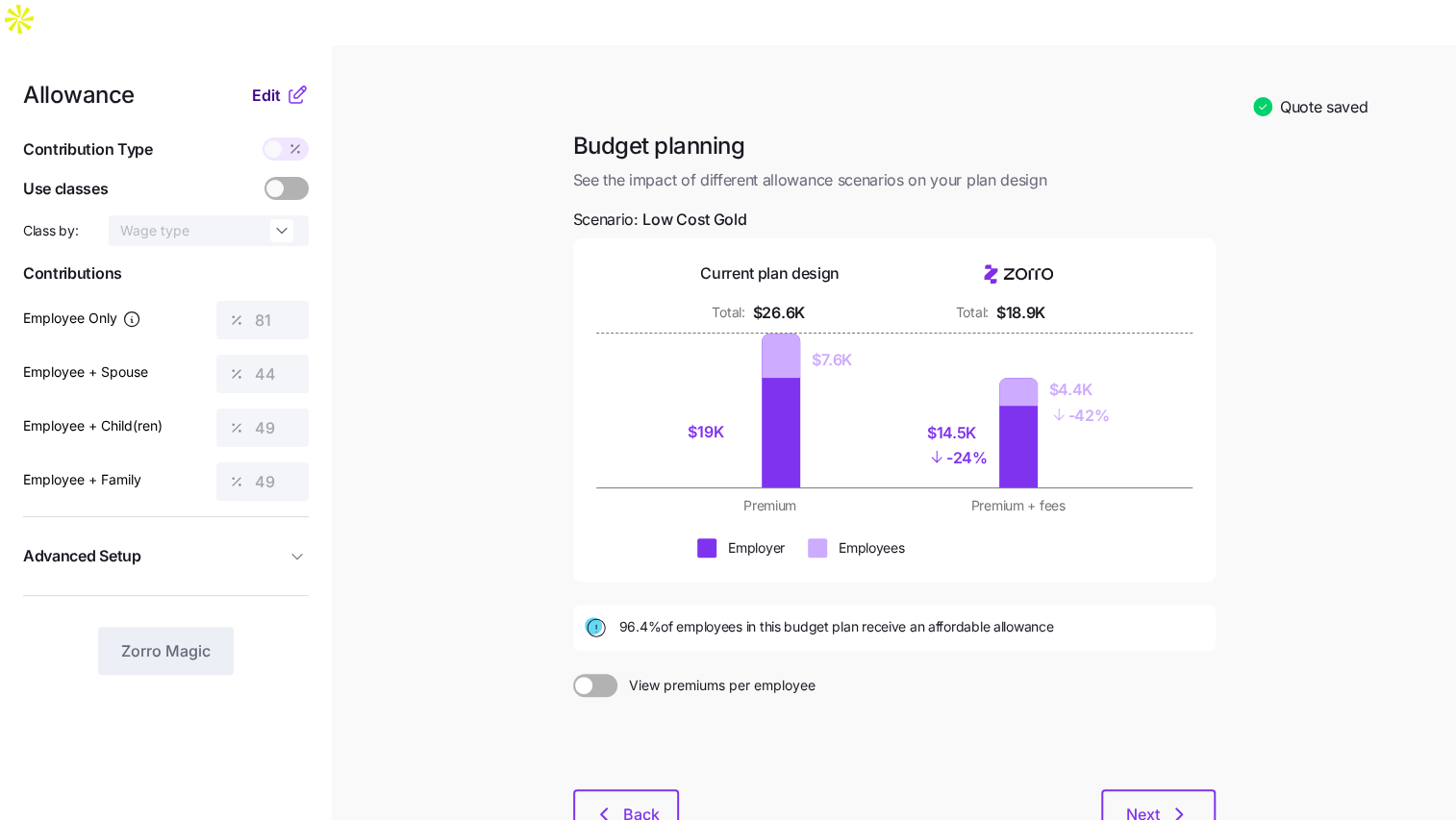click on "Edit" at bounding box center [280, 95] 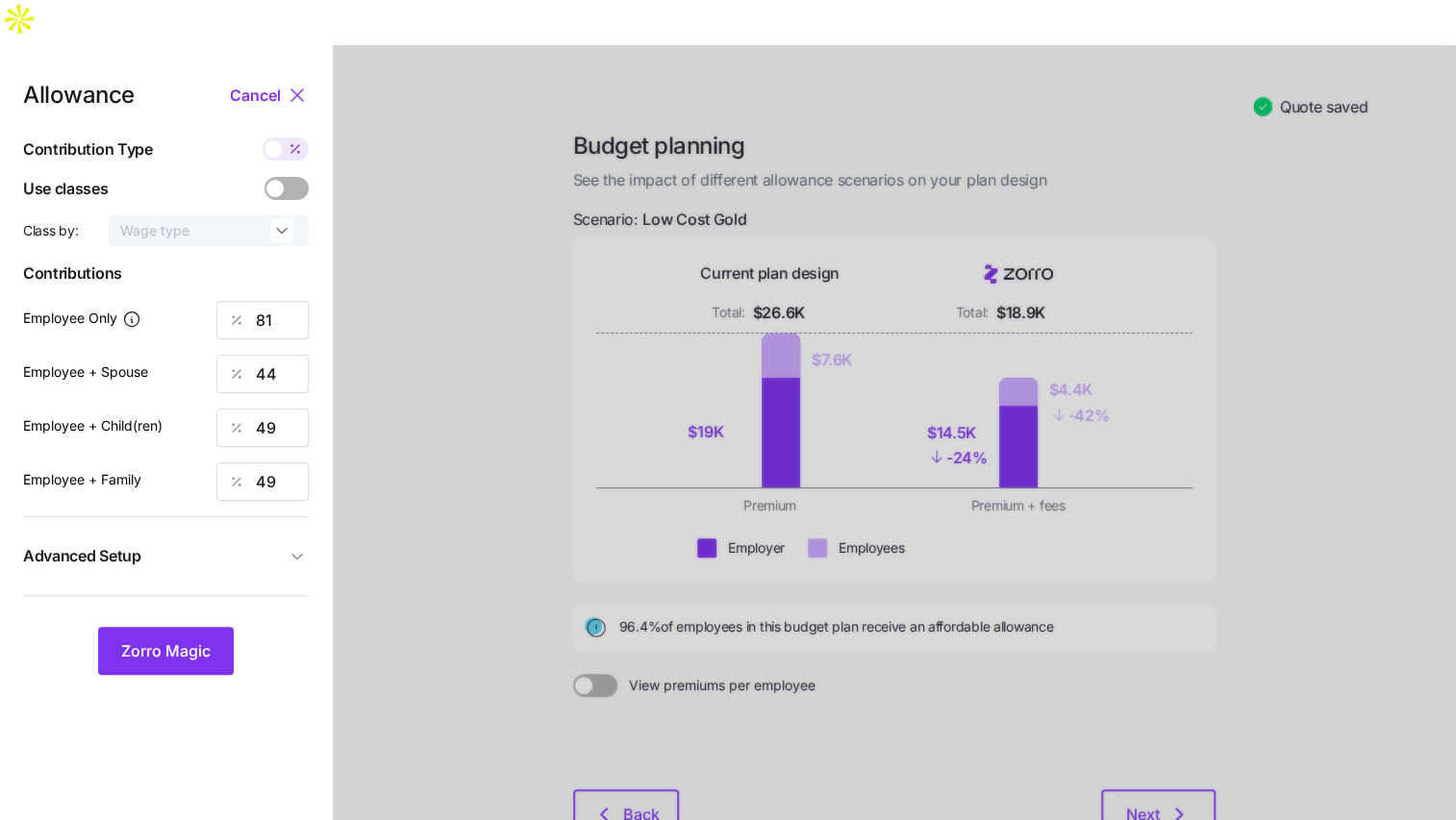 click on "Advanced Setup" at bounding box center [154, 556] 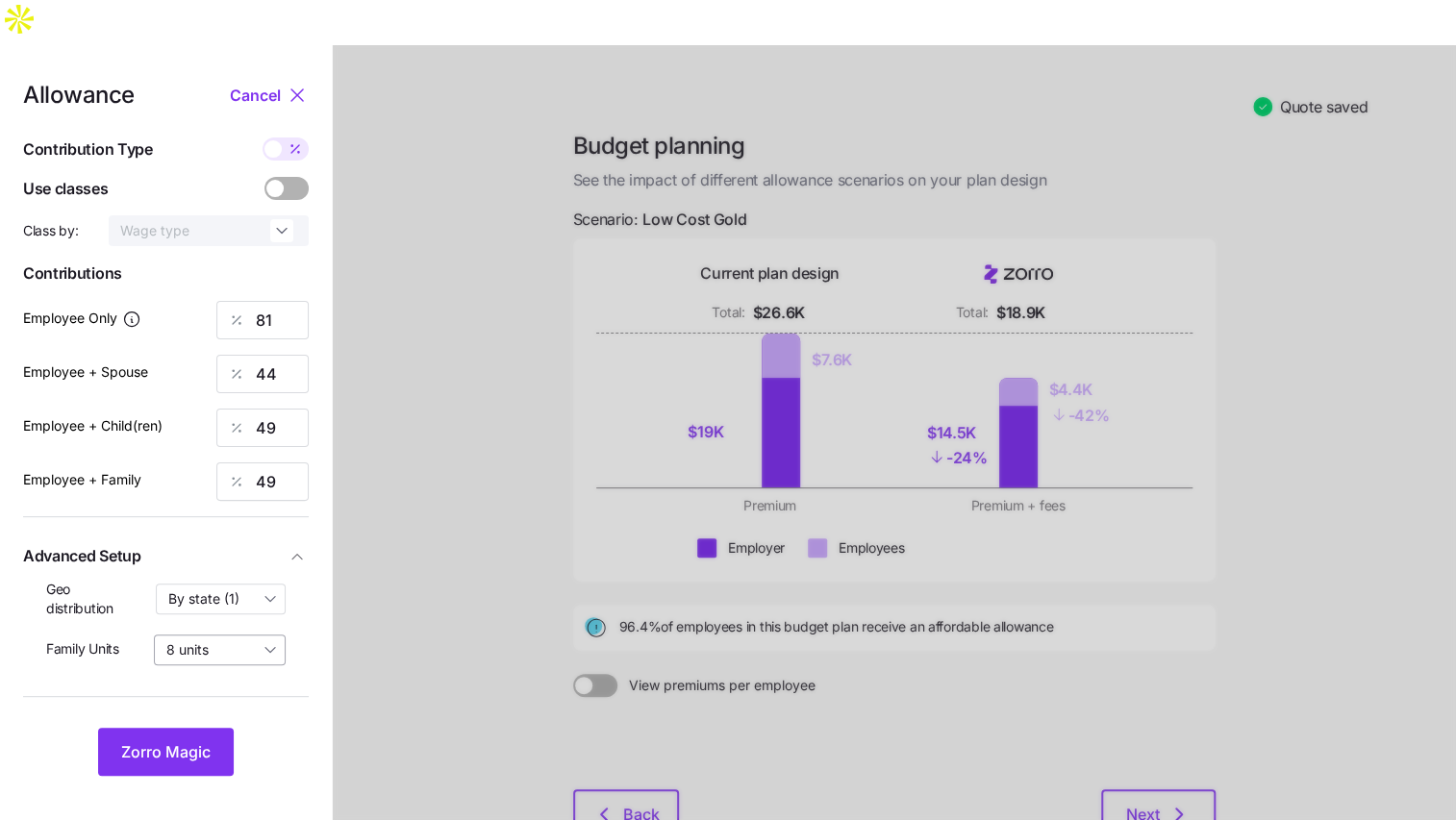 click on "8 units" at bounding box center [219, 650] 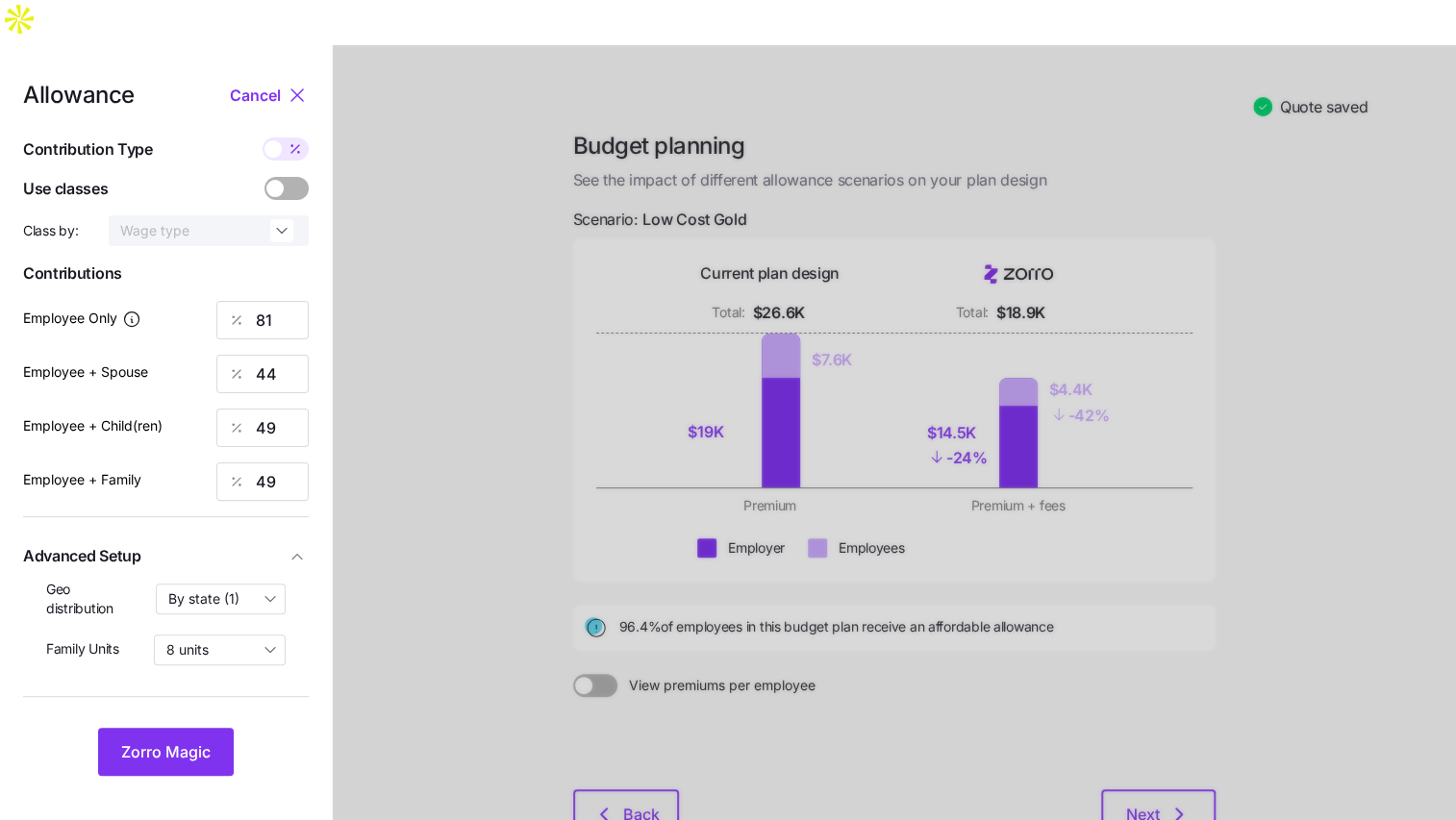 click on "Allowance Cancel Contribution Type Use classes Class by: Wage type Contributions Employee Only 81 Employee + Spouse 44 Employee + Child(ren) 49 Employee + Family 49 Advanced Setup Geo distribution By state (1) Family Units 8 units Zorro Magic" at bounding box center (165, 503) 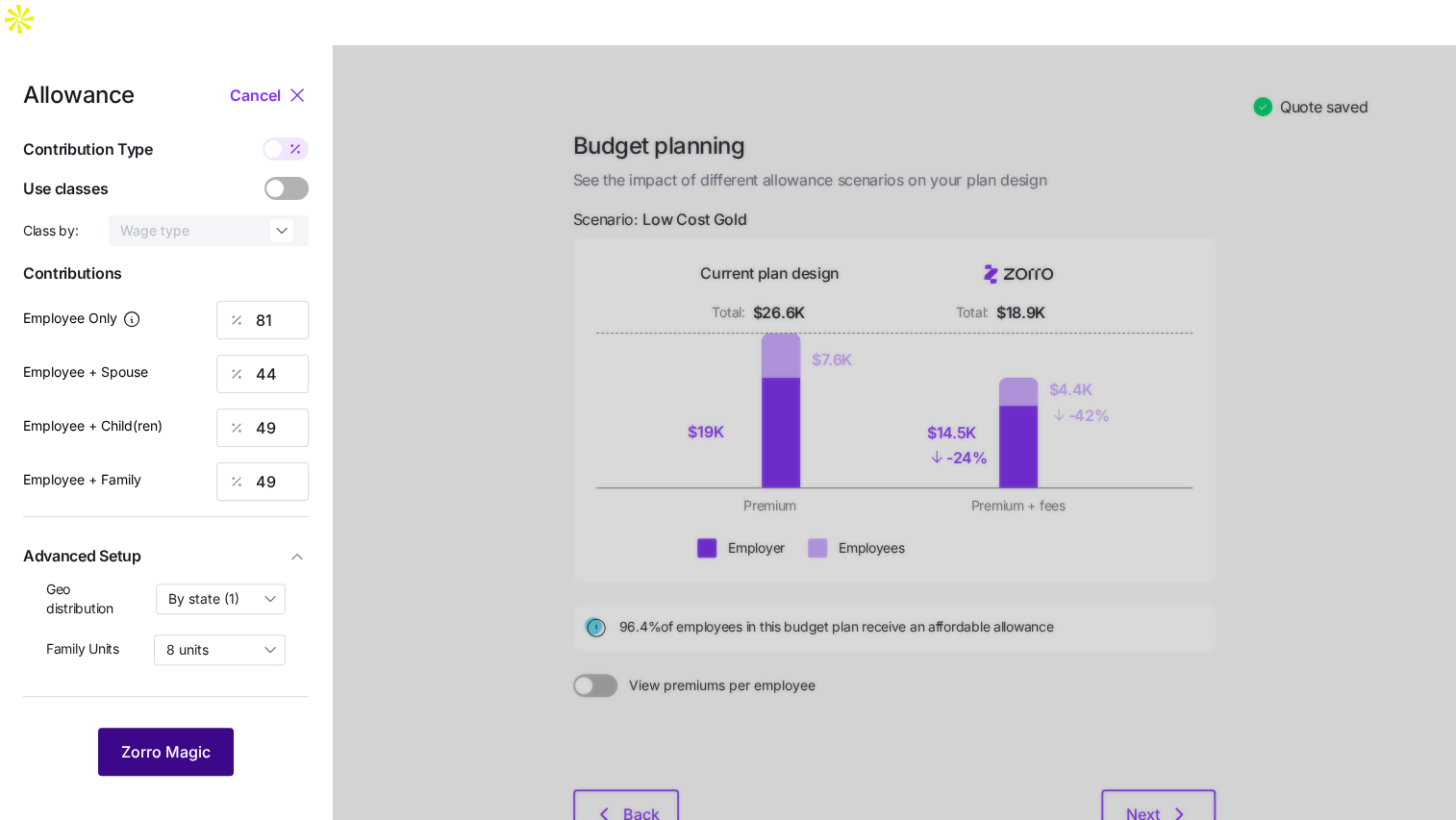 click on "Zorro Magic" at bounding box center [165, 752] 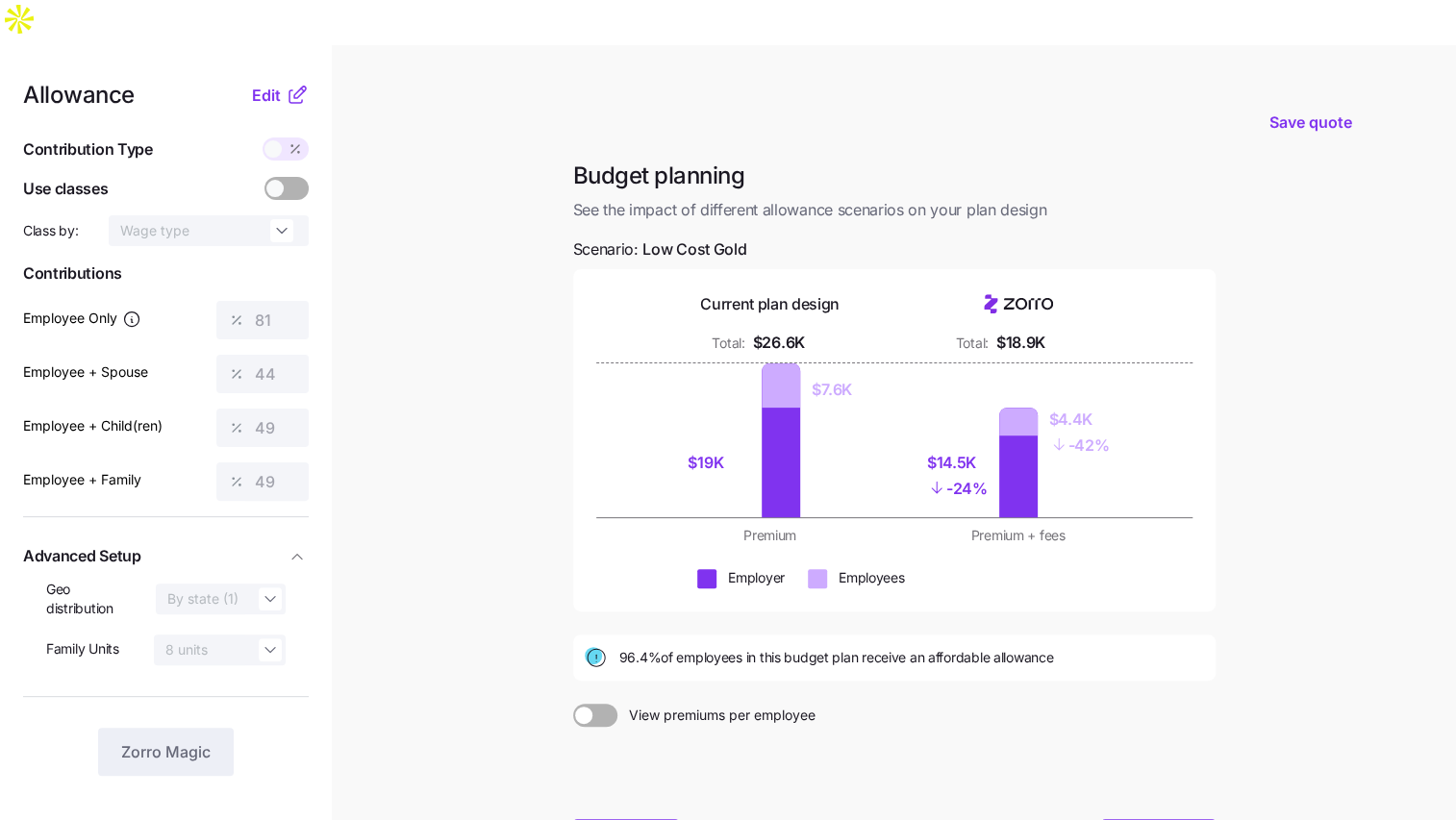 click on "Next" at bounding box center (1158, 843) 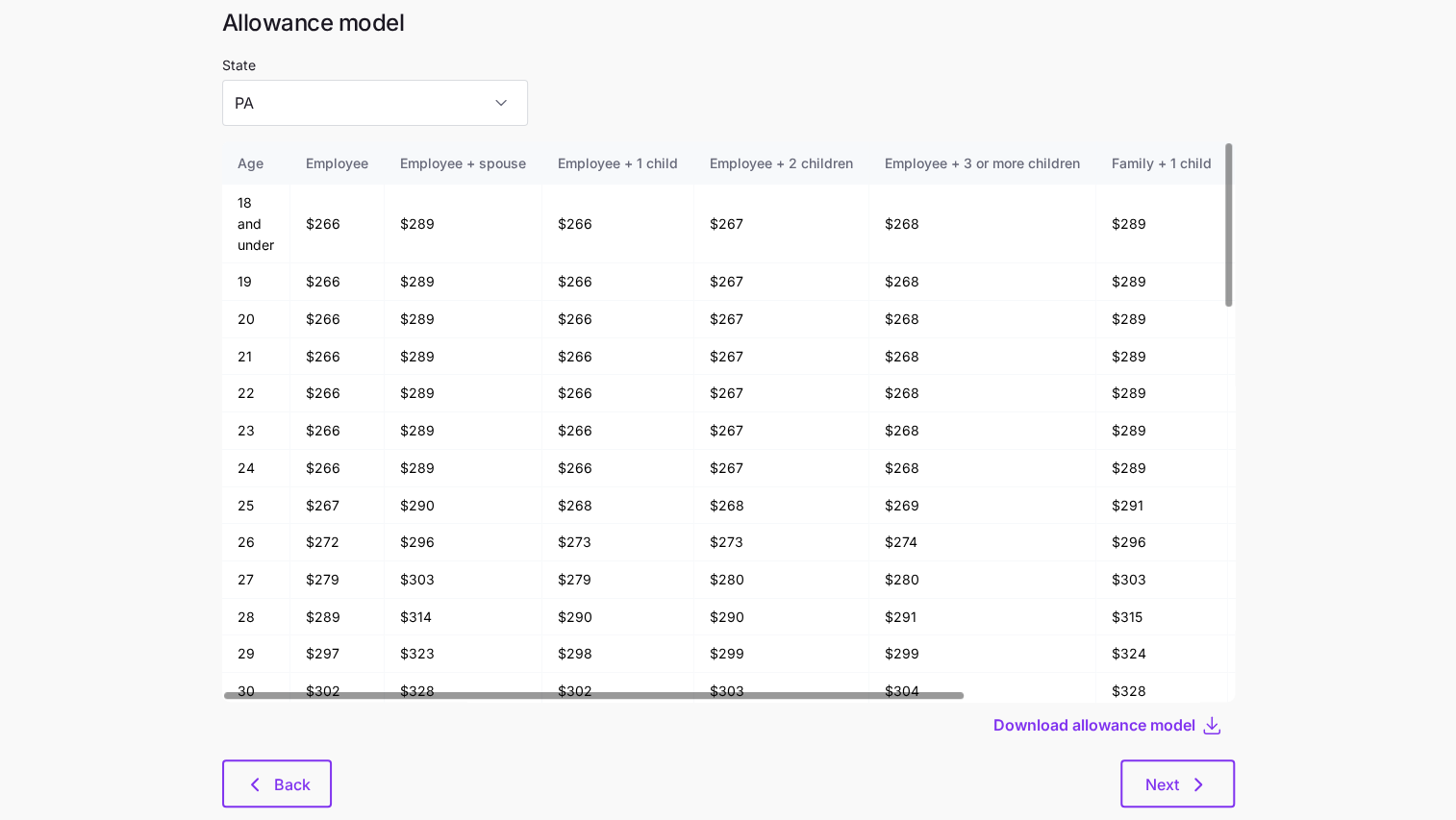 scroll, scrollTop: 104, scrollLeft: 0, axis: vertical 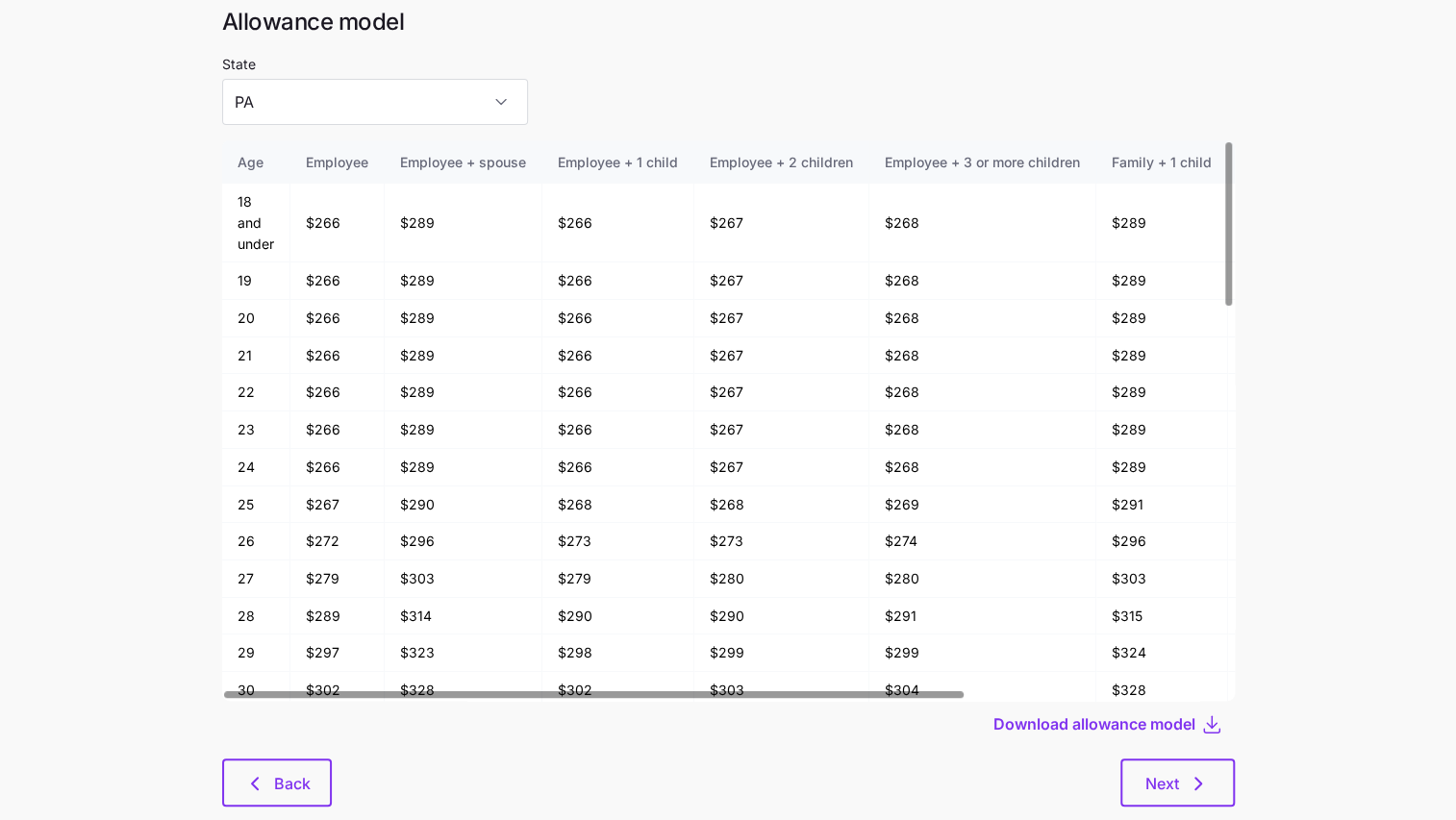click at bounding box center (728, 753) 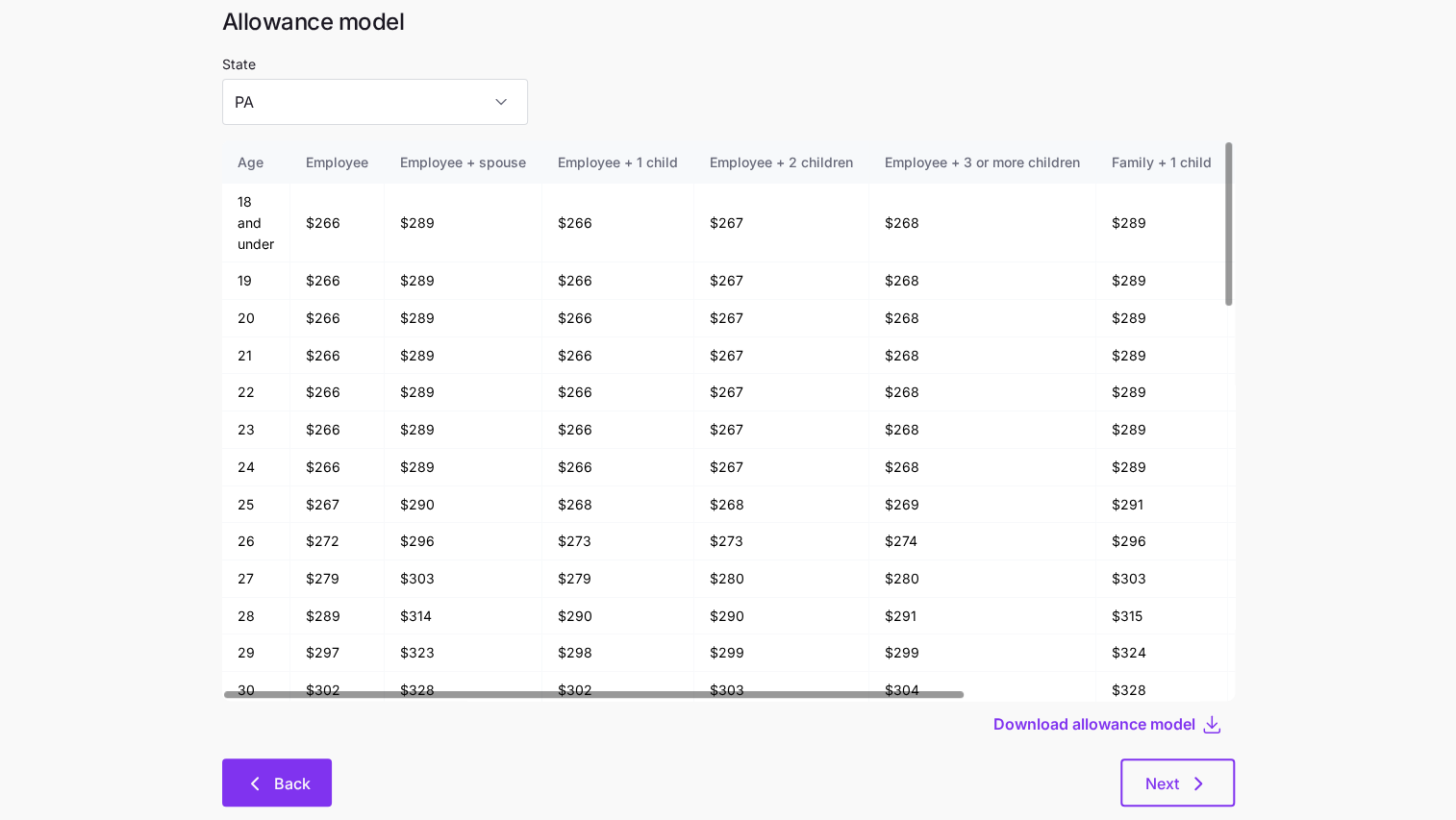 click on "Back" at bounding box center (277, 783) 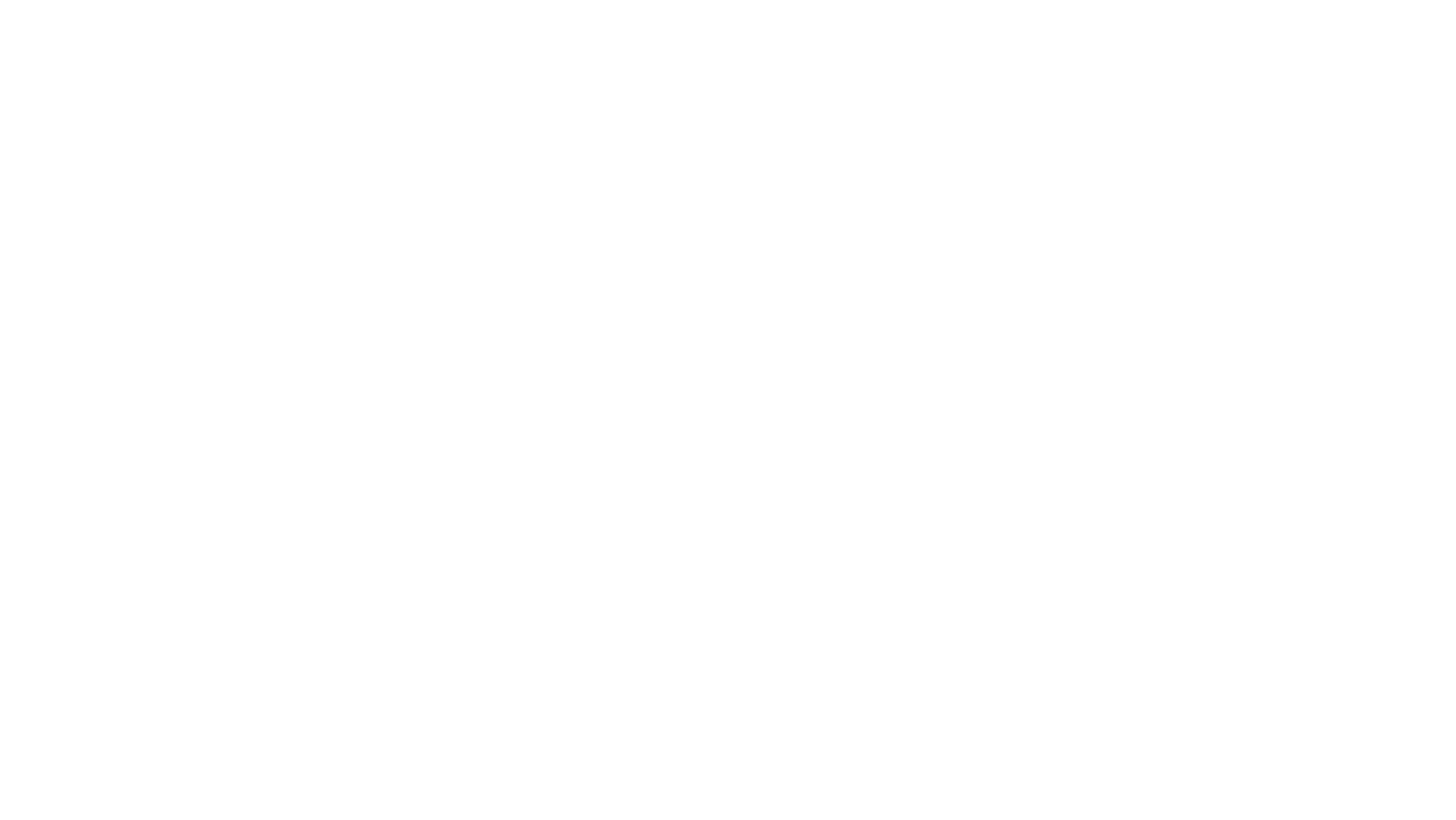 scroll, scrollTop: 0, scrollLeft: 0, axis: both 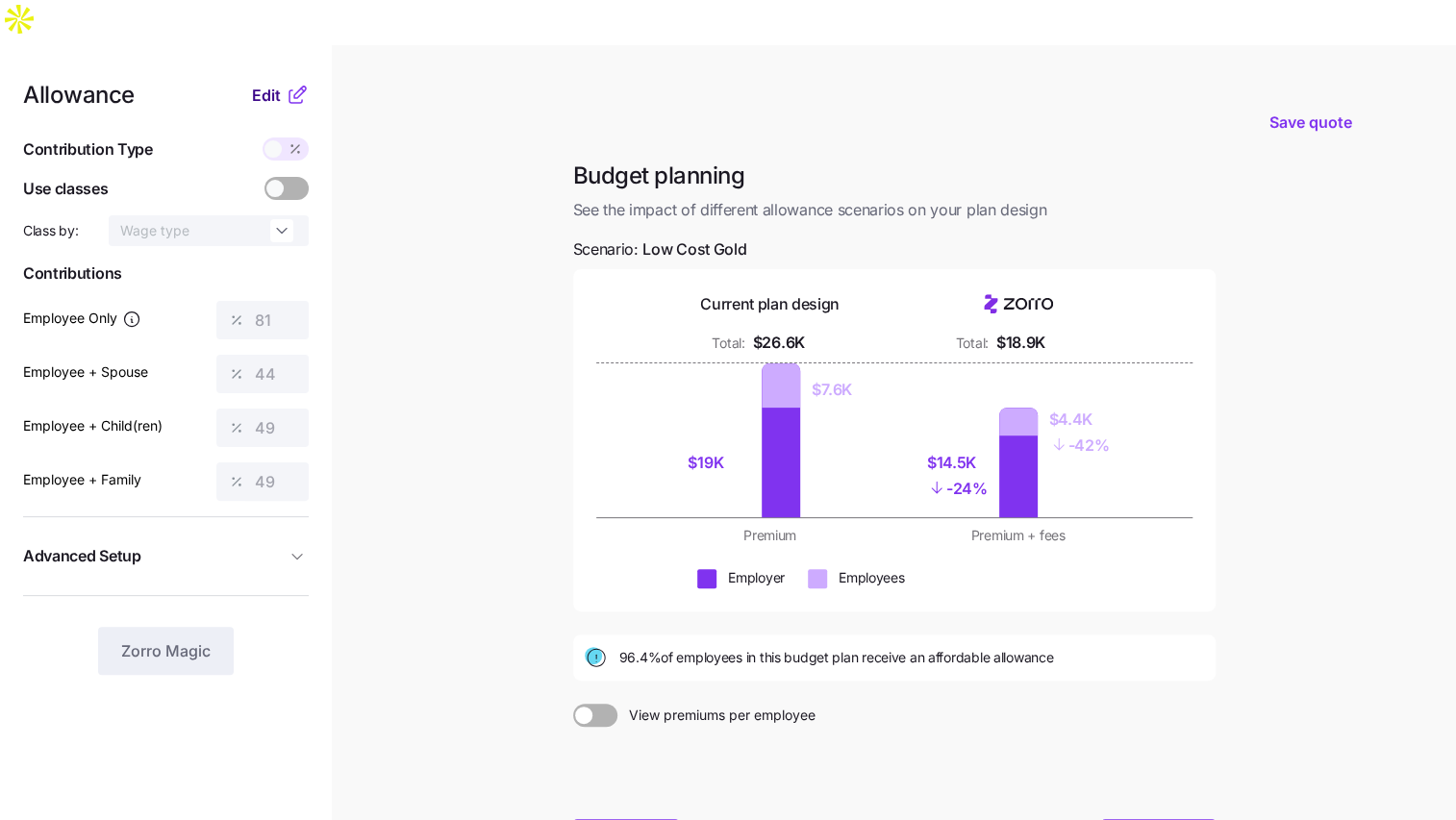 click on "Edit" at bounding box center (266, 95) 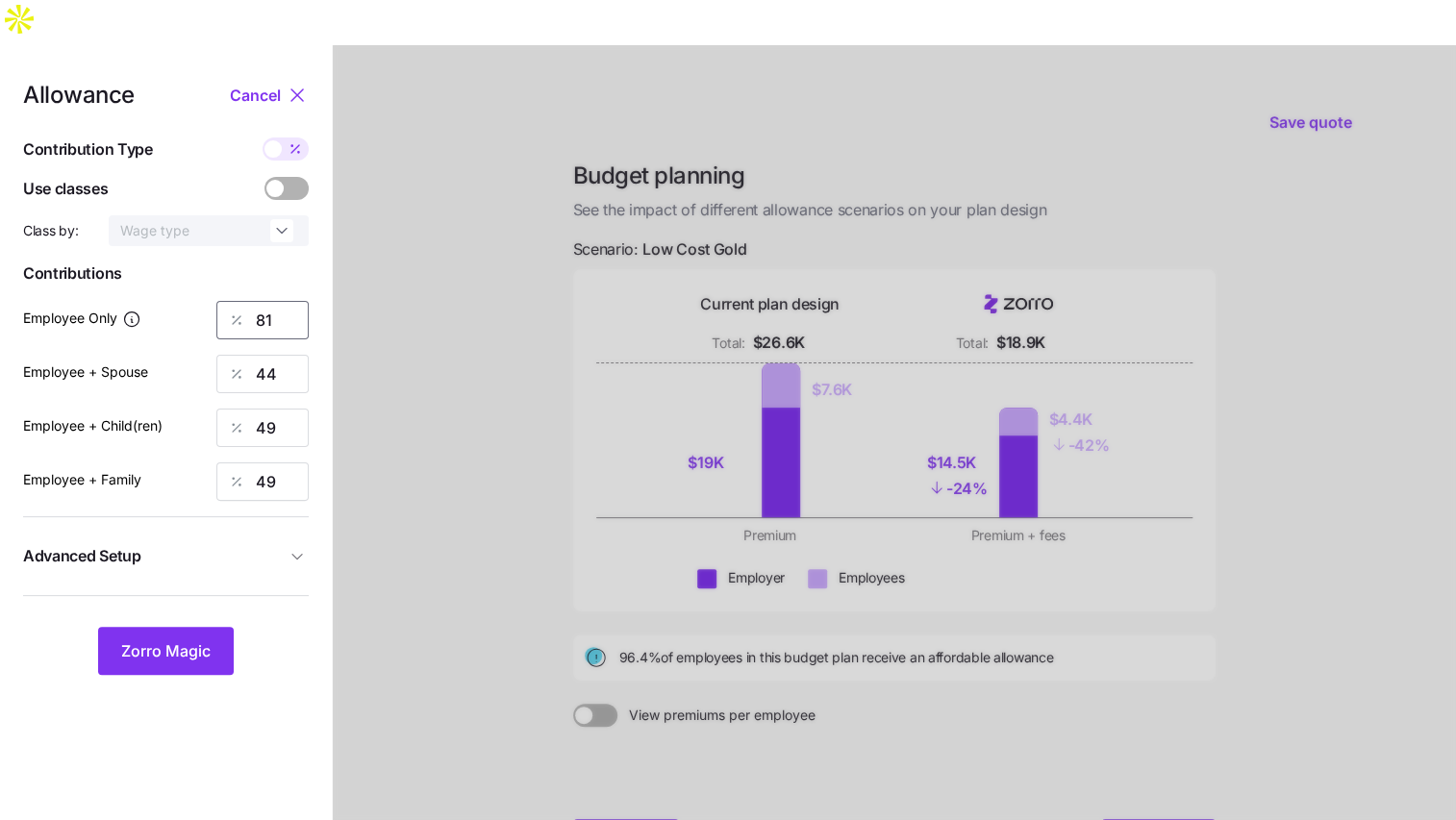 click on "81" at bounding box center (263, 320) 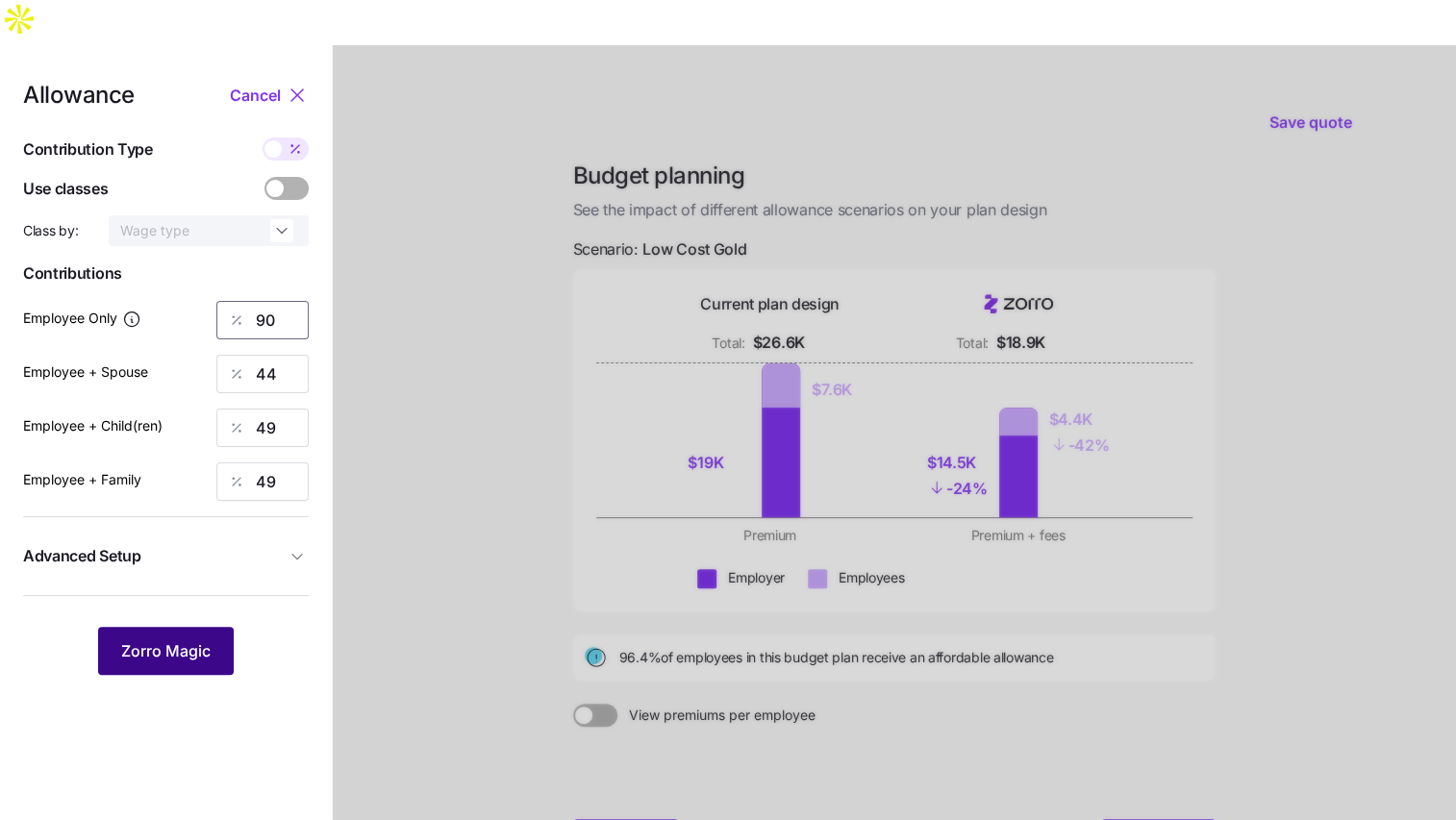 type on "90" 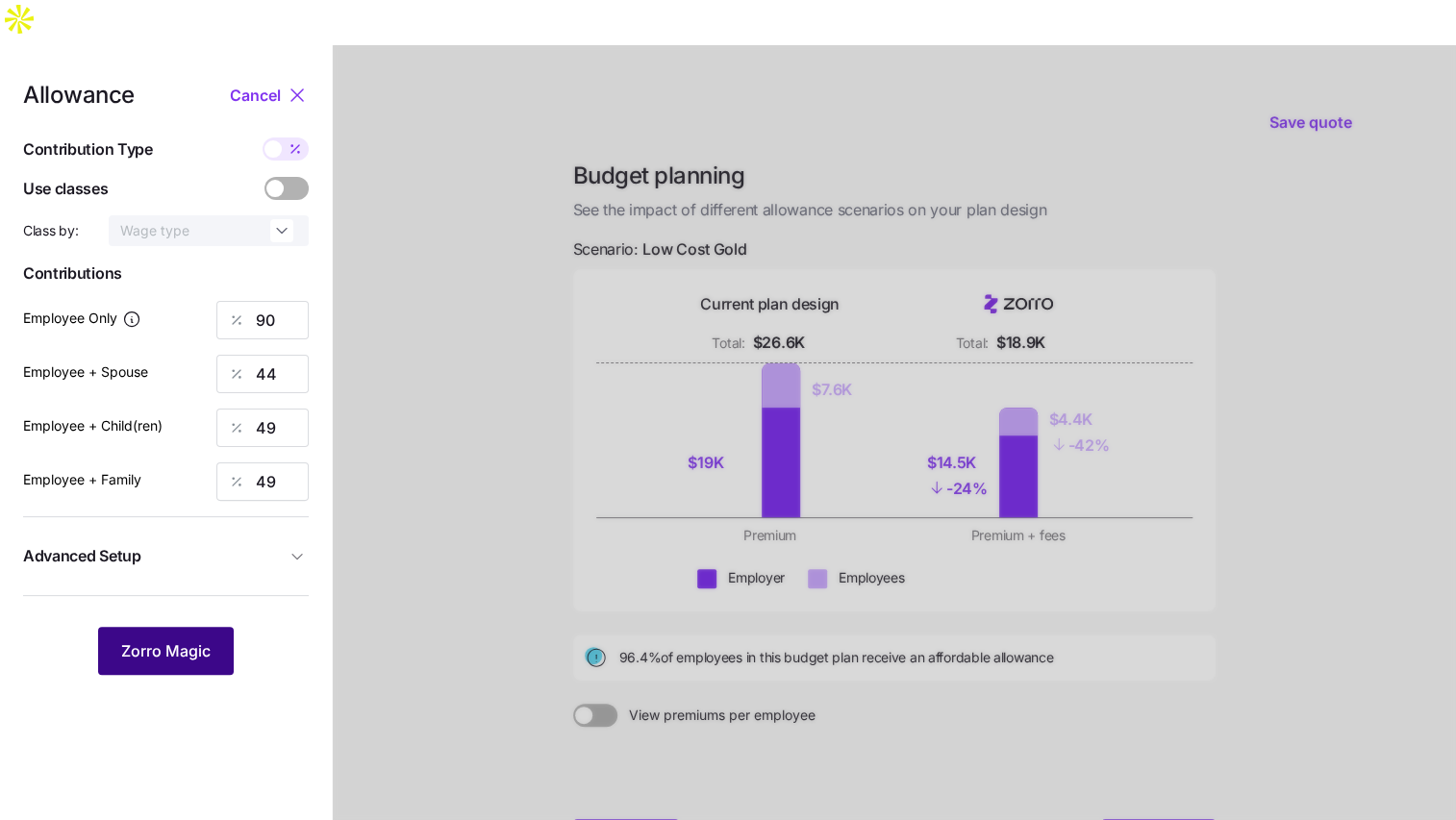 click on "Zorro Magic" at bounding box center (165, 651) 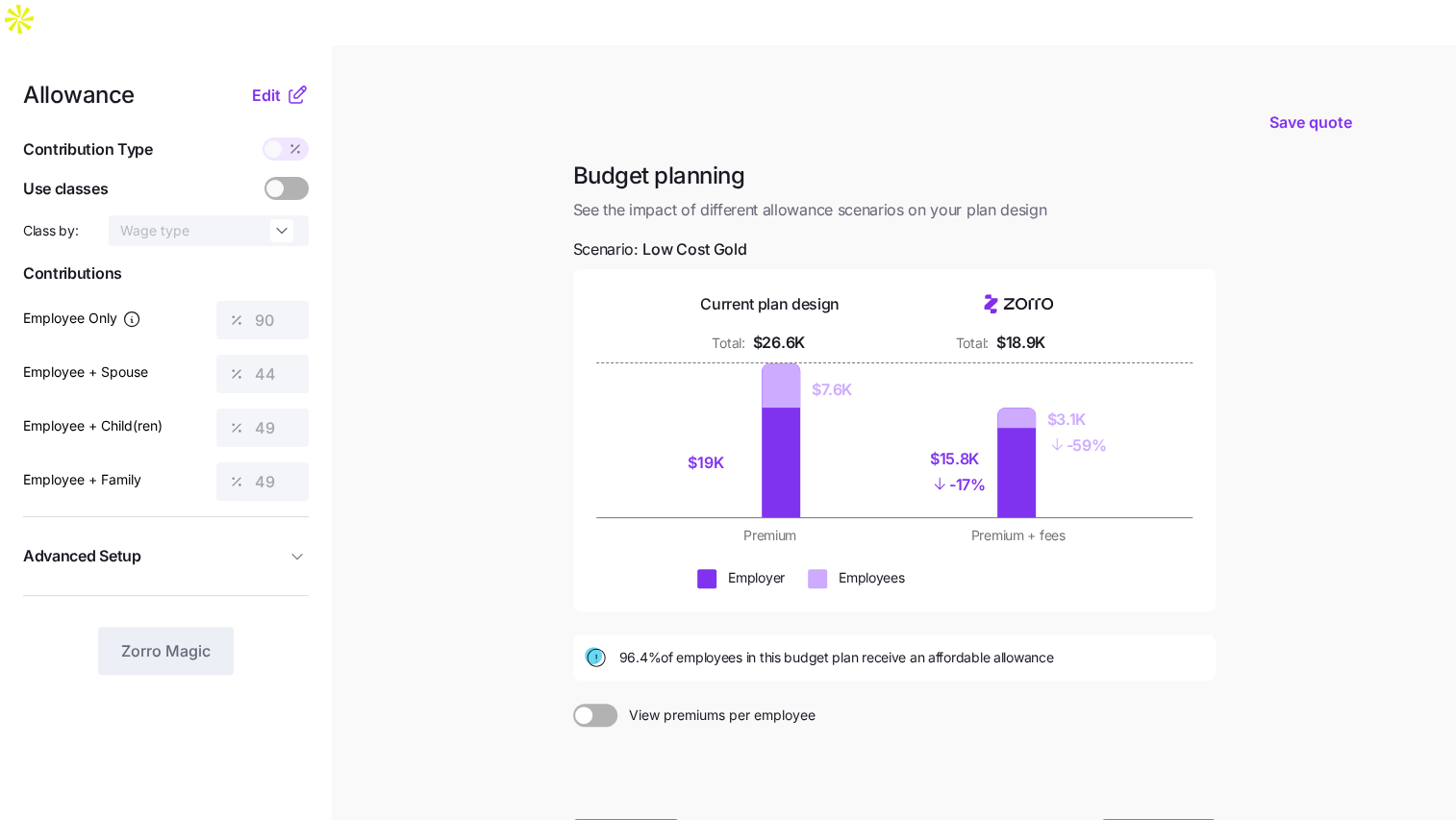 click 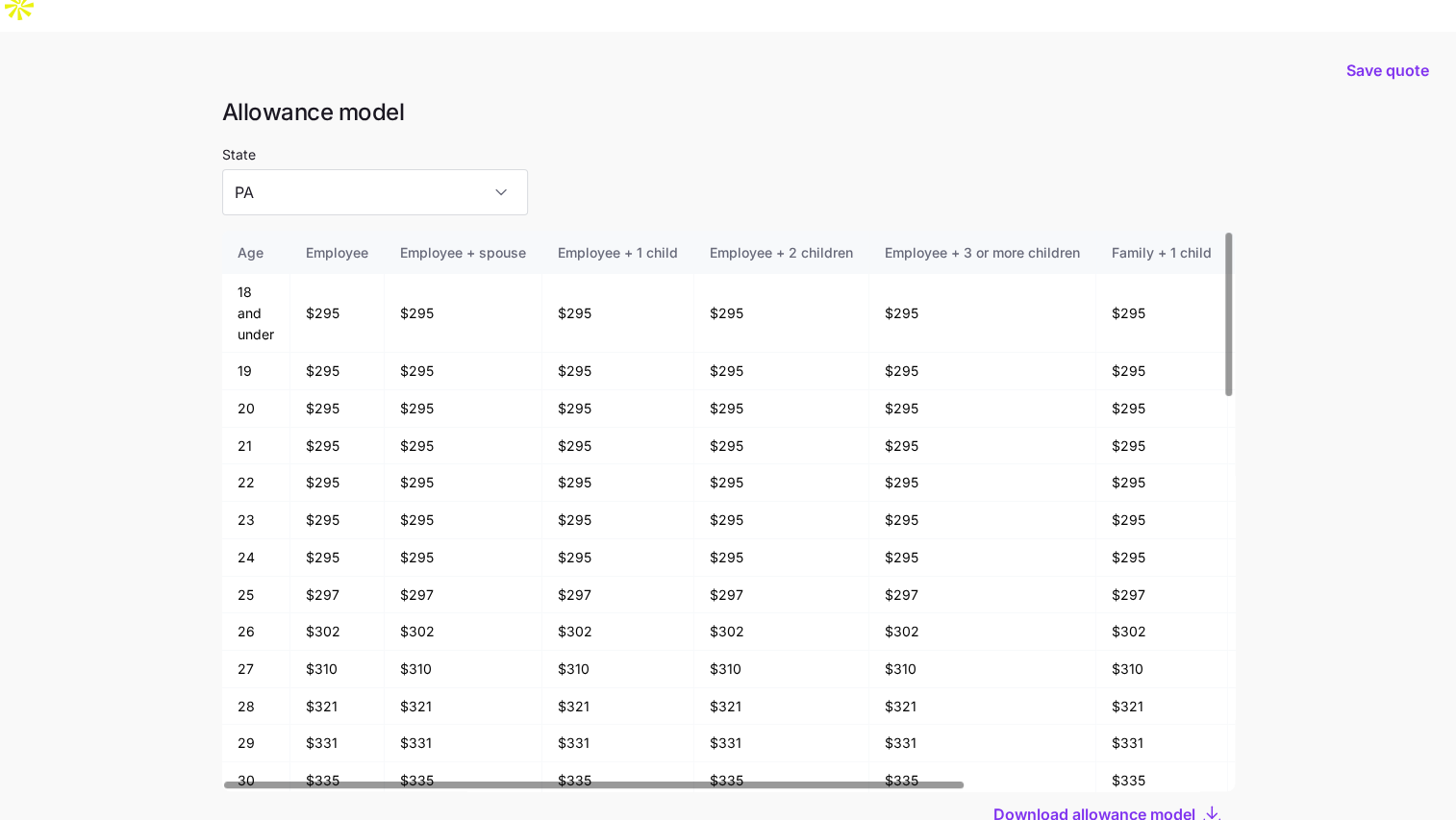 scroll, scrollTop: 104, scrollLeft: 0, axis: vertical 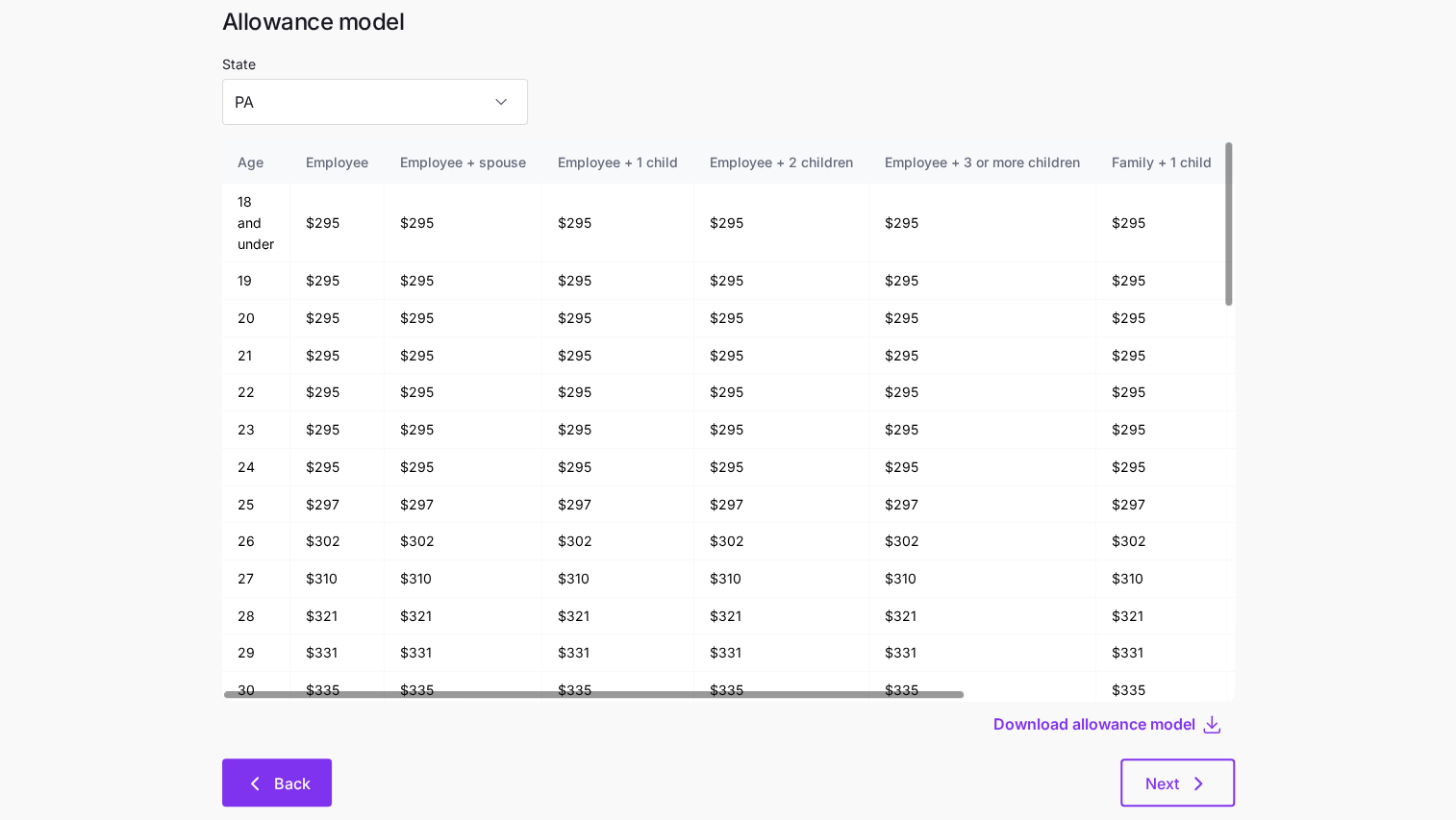 click on "Back" at bounding box center [277, 783] 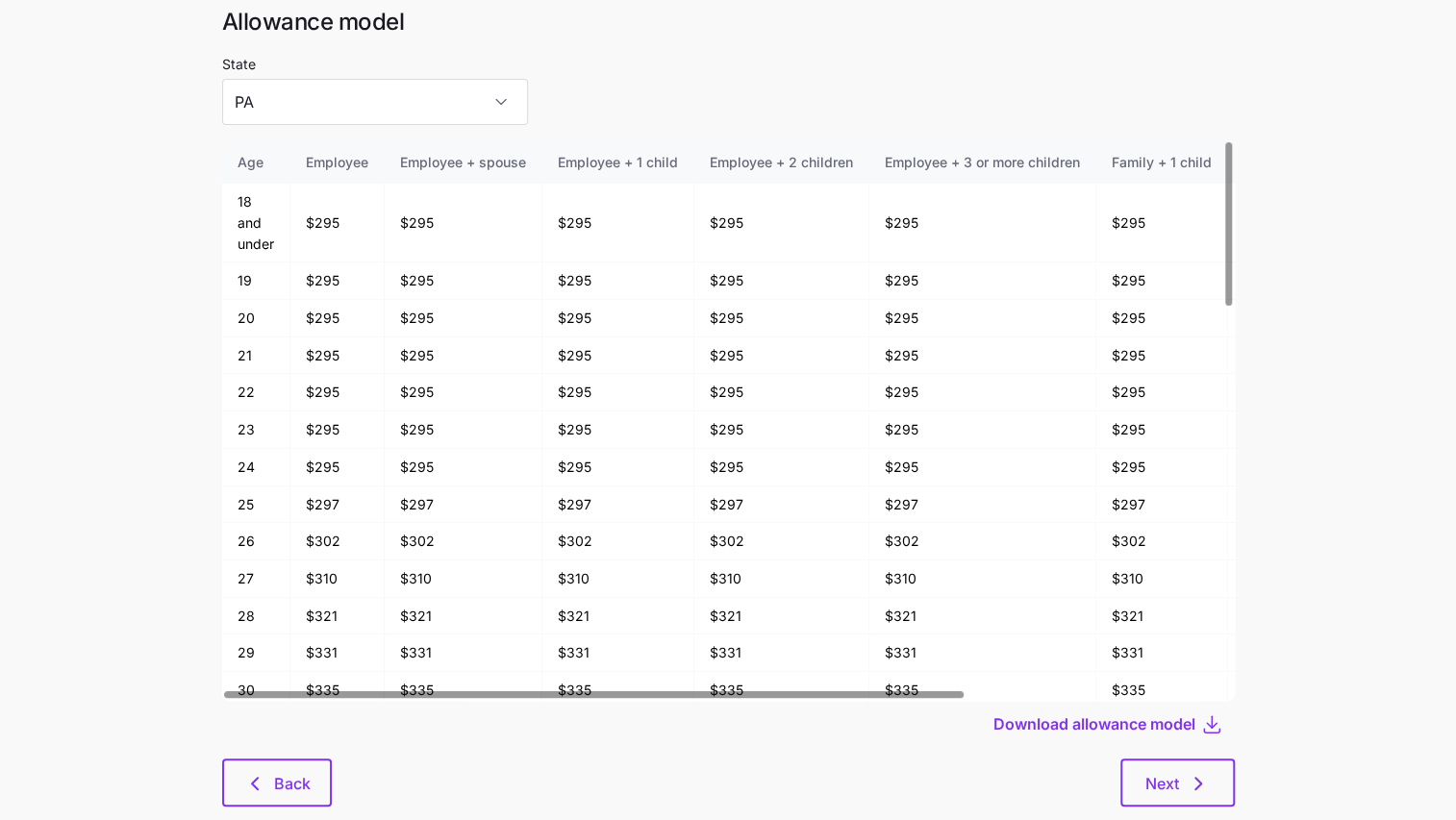 scroll, scrollTop: 0, scrollLeft: 0, axis: both 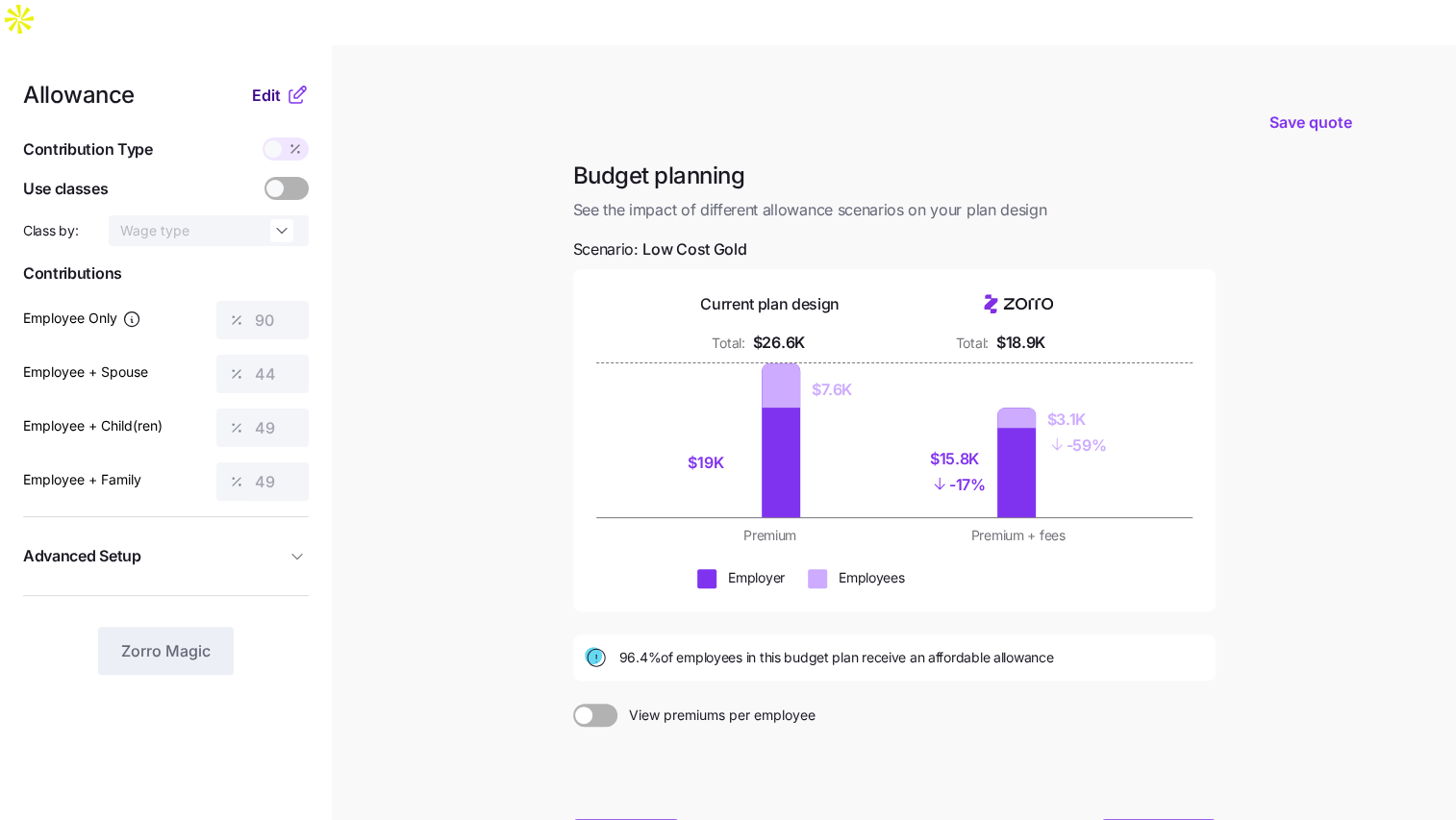 click on "Edit" at bounding box center (266, 95) 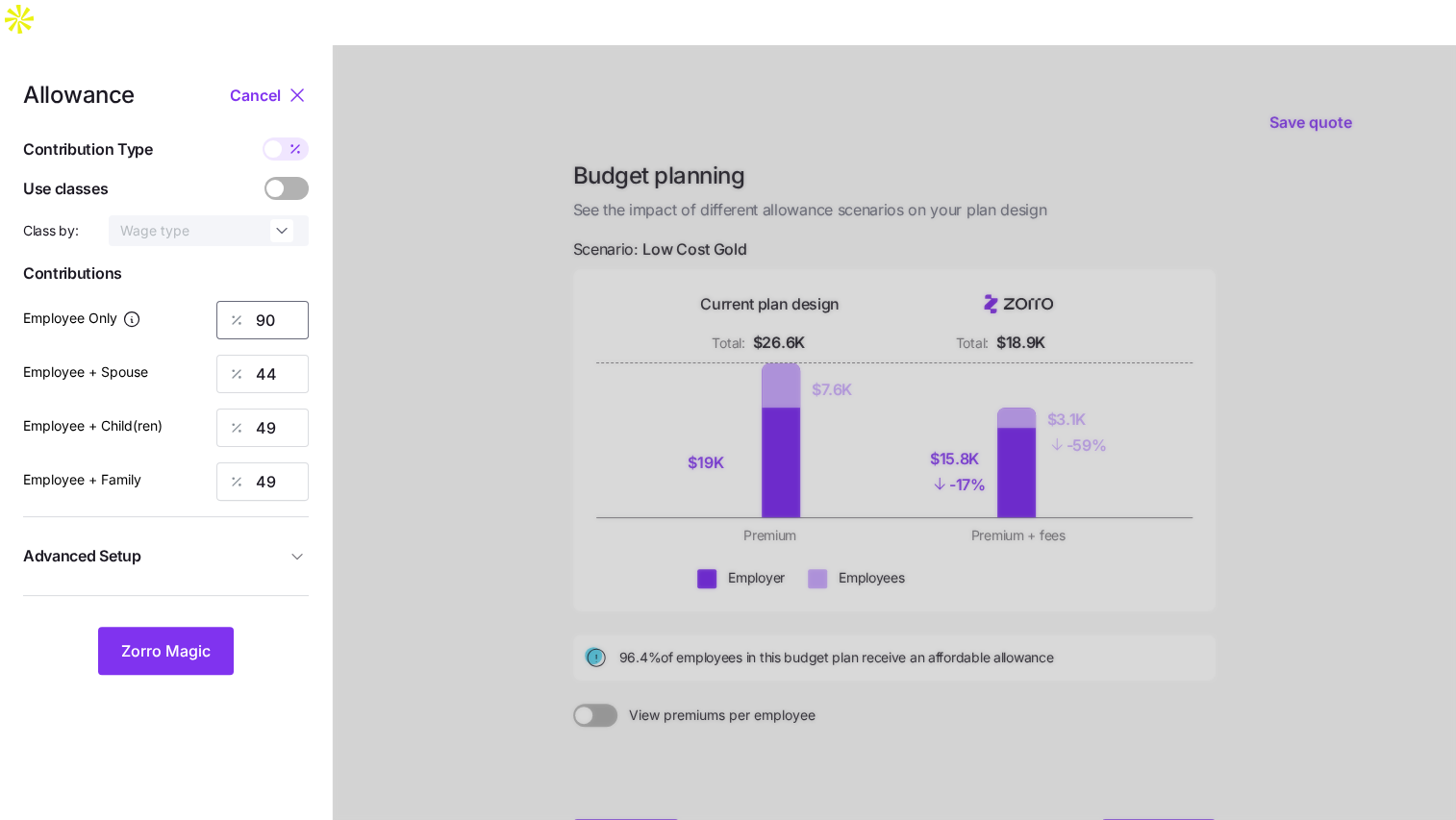 click on "90" at bounding box center (263, 320) 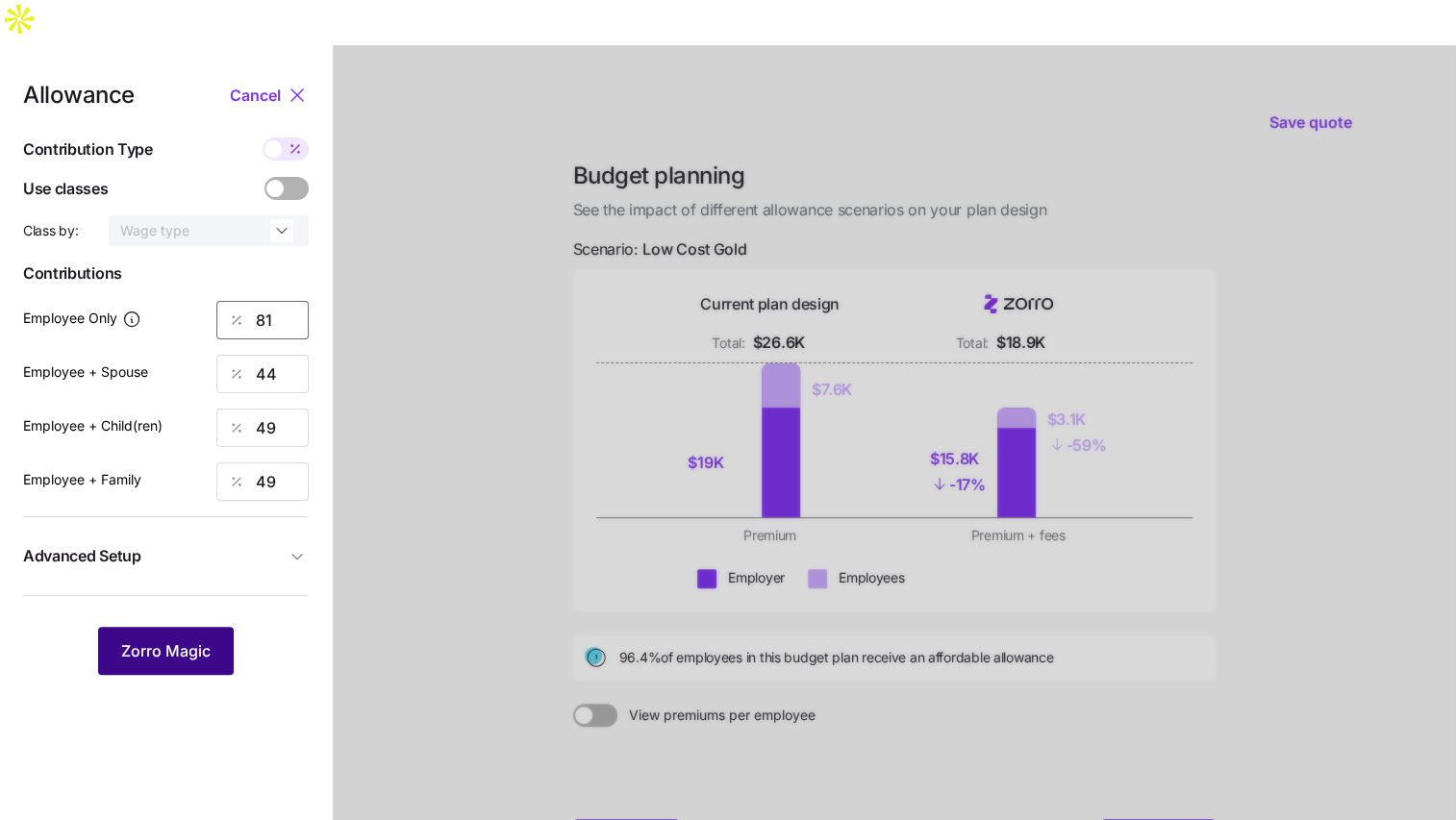 type on "81" 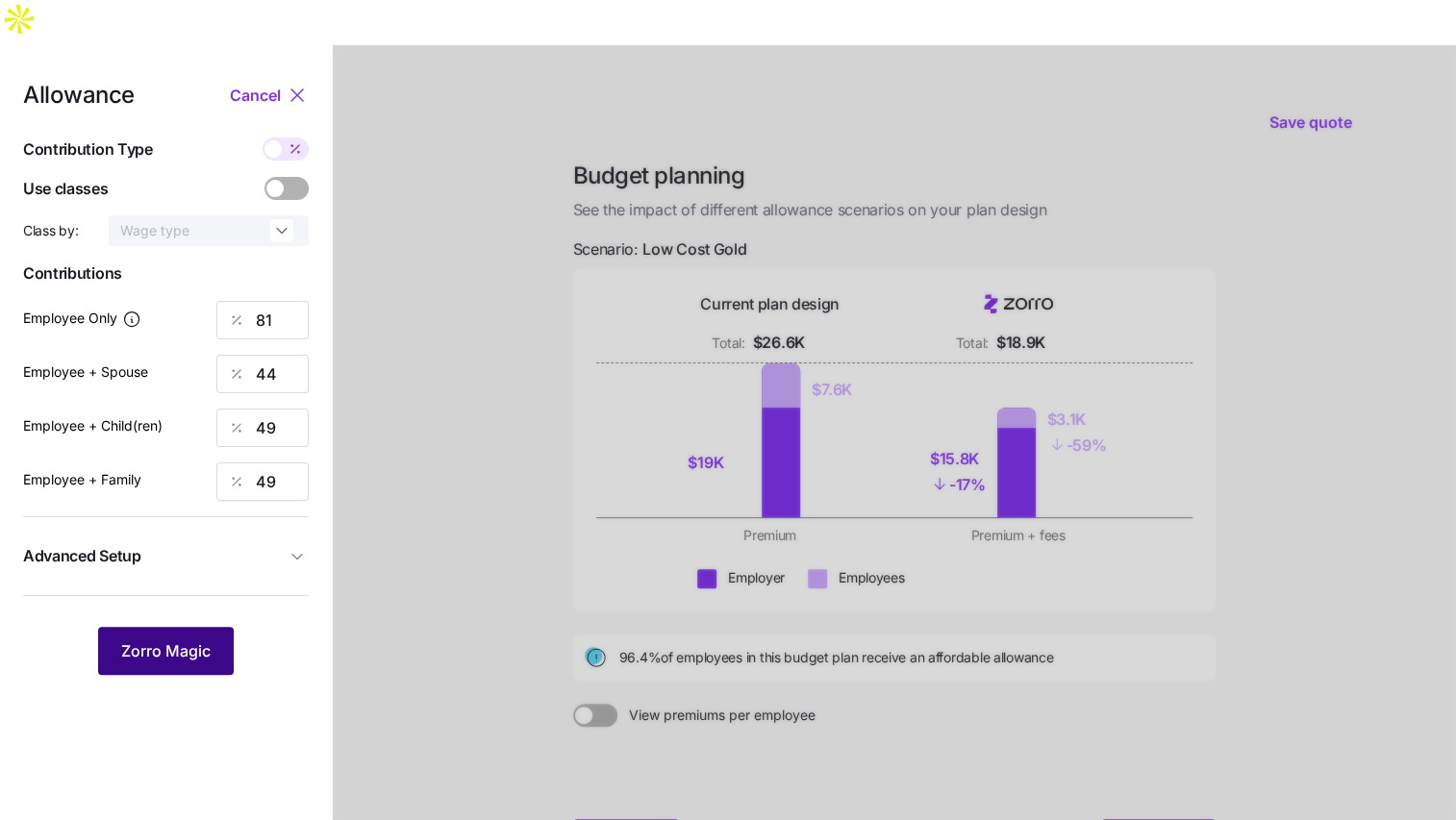 click on "Zorro Magic" at bounding box center (165, 651) 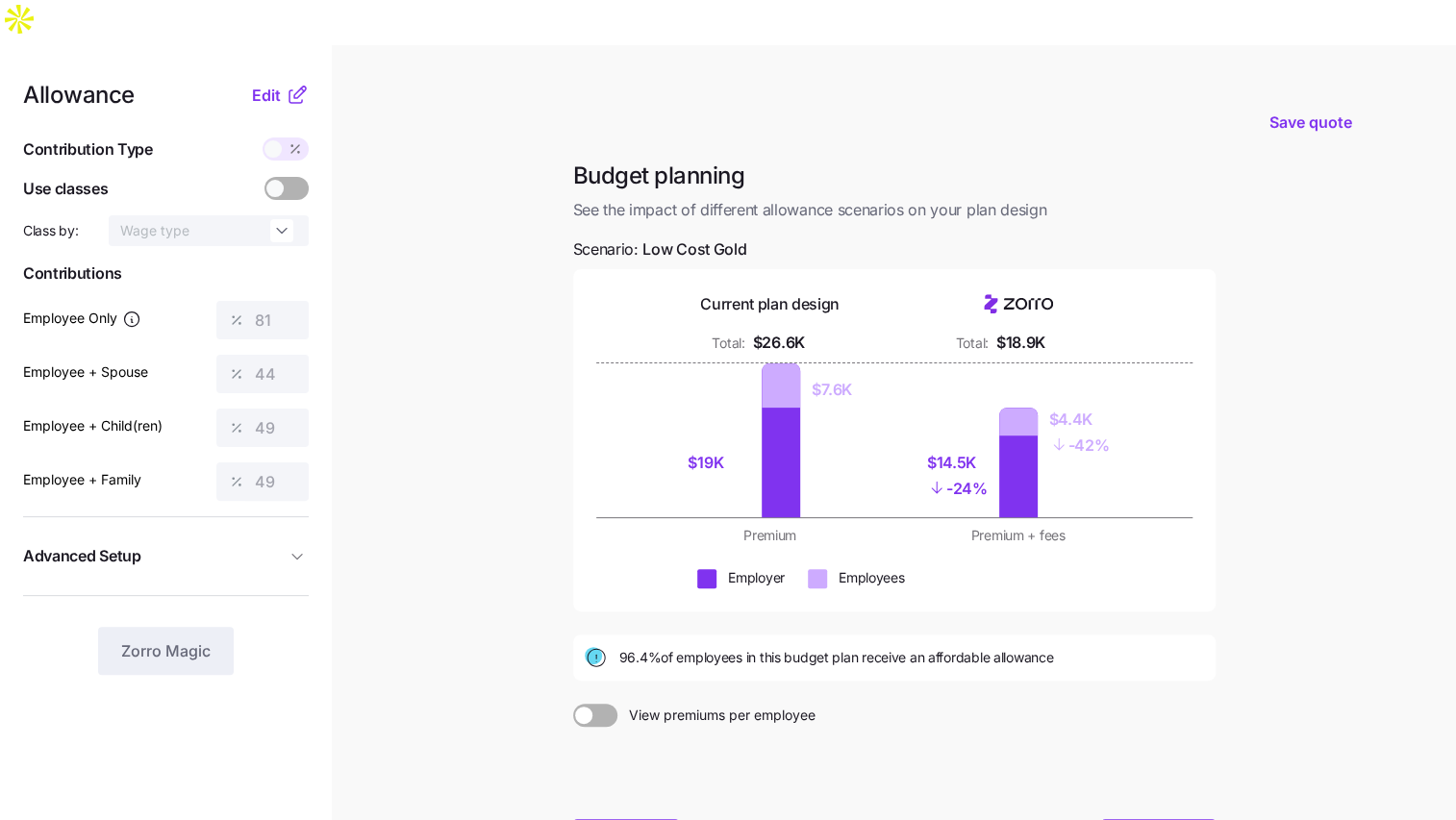 click on "Next" at bounding box center (1142, 844) 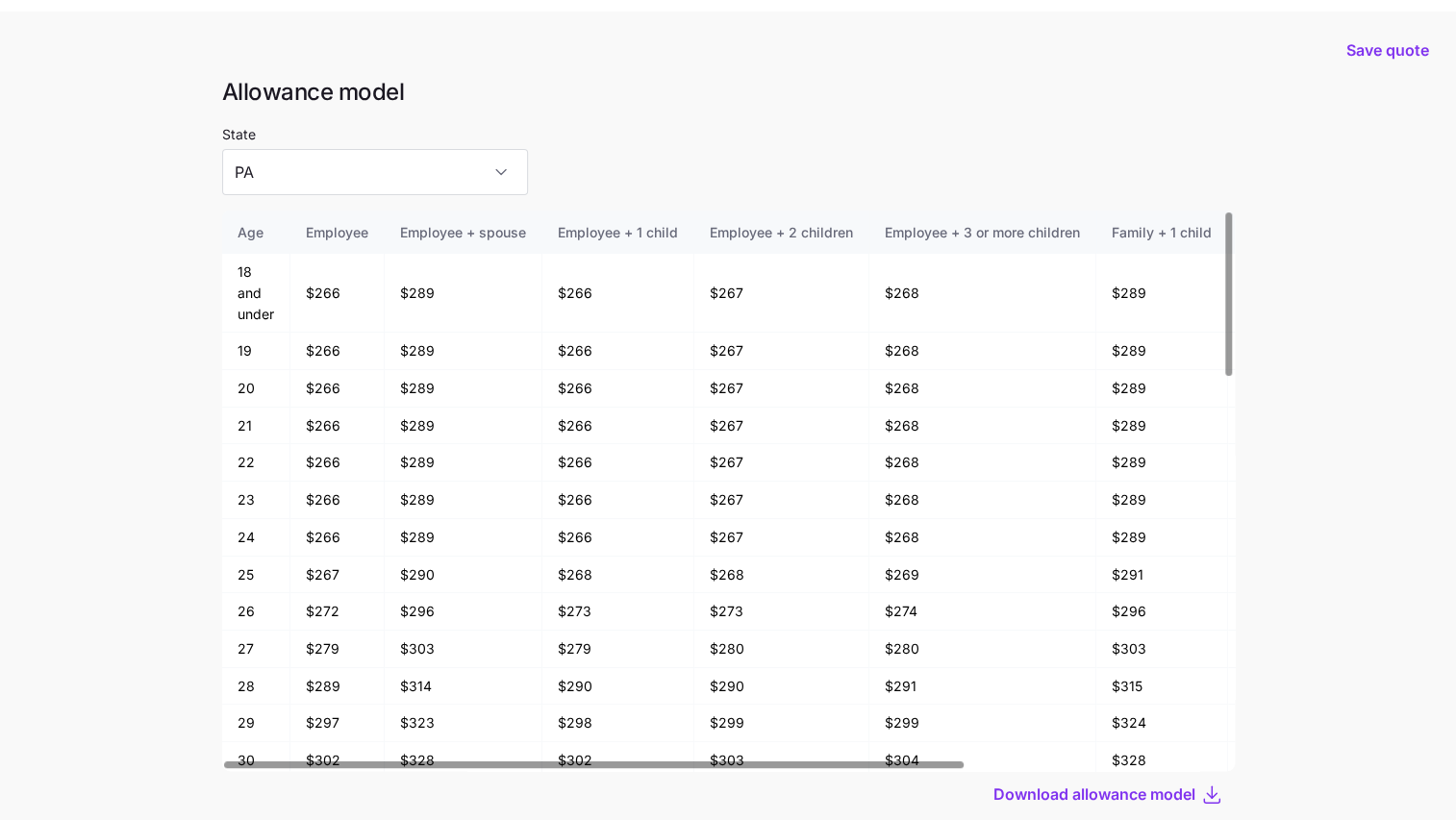 scroll, scrollTop: 104, scrollLeft: 0, axis: vertical 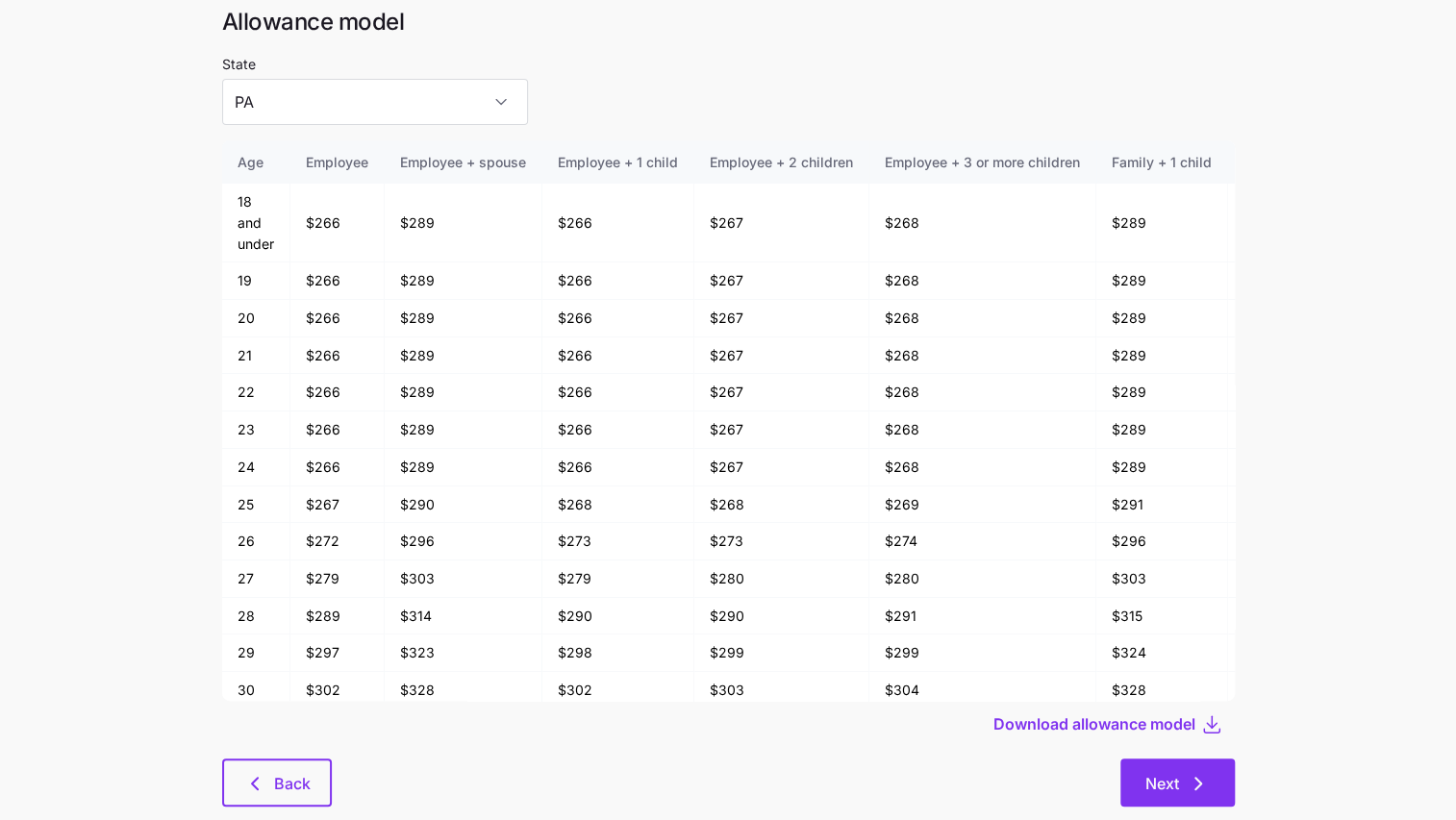 click on "Next" at bounding box center [1177, 783] 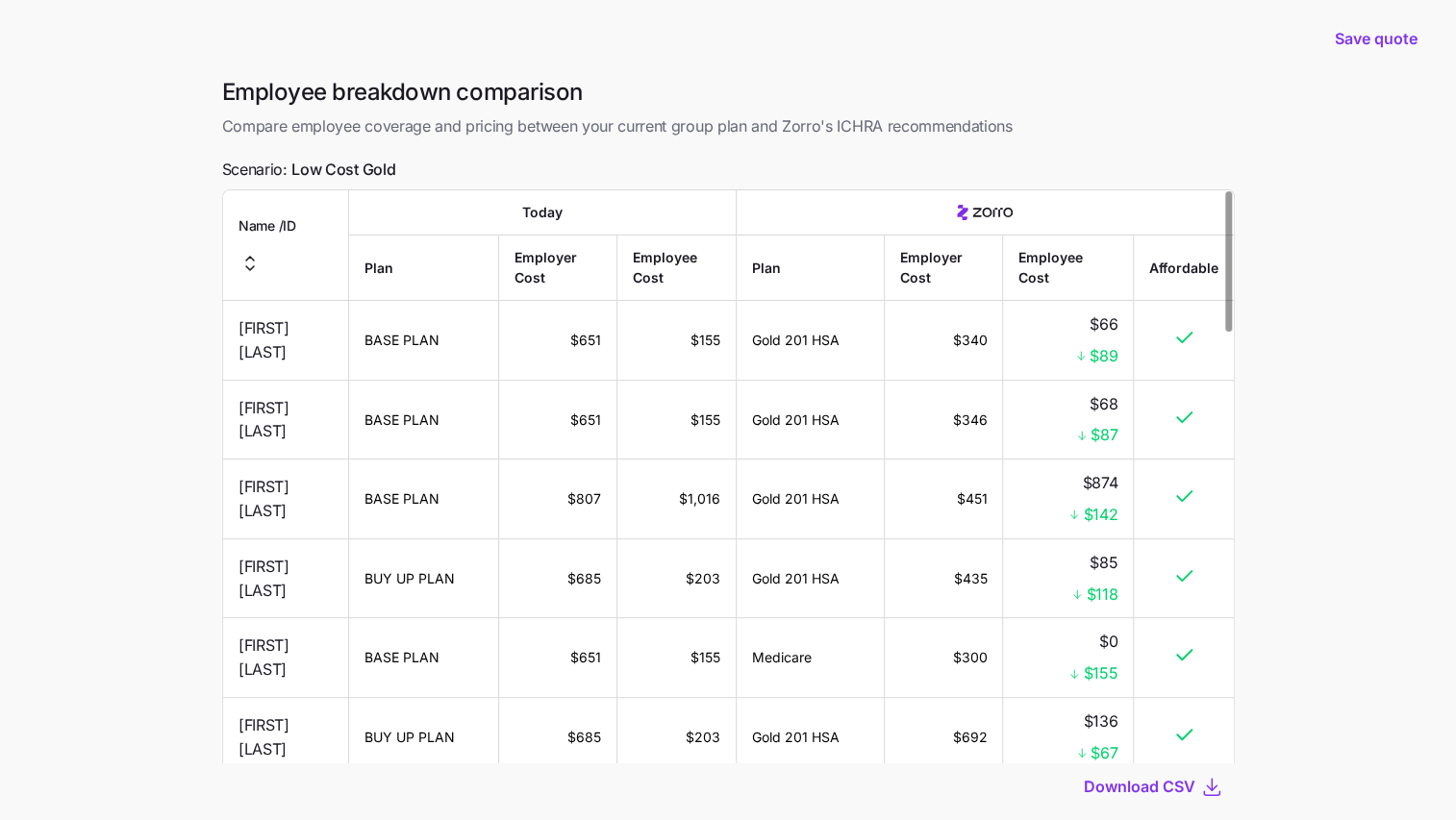 scroll, scrollTop: 129, scrollLeft: 0, axis: vertical 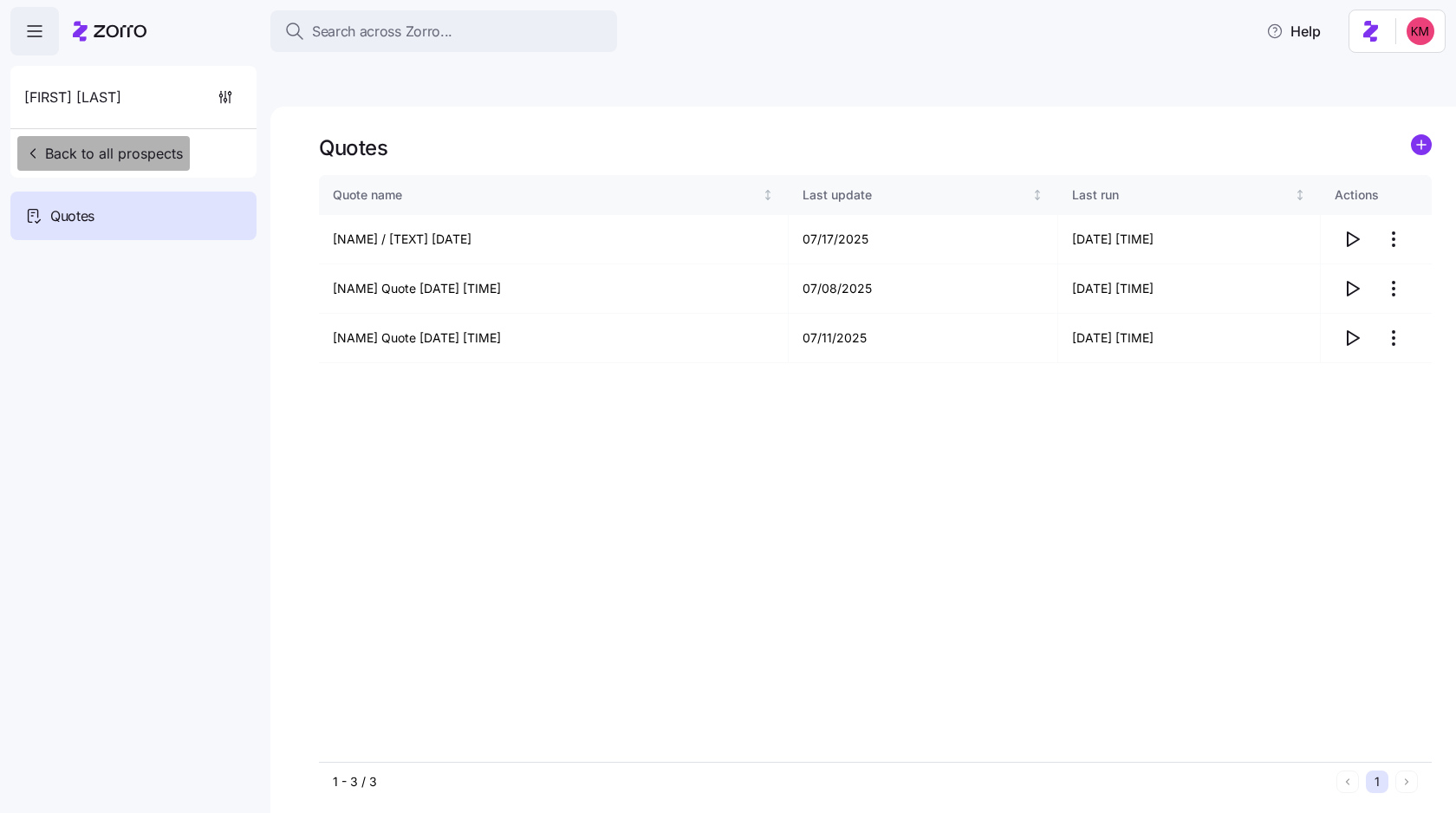 click on "Back to all prospects" at bounding box center (103, 153) 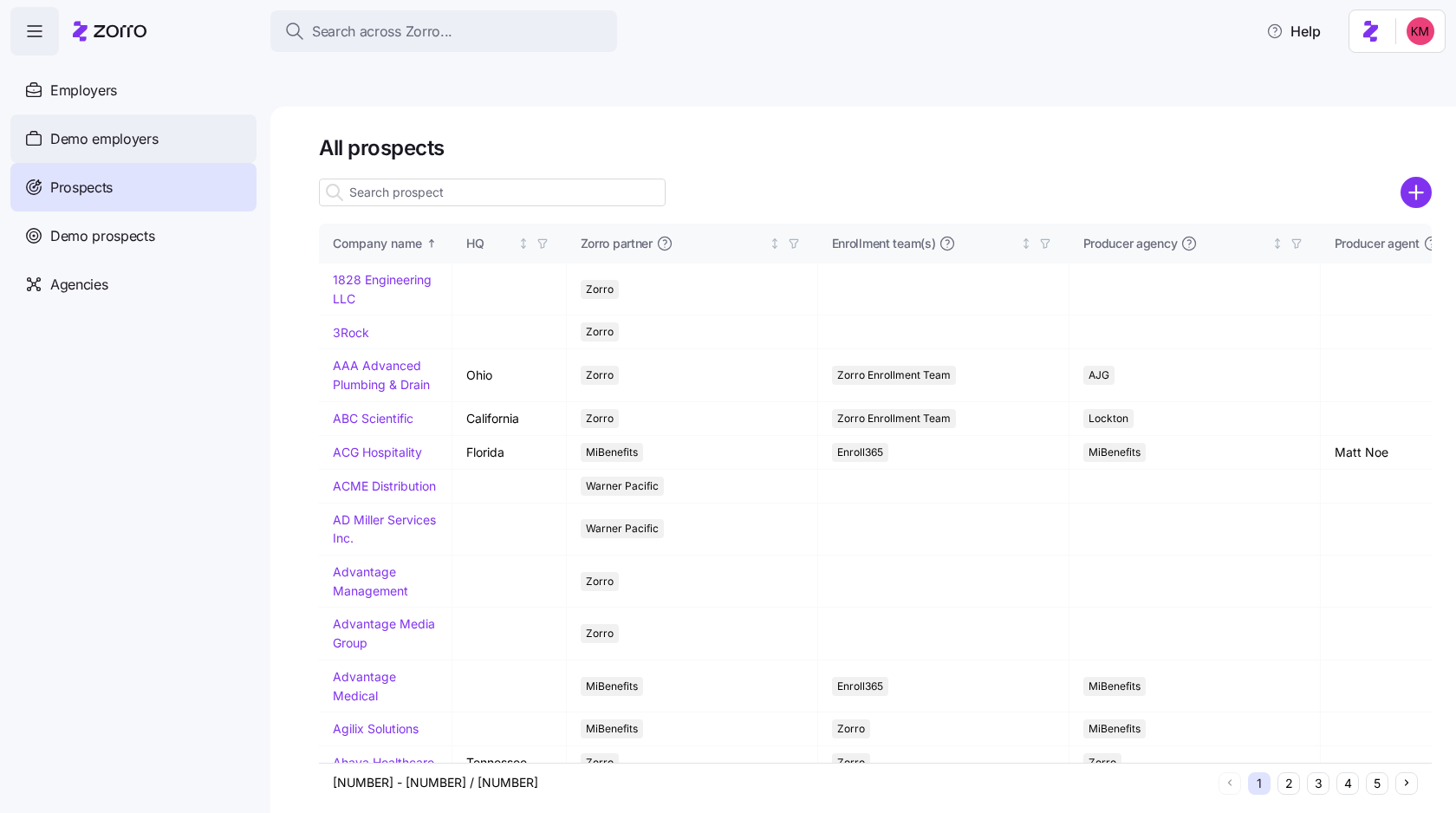 click on "Demo employers" at bounding box center (104, 139) 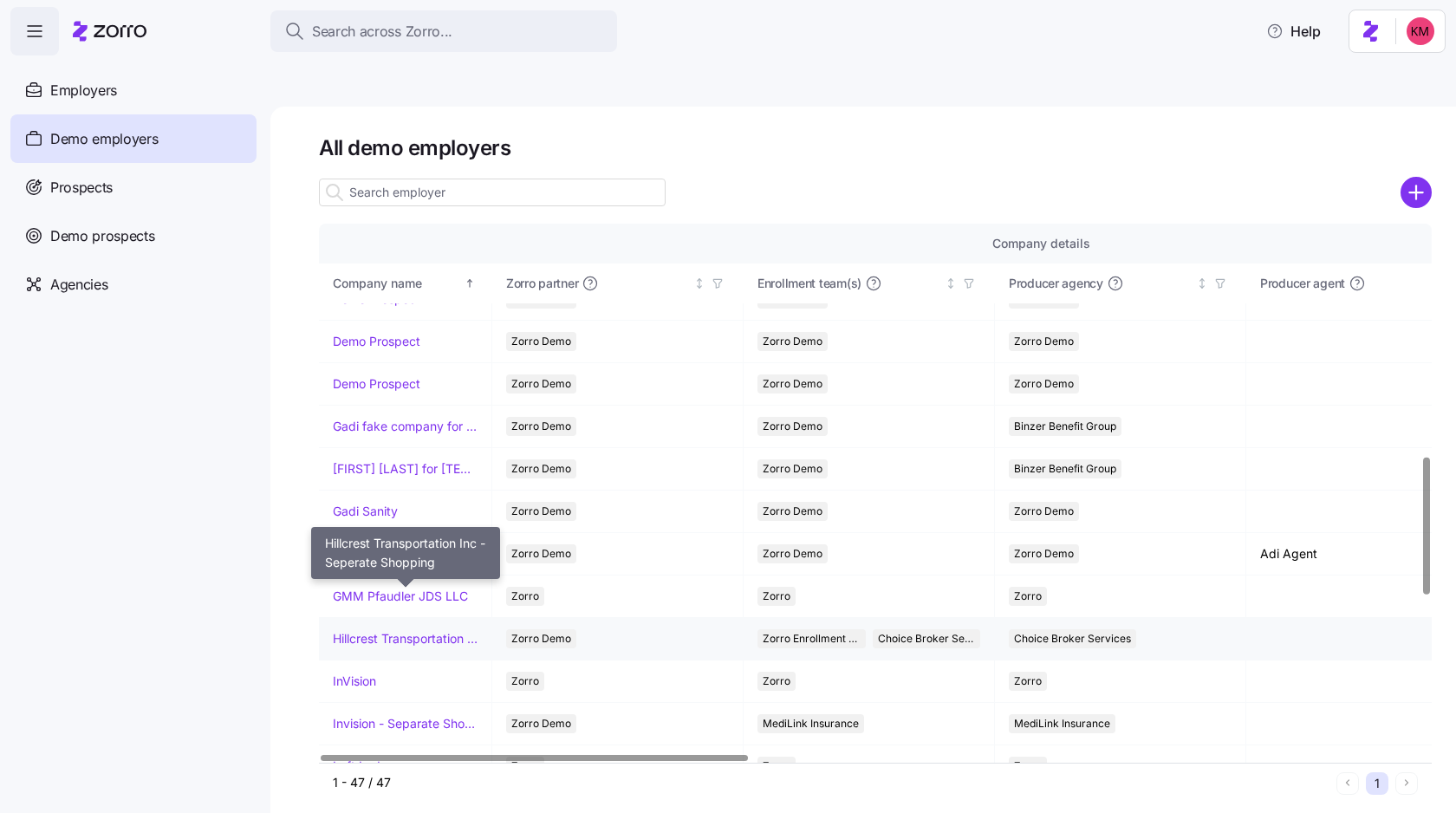 scroll, scrollTop: 918, scrollLeft: 0, axis: vertical 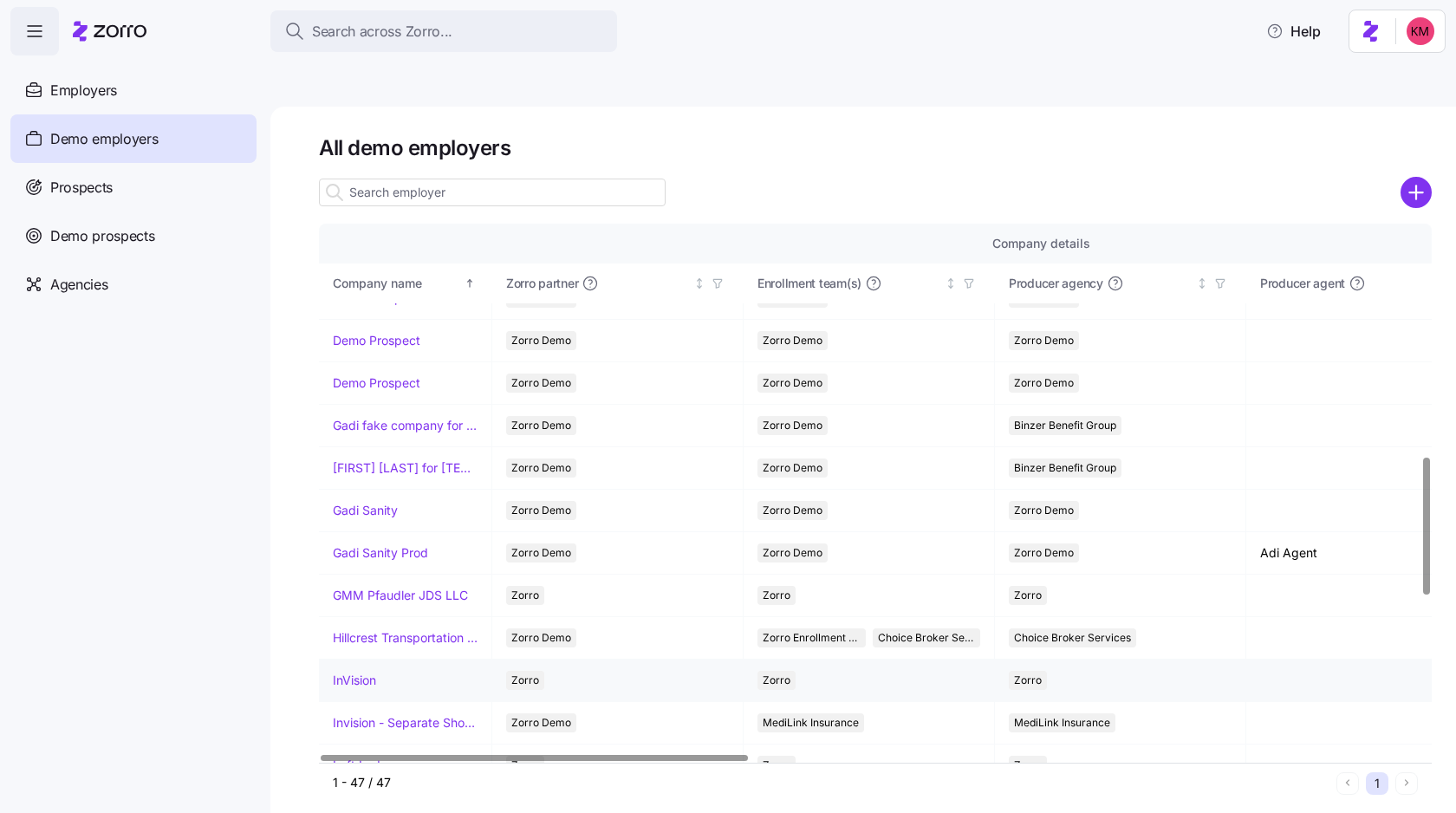 click on "InVision" at bounding box center [354, 680] 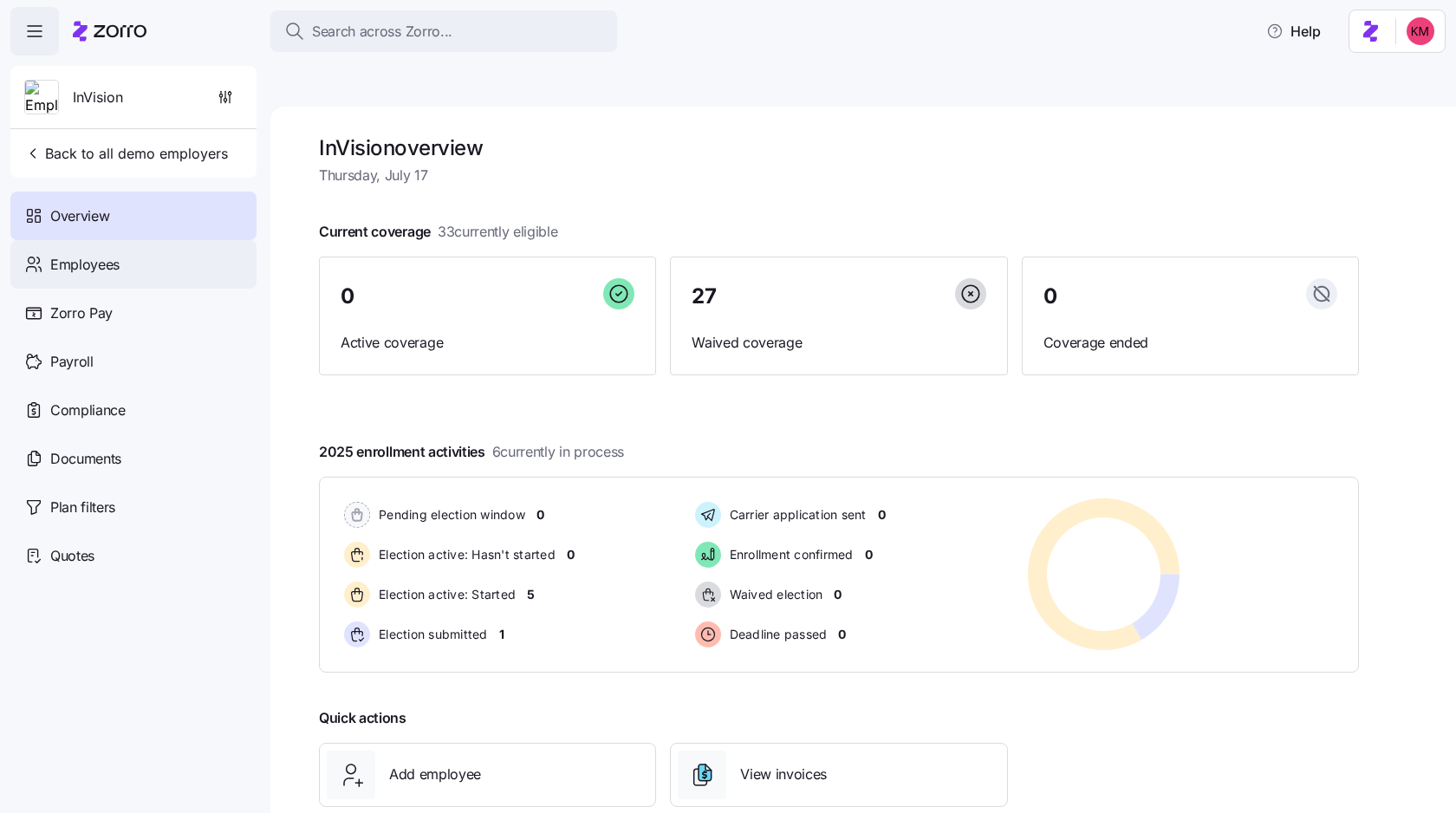 click on "Employees" at bounding box center [133, 264] 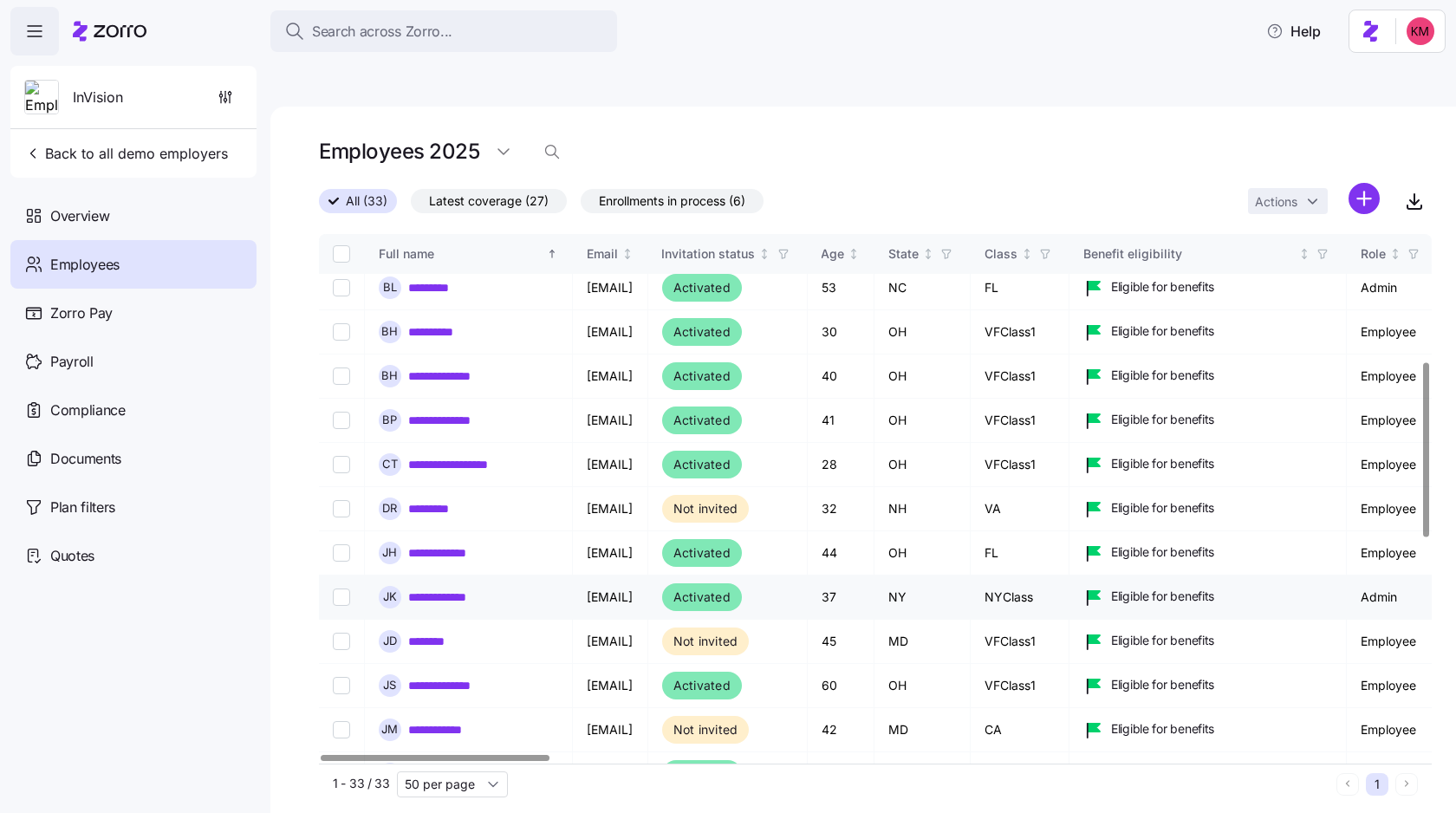 scroll, scrollTop: 406, scrollLeft: 0, axis: vertical 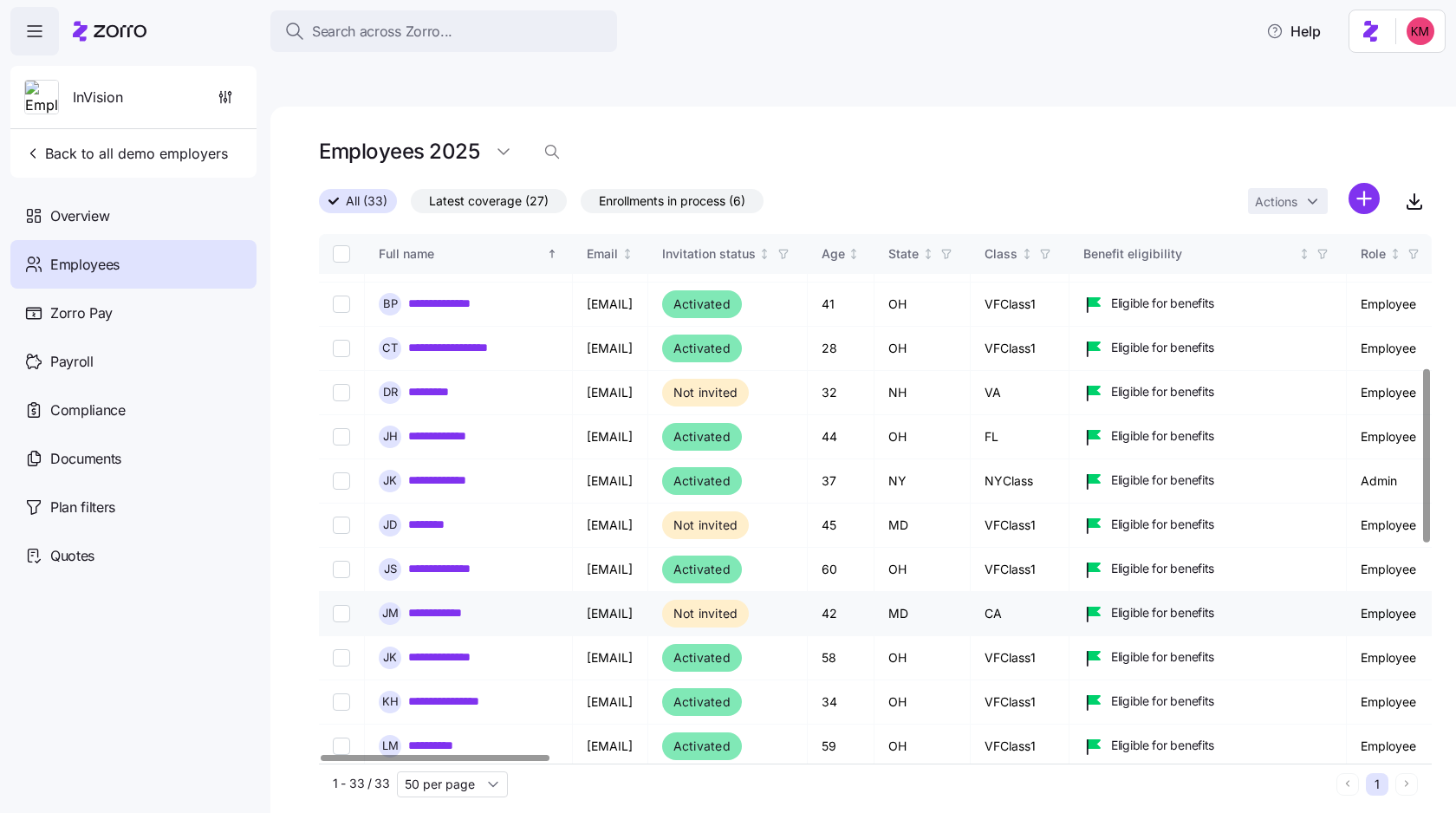 click on "**********" at bounding box center [449, 613] 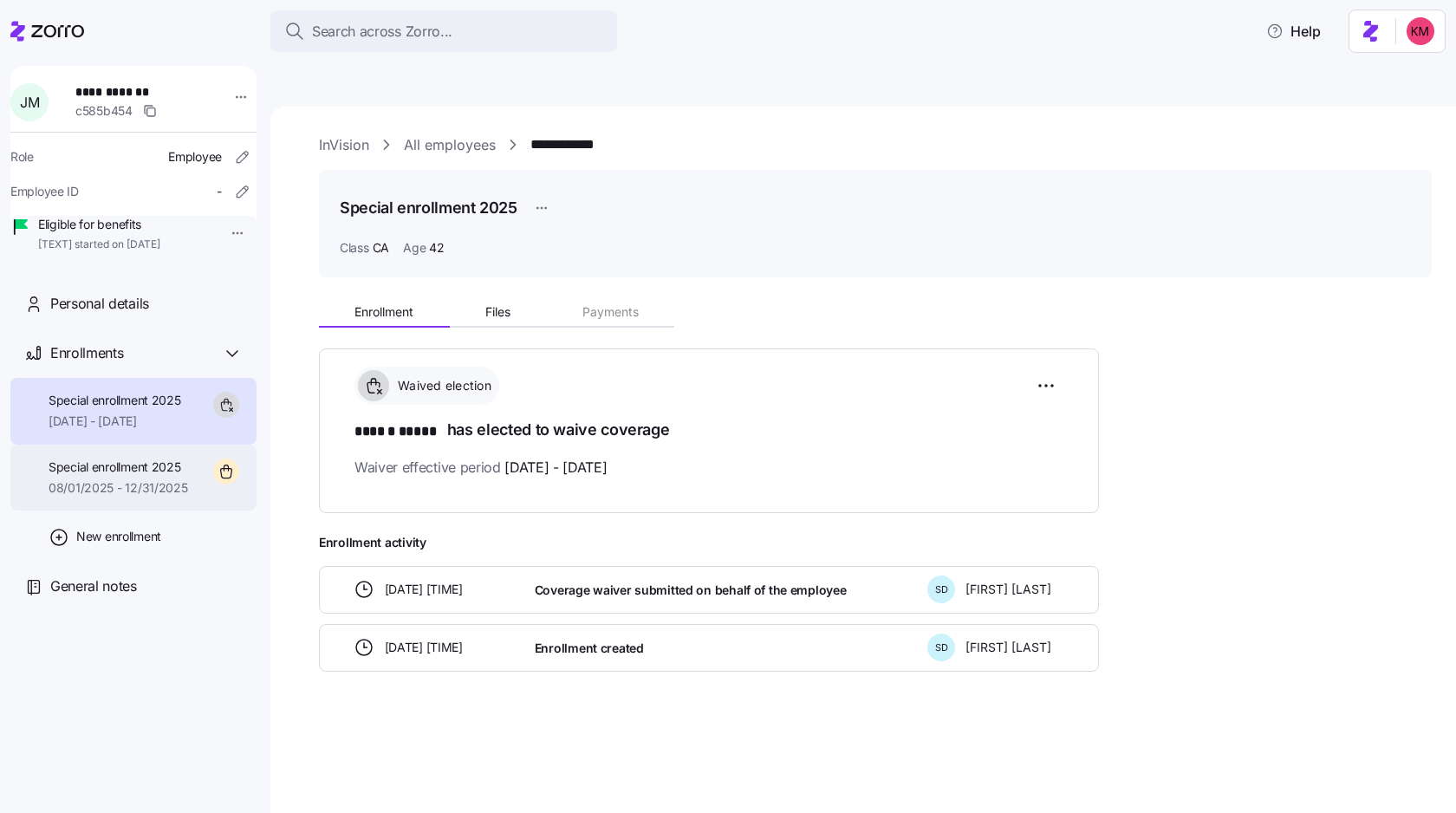 click on "08/01/2025 - 12/31/2025" at bounding box center (118, 488) 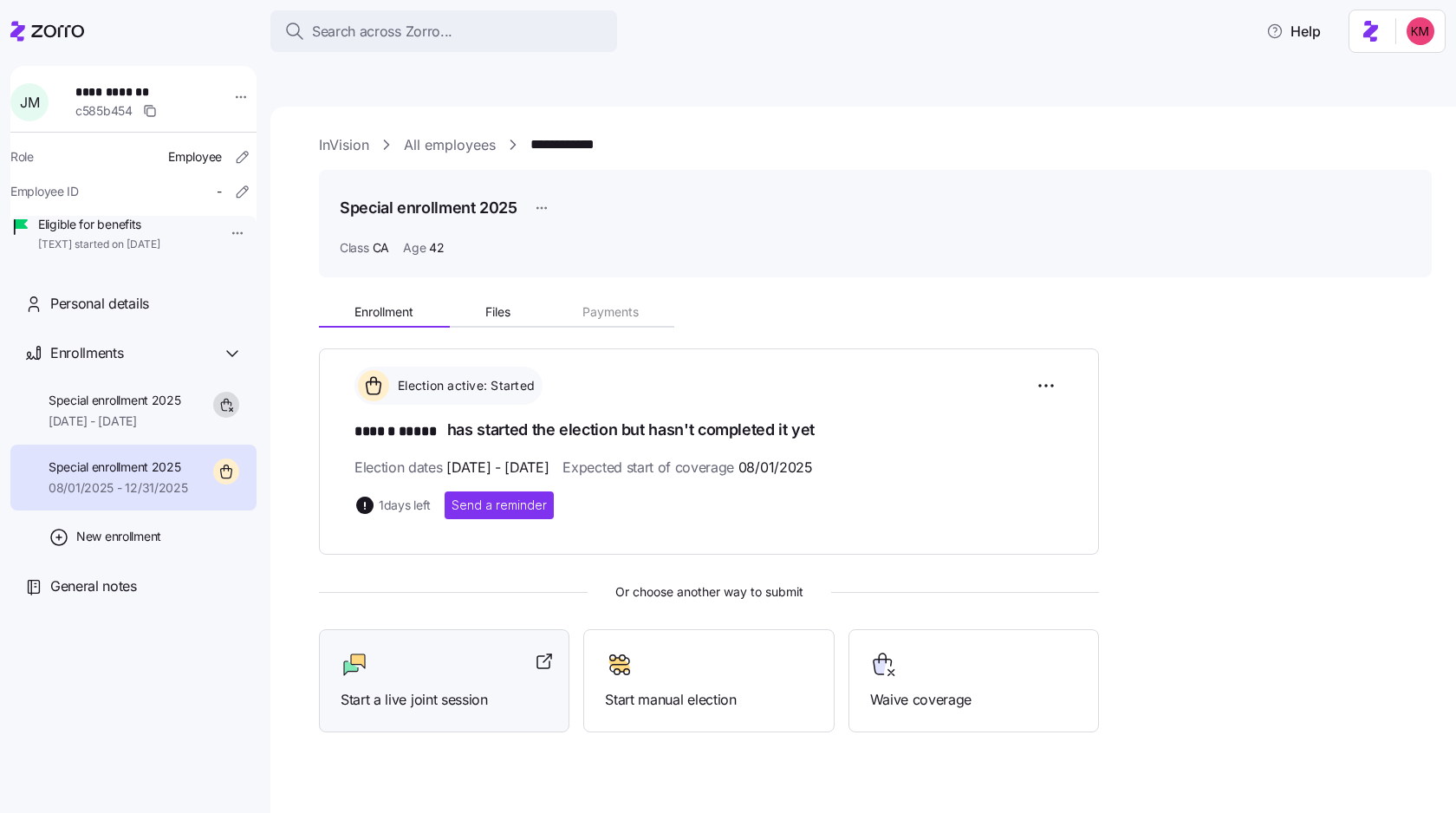 click at bounding box center [444, 665] 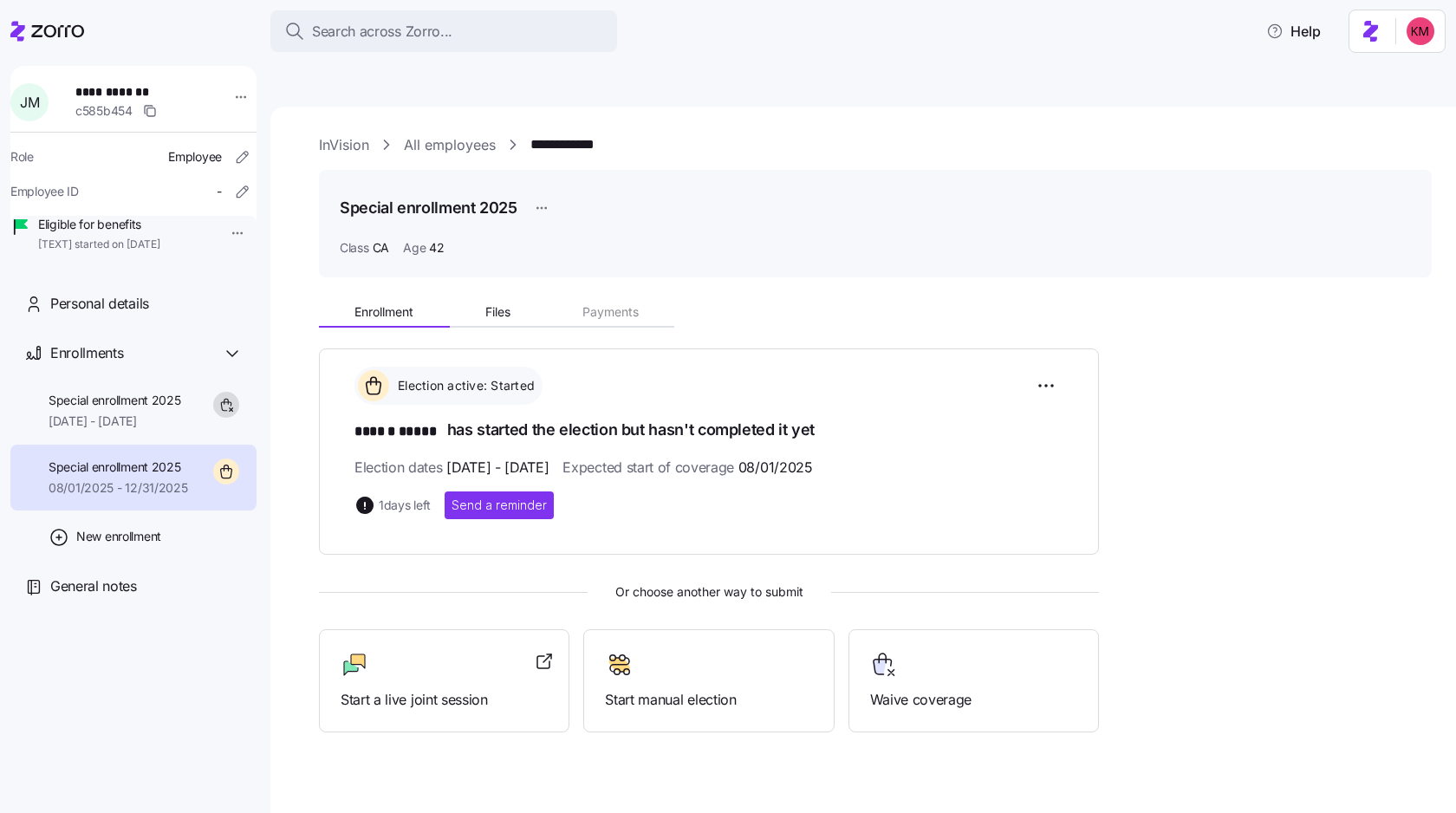 click 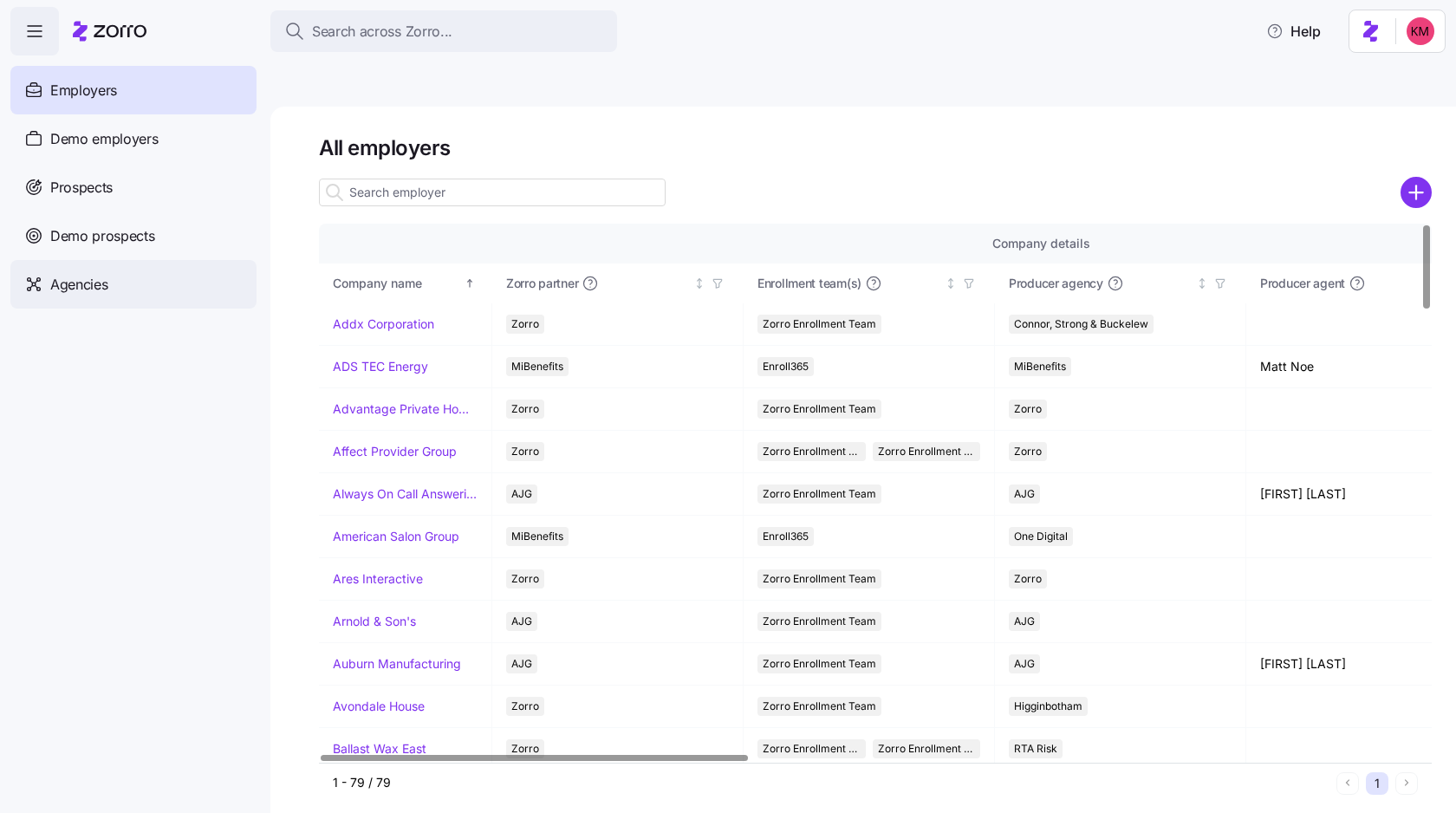 drag, startPoint x: 95, startPoint y: 196, endPoint x: 18, endPoint y: 306, distance: 134.27211 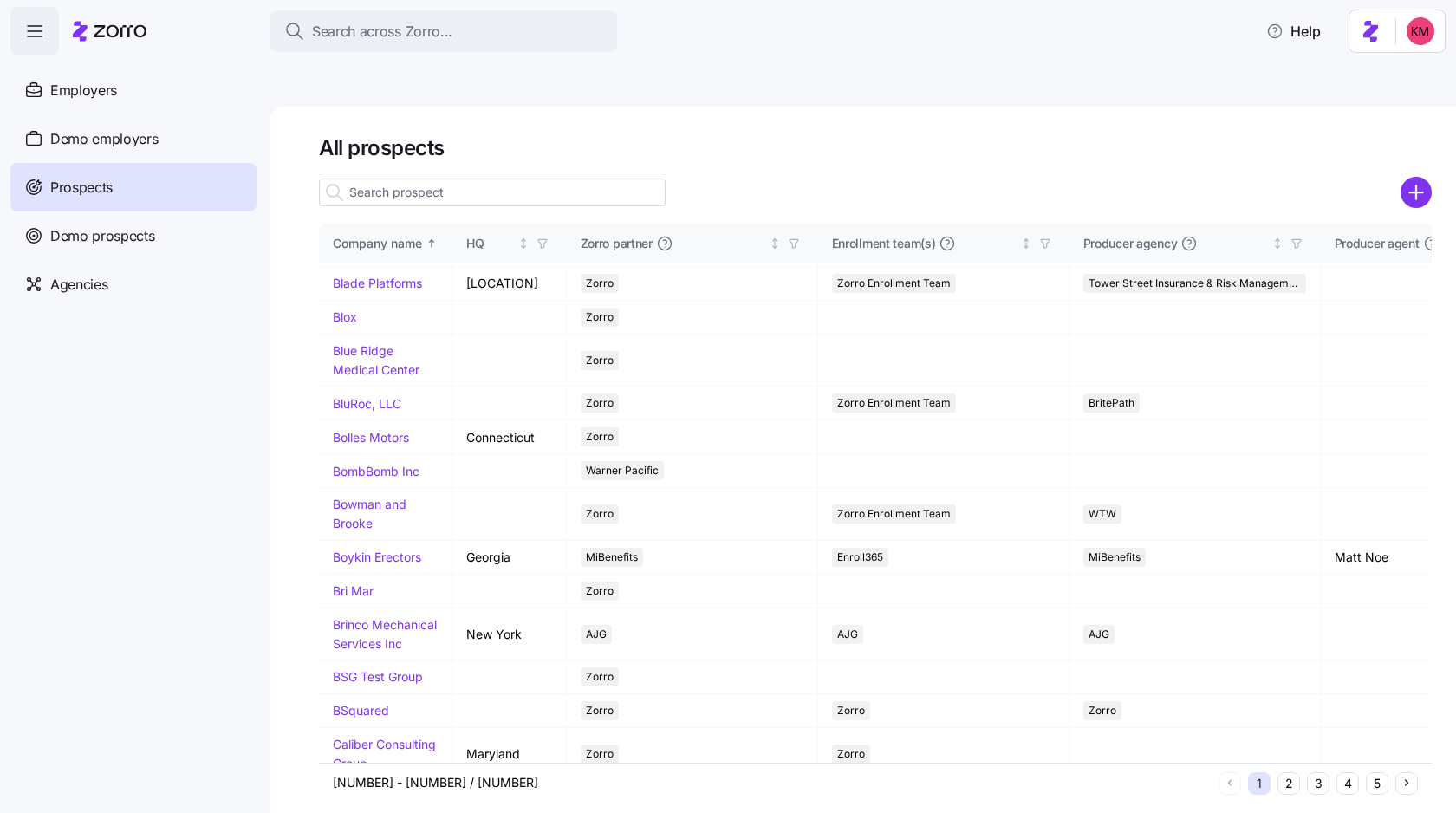scroll, scrollTop: 1868, scrollLeft: 0, axis: vertical 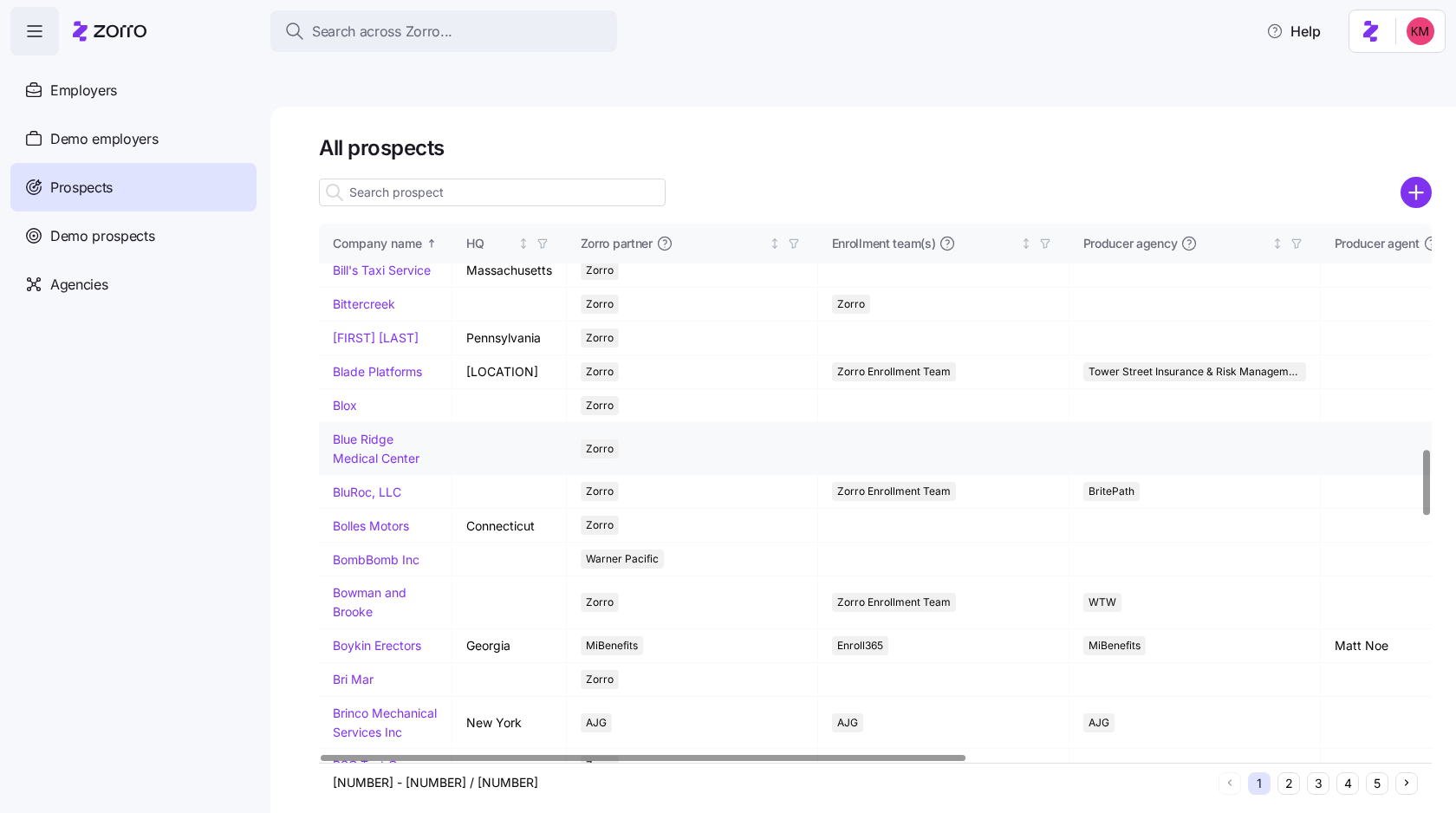 click on "Blue Ridge Medical Center" at bounding box center [386, 449] 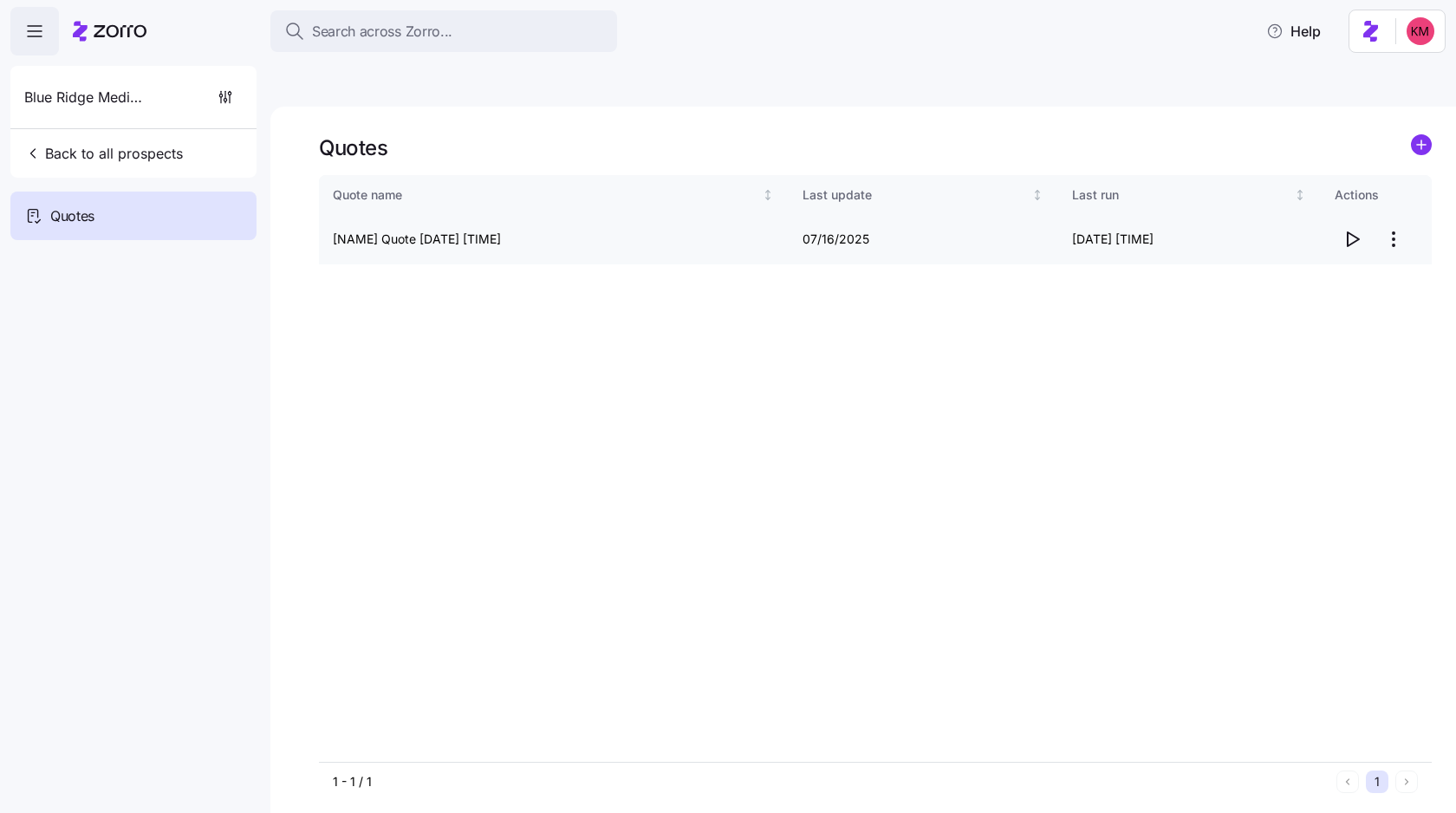 click 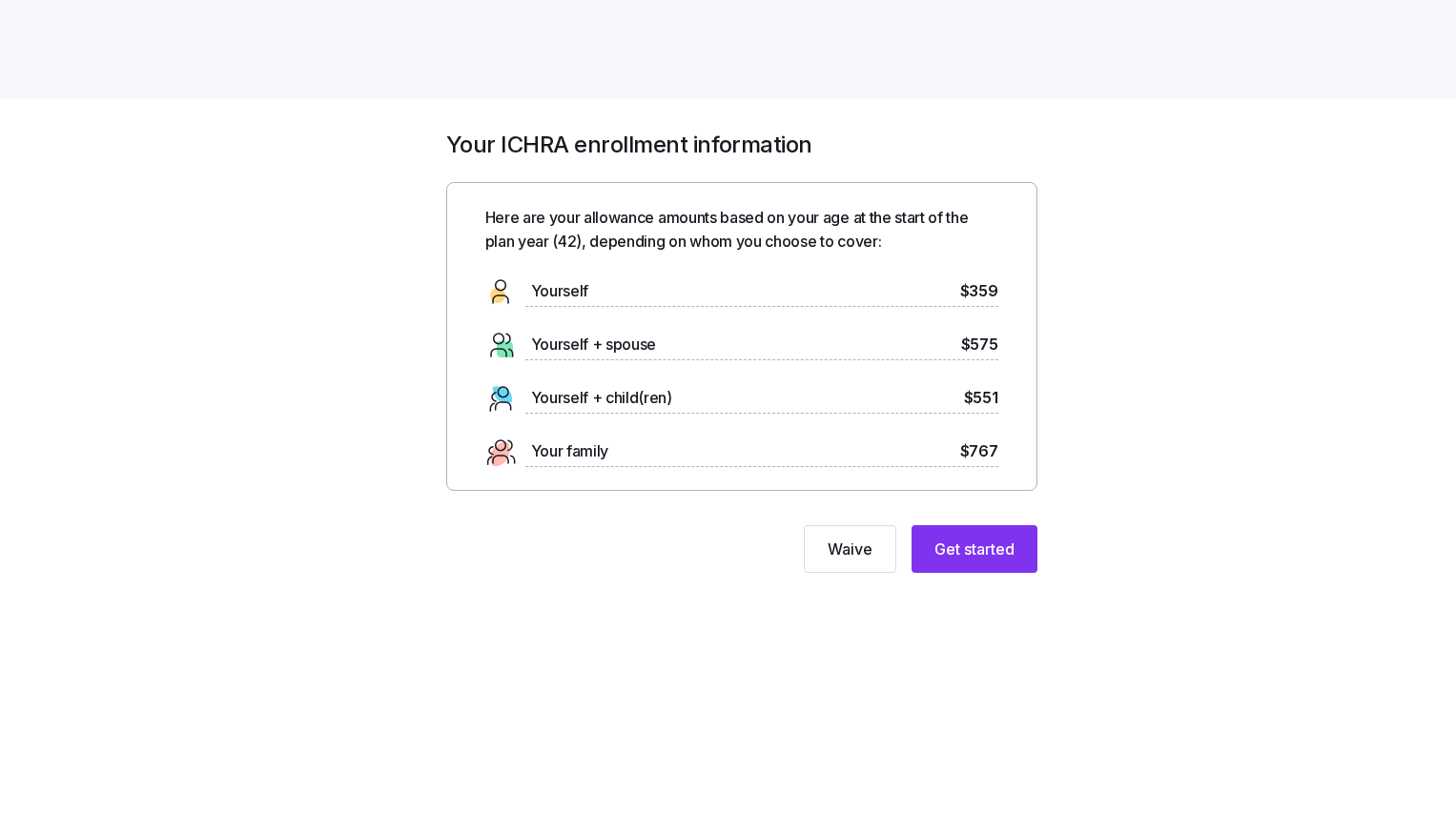 scroll, scrollTop: 0, scrollLeft: 0, axis: both 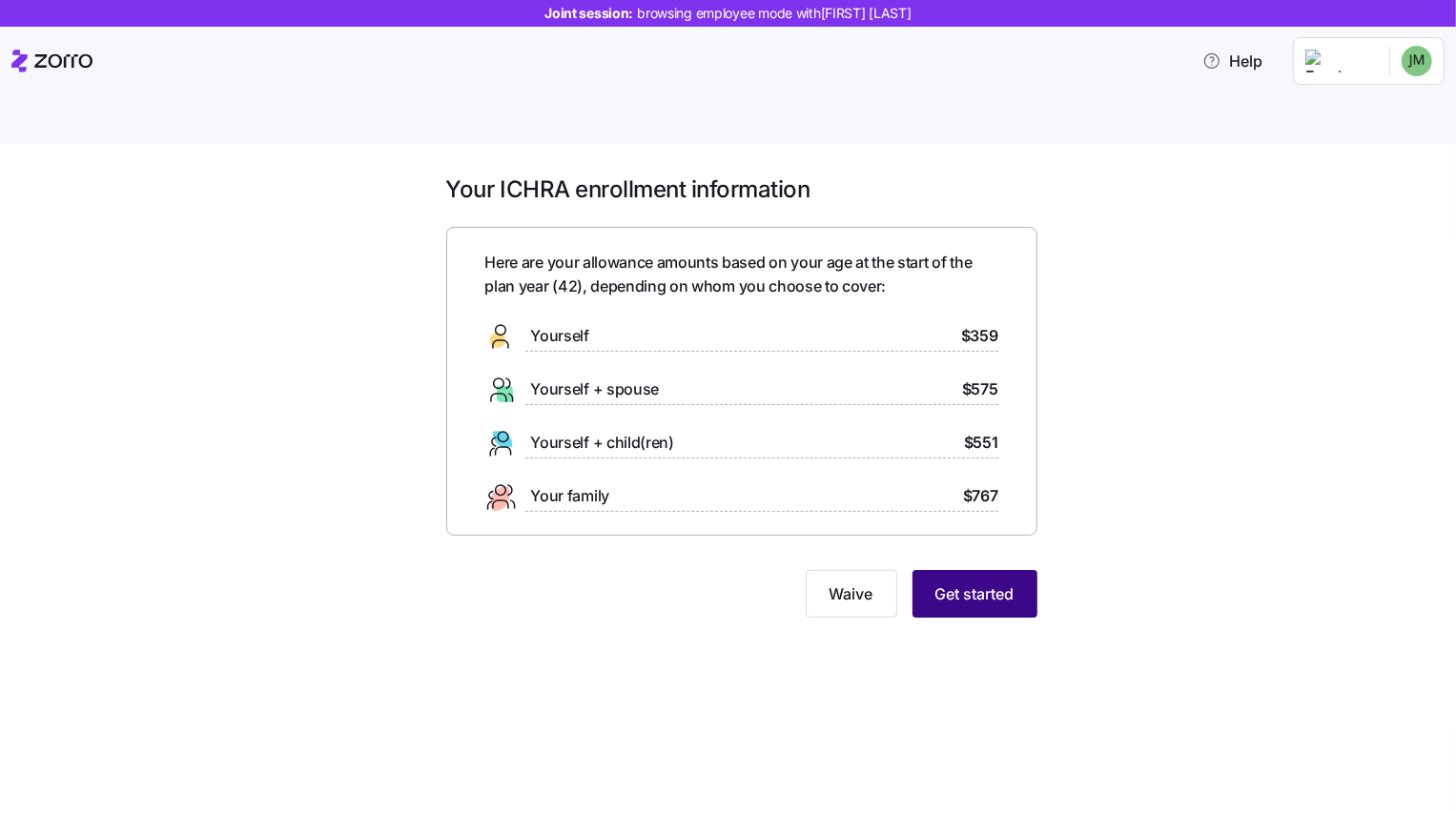 click on "Get started" at bounding box center (974, 594) 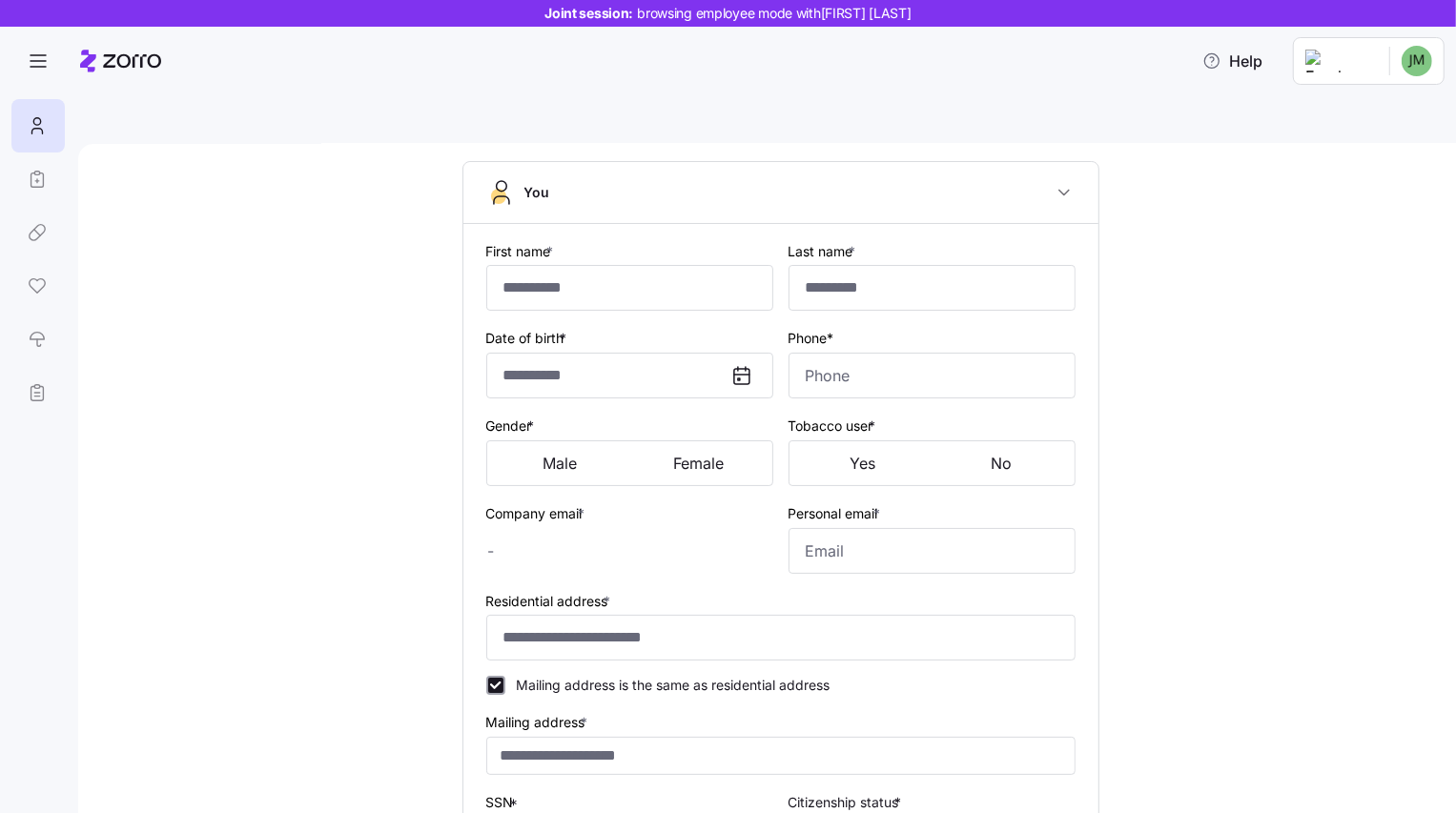 type on "******" 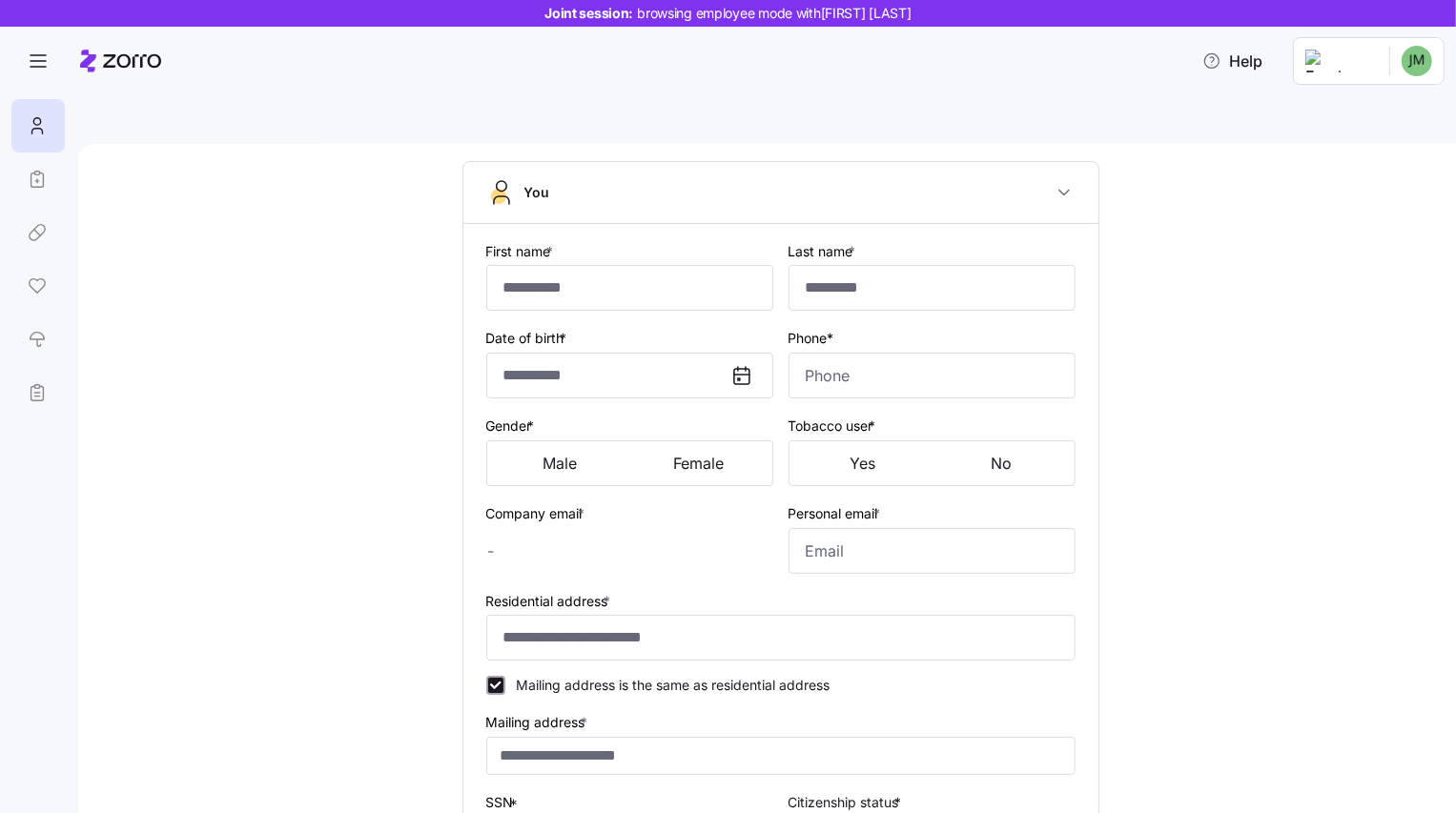 type on "*****" 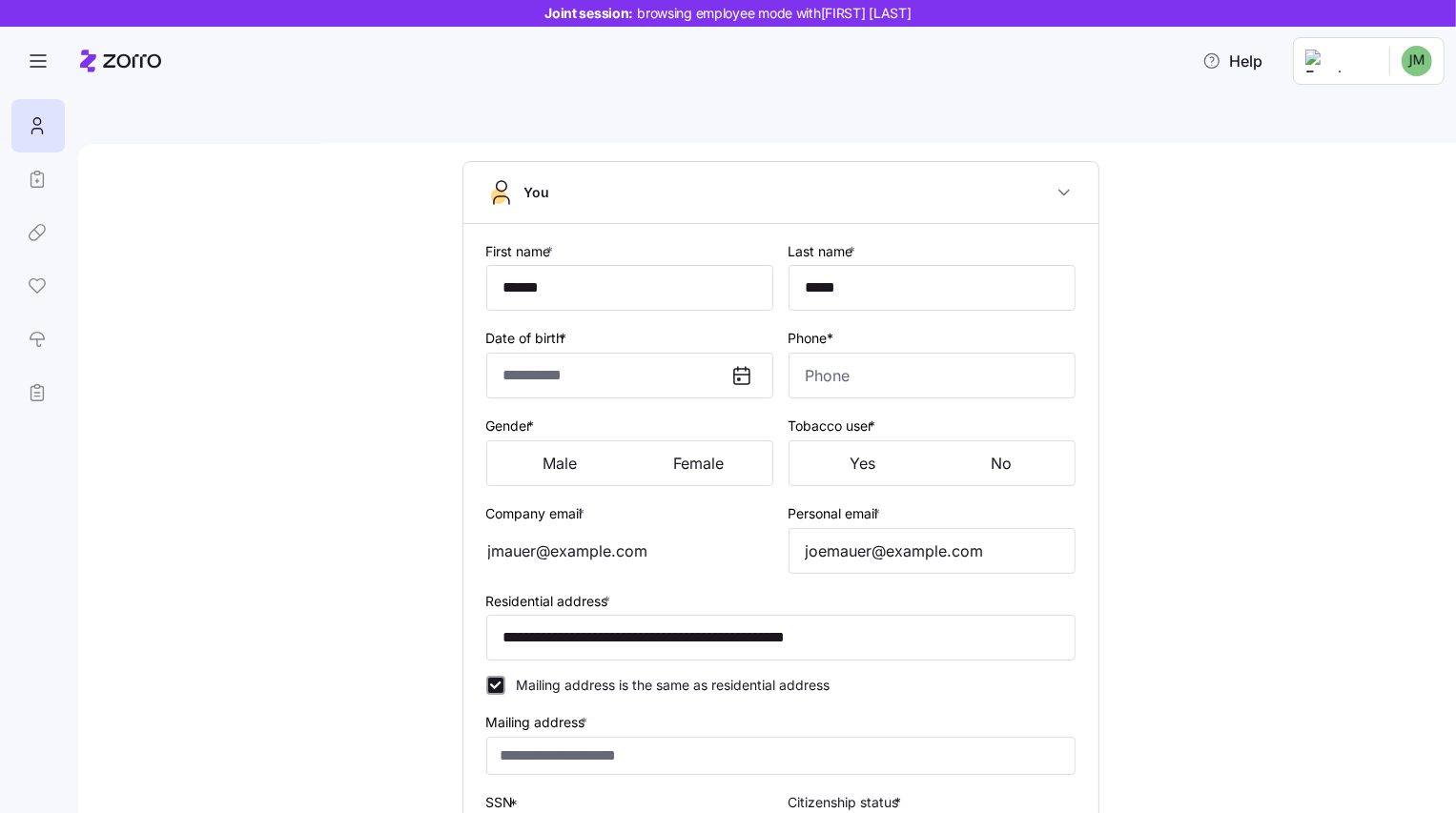 type on "**********" 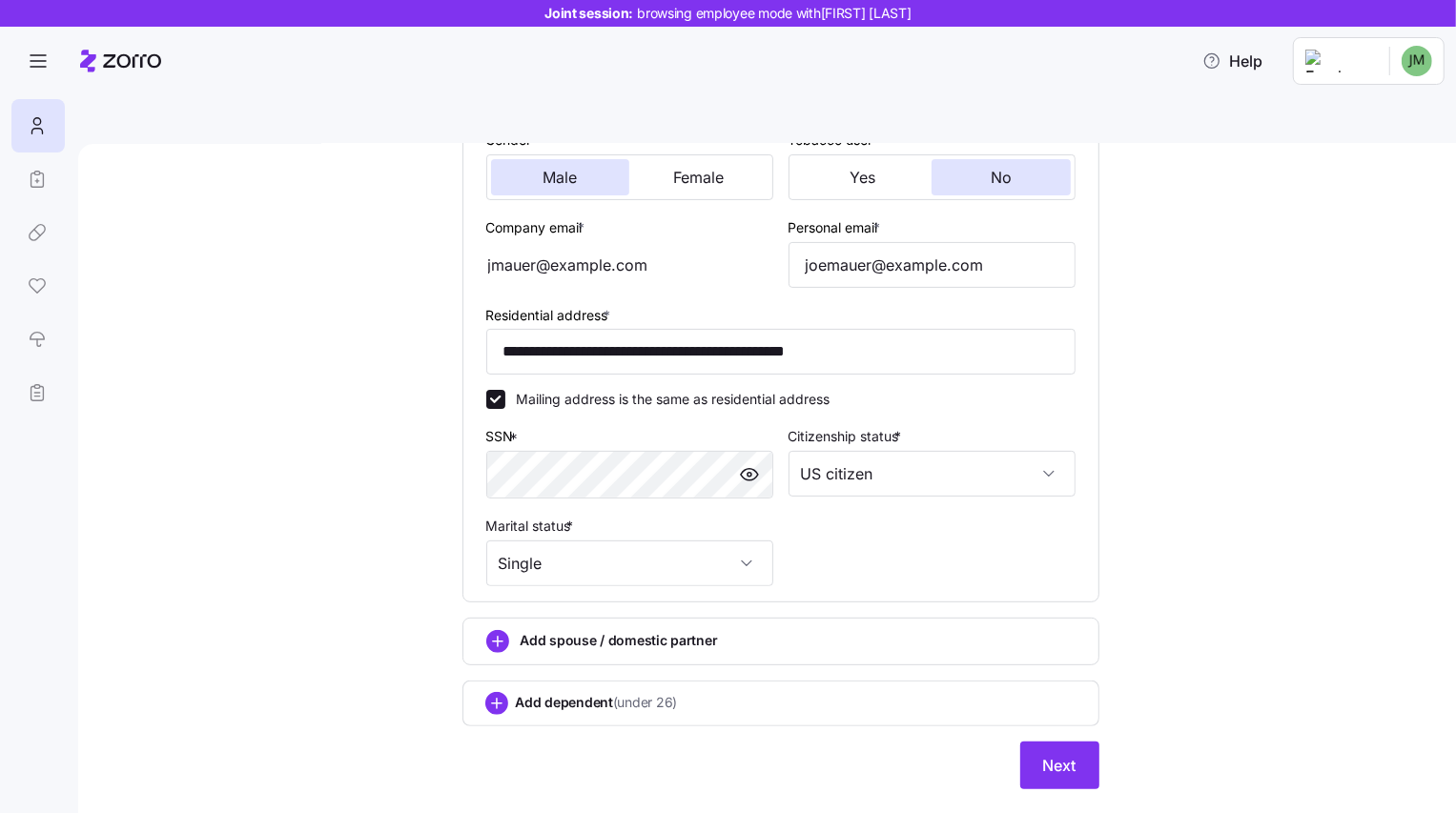 scroll, scrollTop: 395, scrollLeft: 0, axis: vertical 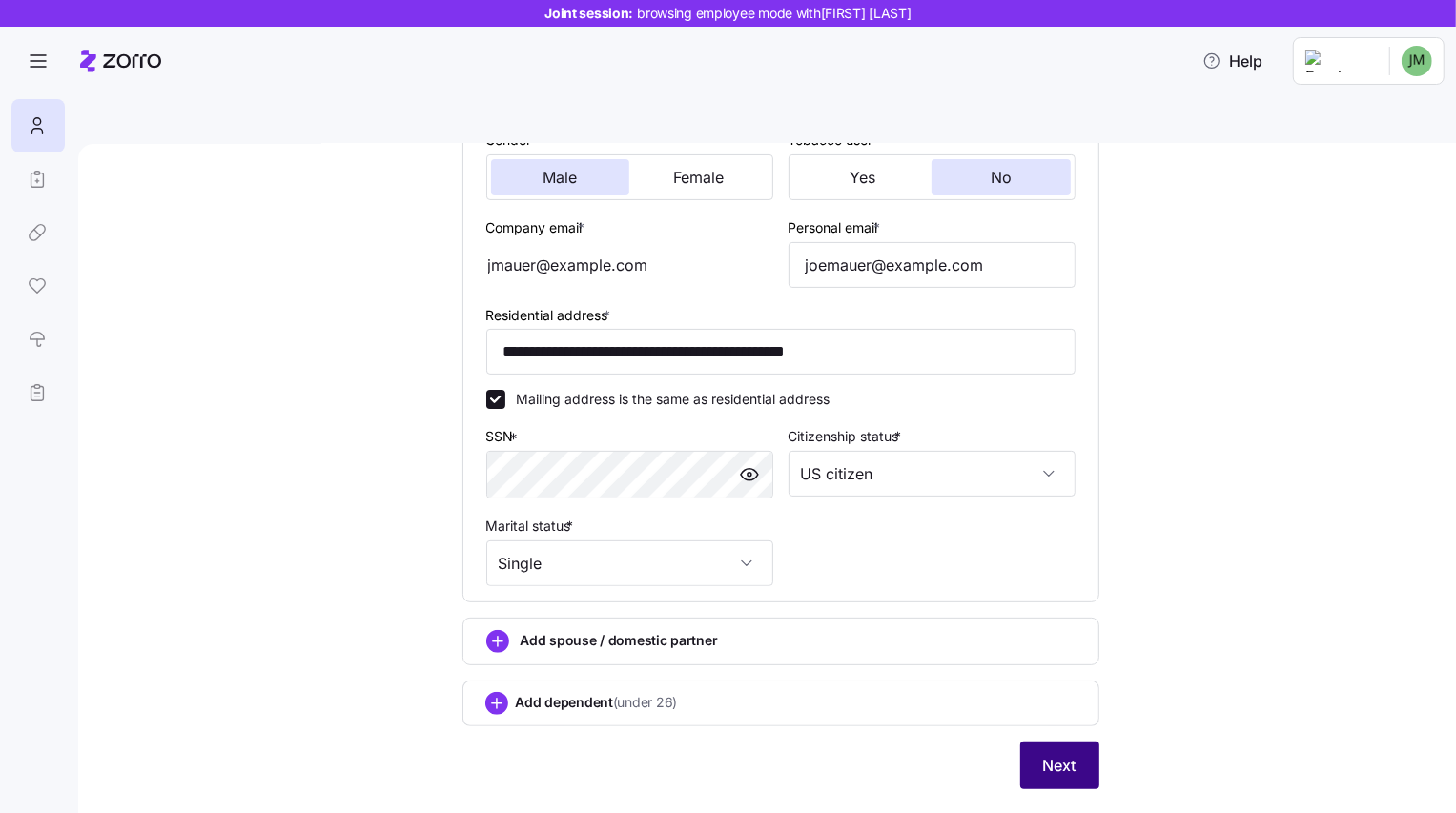 click on "Next" at bounding box center [1059, 765] 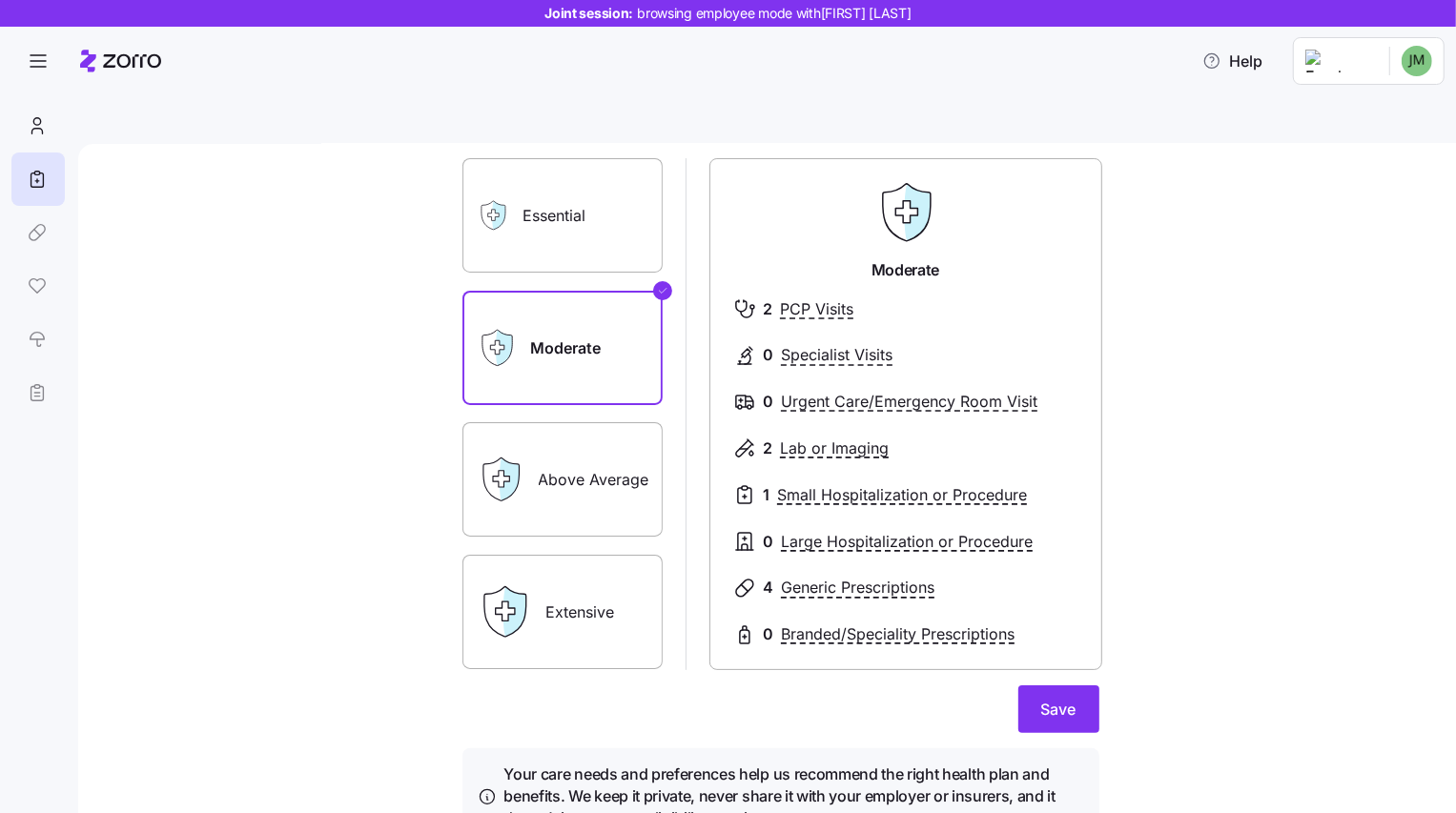scroll, scrollTop: 174, scrollLeft: 0, axis: vertical 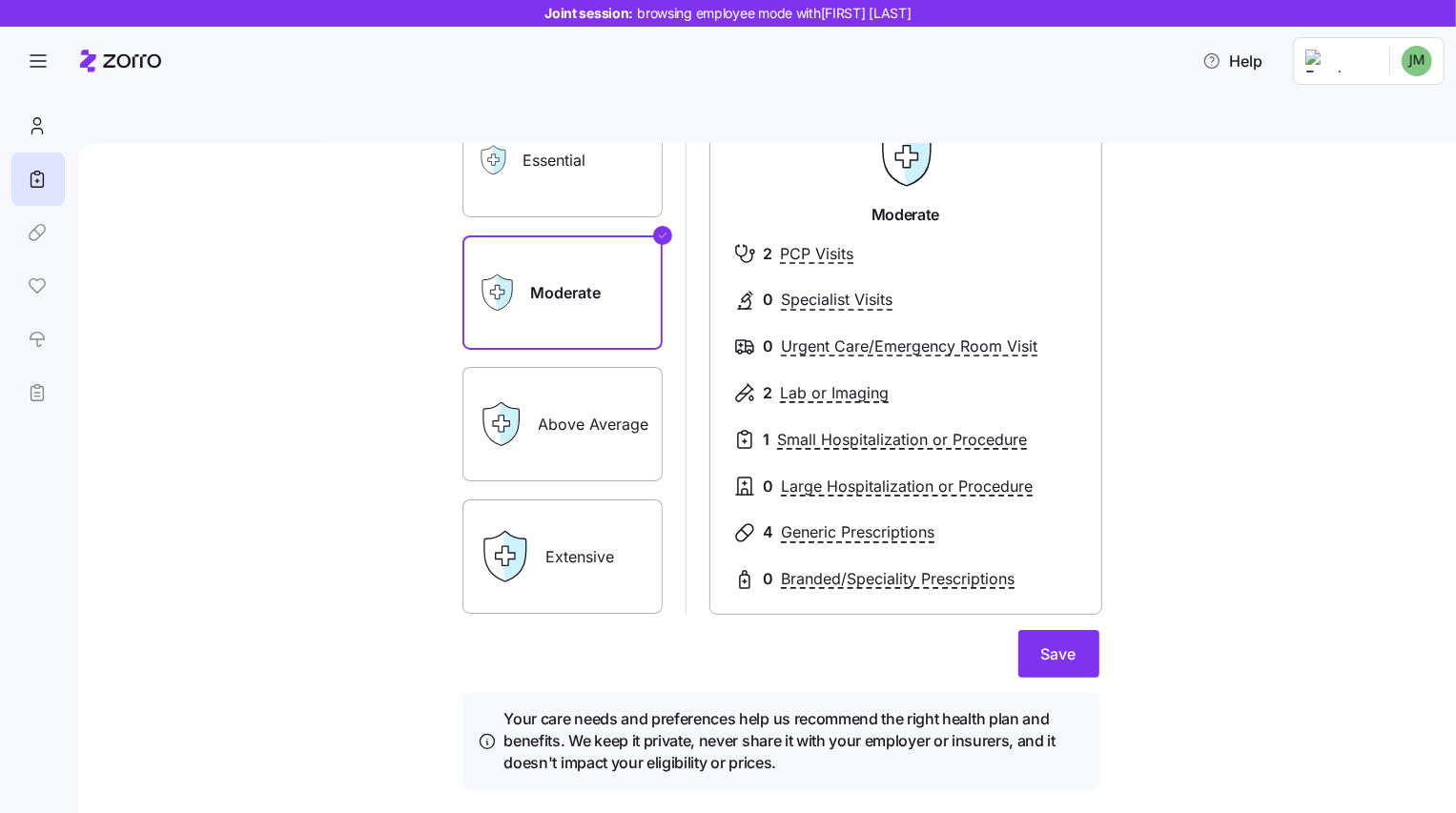 click on "Expected level of care Select the level of healthcare services each household member is likely to utilize Essential Moderate Above Average Extensive Moderate 2 PCP Visits 0 Specialist Visits 0 Urgent Care/Emergency Room Visit 2 Lab or Imaging 1 Small Hospitalization or Procedure 0 Large Hospitalization or Procedure 4 Generic Prescriptions 0 Branded/Speciality Prescriptions Save Your care needs and preferences help us recommend the right health plan and benefits. We keep it private, never share it with your employer or insurers, and it doesn't impact your eligibility or prices." at bounding box center (780, 406) 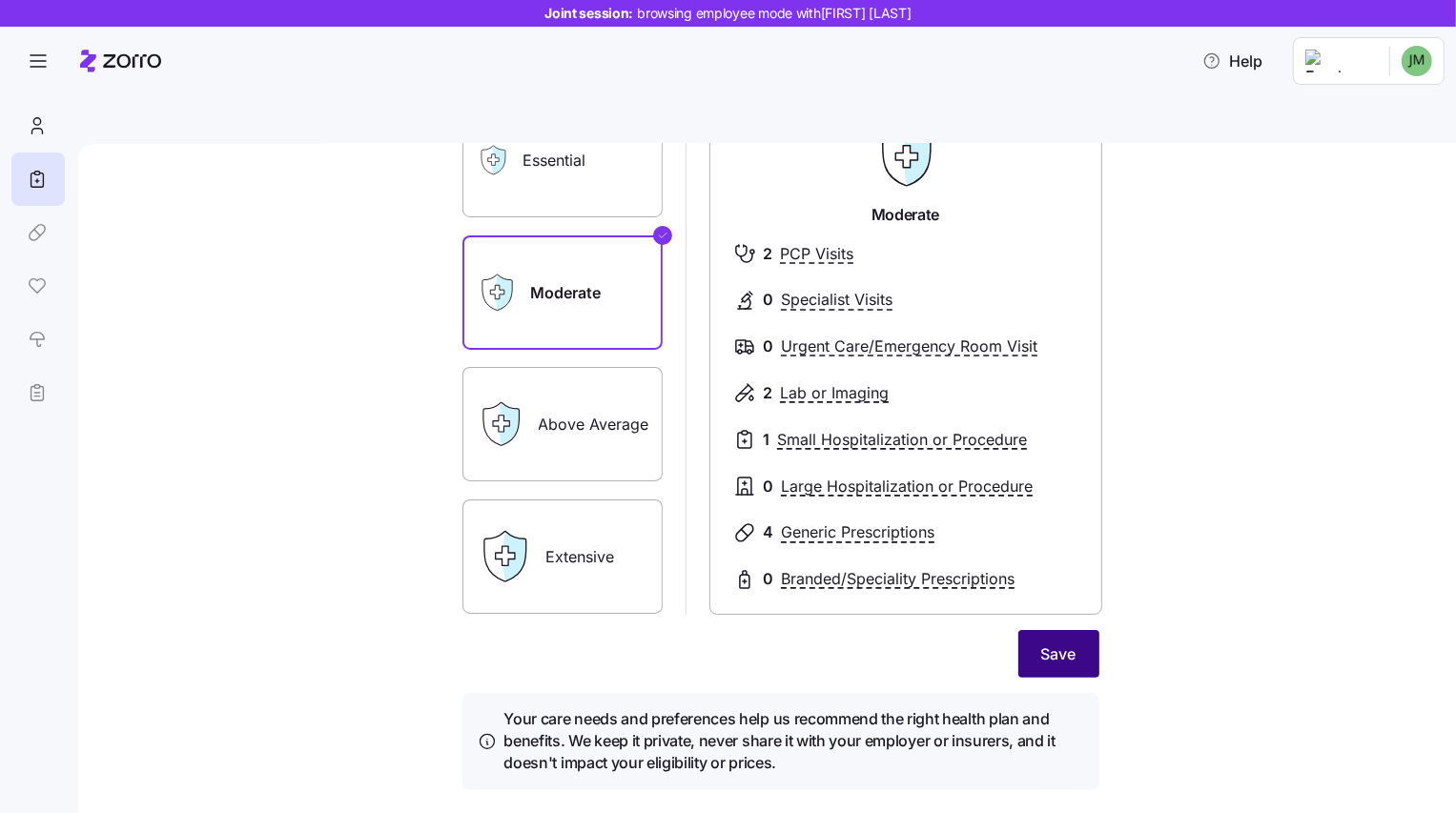 click on "Save" at bounding box center [1058, 654] 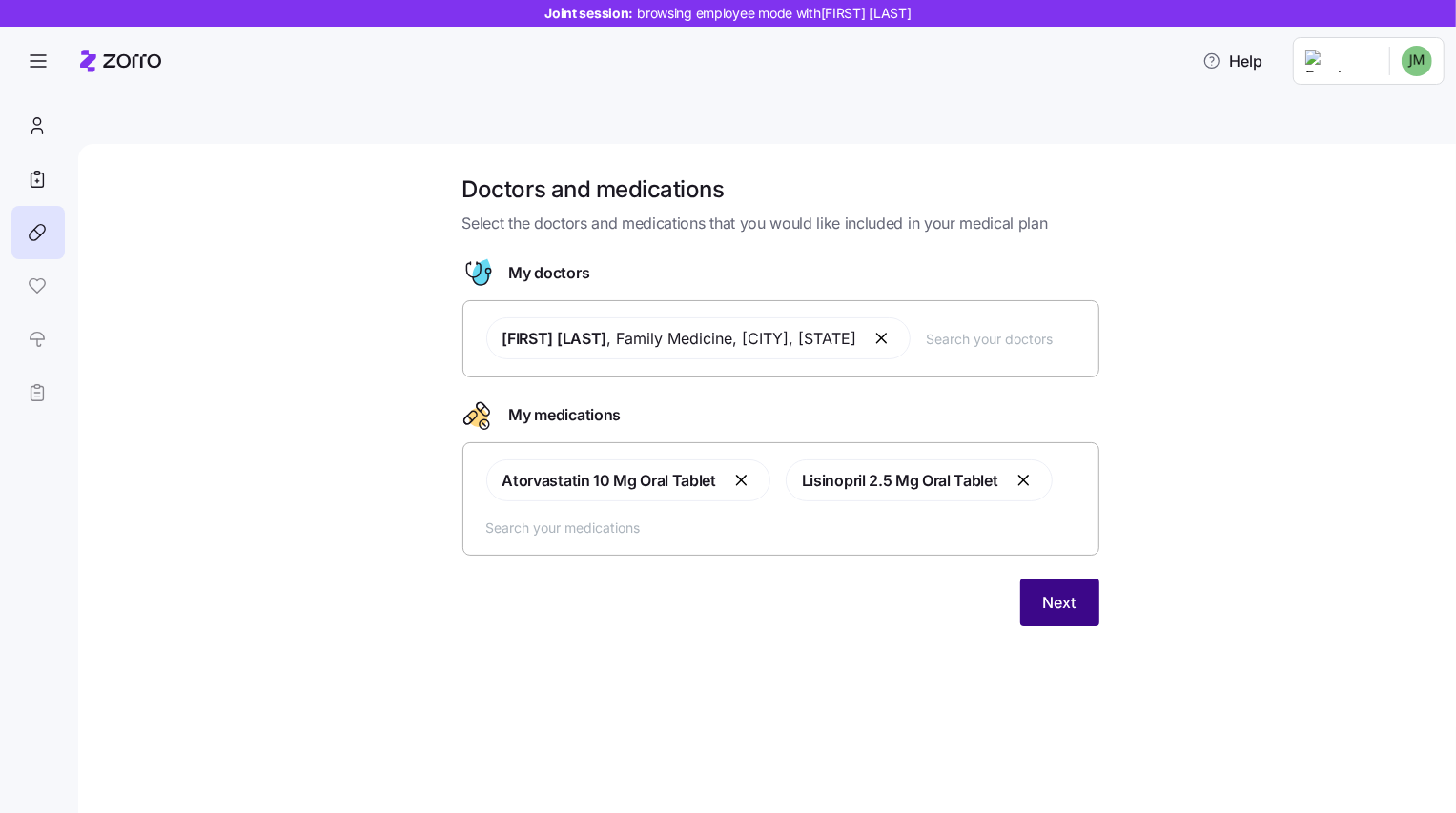 click on "Next" at bounding box center (1059, 602) 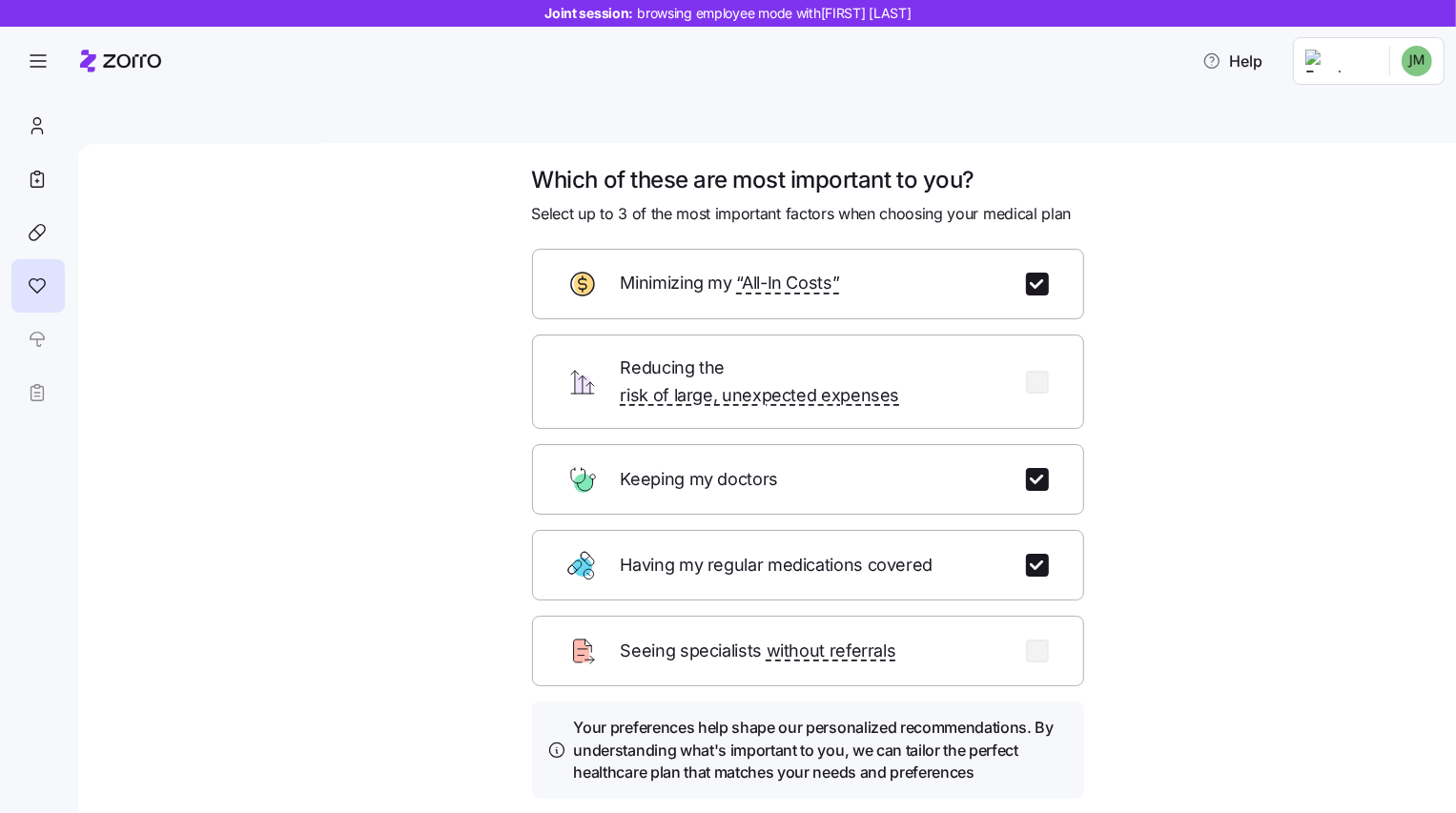 scroll, scrollTop: 24, scrollLeft: 0, axis: vertical 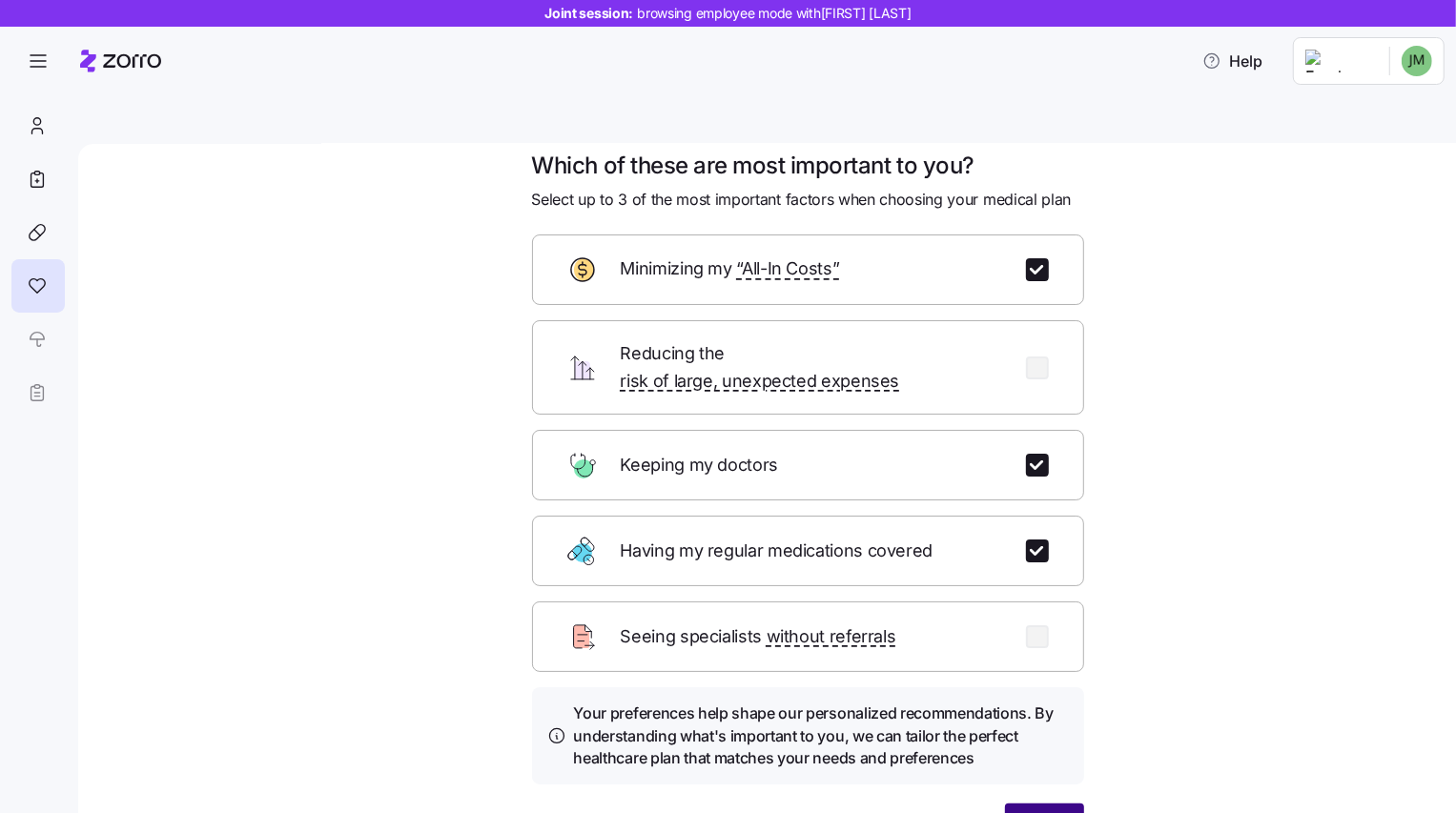 click on "Next" at bounding box center (1044, 827) 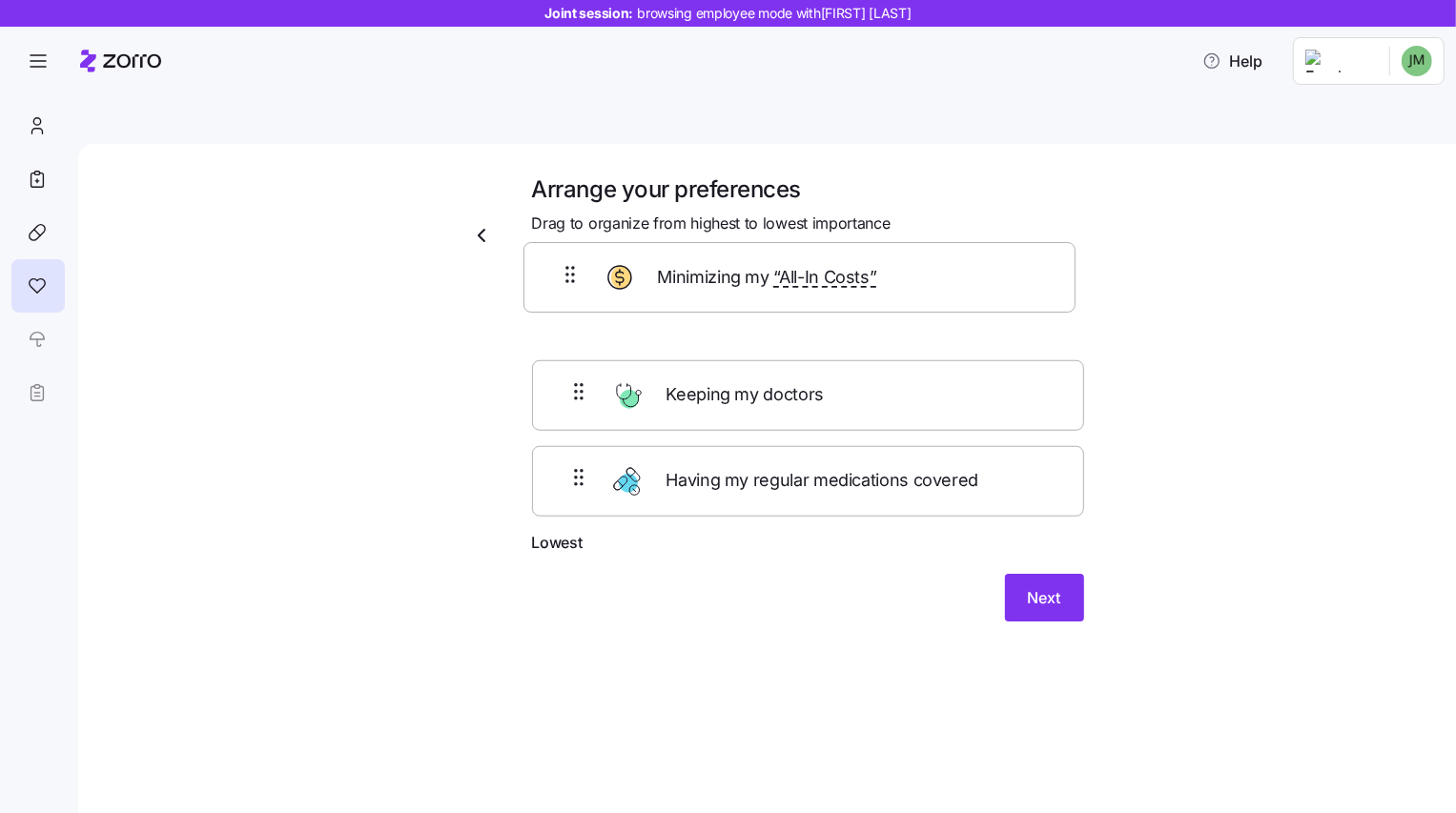 drag, startPoint x: 580, startPoint y: 463, endPoint x: 572, endPoint y: 278, distance: 185.17289 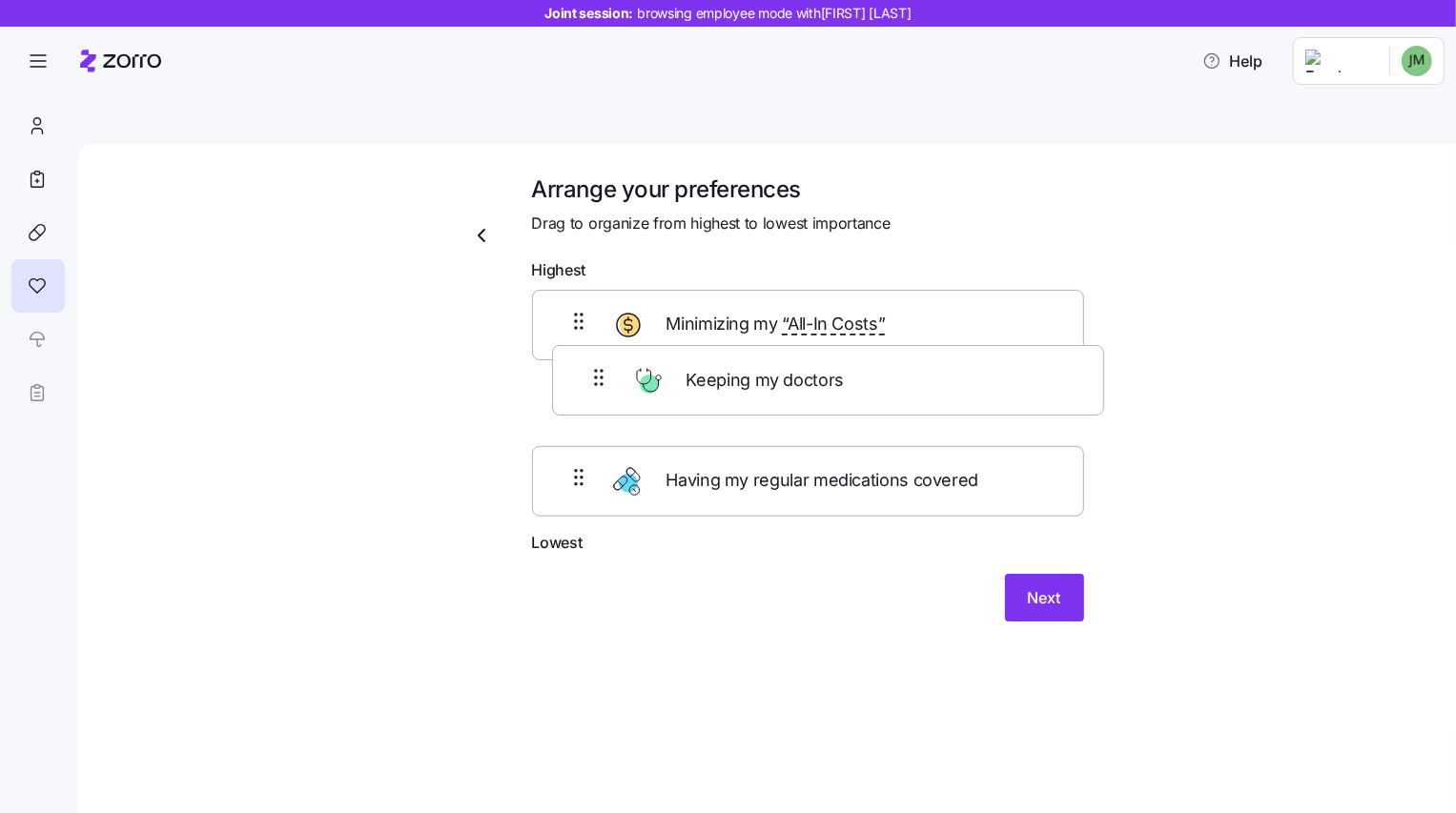 drag, startPoint x: 564, startPoint y: 441, endPoint x: 584, endPoint y: 363, distance: 80.523289 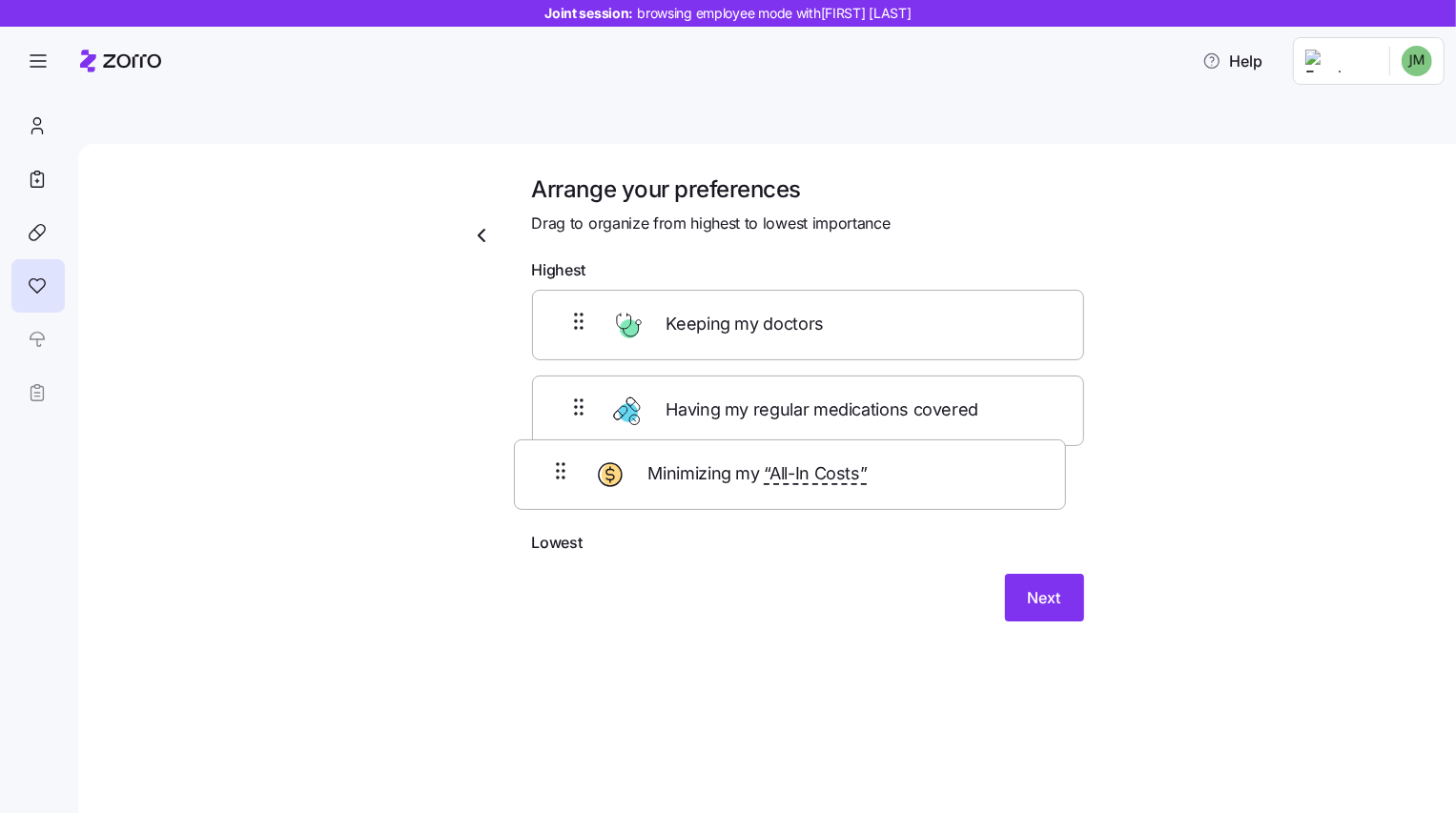 drag, startPoint x: 580, startPoint y: 288, endPoint x: 562, endPoint y: 489, distance: 201.80436 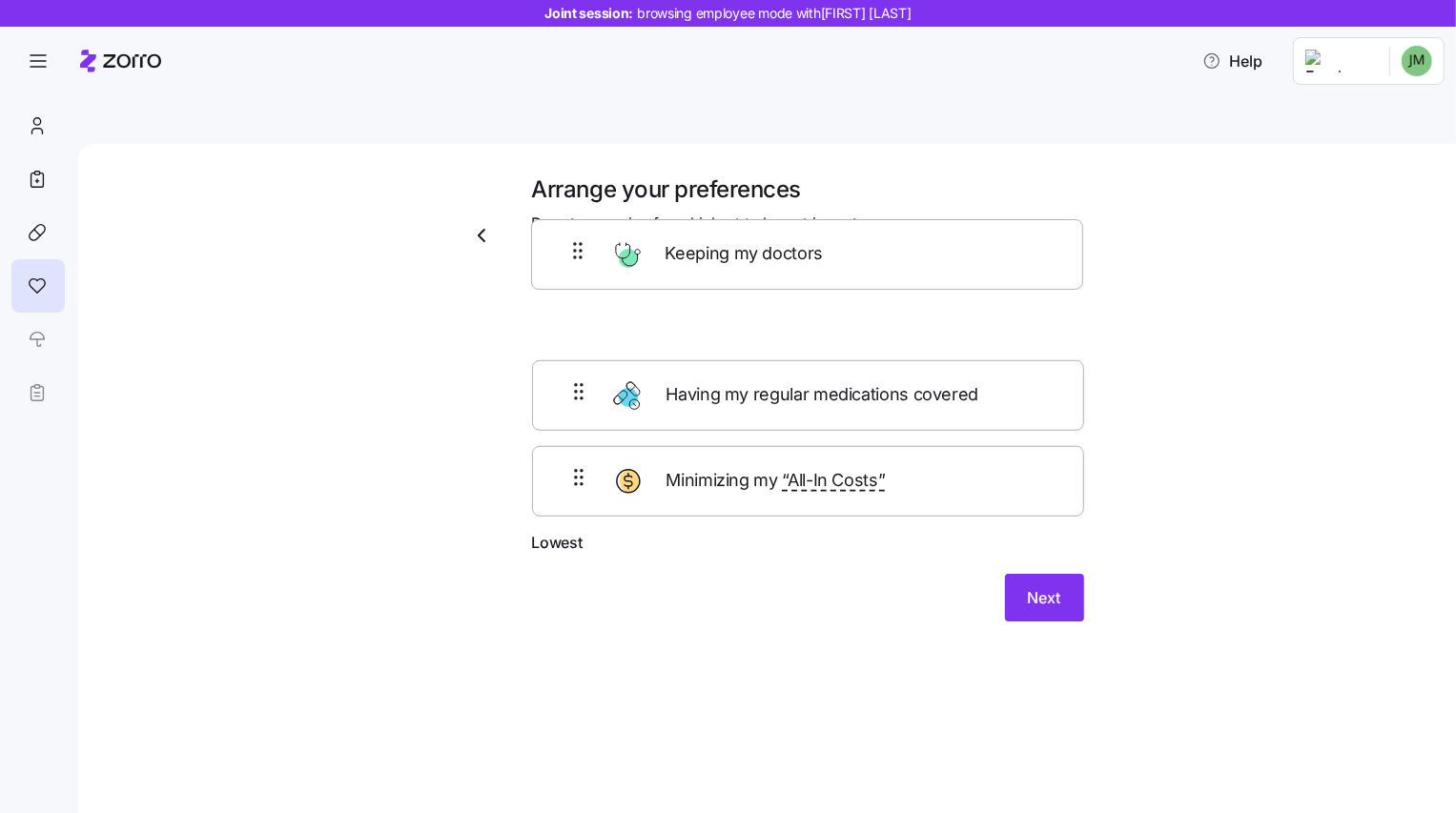 drag, startPoint x: 572, startPoint y: 370, endPoint x: 568, endPoint y: 249, distance: 121.0661 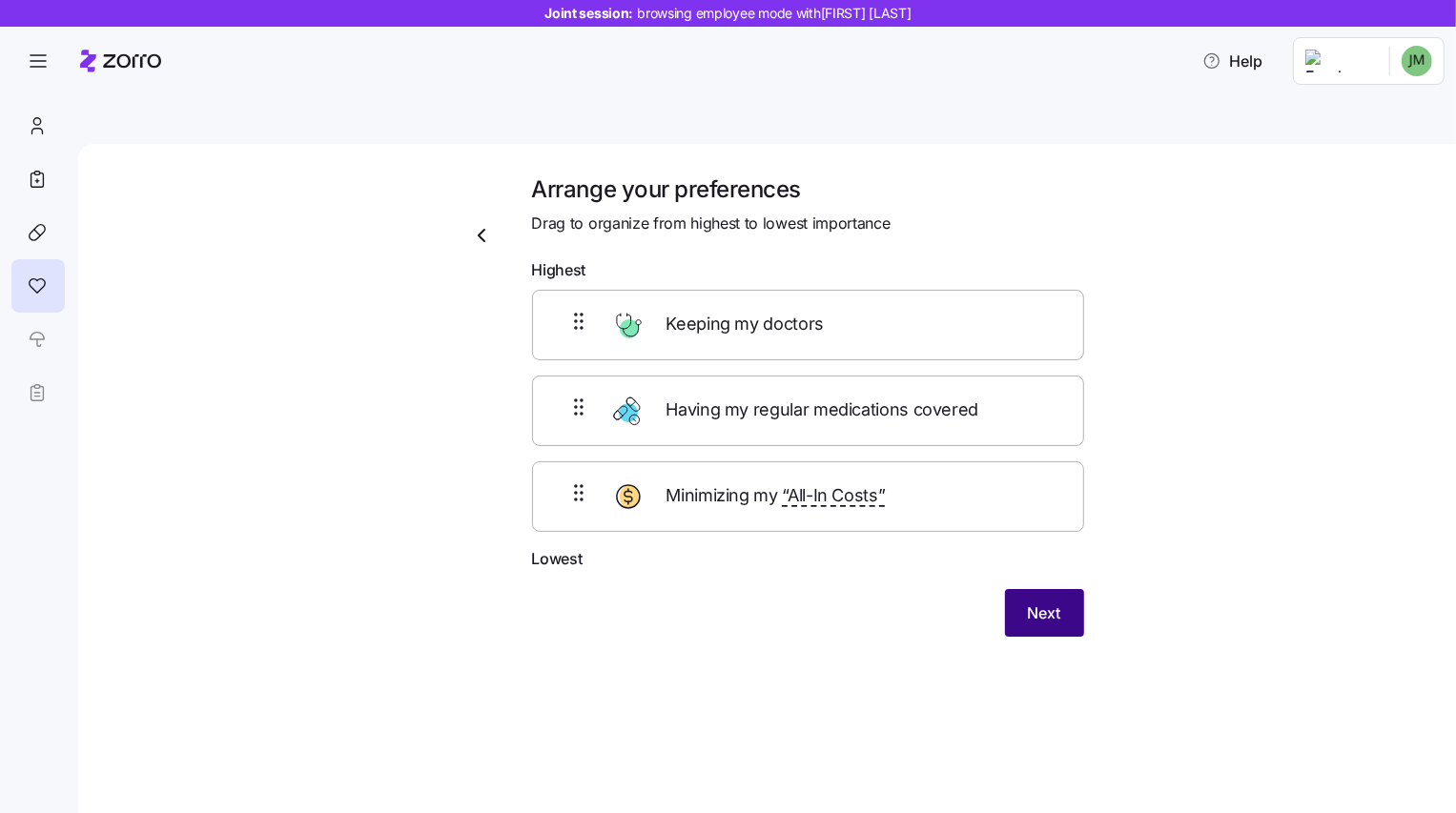 click on "Next" at bounding box center (1044, 613) 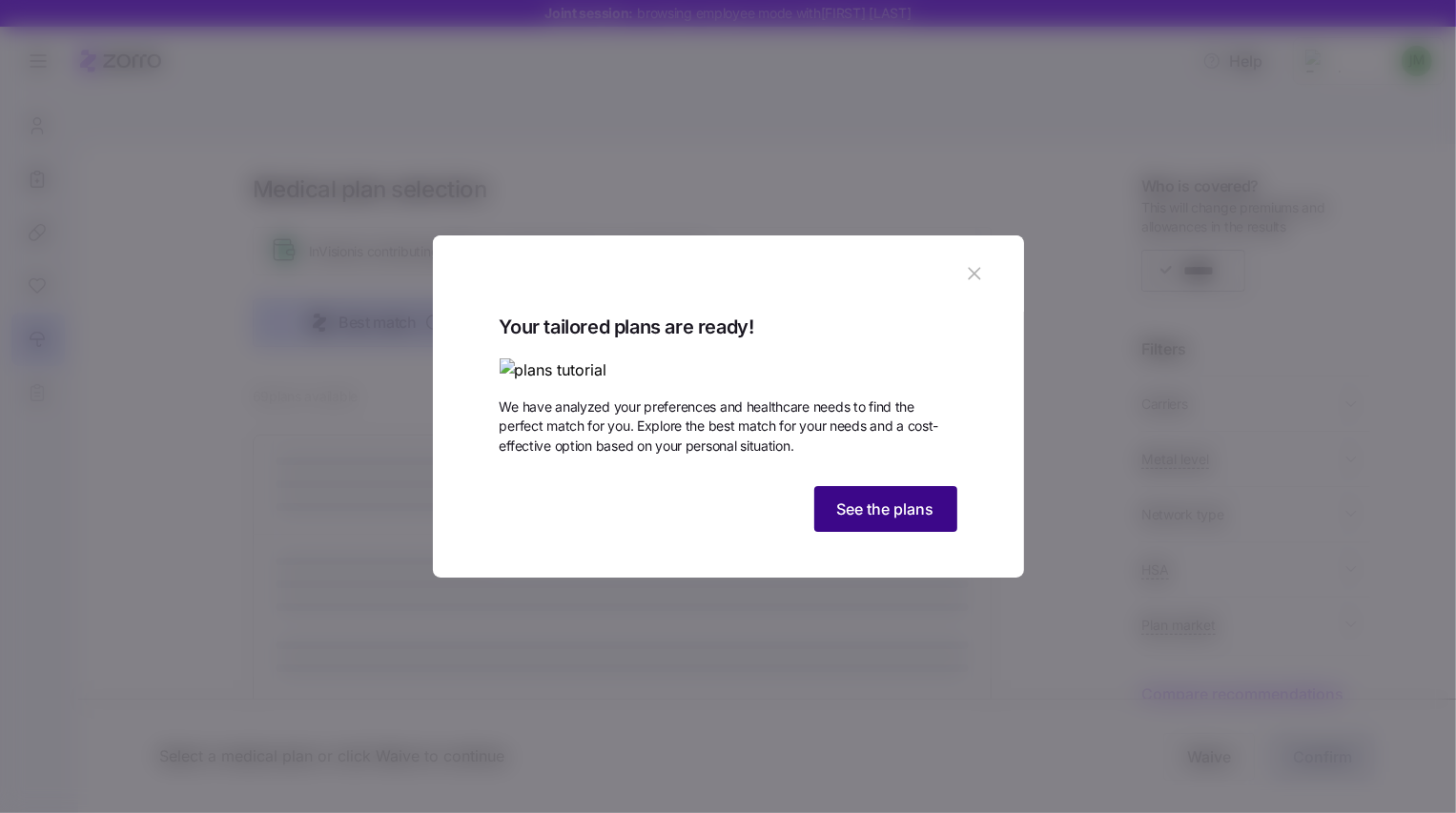 click on "See the plans" at bounding box center (886, 509) 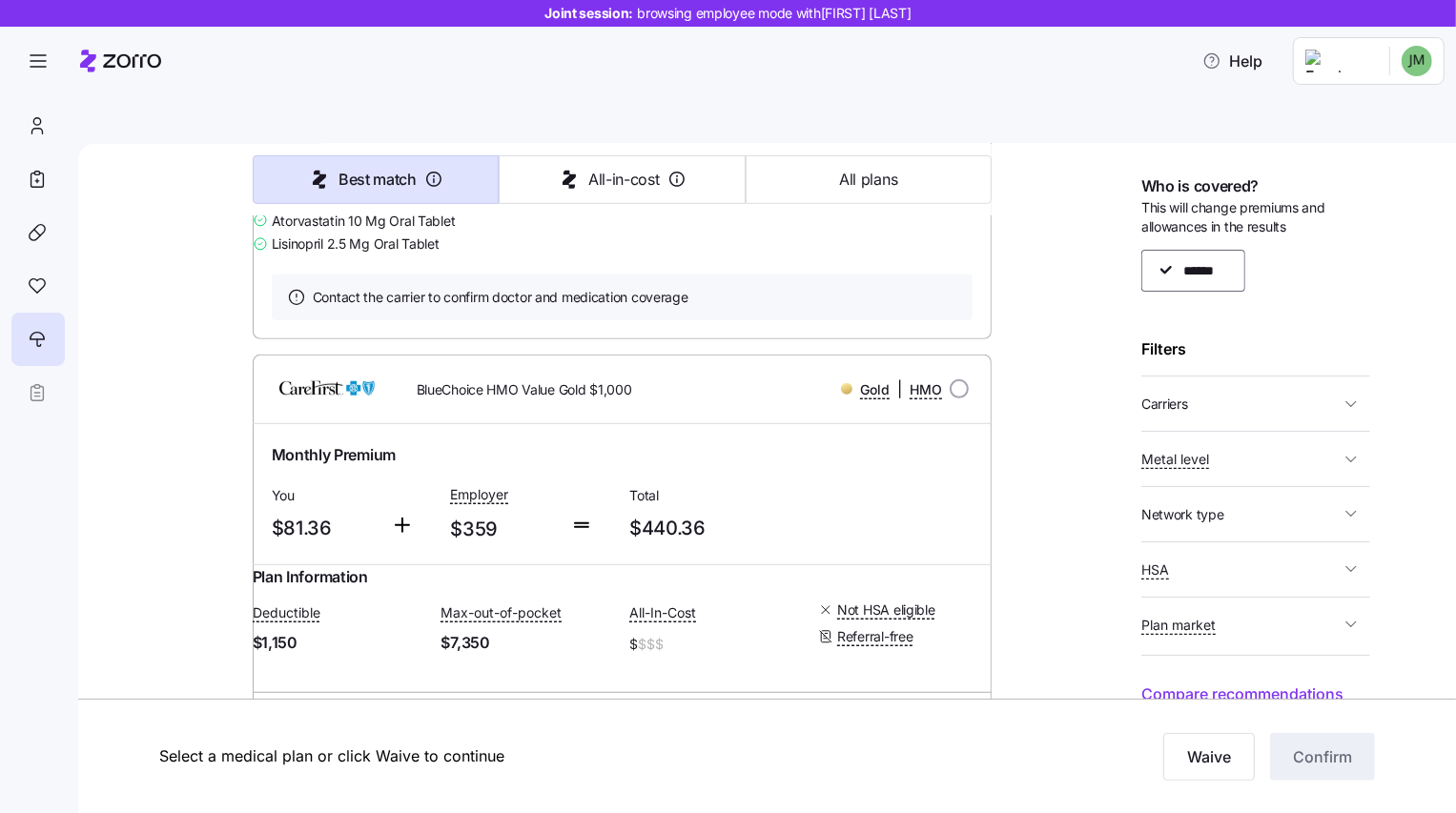 scroll, scrollTop: 0, scrollLeft: 0, axis: both 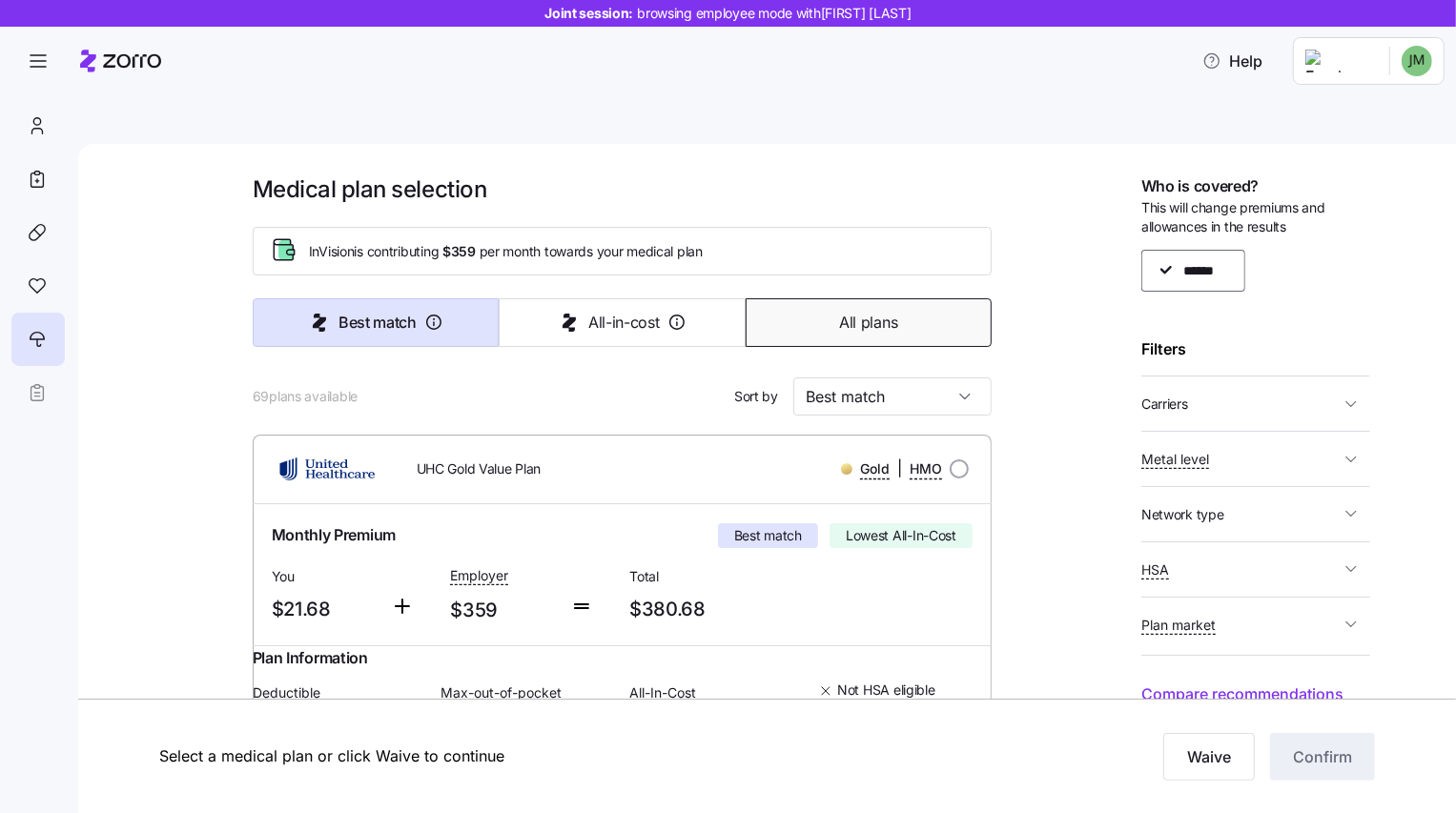 click on "All plans" at bounding box center (869, 322) 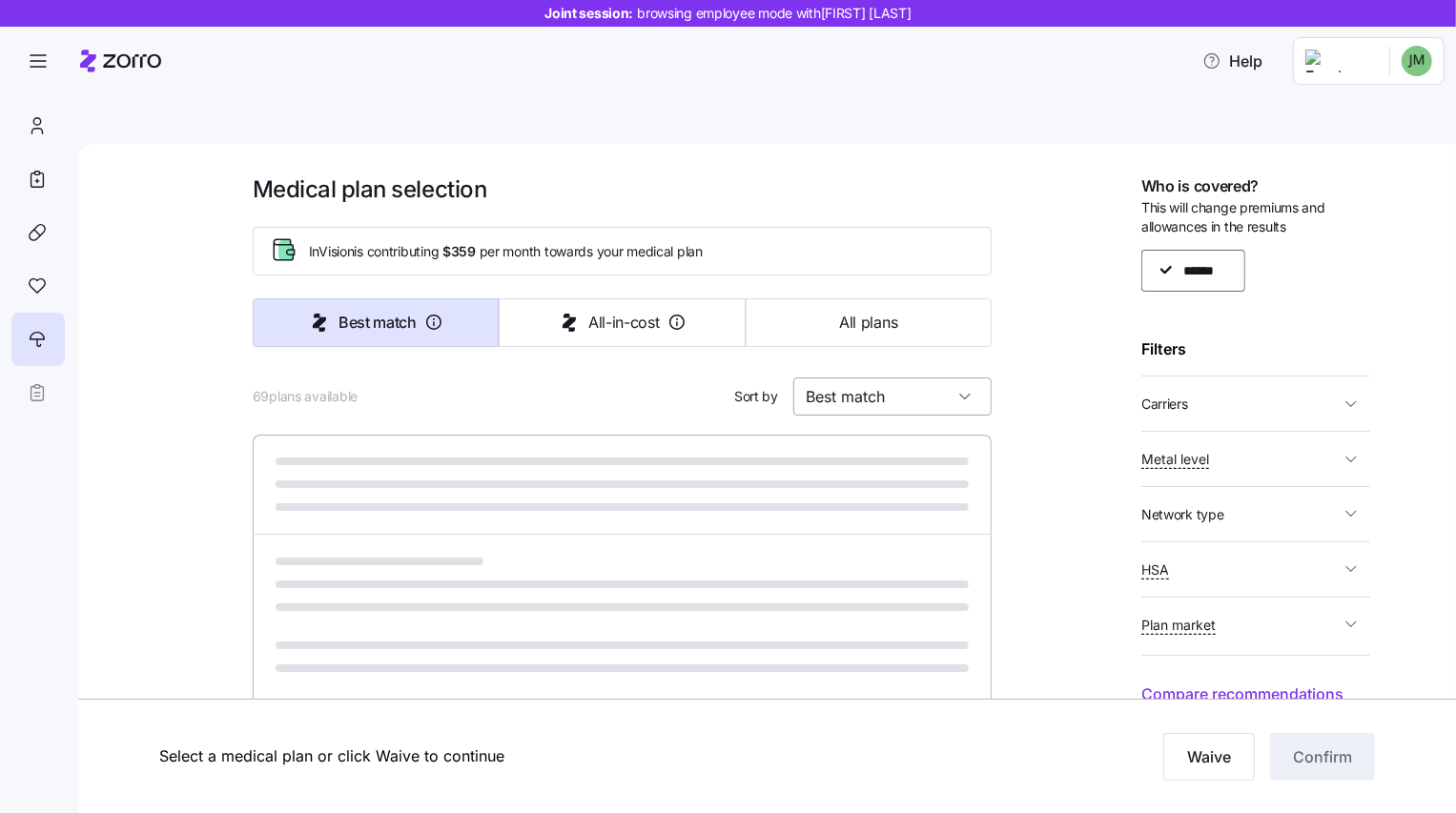type on "Premium" 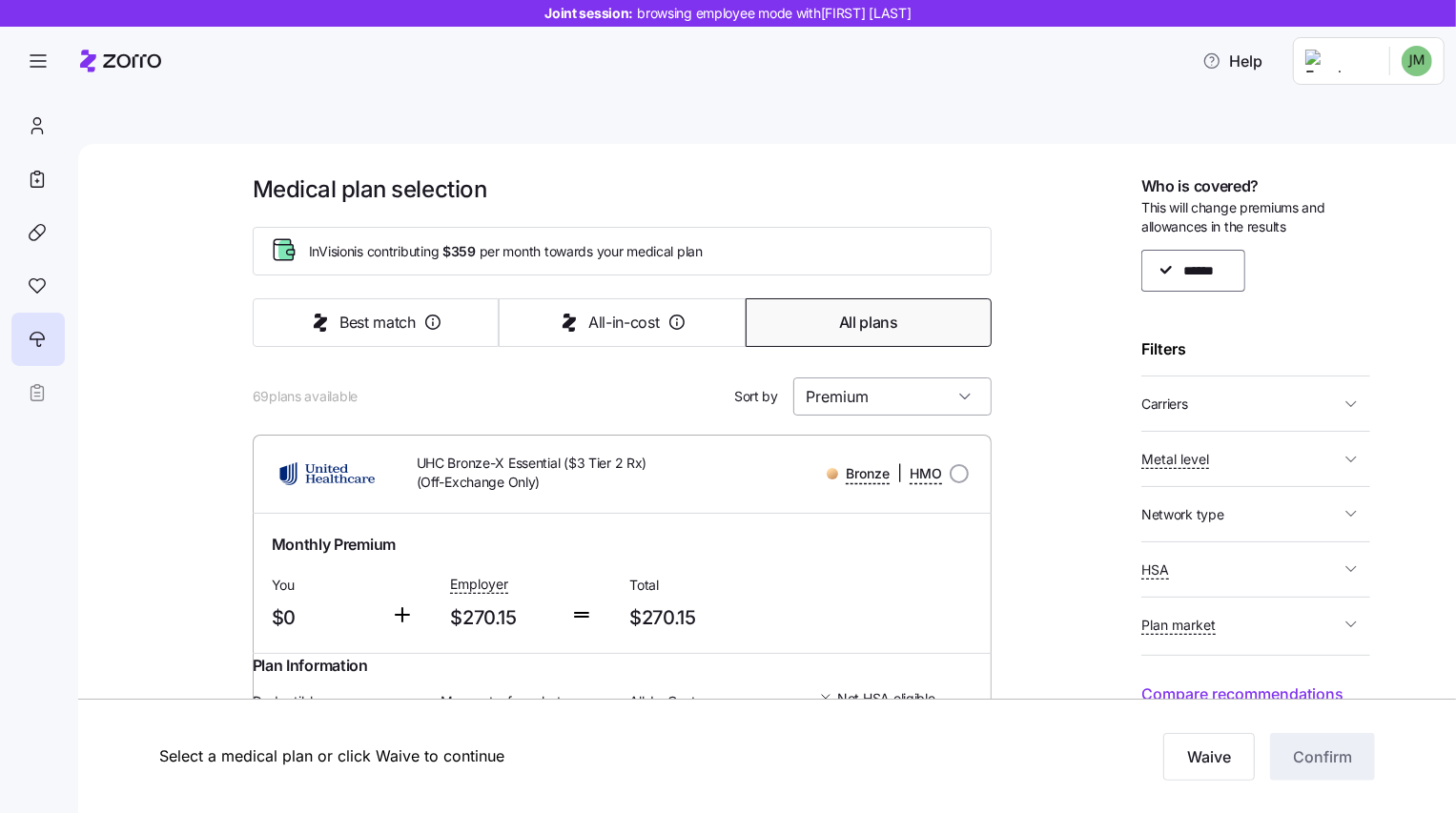 click on "Premium" at bounding box center (892, 396) 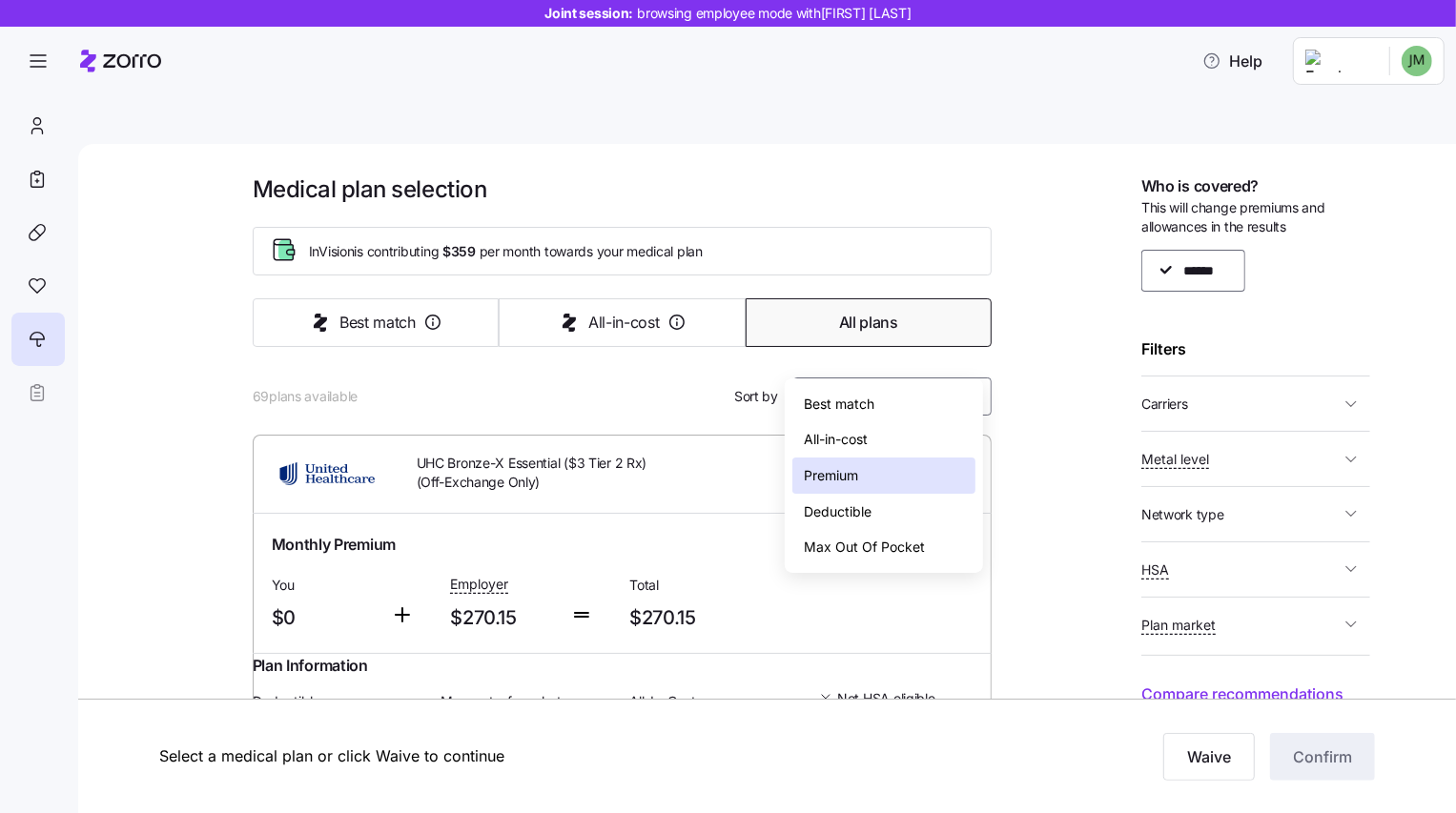 click on "Medical plan selection InVision  is contributing   $359   per month towards your medical plan Best match All-in-cost All plans 69  plans available Sort by Premium UHC Bronze-X Essential ($3 Tier 2 Rx) (Off-Exchange Only)   Bronze | HMO Monthly Premium You $0 Employer $270.15 Total $270.15 Plan Information Deductible $6,350 Max-out-of-pocket $9,200 All-In-Cost $$ $$ Not HSA eligible Referrals required Joseph   Mauer ,  06/15/1983 ,   364 Main Street, Gaithersburg, MD 20878-5567, USA ; Who is covered:   Me ;   Employer contribution:  up to $359 Medical Plan UHC Bronze-X Essential ($3 Tier 2 Rx) (Off-Exchange Only)   Bronze  |  HMO Summary of benefits Select Your current choice Premium Total Premium $270.15 After allowance $0 Deductible Individual: Medical $6,350 Individual: Drug 0 Family: Medical $12,700 Family: Drug 0 Max Out of Pocket Individual: Medical $9,200 Individual: Drug 0 Family: Medical $18,400 Family: Drug 0 HSA Eligible HSA Eligible No Doctor visits Primary Care Specialist Urgent Care & Visits 3" at bounding box center (780, 1850) 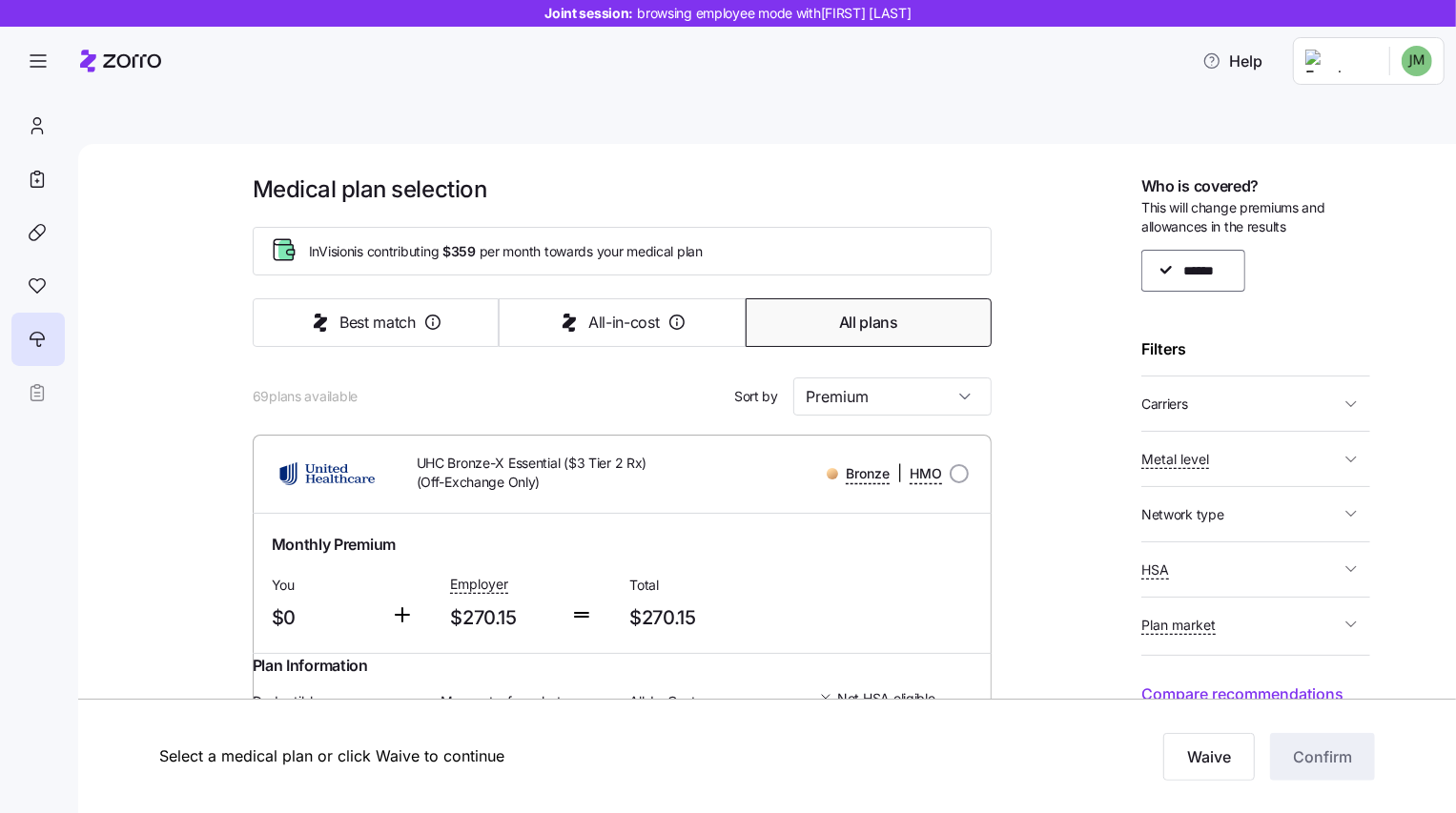 click on "Carriers" at bounding box center [1164, 404] 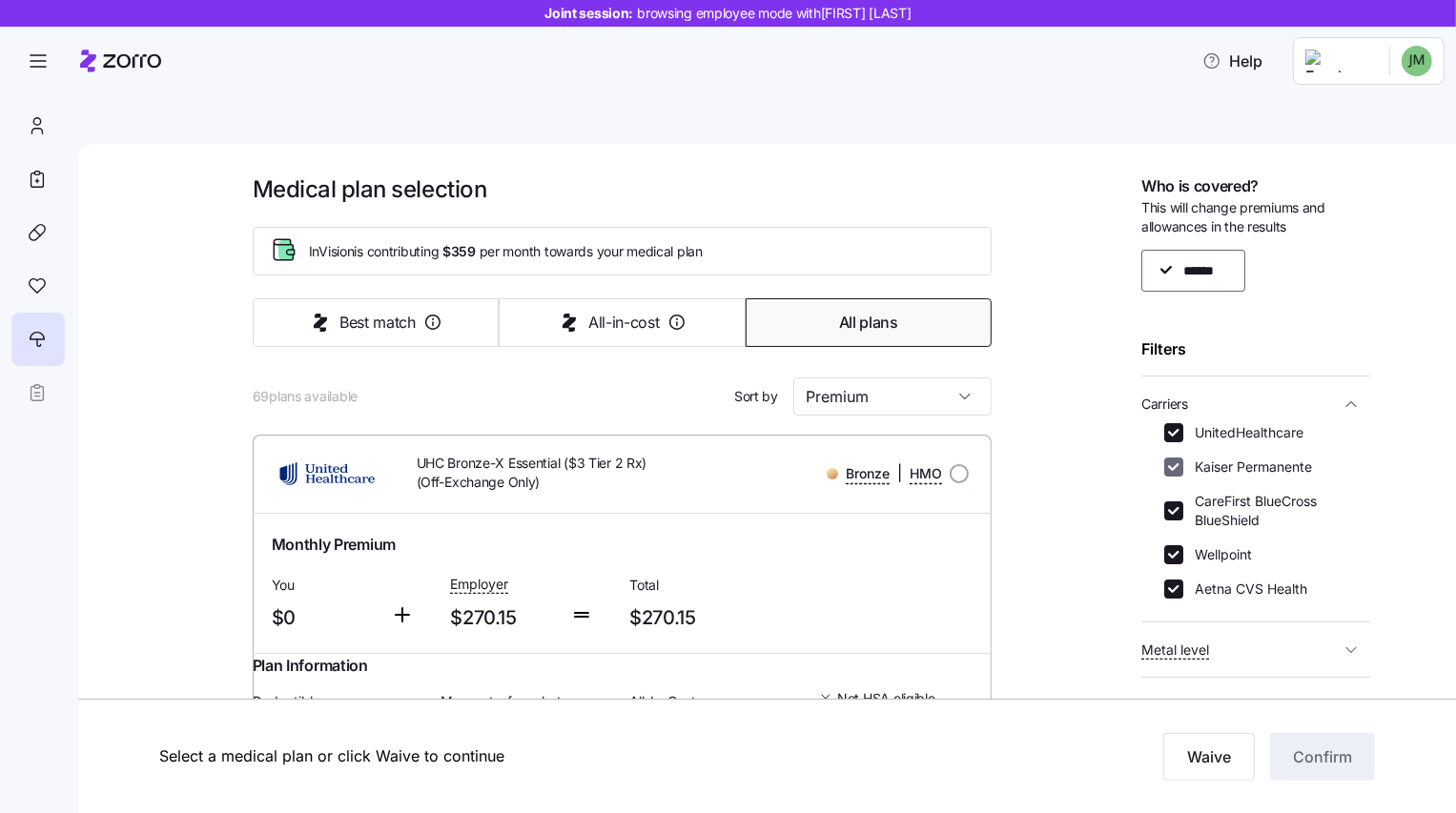 click on "Kaiser Permanente" at bounding box center [1174, 467] 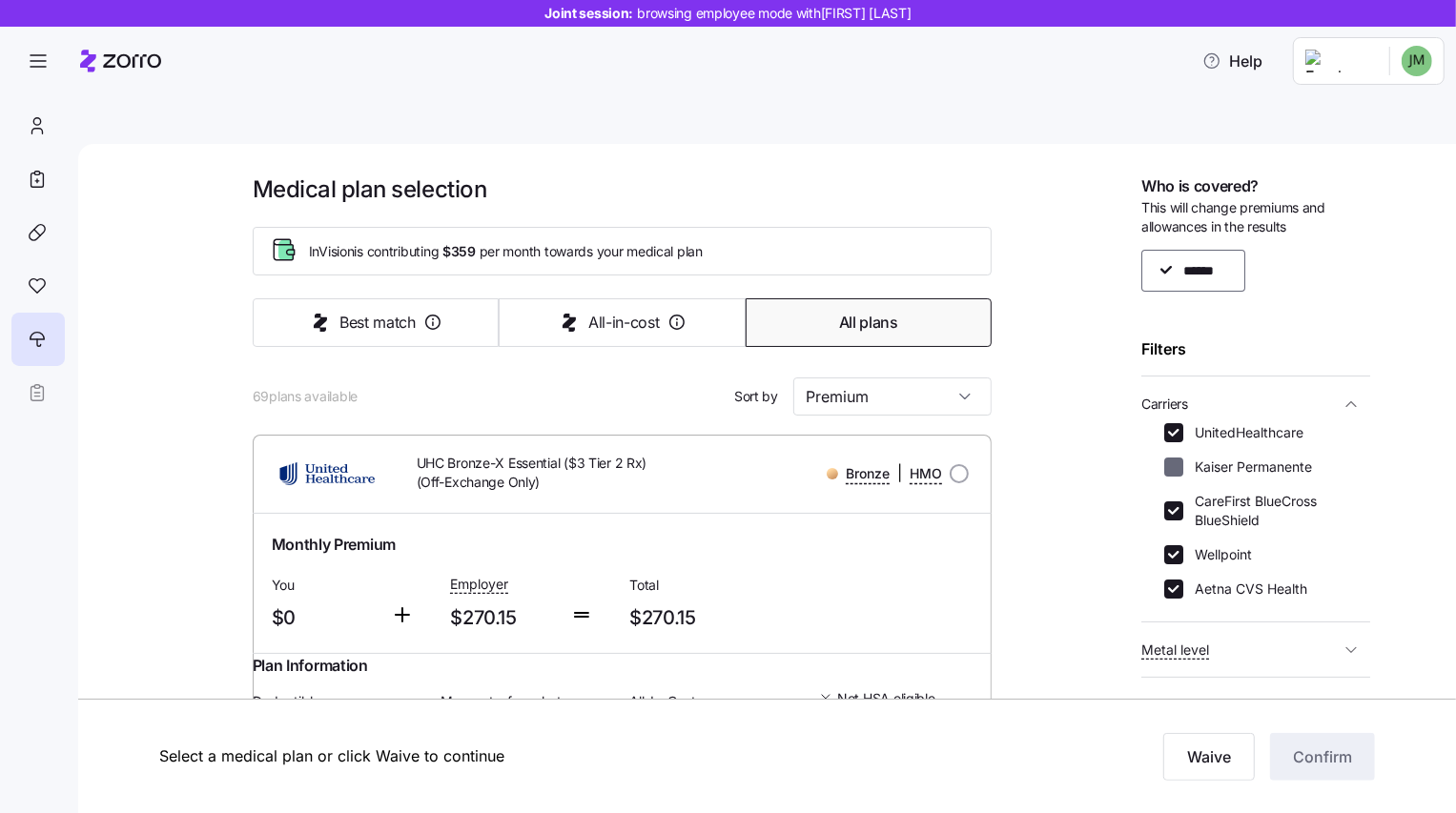 checkbox on "false" 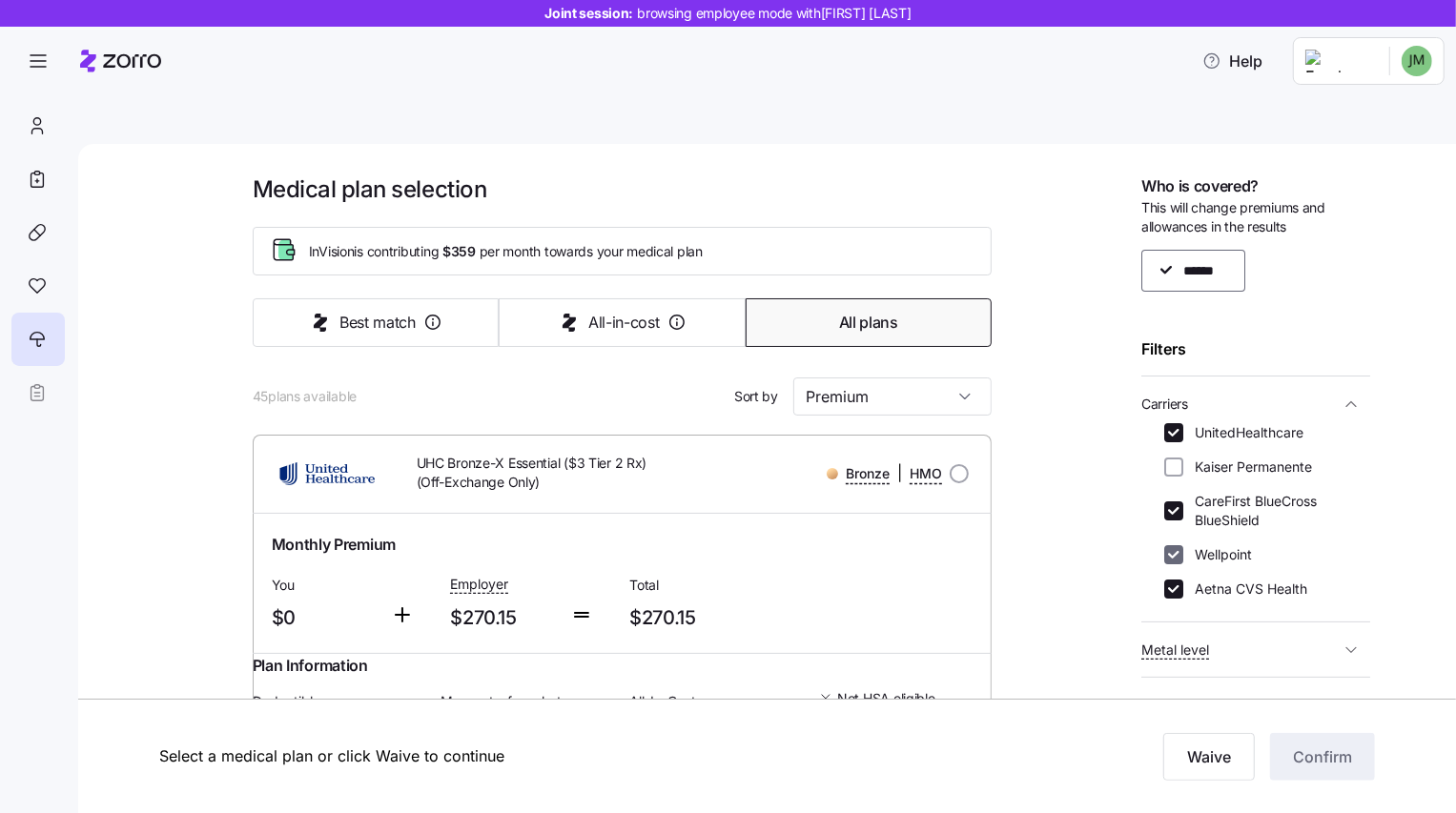 drag, startPoint x: 1172, startPoint y: 507, endPoint x: 1173, endPoint y: 517, distance: 10.049876 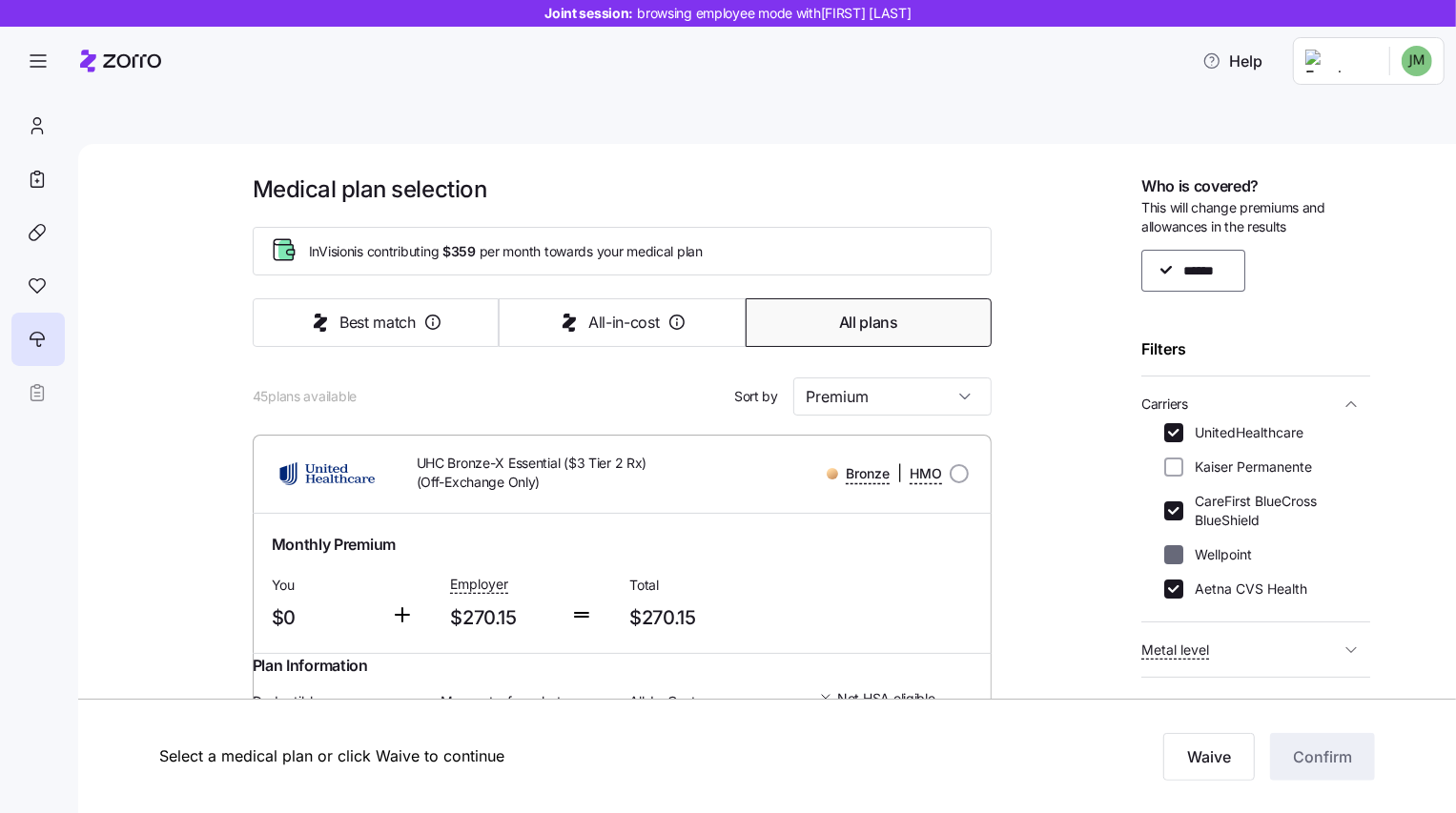 checkbox on "false" 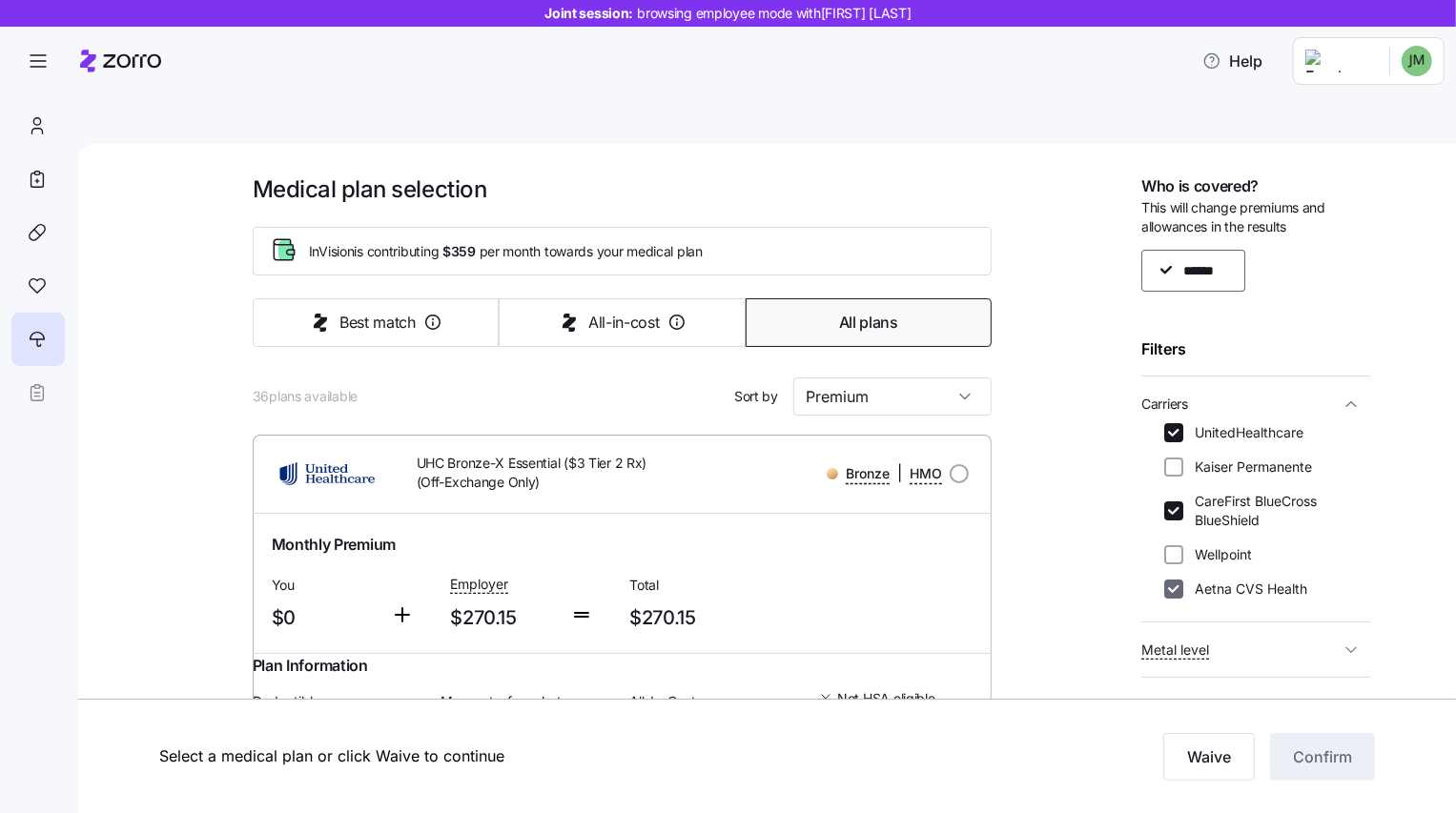click on "Aetna CVS Health" at bounding box center [1174, 589] 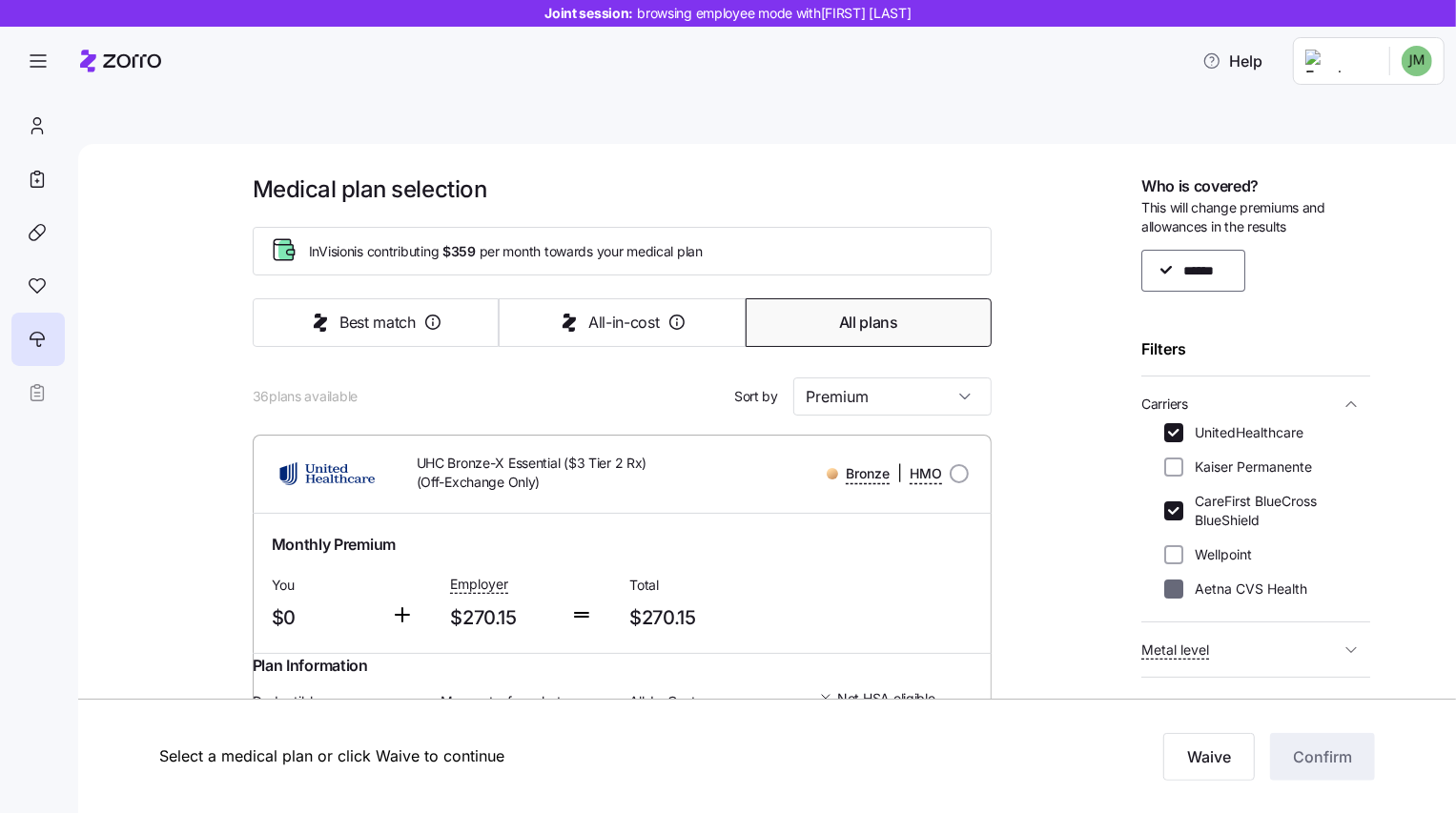 checkbox on "false" 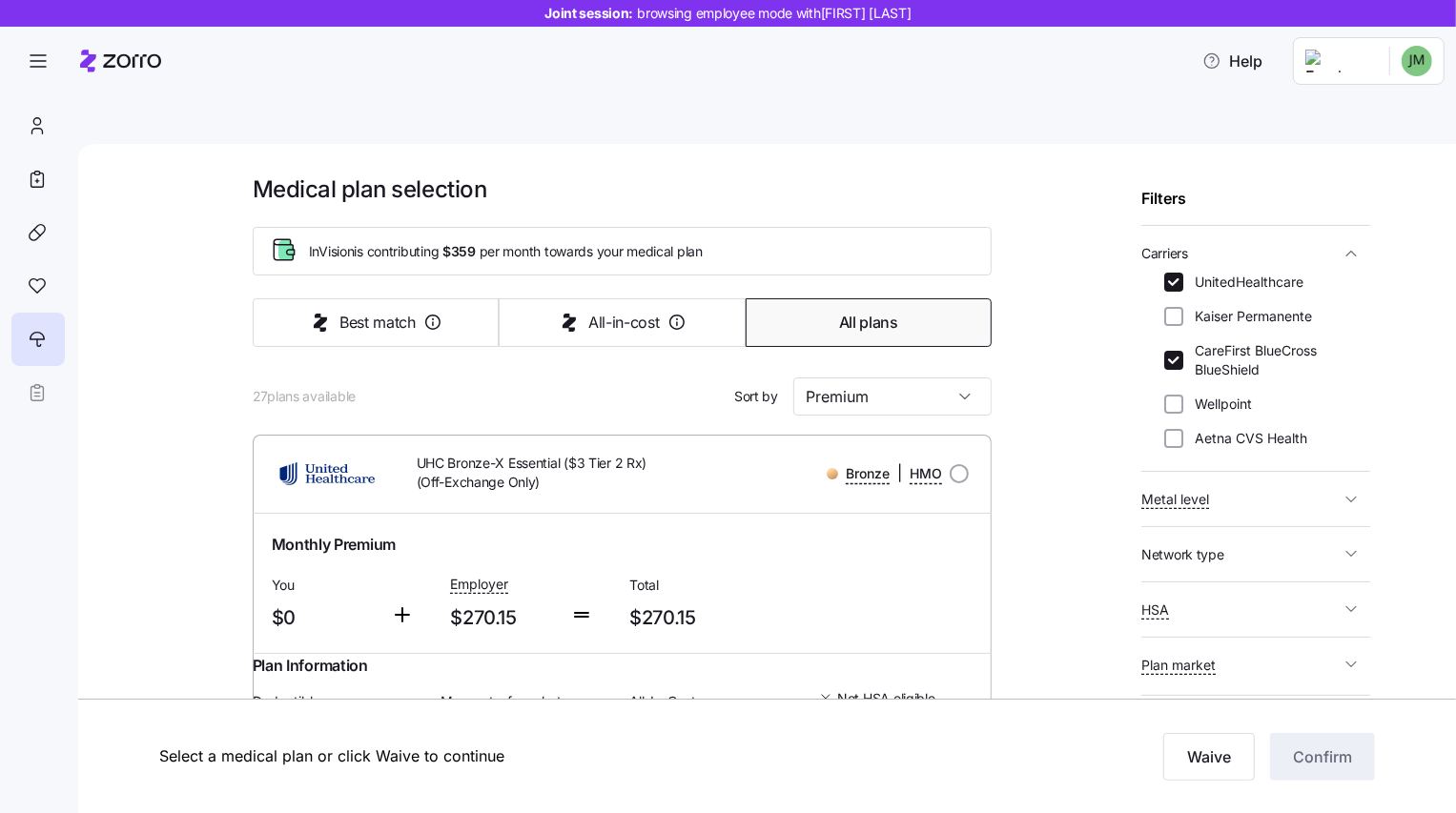scroll, scrollTop: 160, scrollLeft: 0, axis: vertical 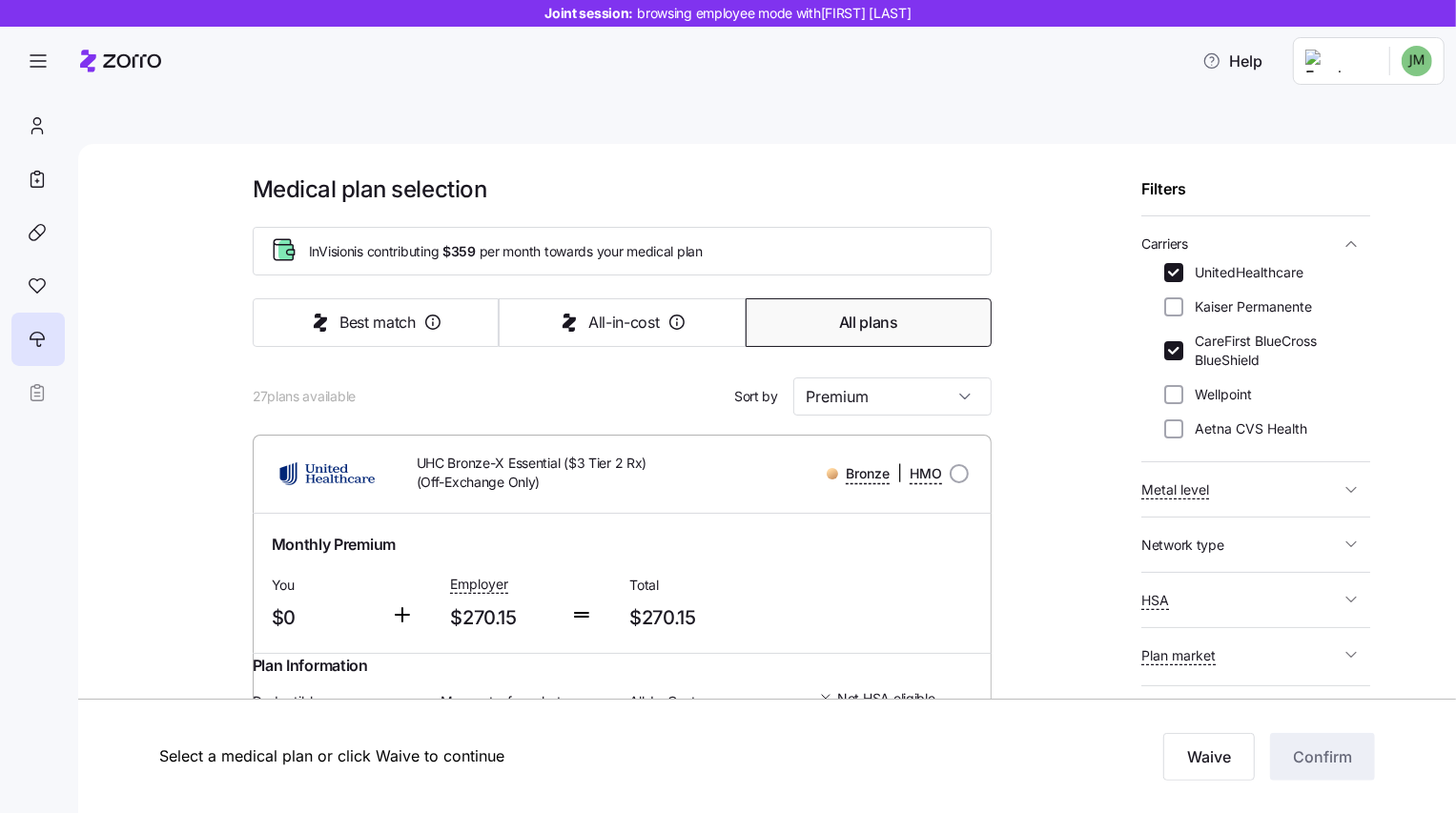 click on "HSA" at bounding box center (1241, 600) 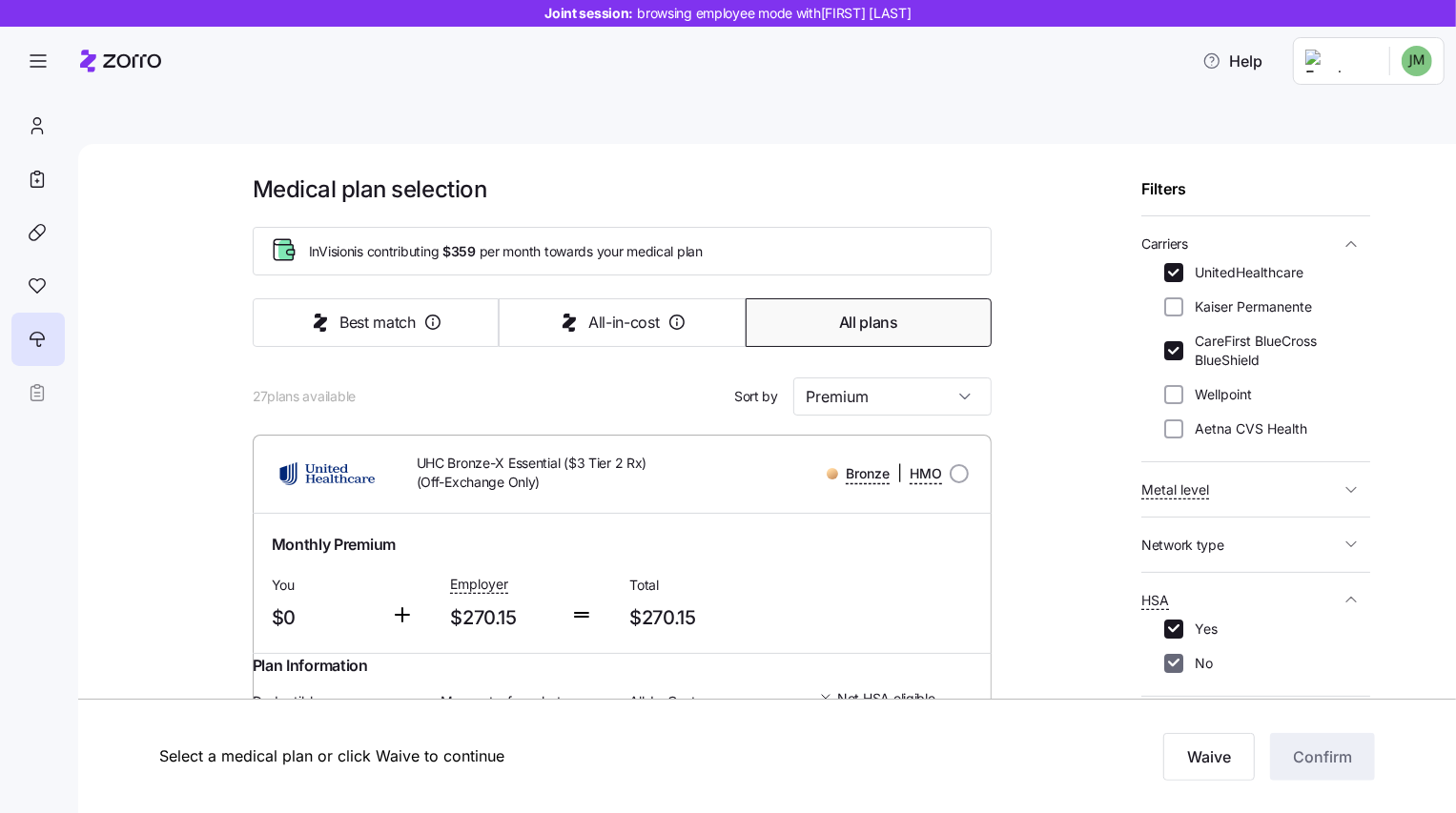 click on "No" at bounding box center (1174, 663) 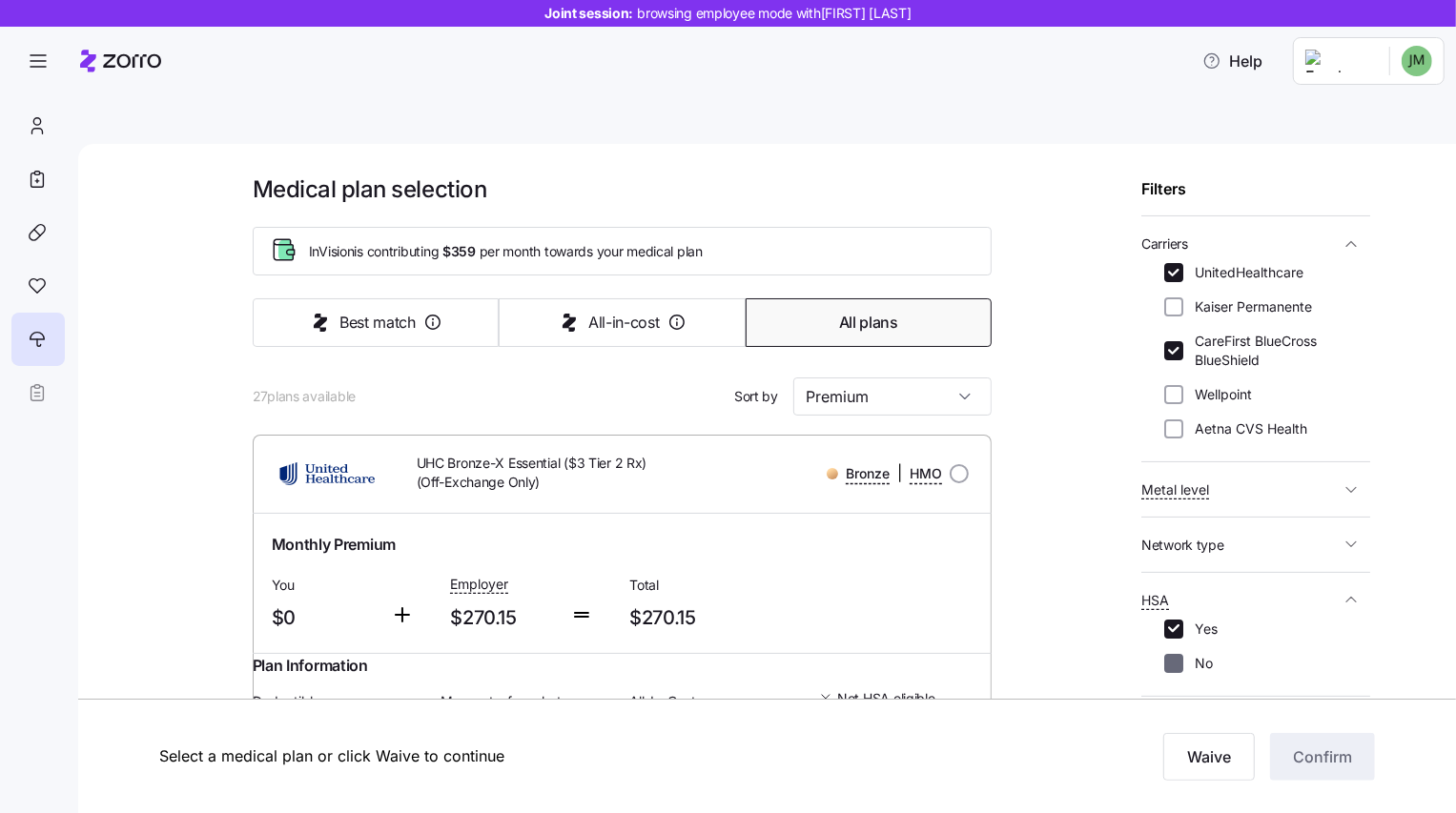 checkbox on "false" 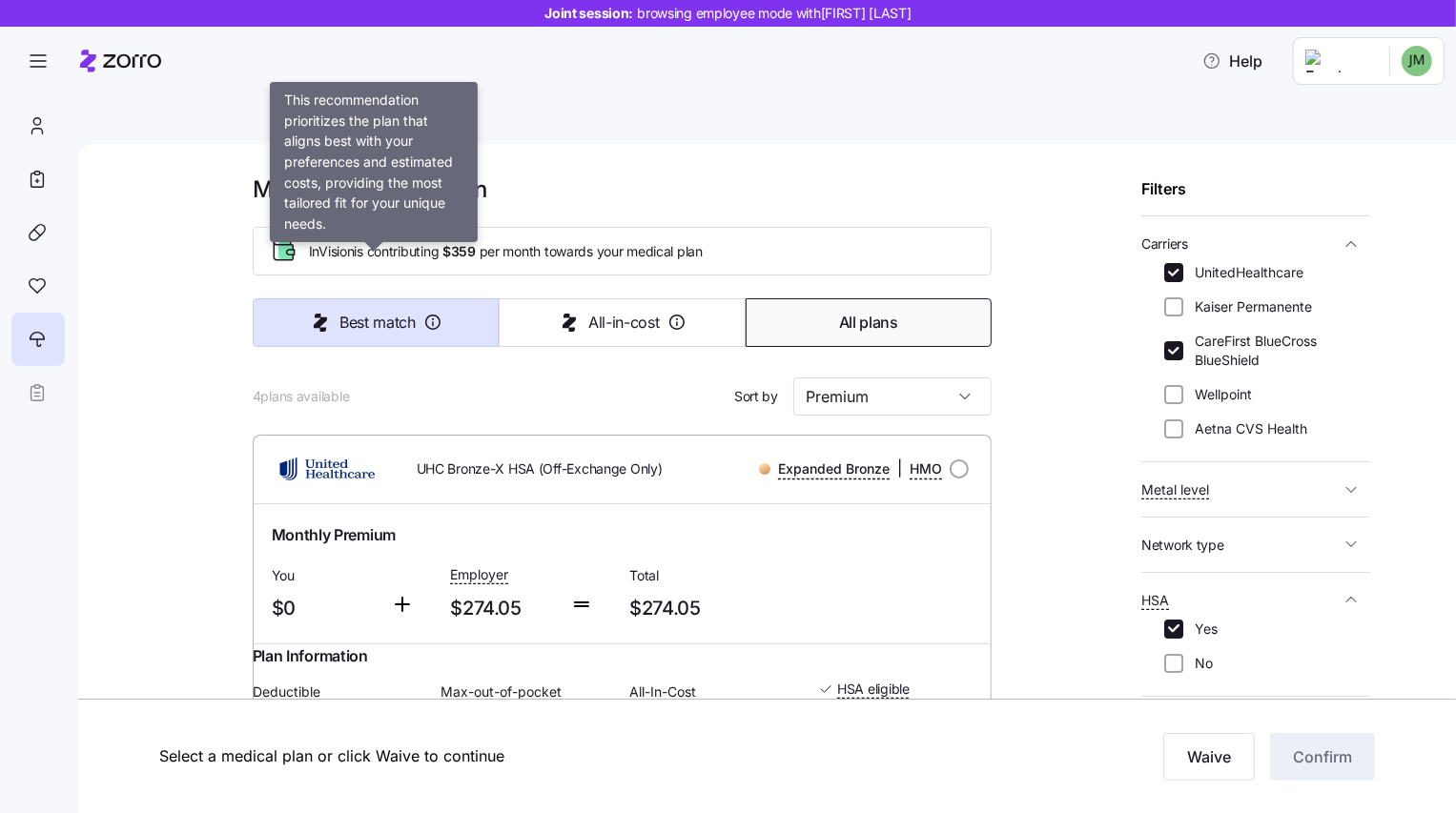 click on "Best match" at bounding box center [376, 322] 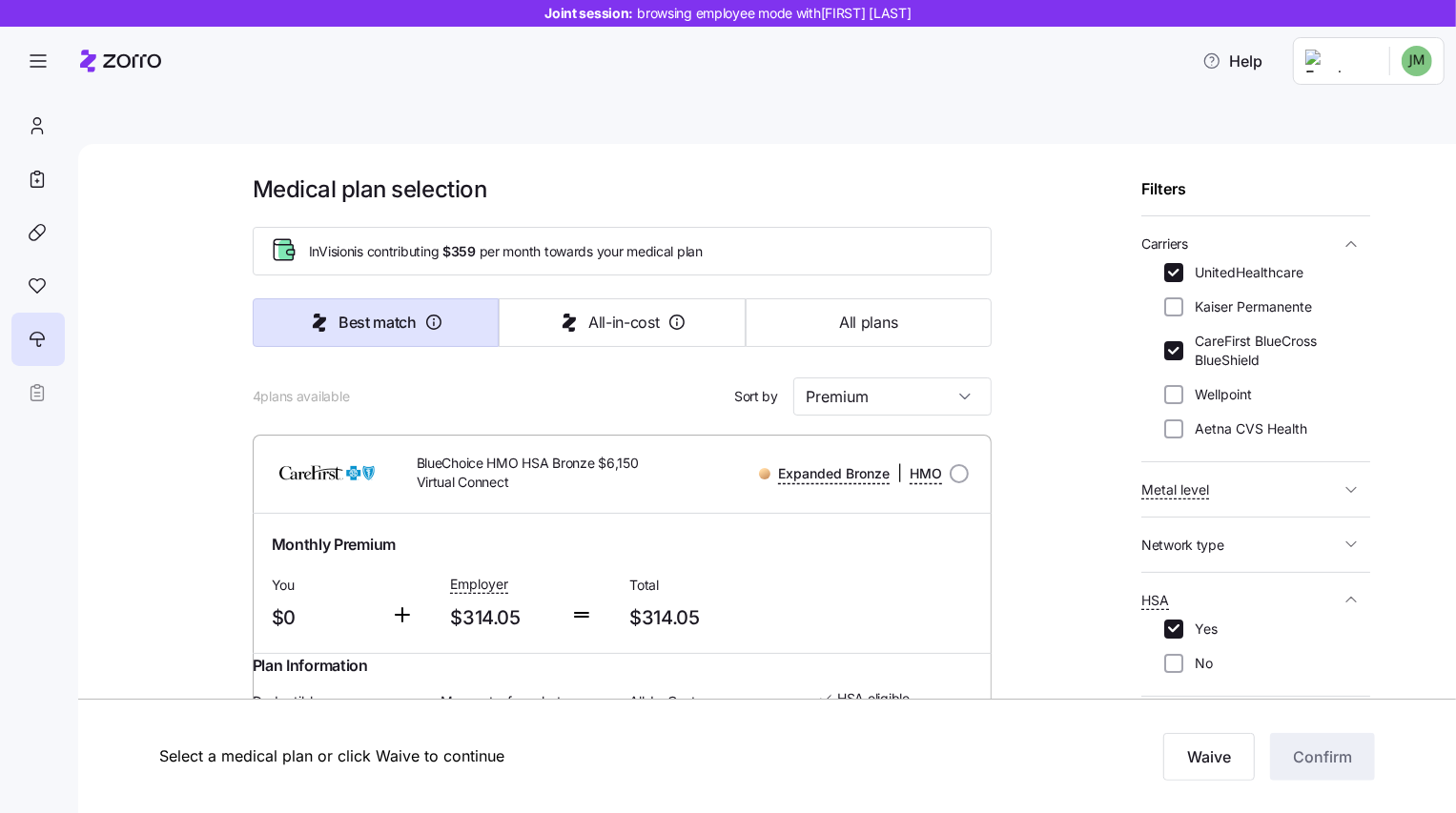 type on "Best match" 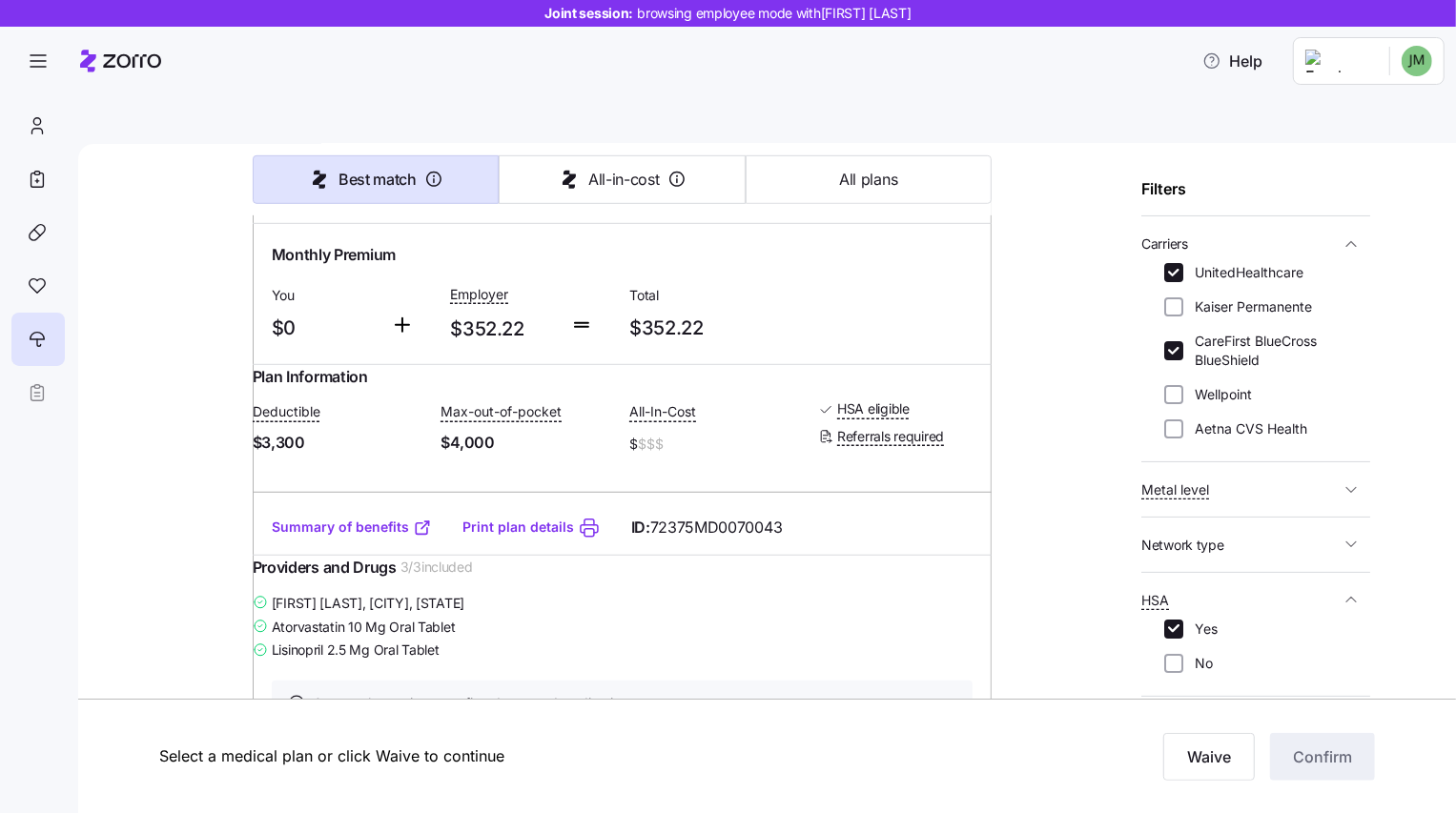 scroll, scrollTop: 804, scrollLeft: 0, axis: vertical 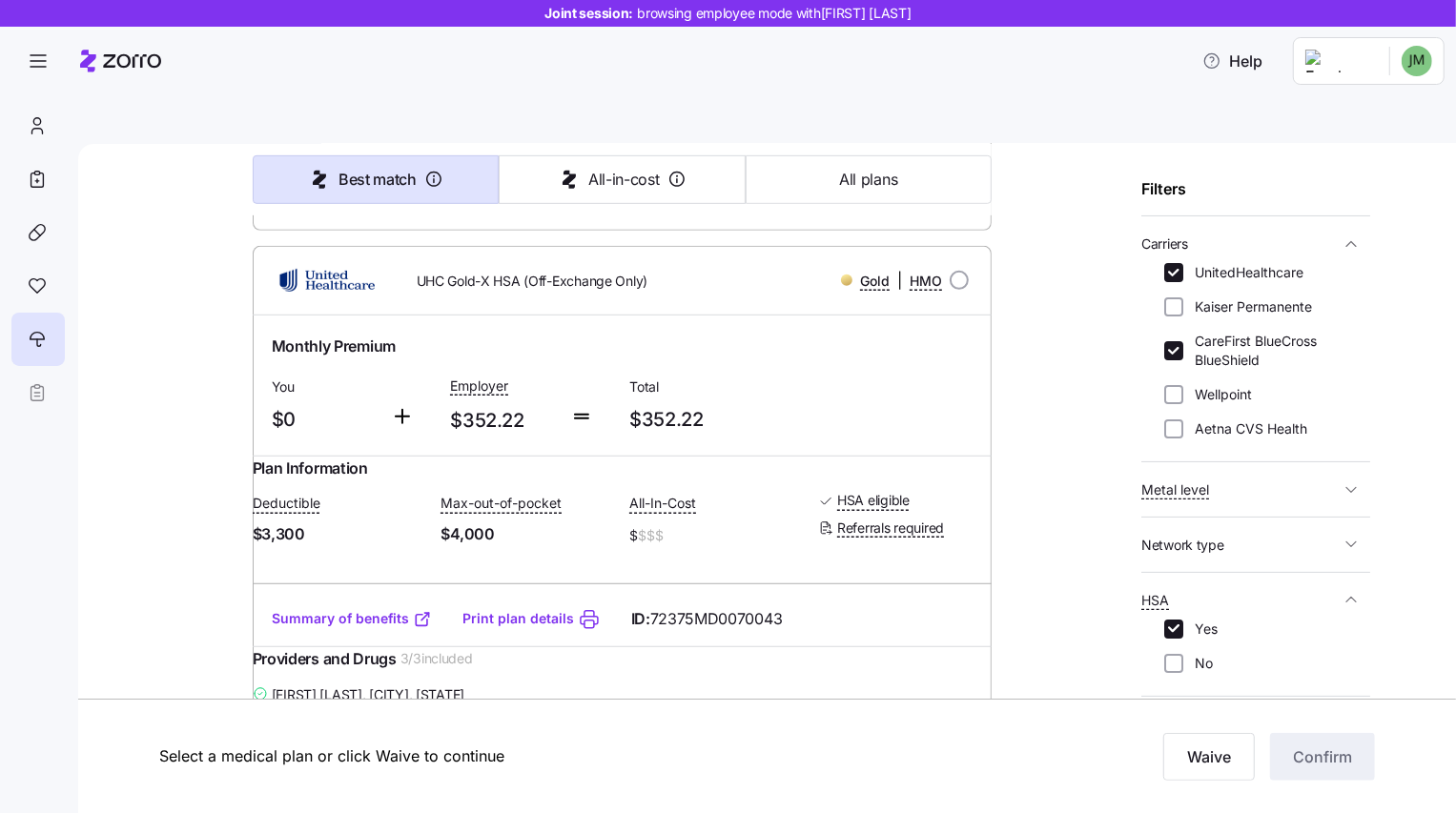 click on "Wellpoint" at bounding box center (1218, 395) 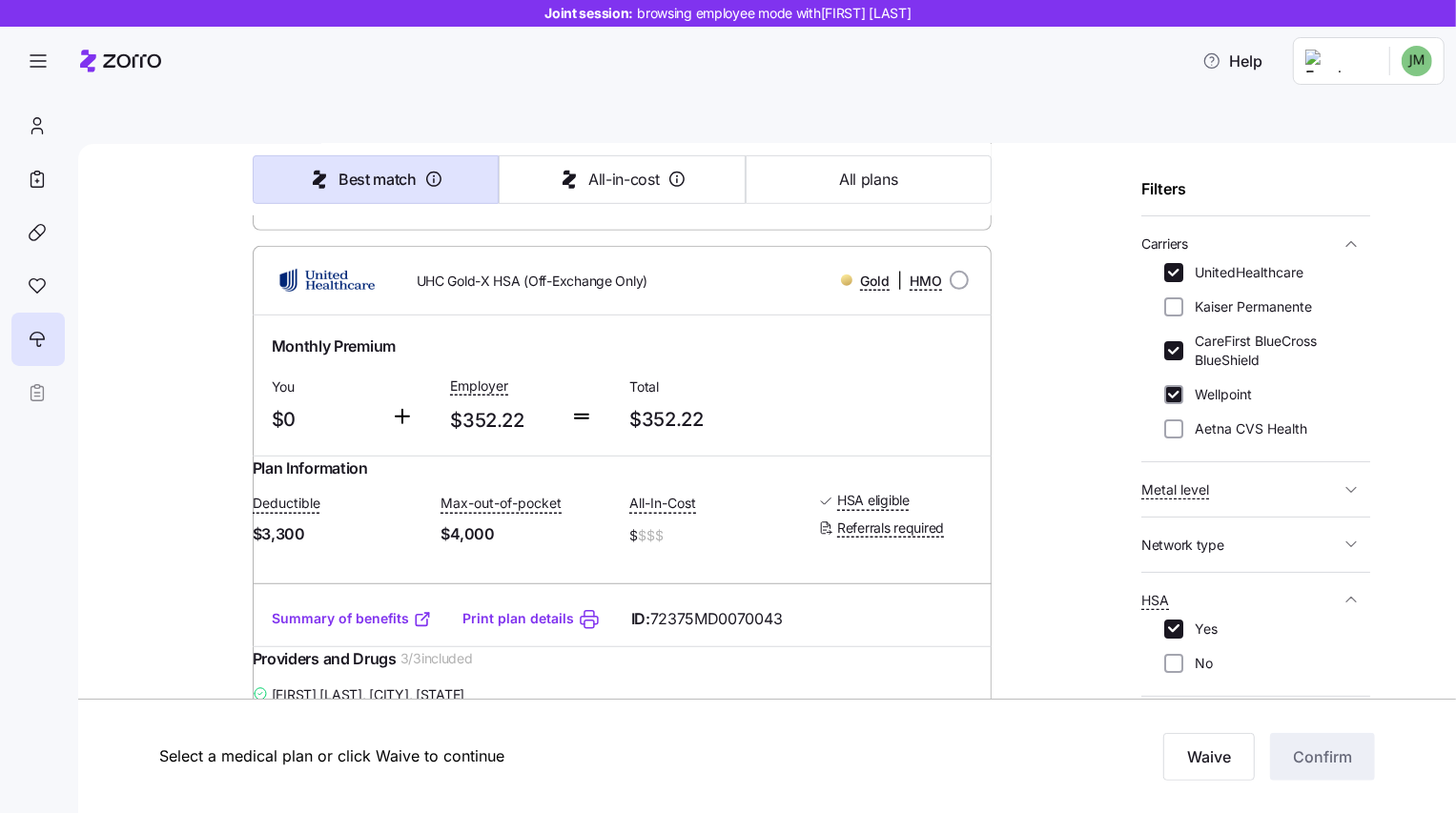 checkbox on "true" 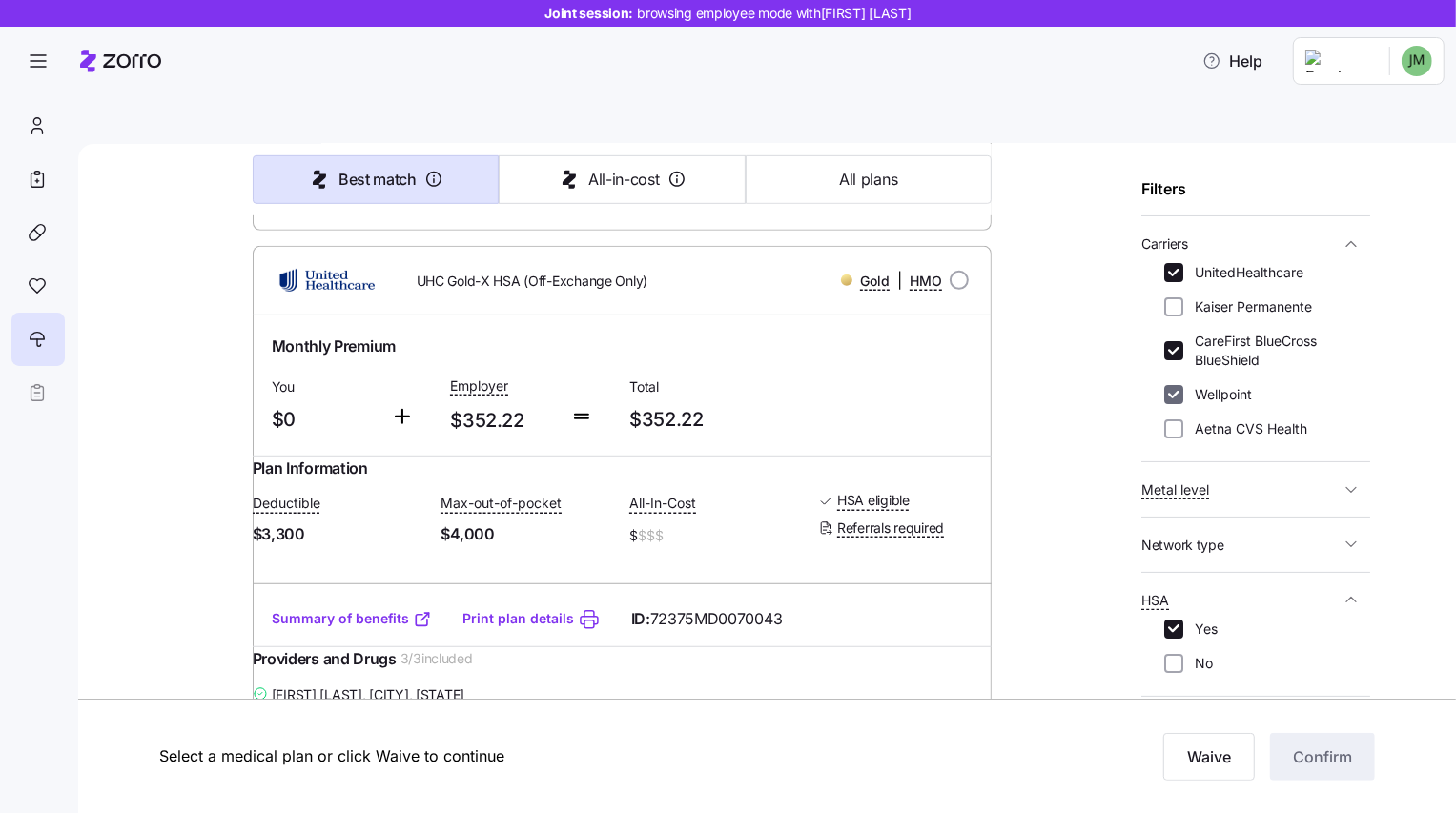 click on "Aetna CVS Health" at bounding box center (1174, 429) 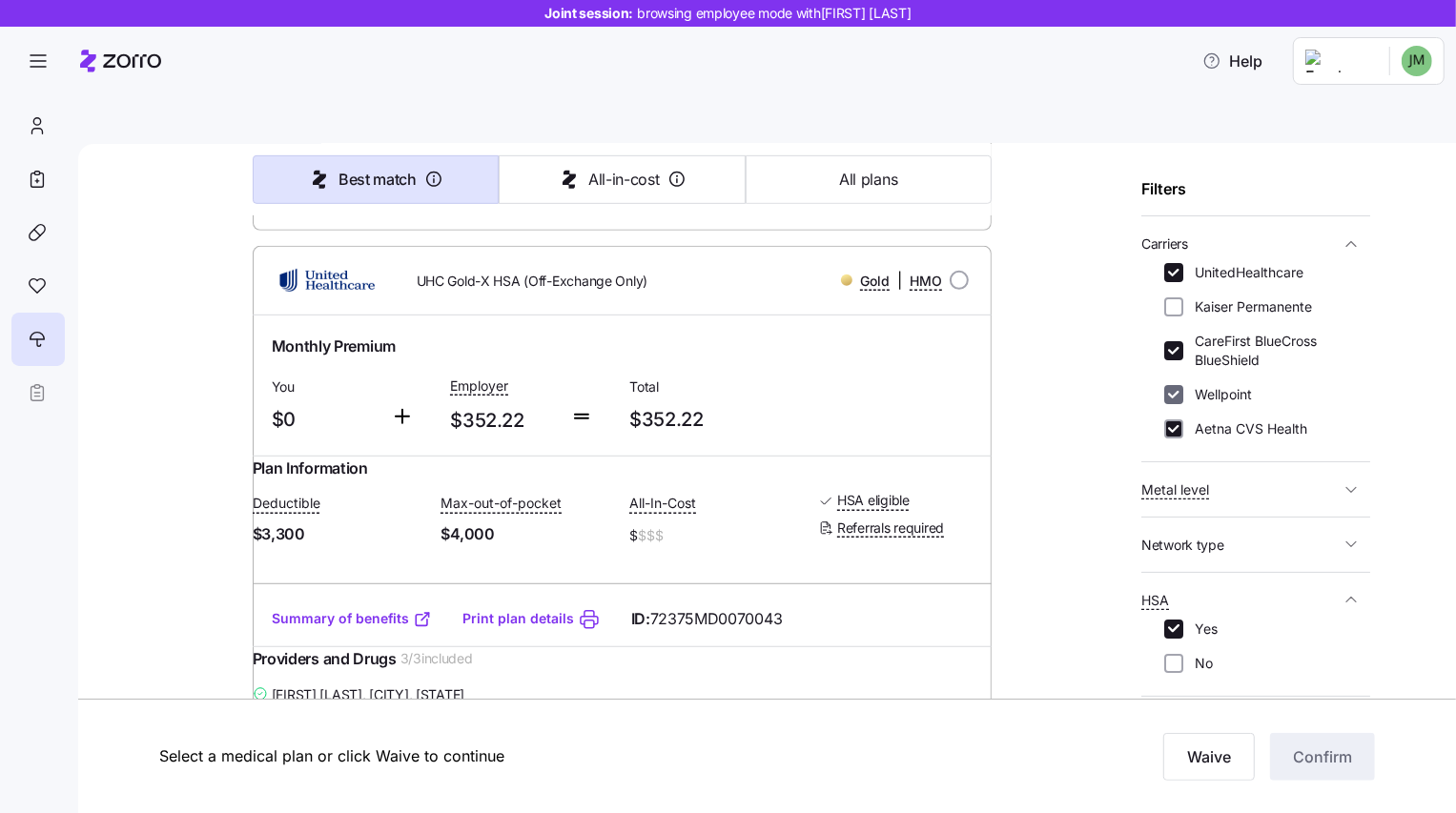 checkbox on "true" 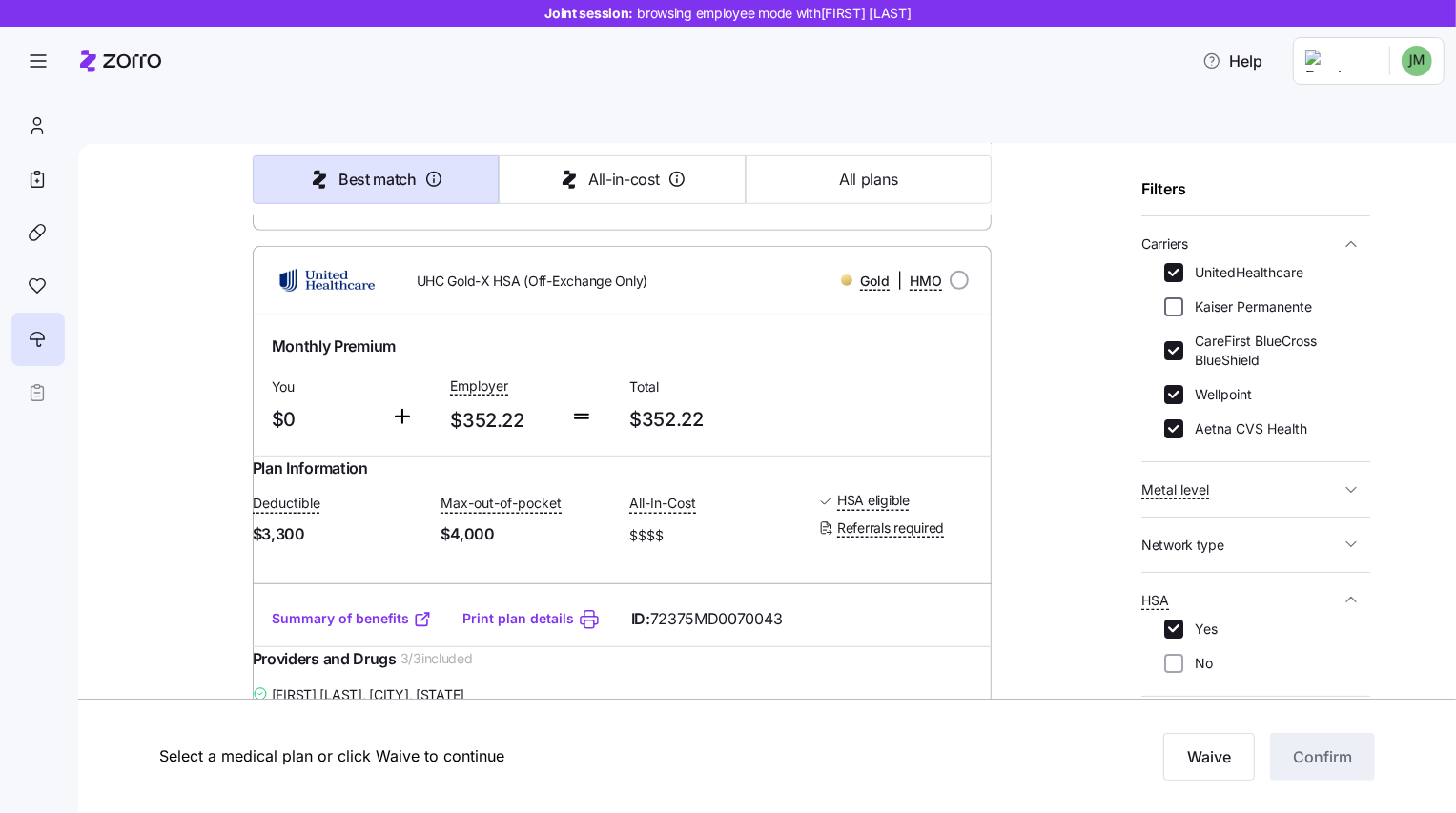 click on "Kaiser Permanente" at bounding box center (1174, 307) 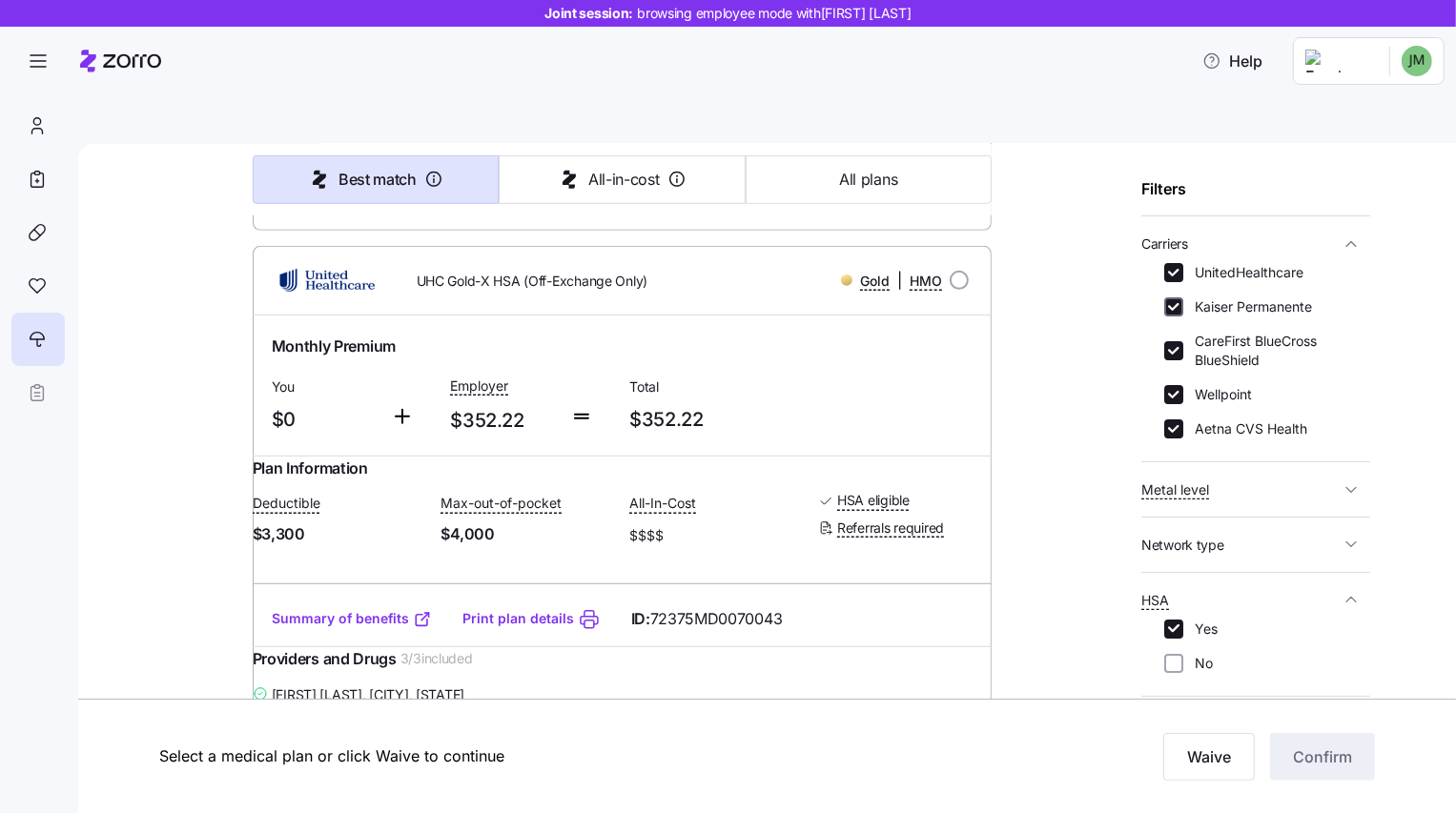 checkbox on "true" 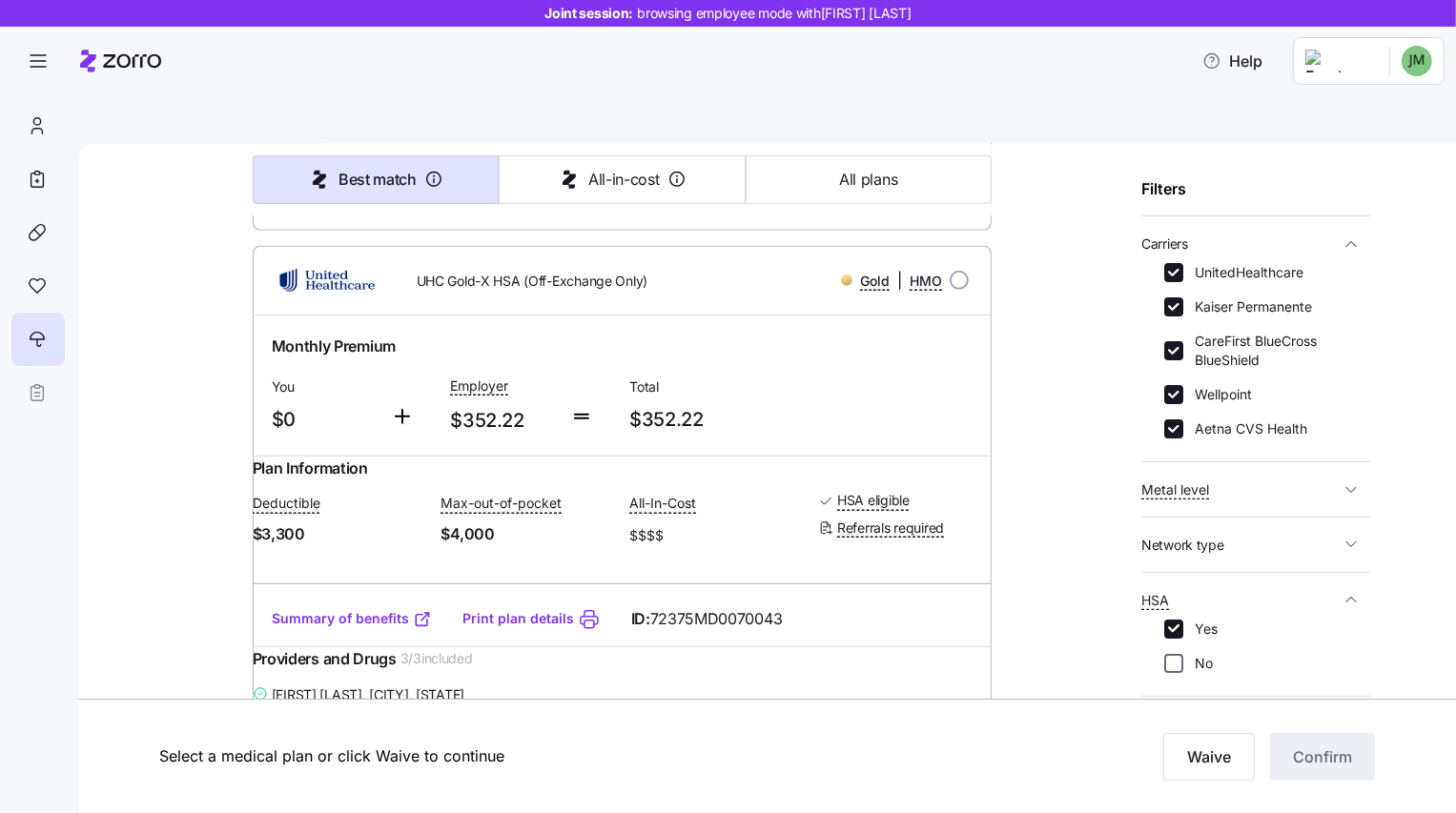 click on "No" at bounding box center (1174, 663) 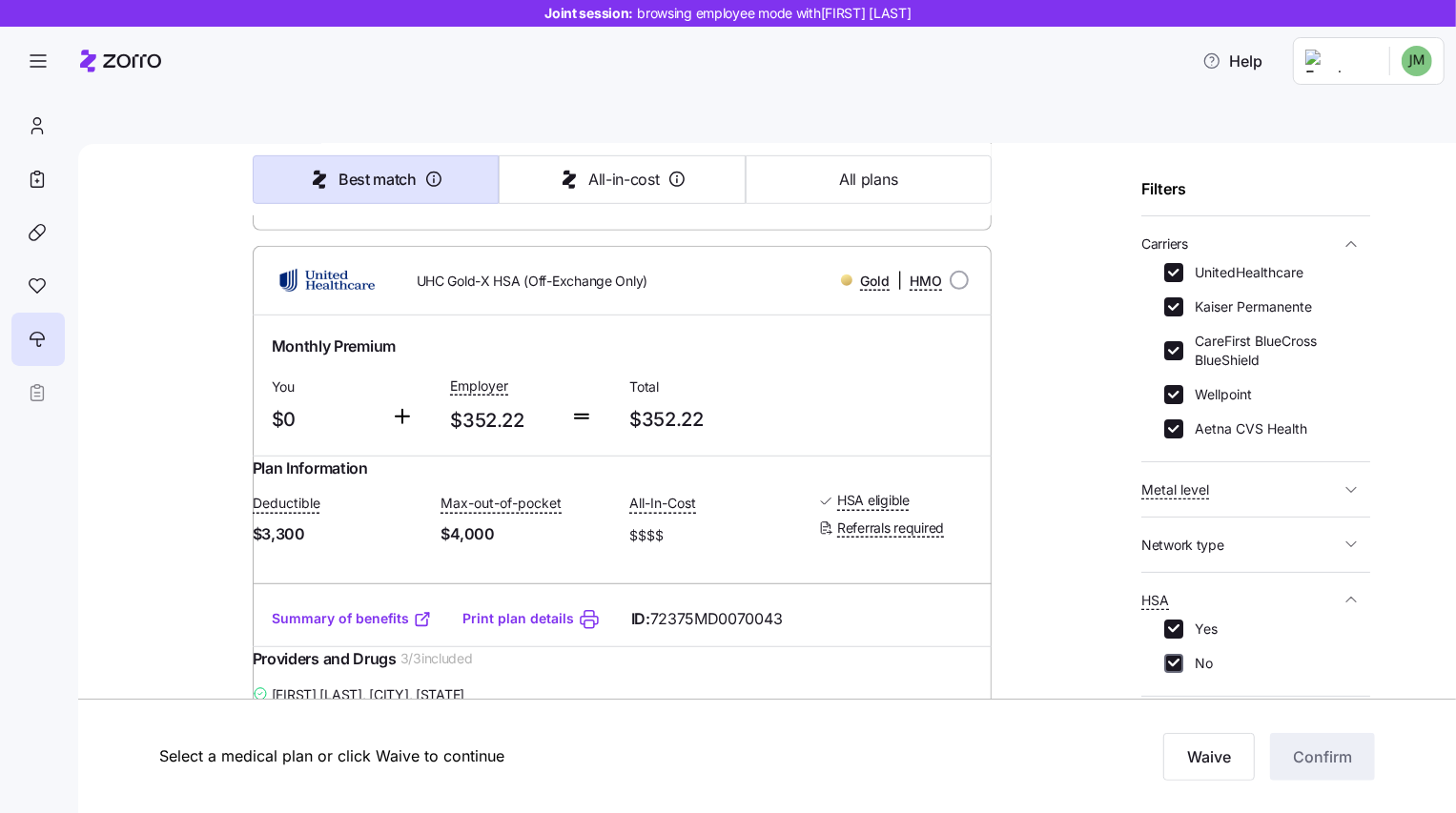 checkbox on "true" 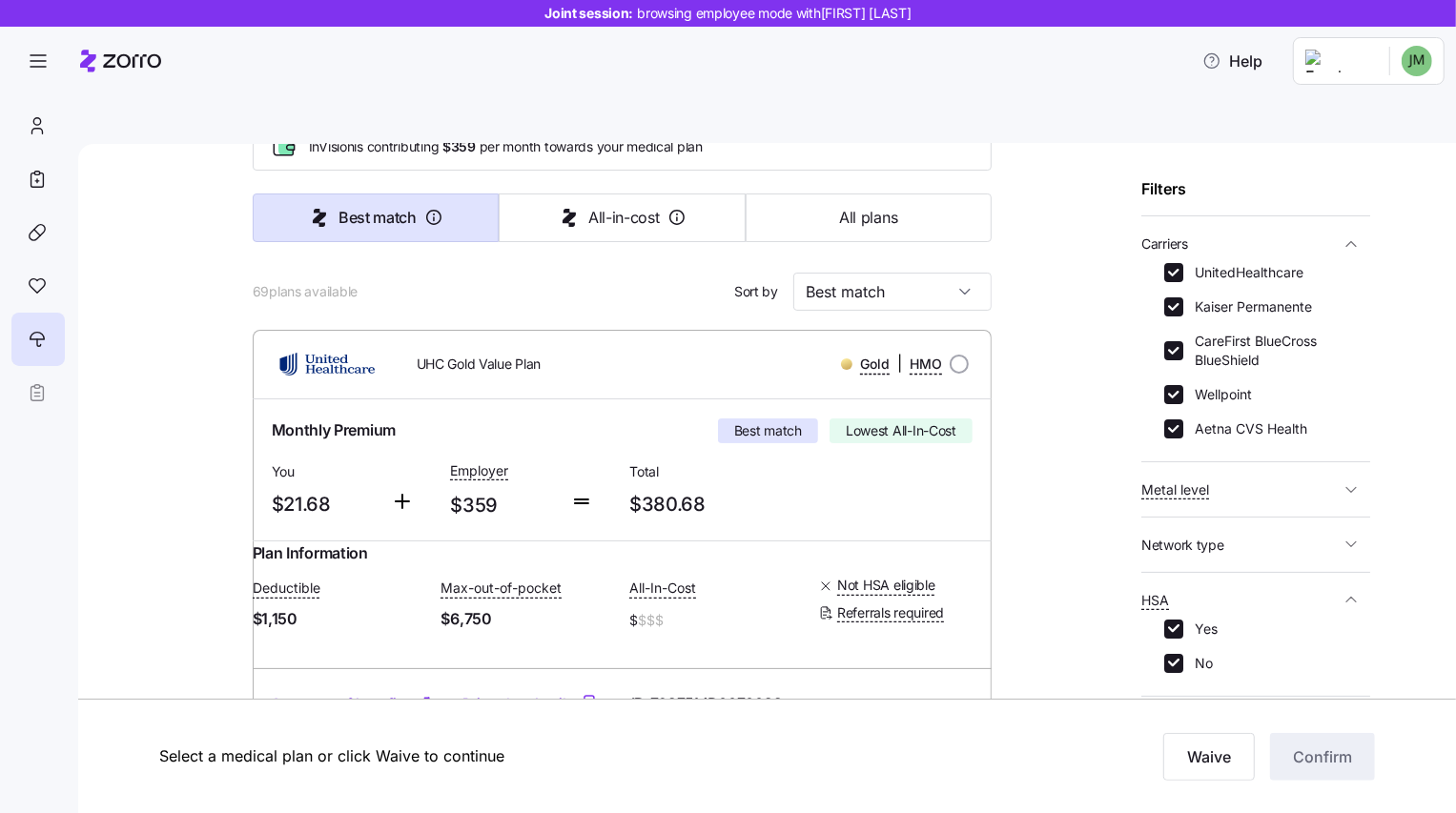 scroll, scrollTop: 108, scrollLeft: 0, axis: vertical 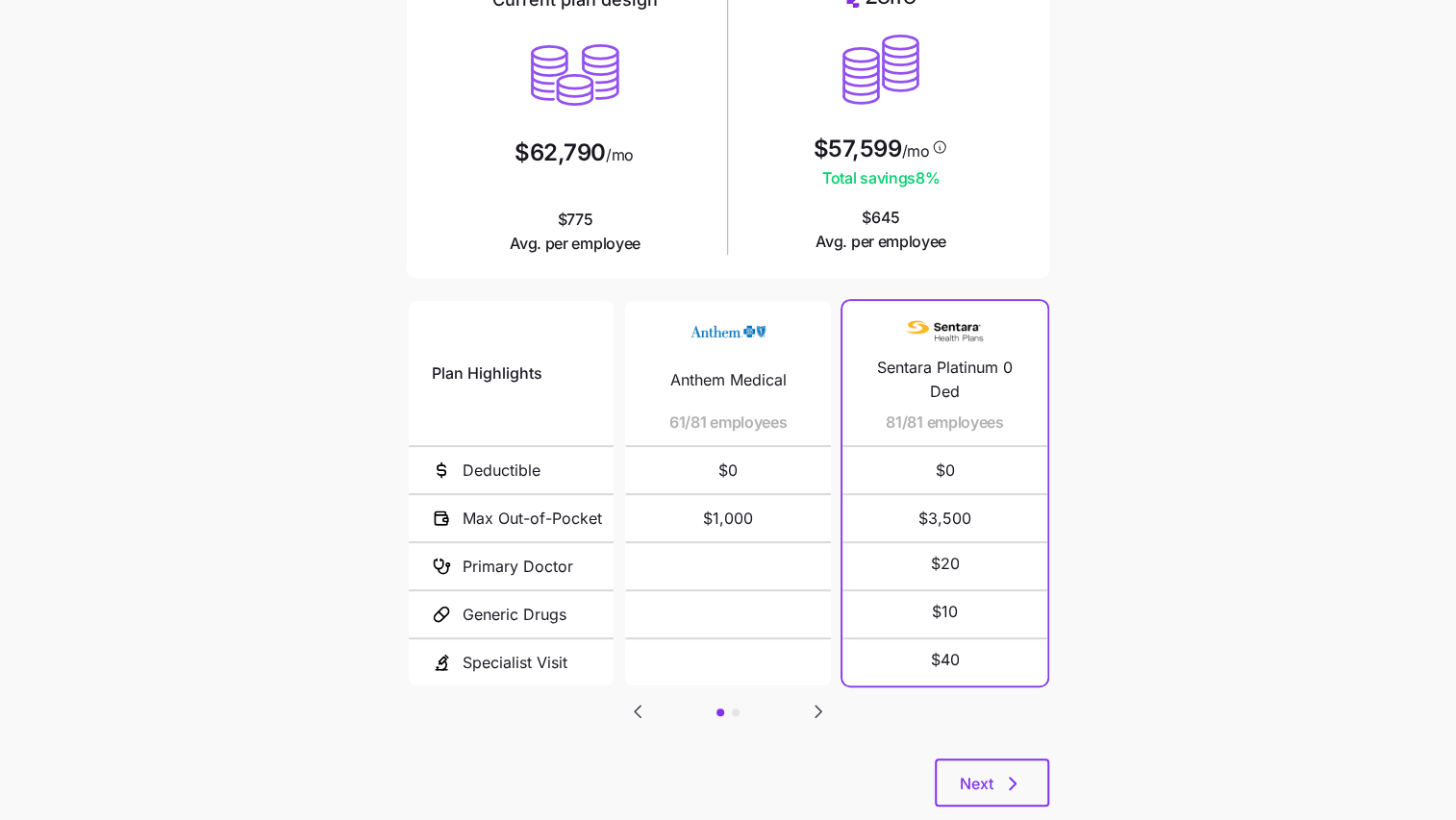 click on "Current plan vs. Zorro’s ICHRA recommendation See how your current plan measures up against Zorro's top picks Blue Ridge Medical Center Scenario: Low Cost Platinum Current plan design $62,790 /mo $775 Avg. per employee $57,599 /mo Total savings  8 % $645 Avg. per employee Plan Highlights Deductible Max Out-of-Pocket Primary Doctor Generic Drugs Specialist Visit Anthem Medical 61/81 employees $0 $1,000 Anthem HealthKeepers HSA 5000/0 20/81 employees $0 $1,000 Sentara Platinum 0 Ded 81/81 employees $0 $3,500 $20 $10 $40 Next" at bounding box center (728, 340) 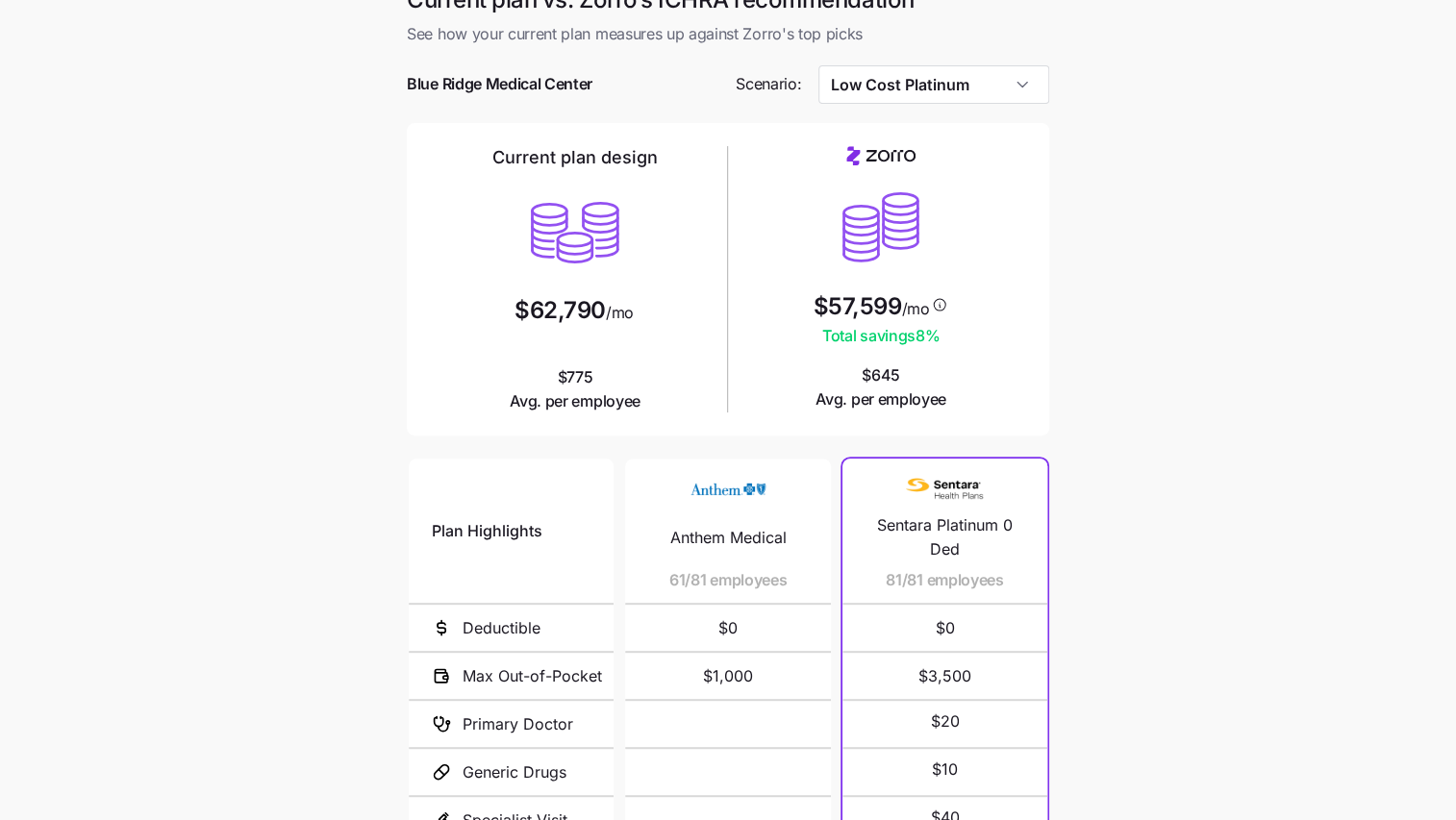 scroll, scrollTop: 230, scrollLeft: 0, axis: vertical 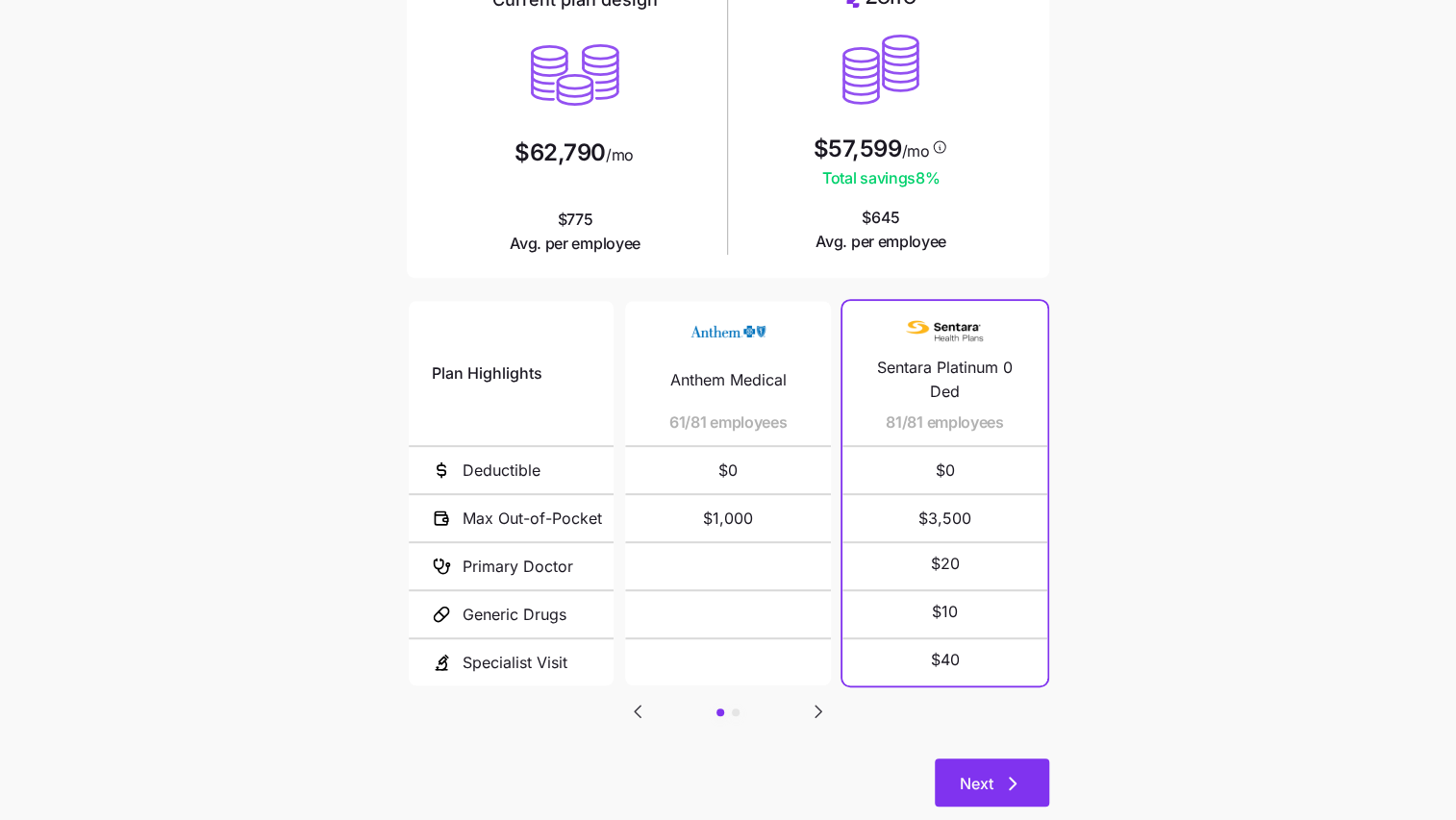 click on "Next" at bounding box center [992, 783] 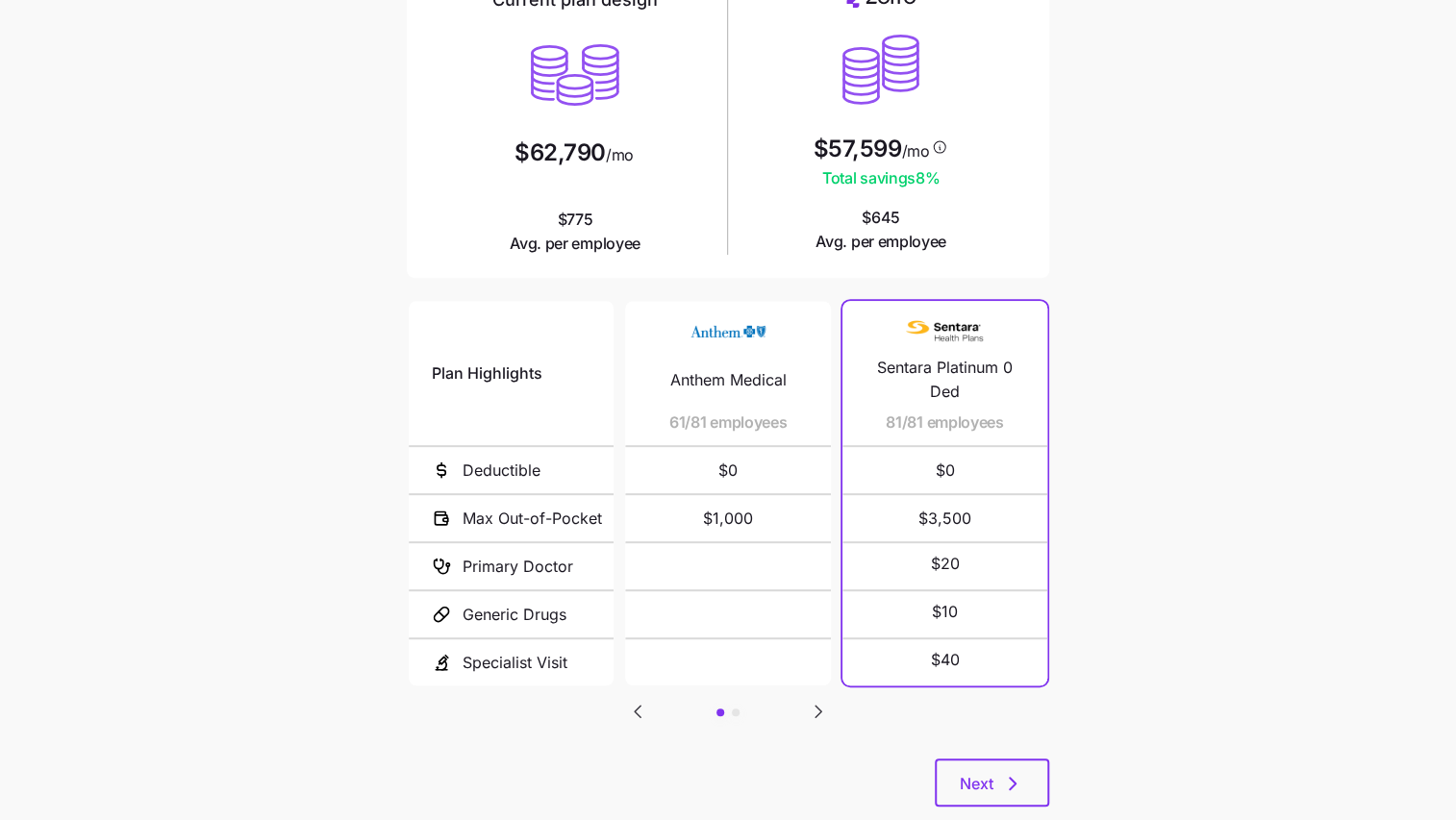 scroll, scrollTop: 0, scrollLeft: 0, axis: both 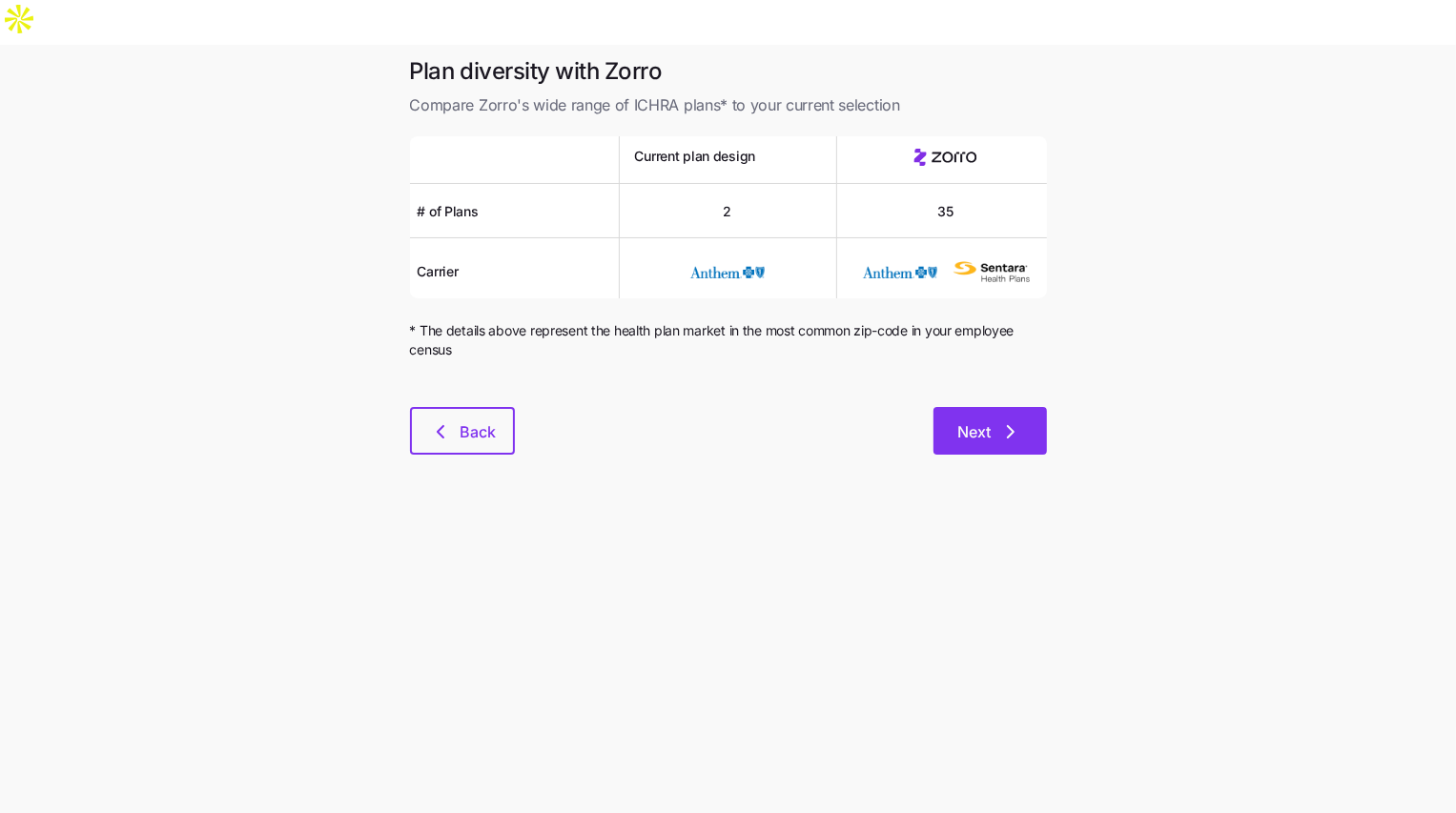 click 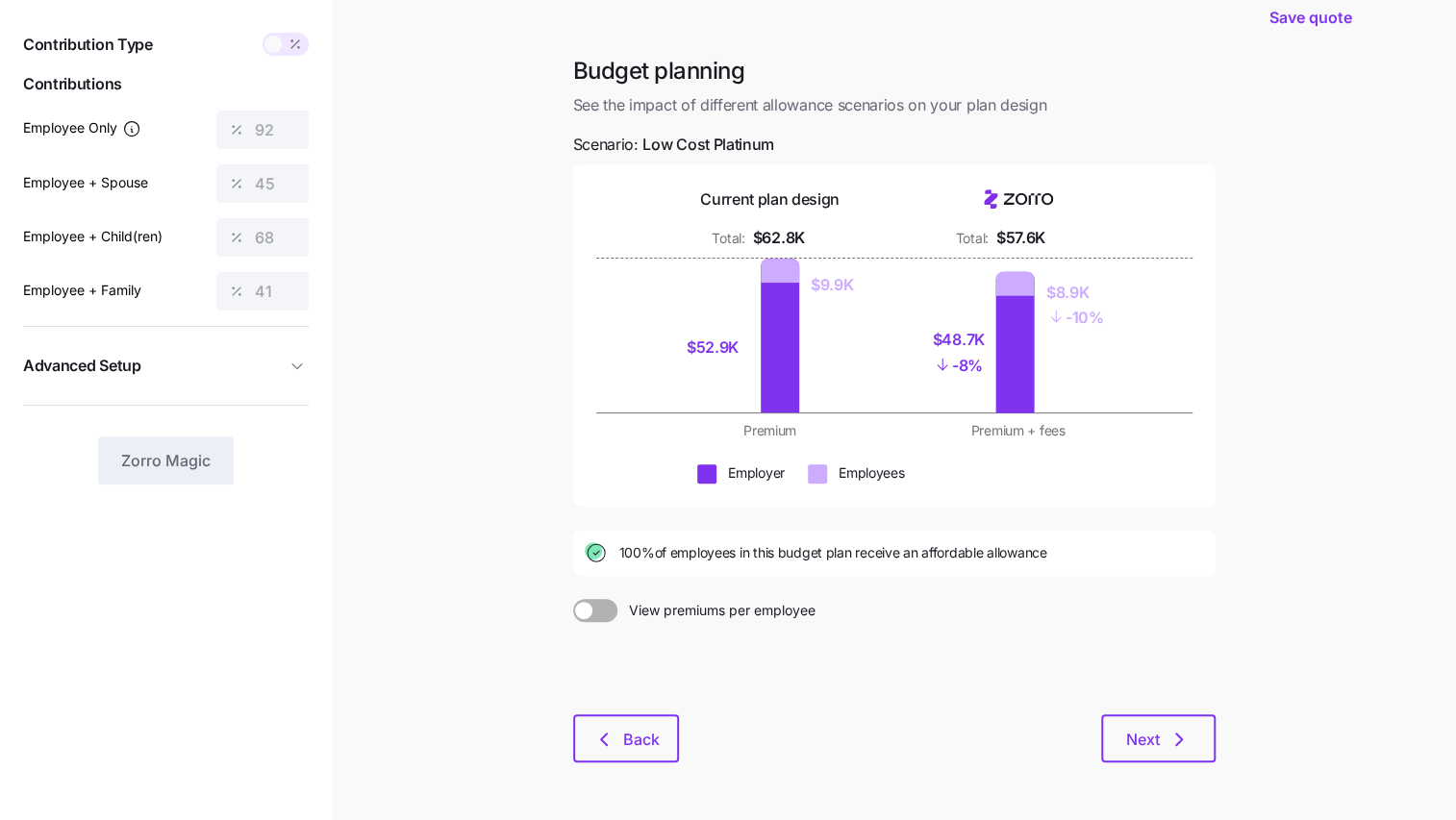 scroll, scrollTop: 125, scrollLeft: 0, axis: vertical 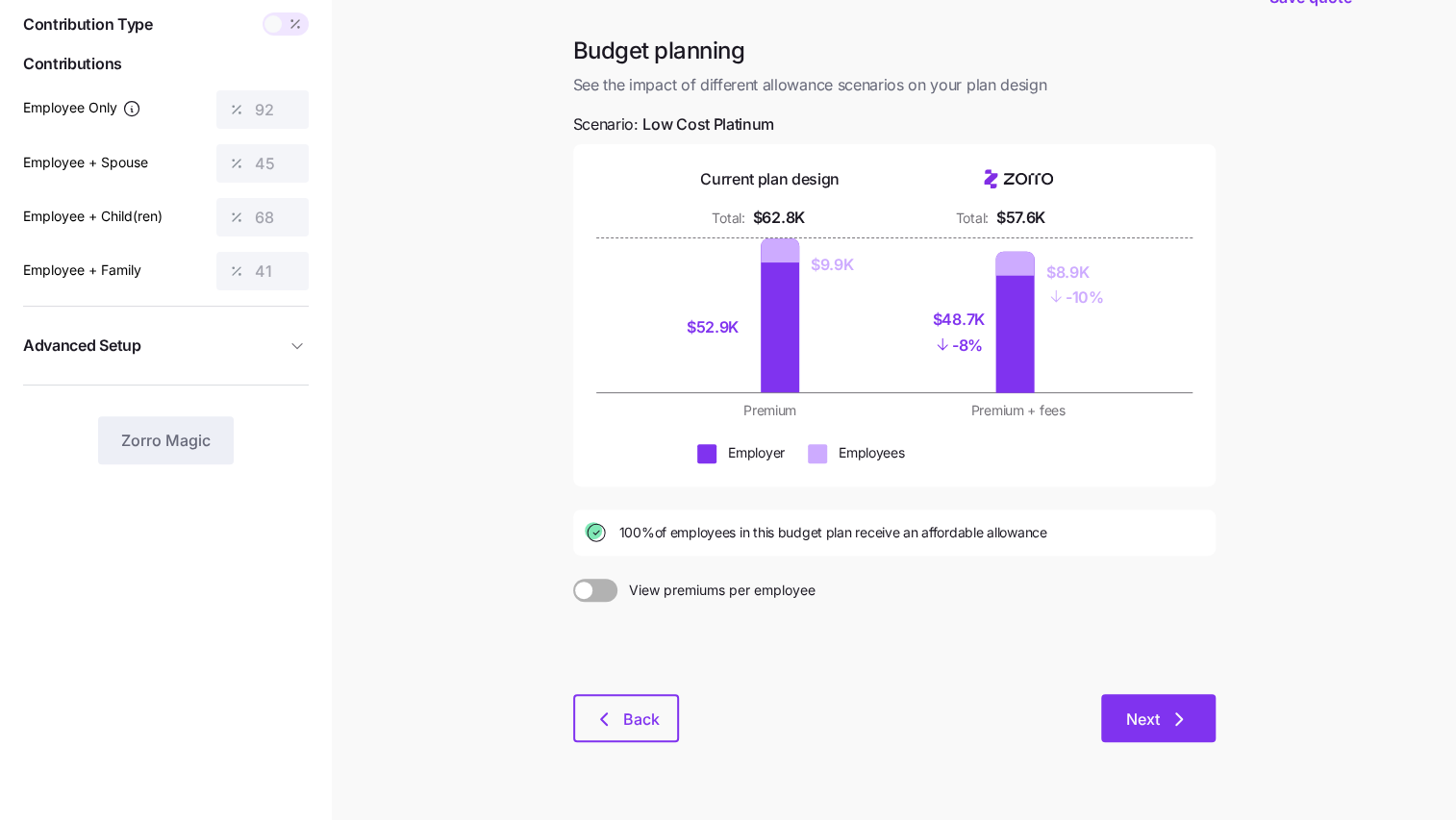click on "Next" at bounding box center (1158, 718) 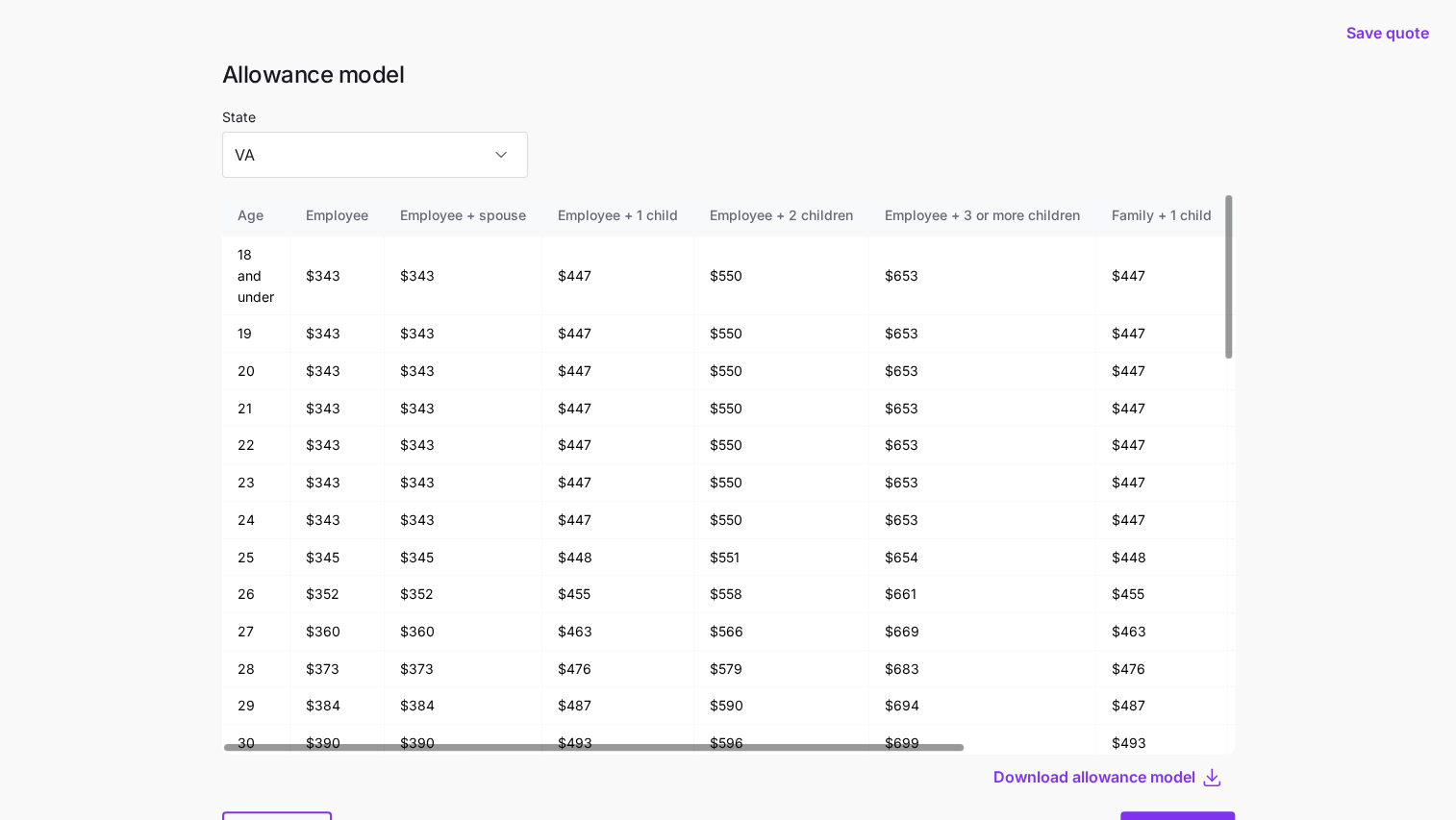 scroll, scrollTop: 104, scrollLeft: 0, axis: vertical 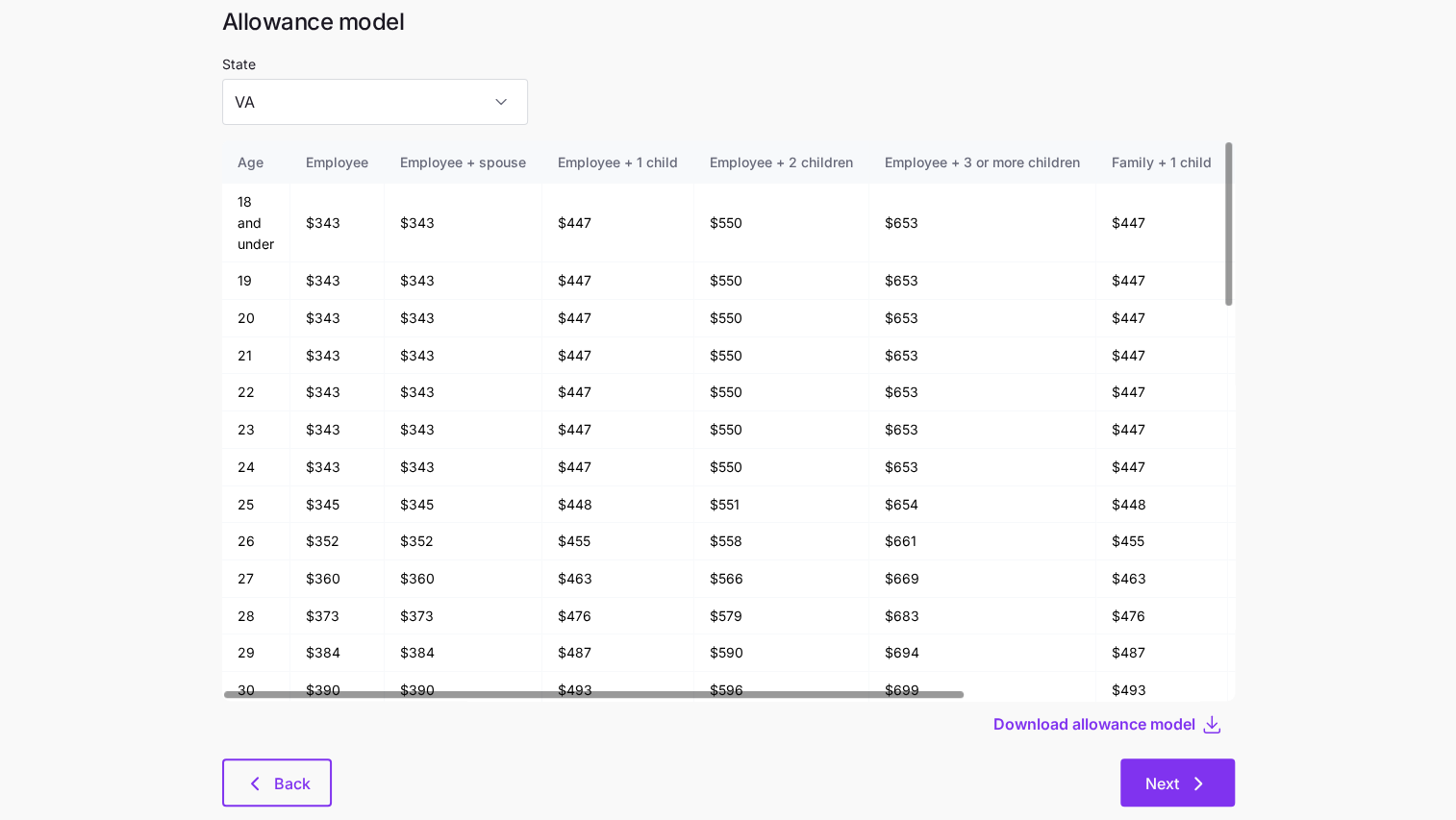 click on "Next" at bounding box center [1177, 783] 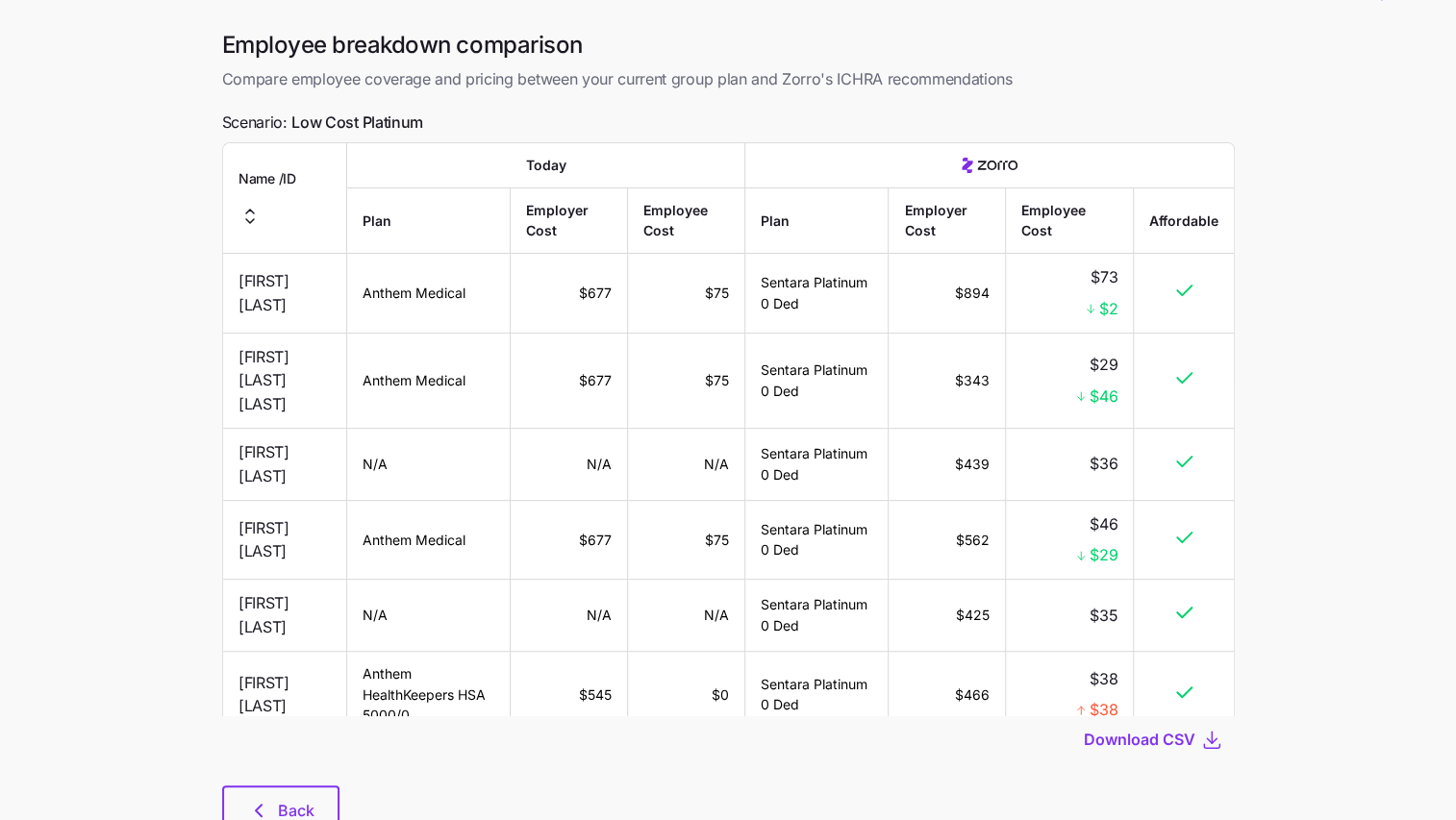 scroll, scrollTop: 0, scrollLeft: 0, axis: both 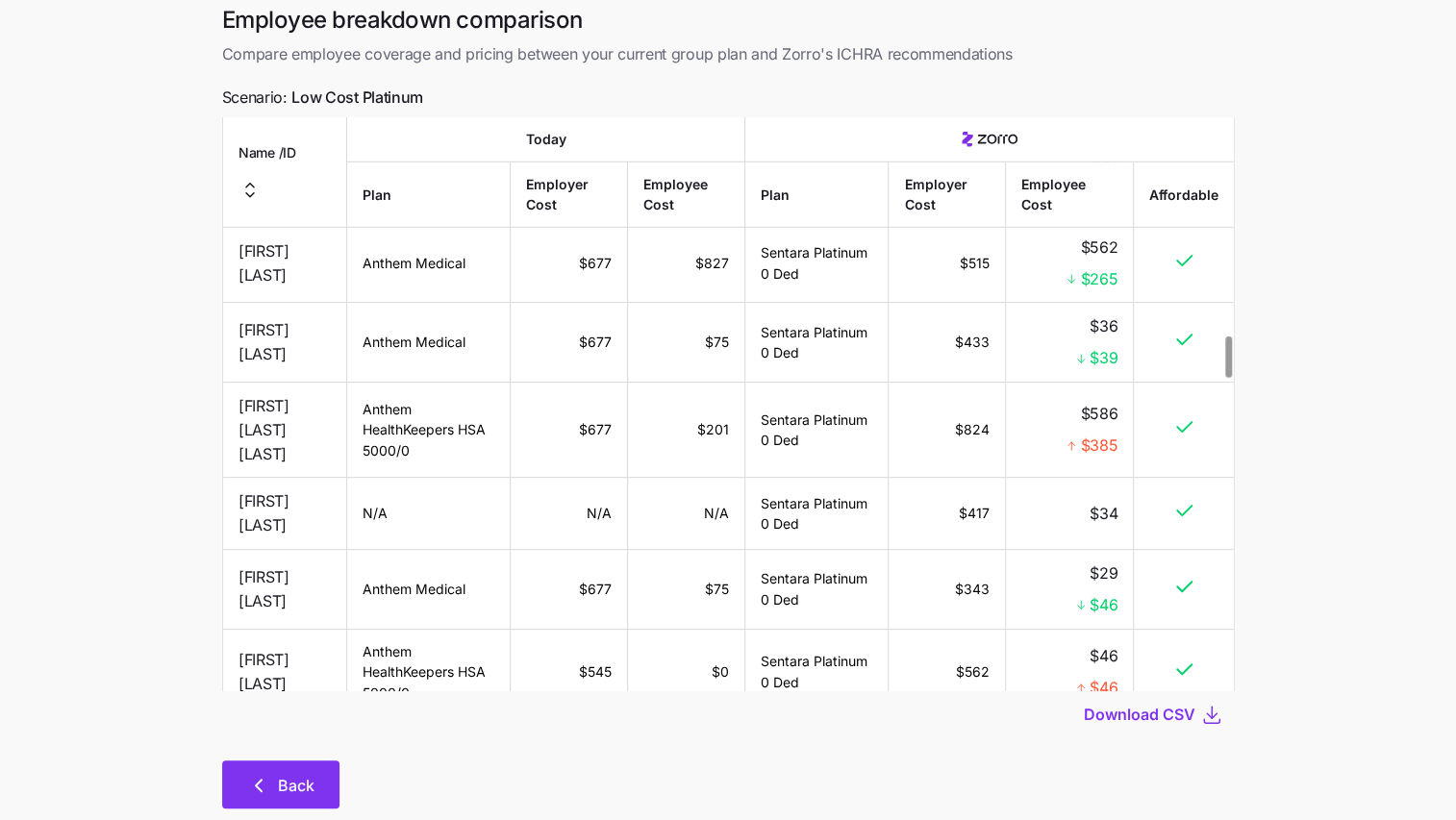 click 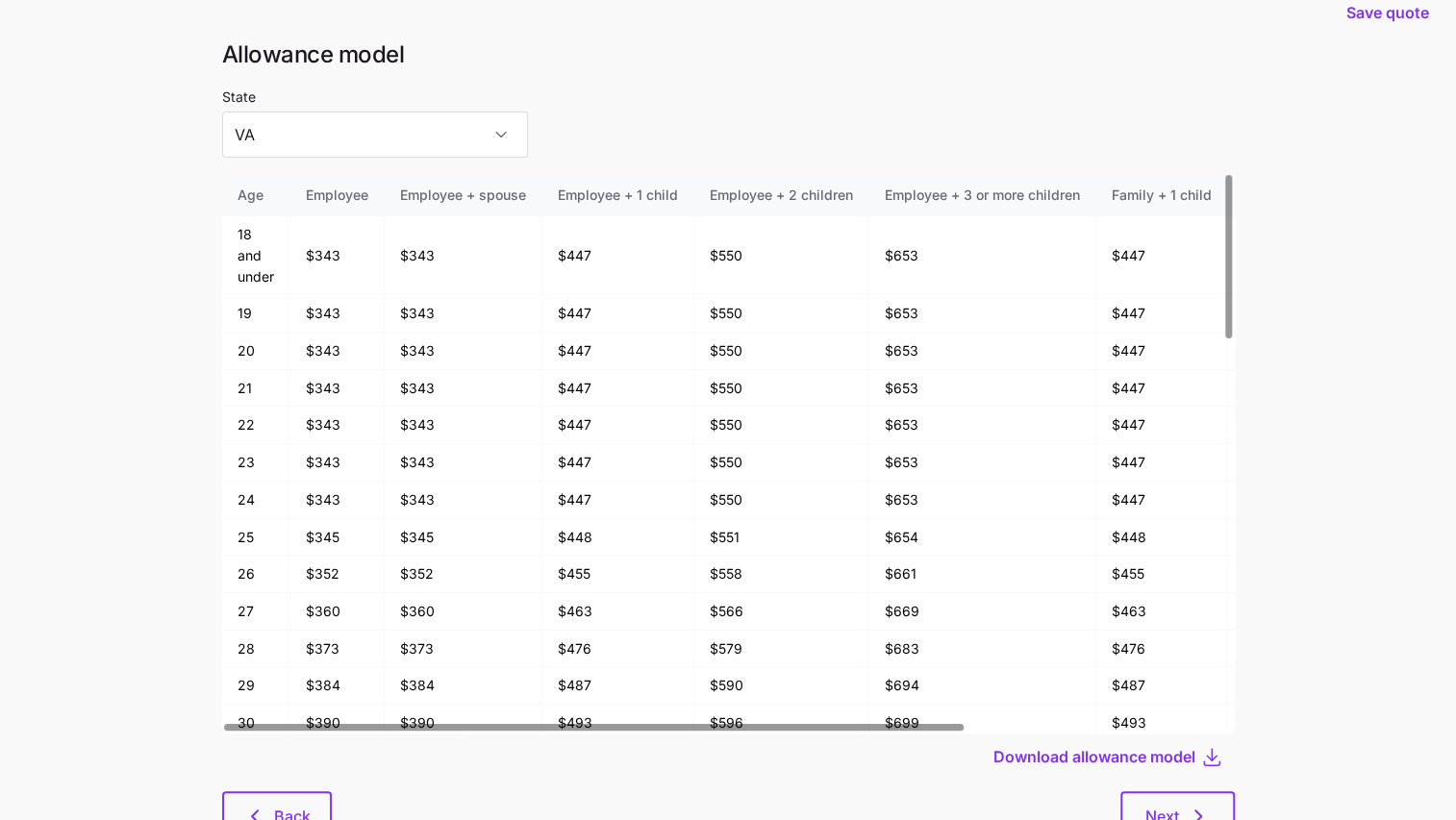 scroll, scrollTop: 104, scrollLeft: 0, axis: vertical 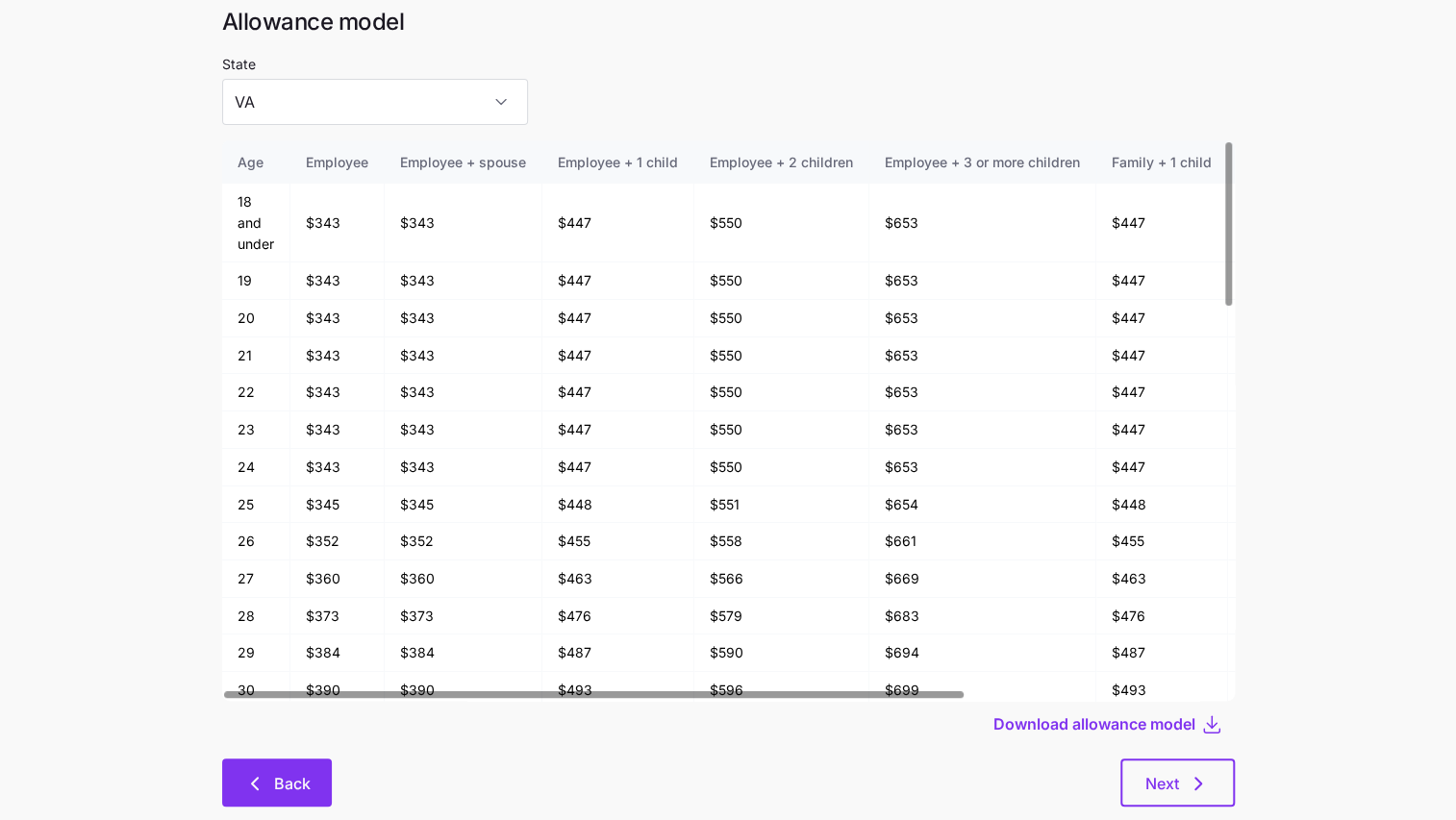 click on "Back" at bounding box center [277, 783] 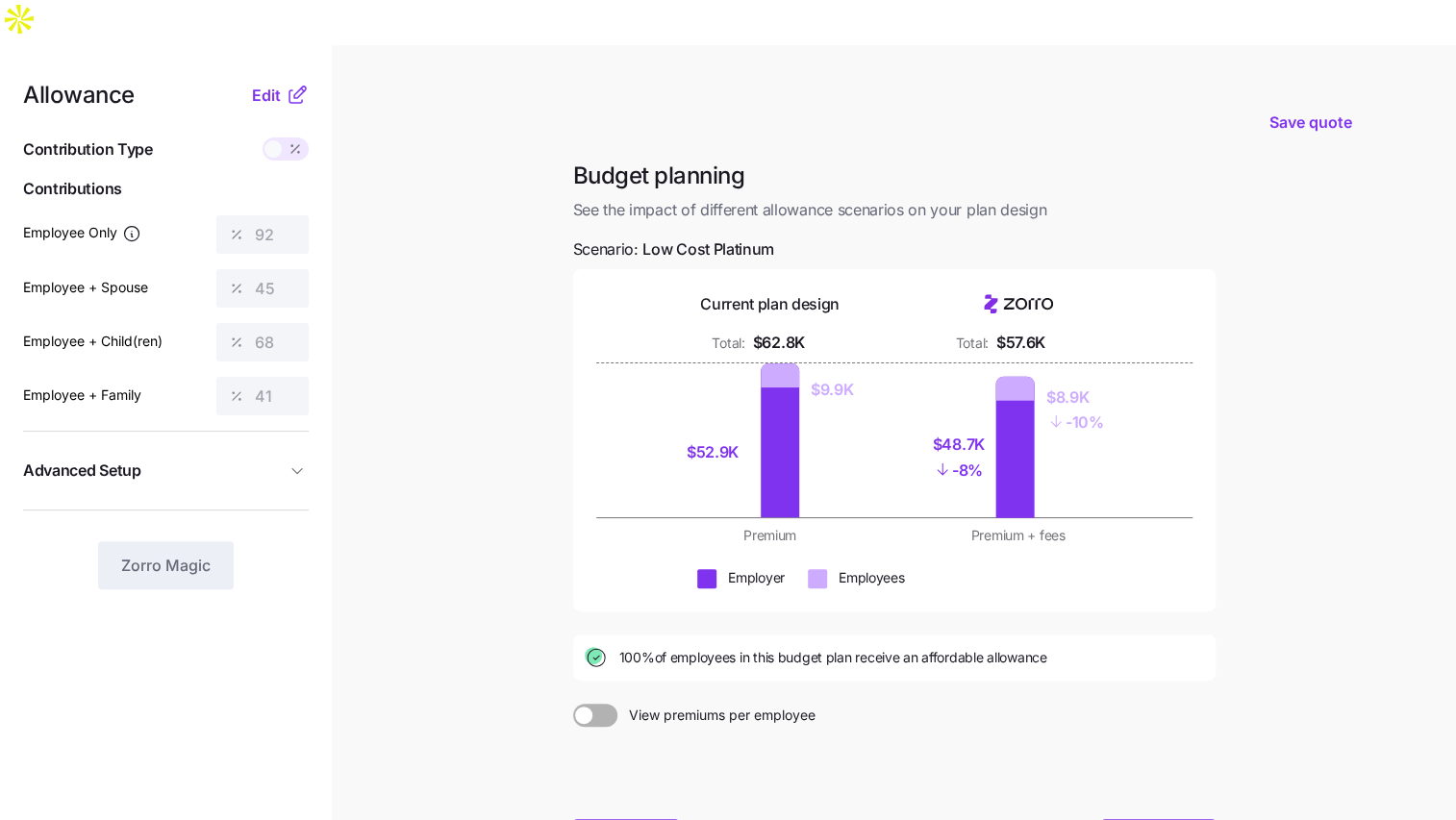click on "Back" at bounding box center (626, 843) 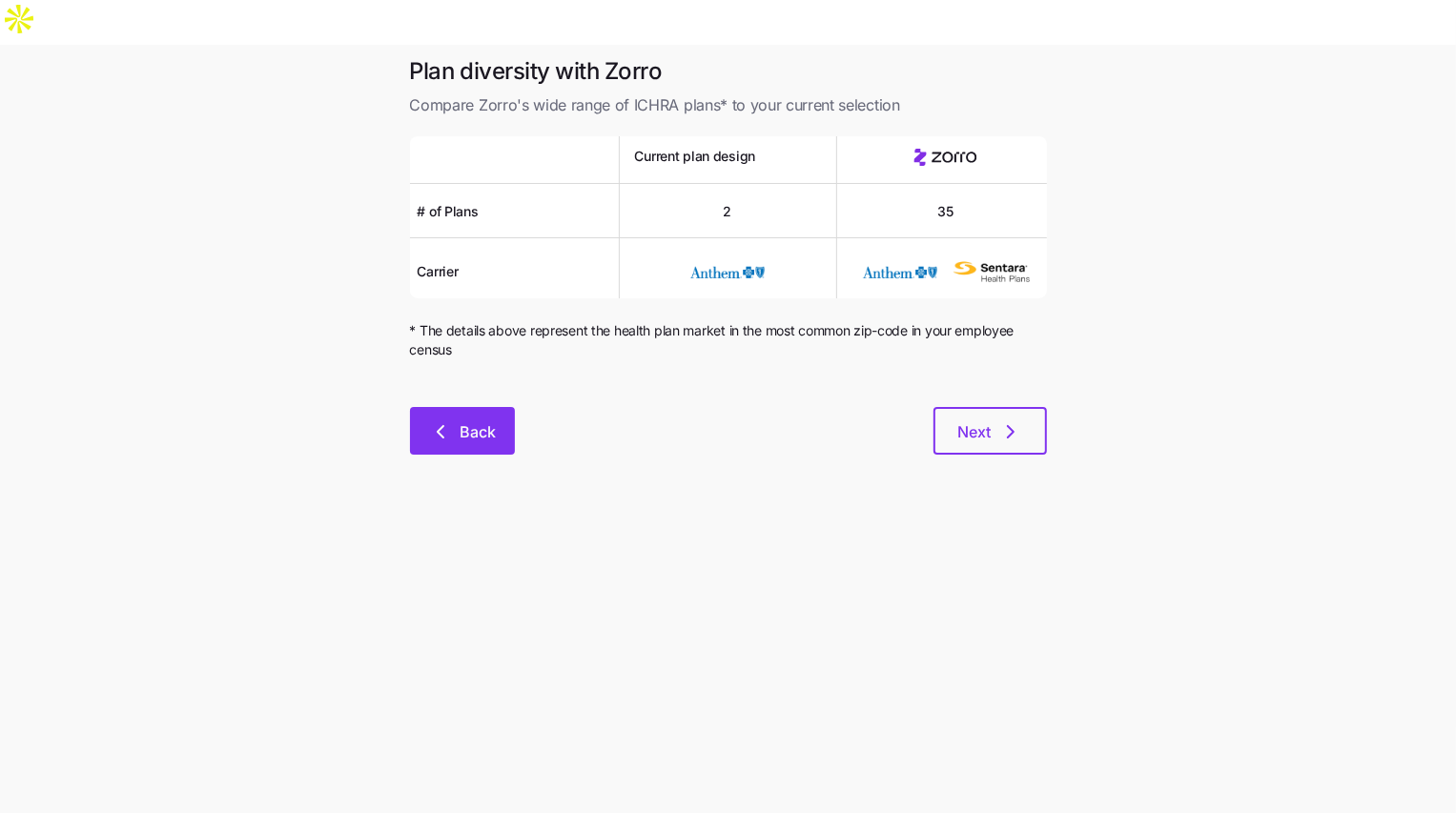 click on "Back" at bounding box center [462, 431] 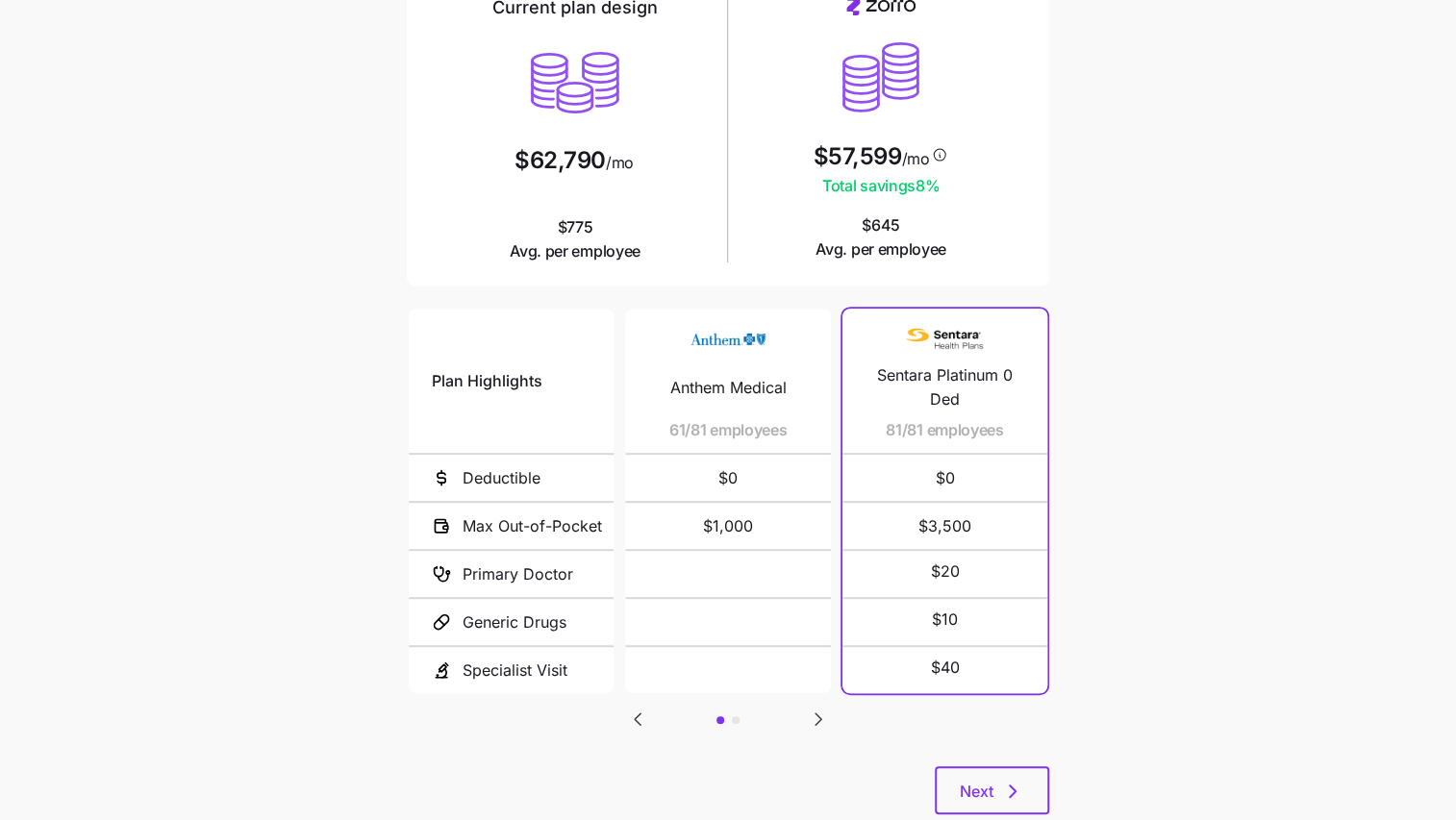 scroll, scrollTop: 230, scrollLeft: 0, axis: vertical 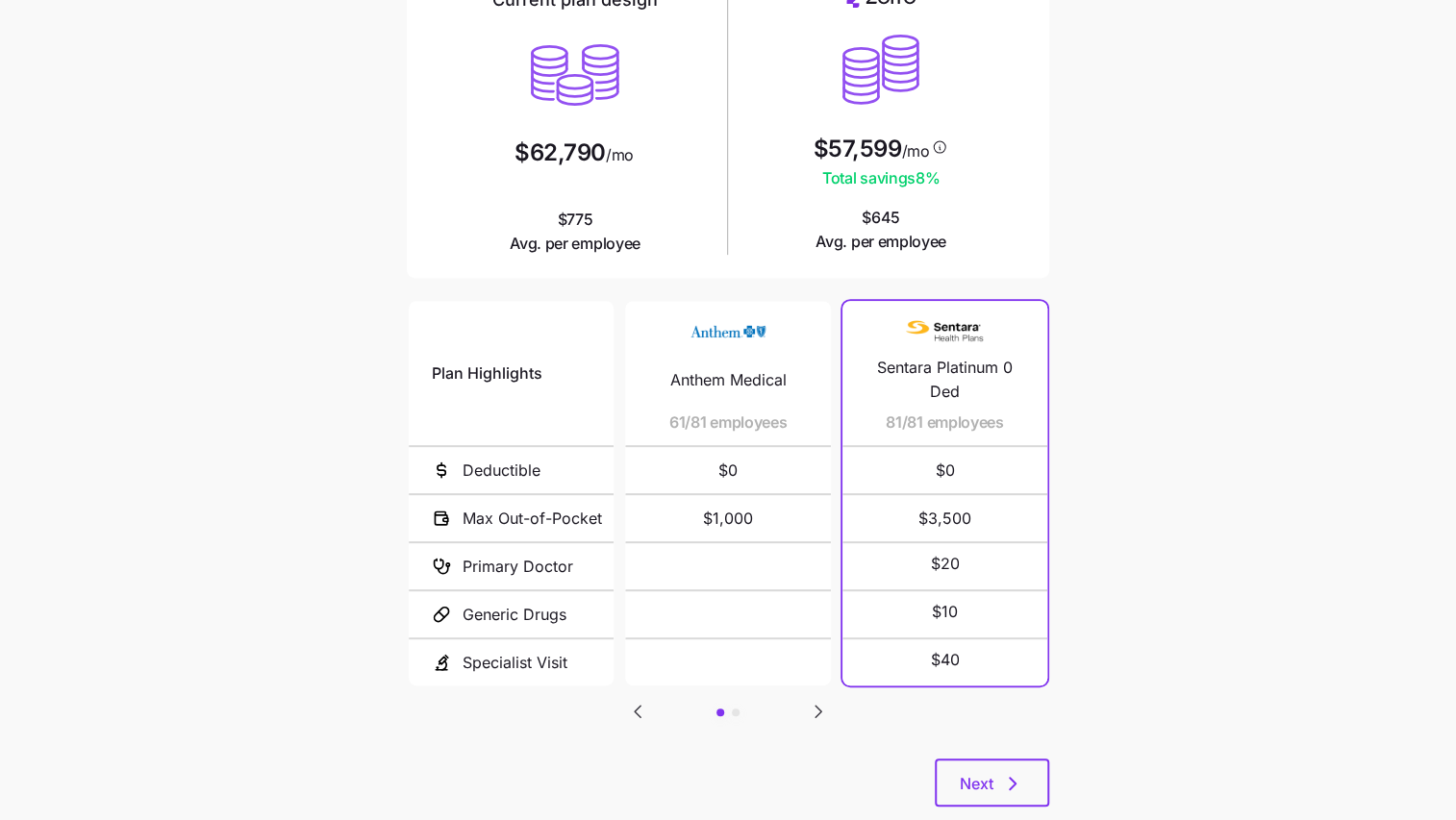 click 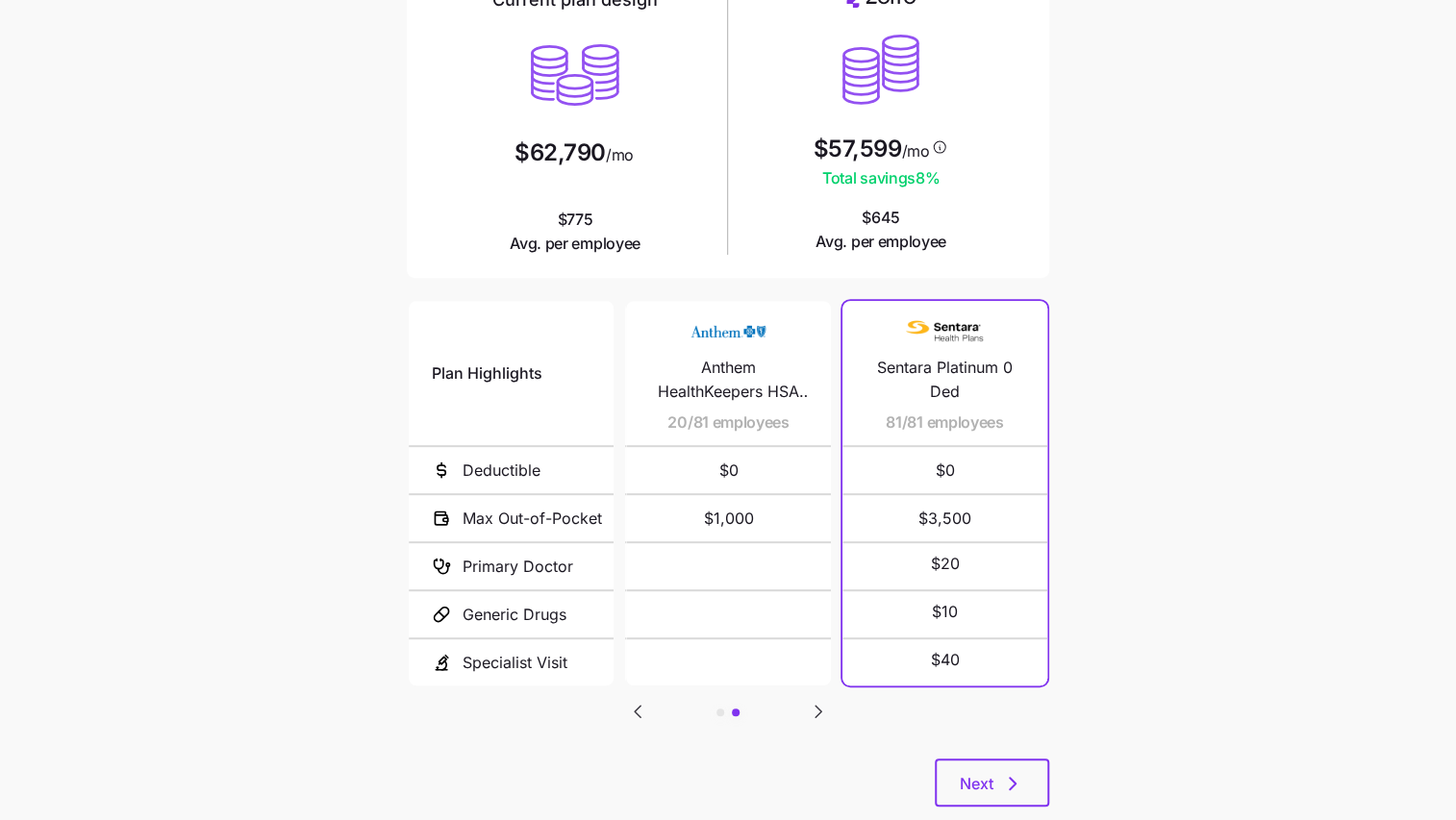 click 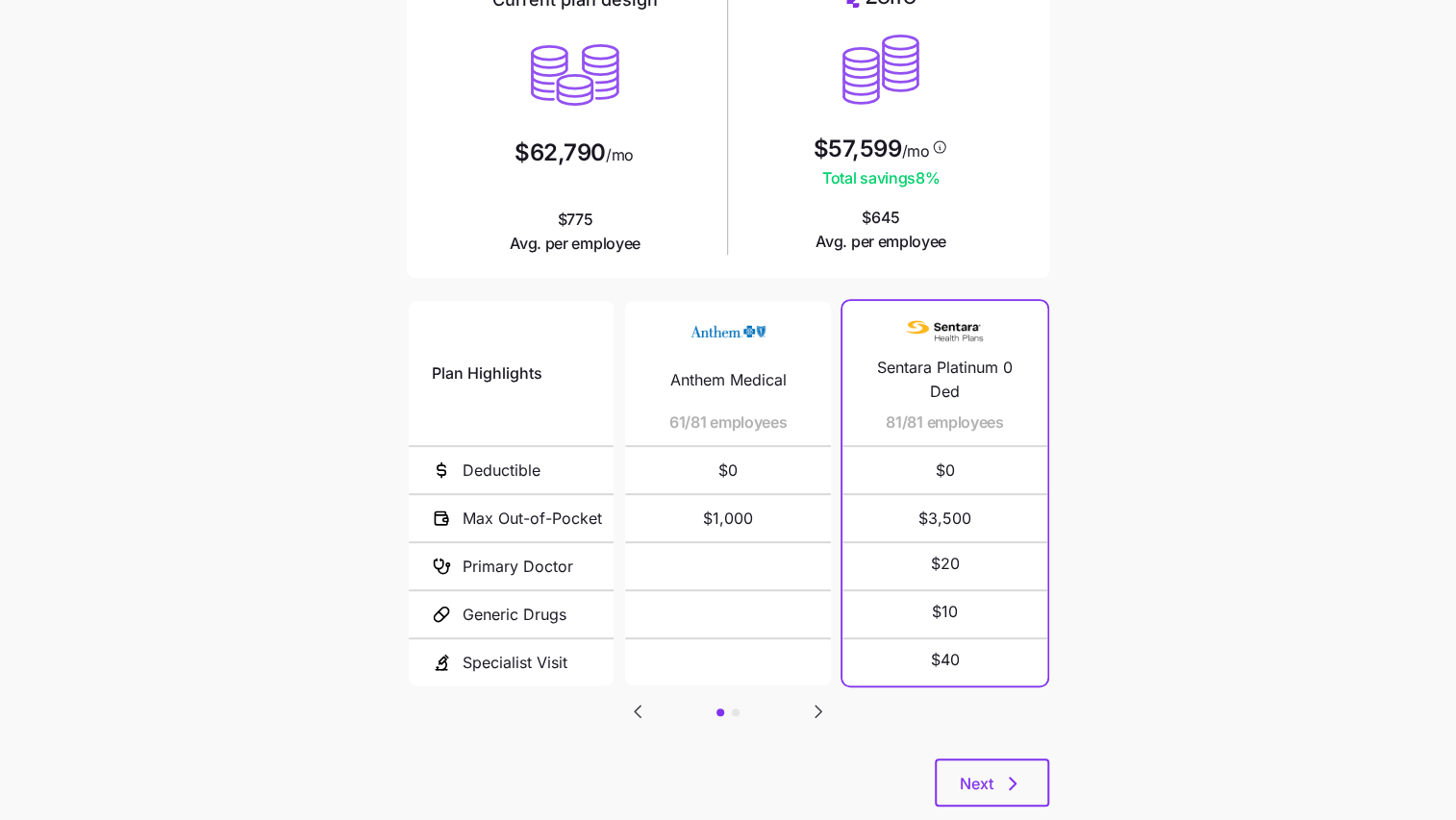 scroll, scrollTop: 203, scrollLeft: 0, axis: vertical 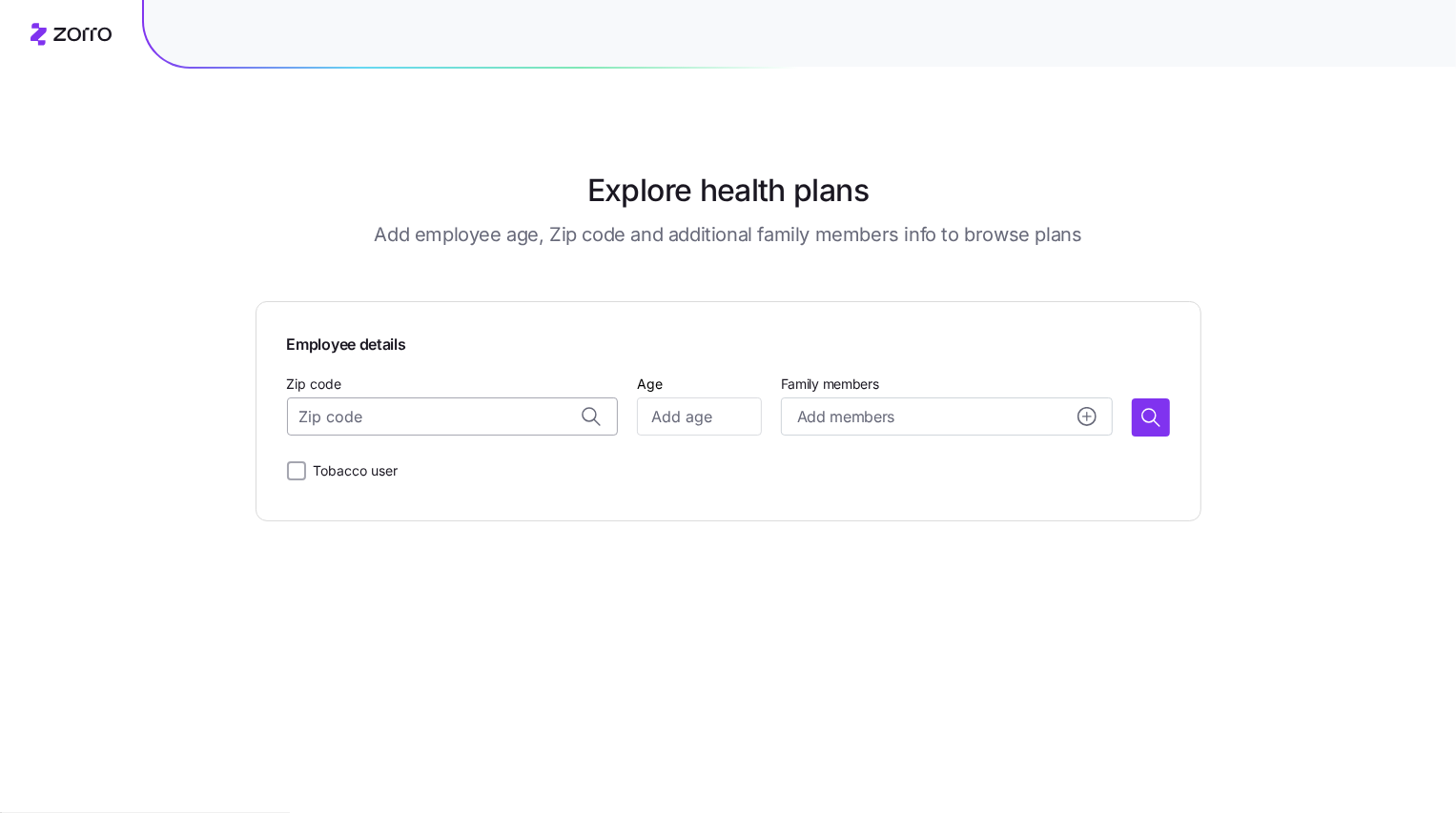 click on "Zip code" at bounding box center (453, 417) 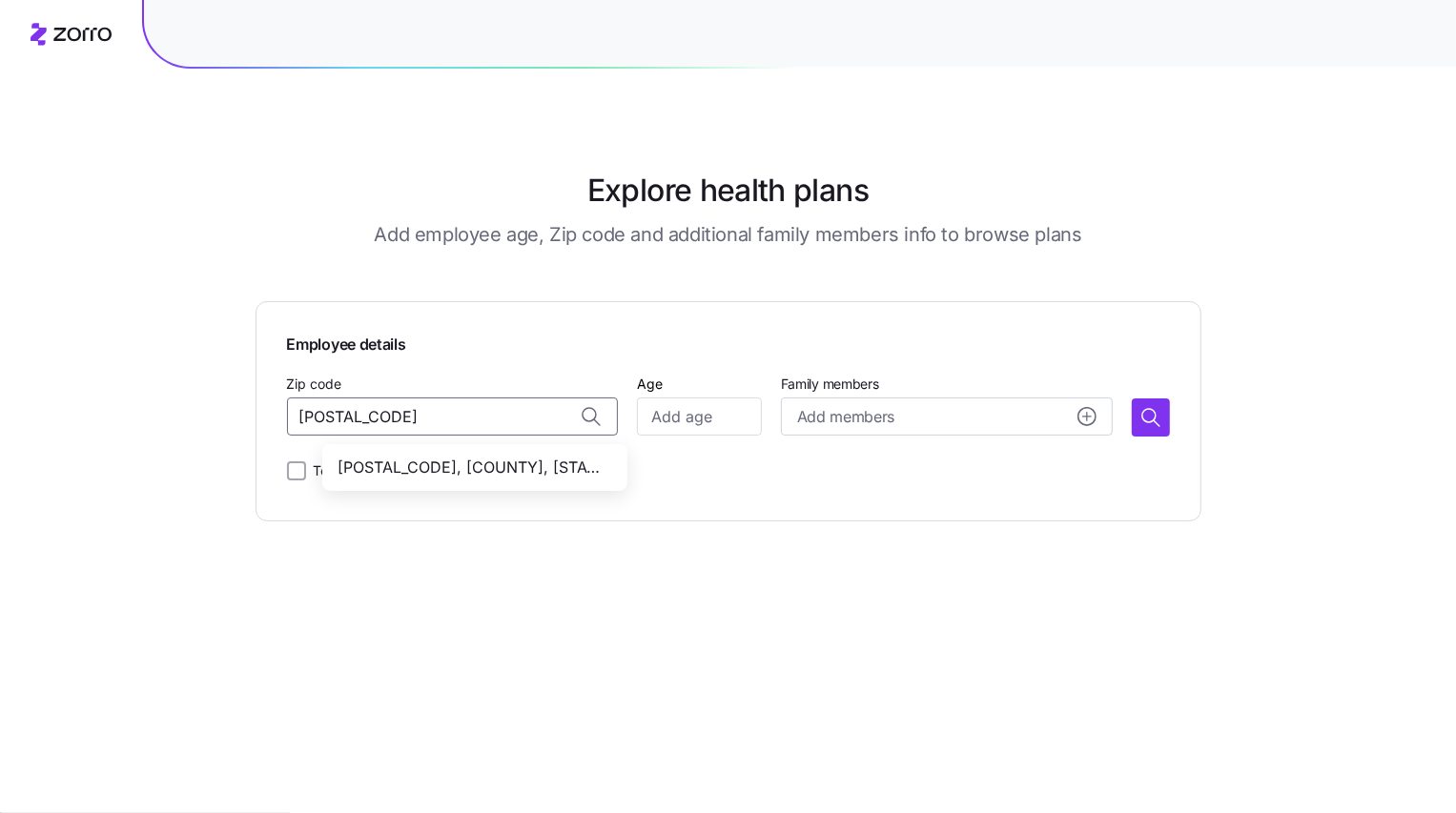 click on "[POSTAL_CODE], [COUNTY], [STATE]" at bounding box center (471, 467) 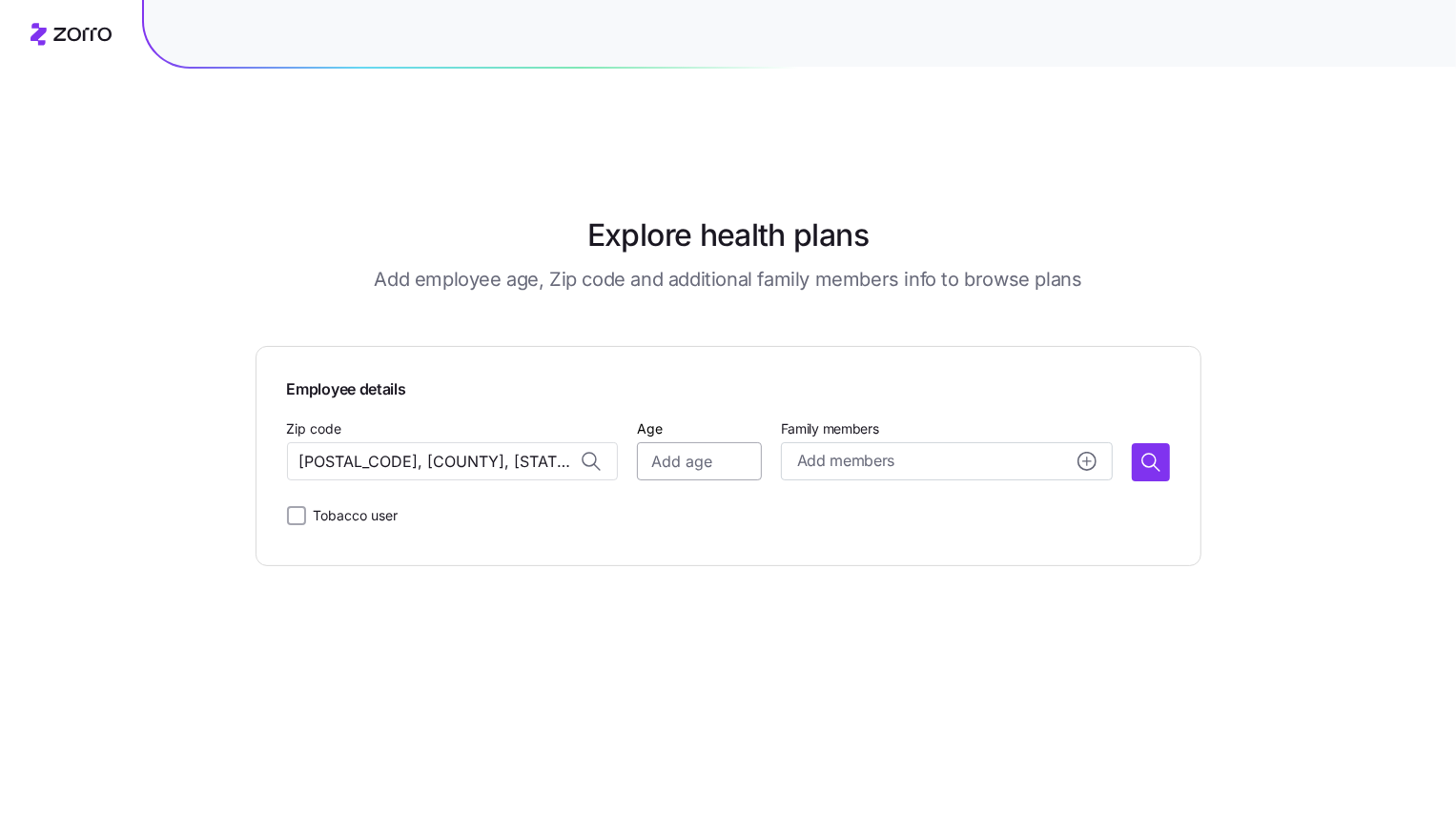type on "[POSTAL_CODE], [COUNTY], [STATE]" 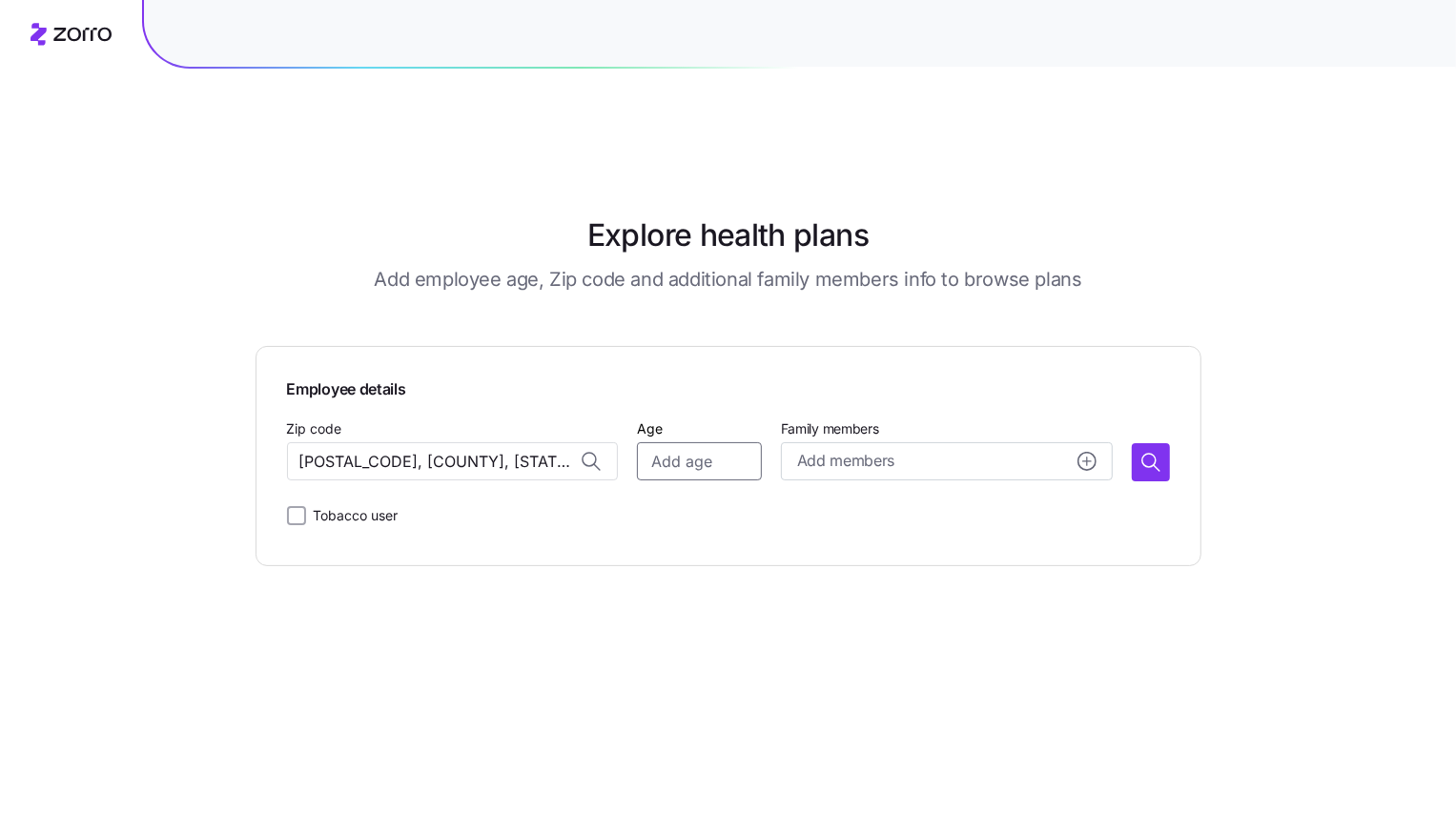 click on "Age" at bounding box center (699, 461) 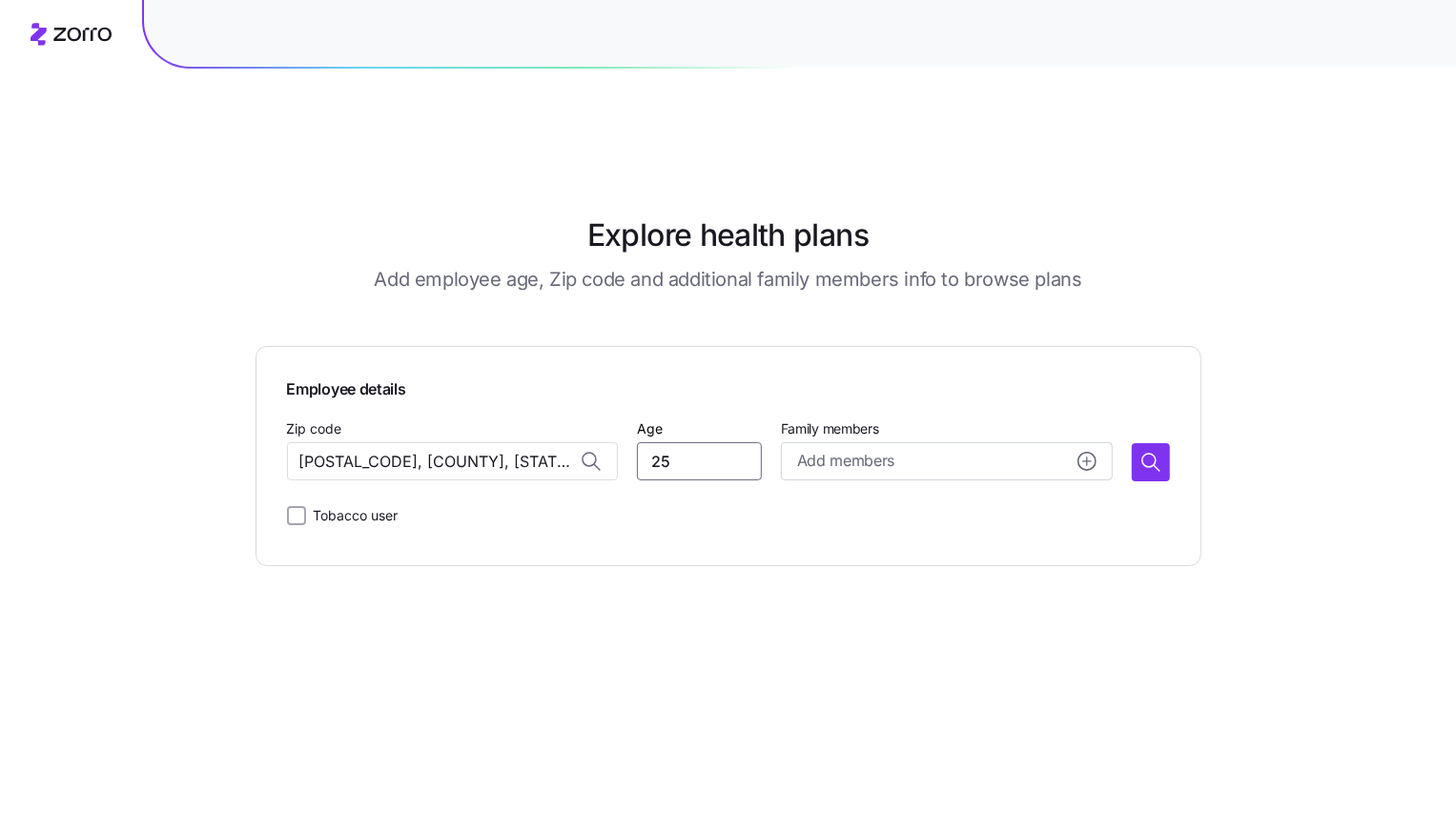 type on "25" 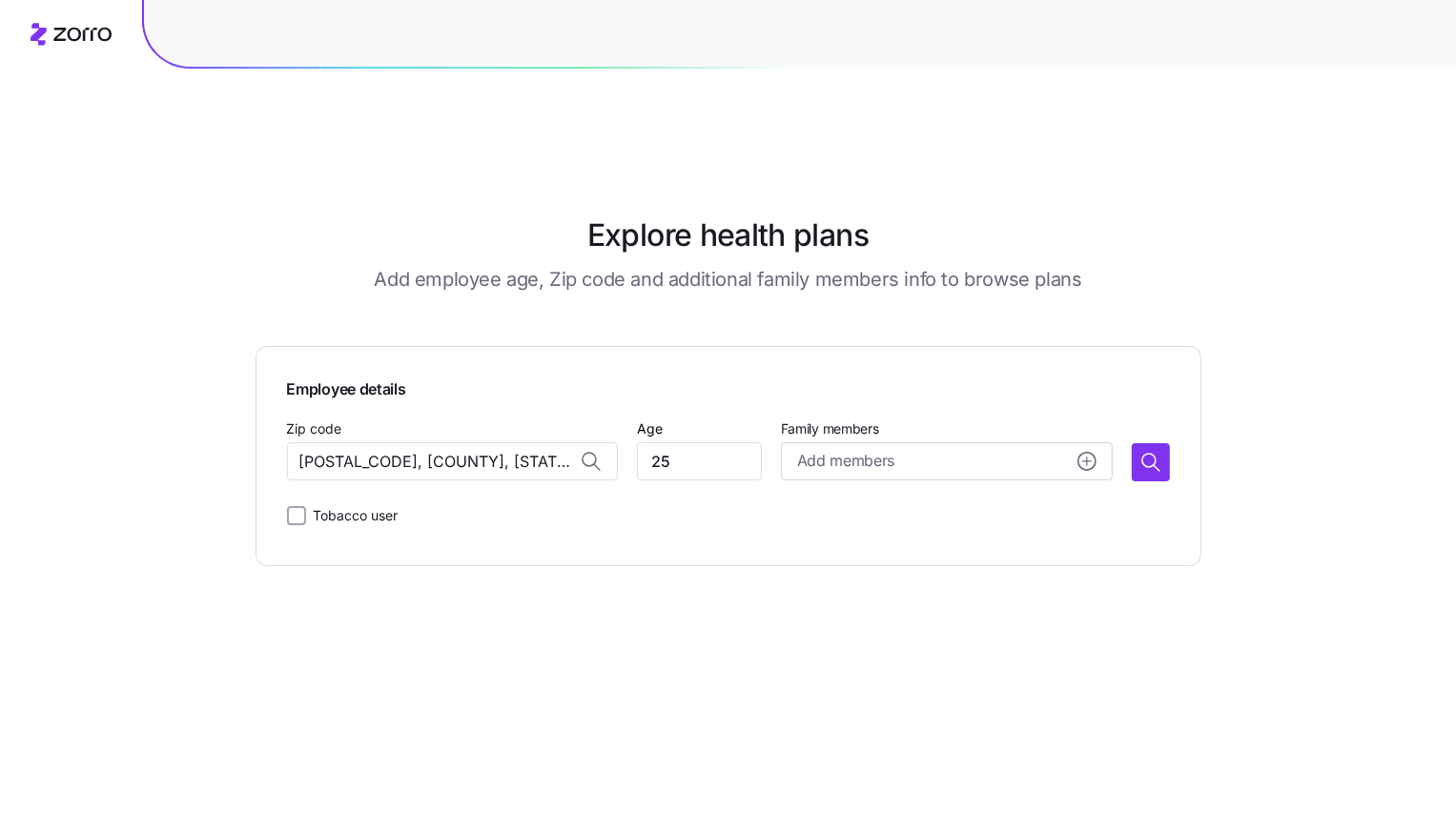 click on "Employee details Zip code [POSTAL_CODE], [COUNTY], [STATE] Age [AGE] Family members Add members Tobacco user" at bounding box center [728, 456] 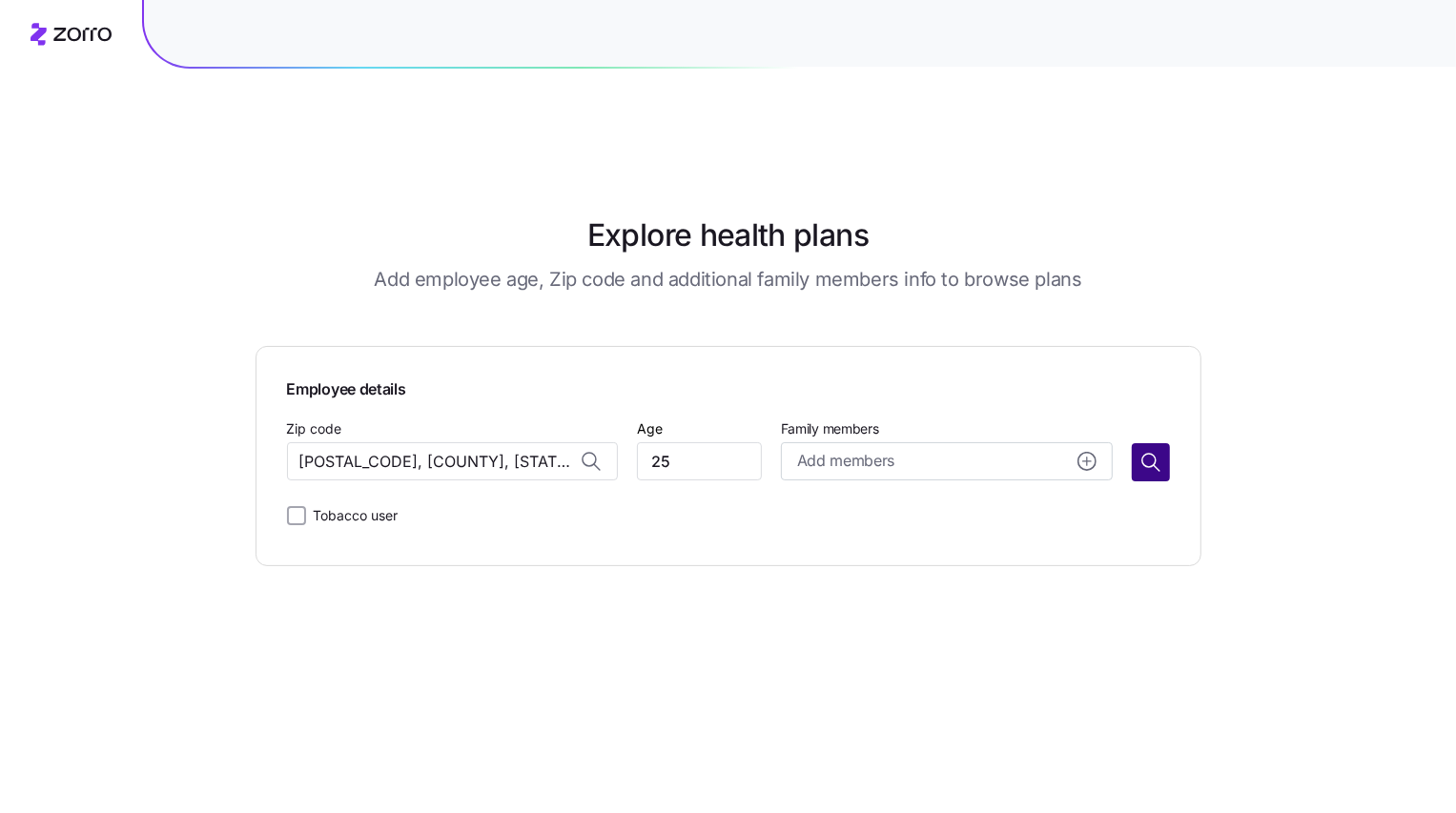 click at bounding box center [1151, 462] 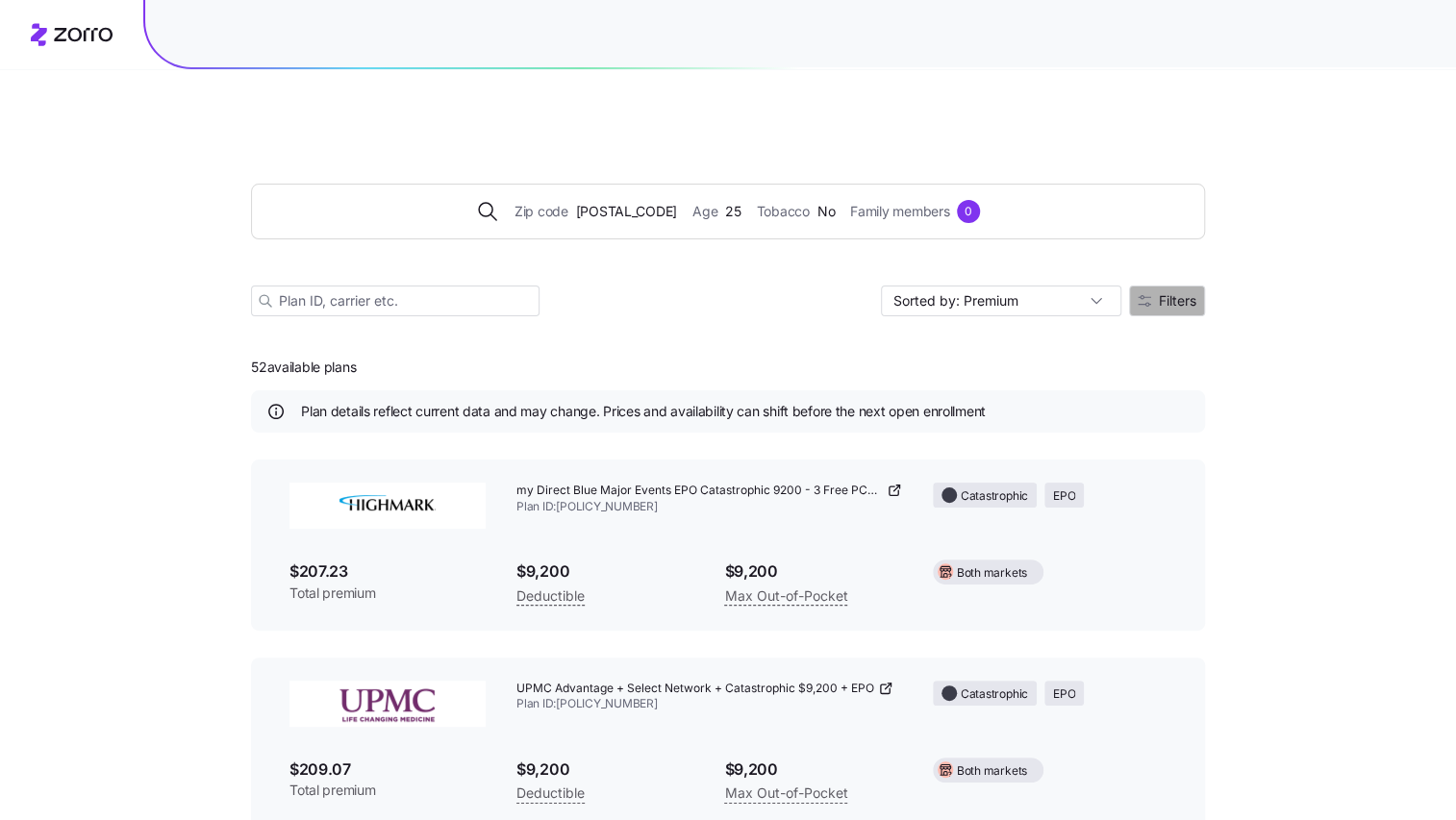 click on "Filters" at bounding box center [1177, 301] 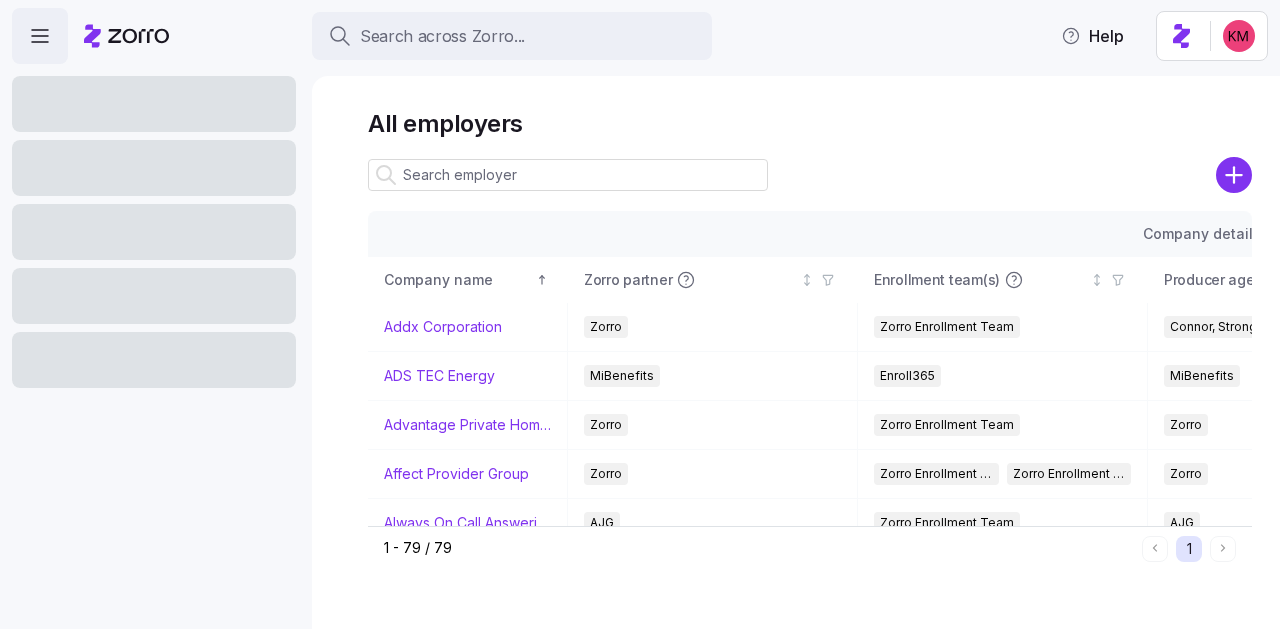 scroll, scrollTop: 0, scrollLeft: 0, axis: both 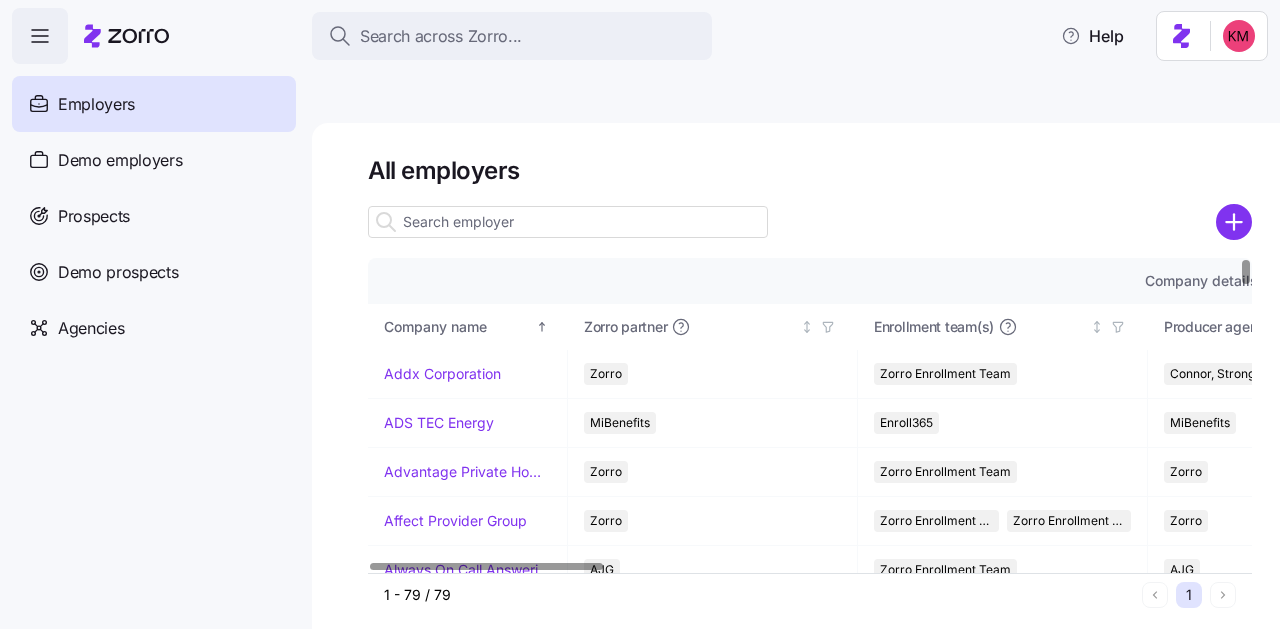 click at bounding box center (568, 222) 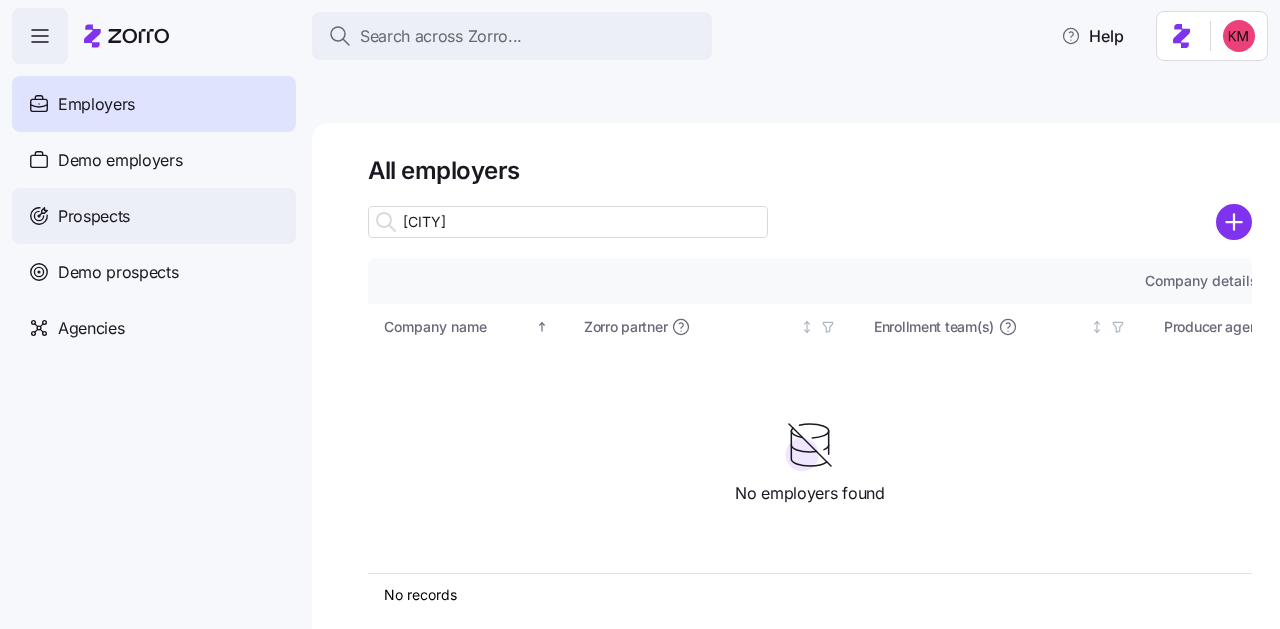 type on "[CITY]" 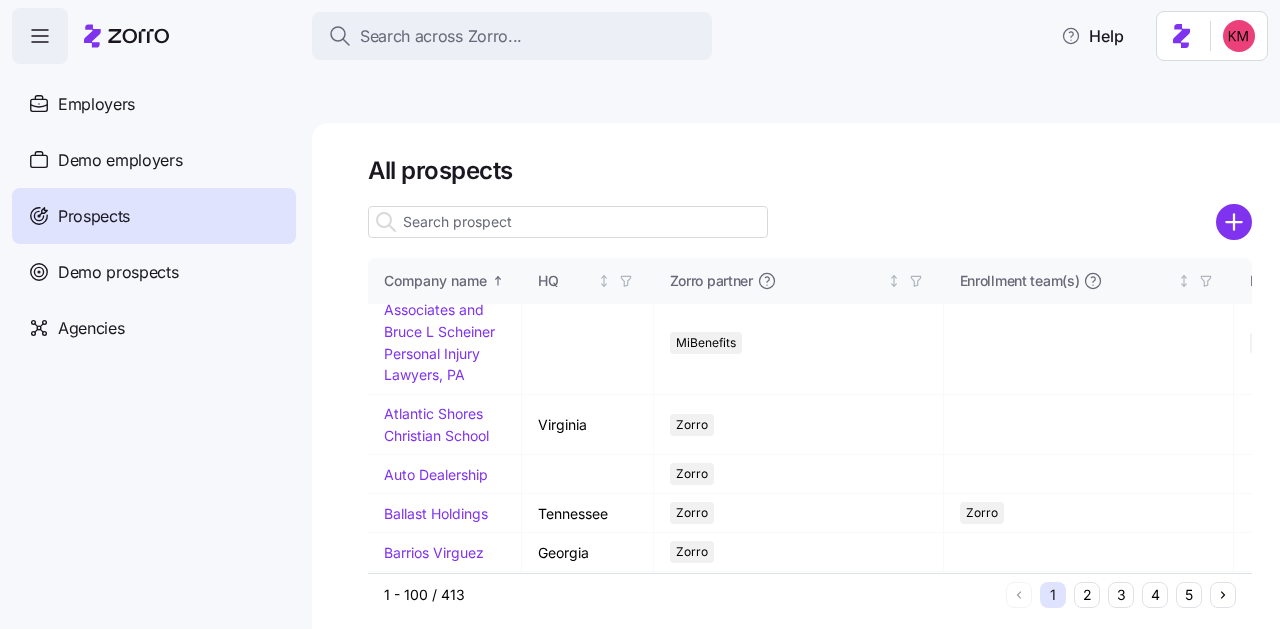 scroll, scrollTop: 1580, scrollLeft: 0, axis: vertical 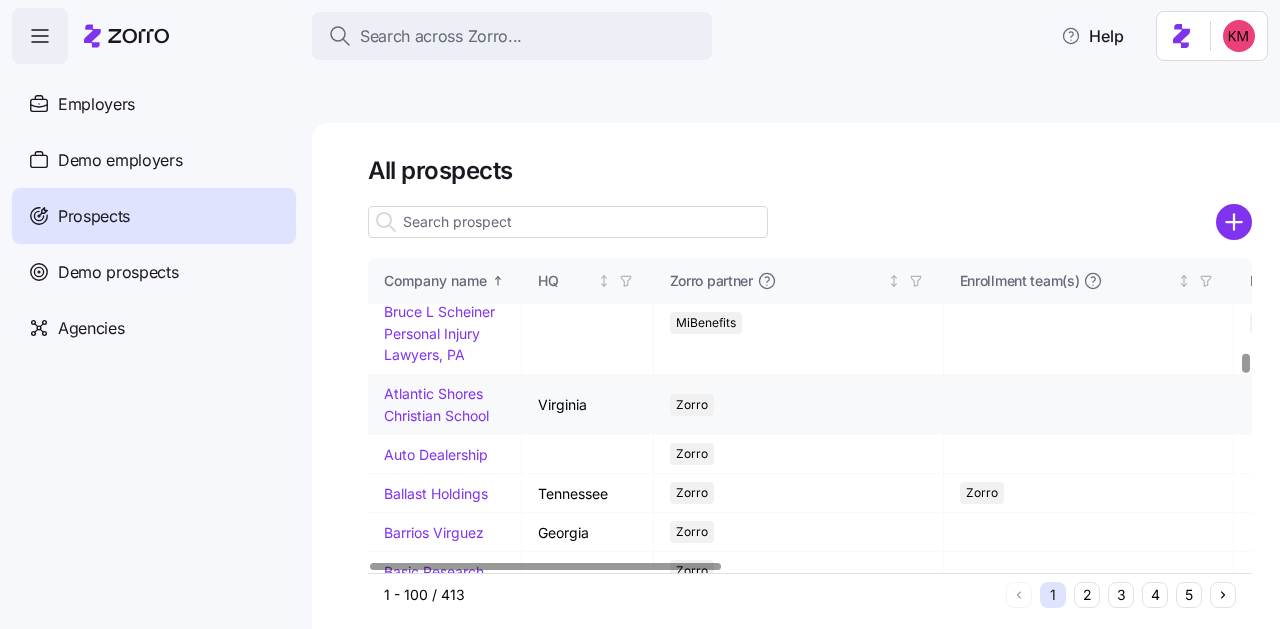 click on "Atlantic Shores Christian School" at bounding box center (436, 404) 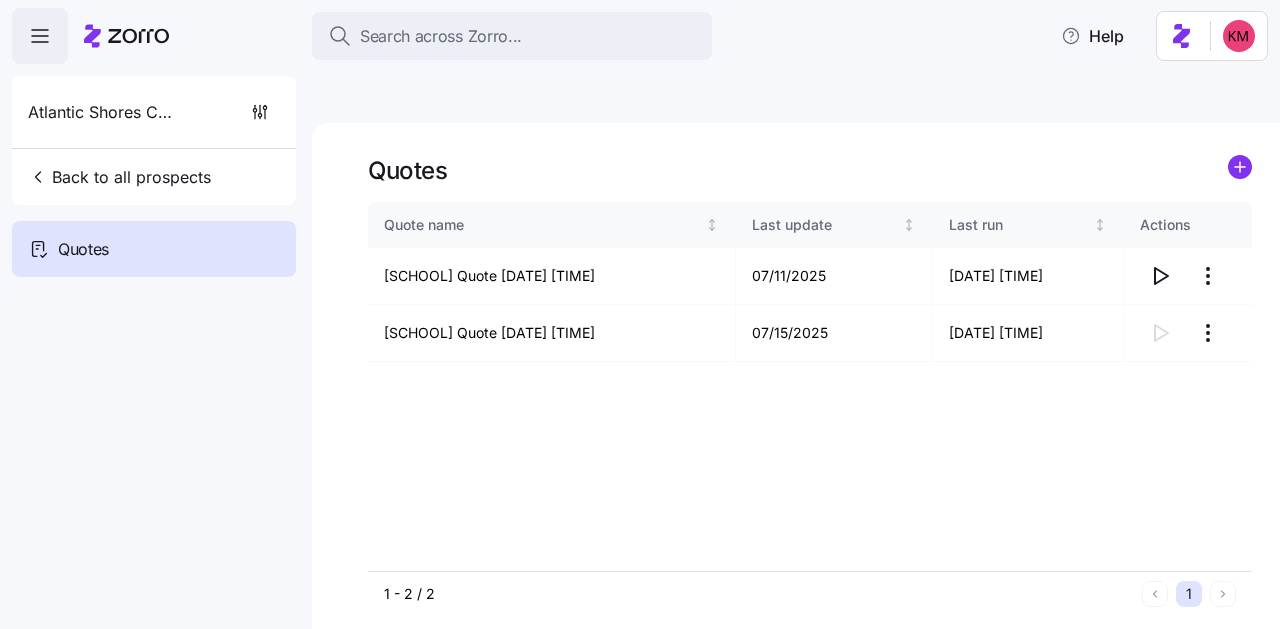 click on "[SCHOOL] Quote [DATE] [TIME] [DATE] [DATE] [TIME] [SCHOOL] Quote [DATE] [TIME] [DATE] [DATE] [TIME]" at bounding box center [810, 386] 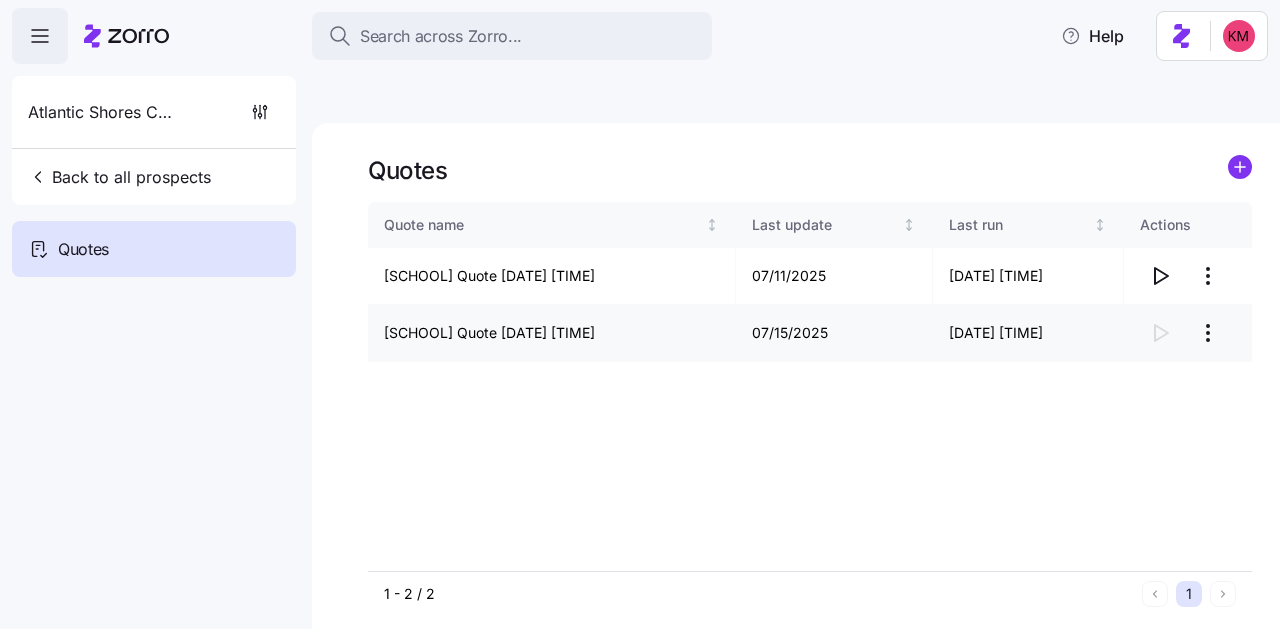 click at bounding box center [1188, 333] 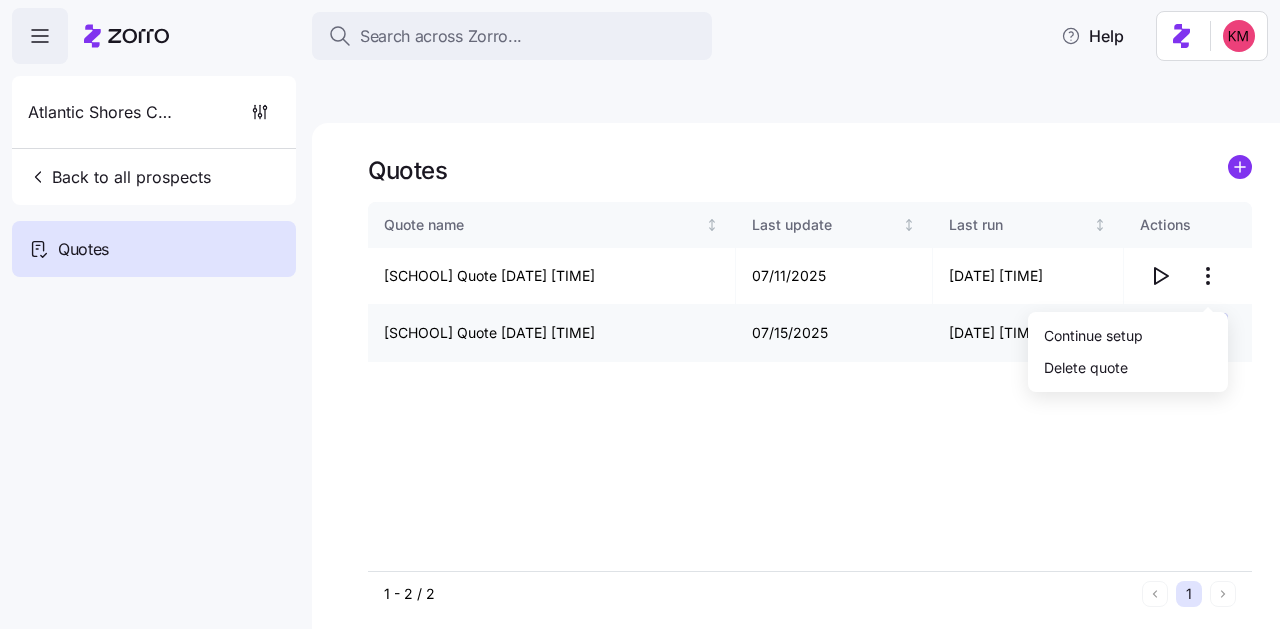 click on "[SCHOOL] [SCHOOL] Quote [DATE] [TIME] [DATE] [DATE] [TIME] [SCHOOL] [SCHOOL] Quote [DATE] [TIME] [DATE] [DATE] [TIME]" at bounding box center [640, 409] 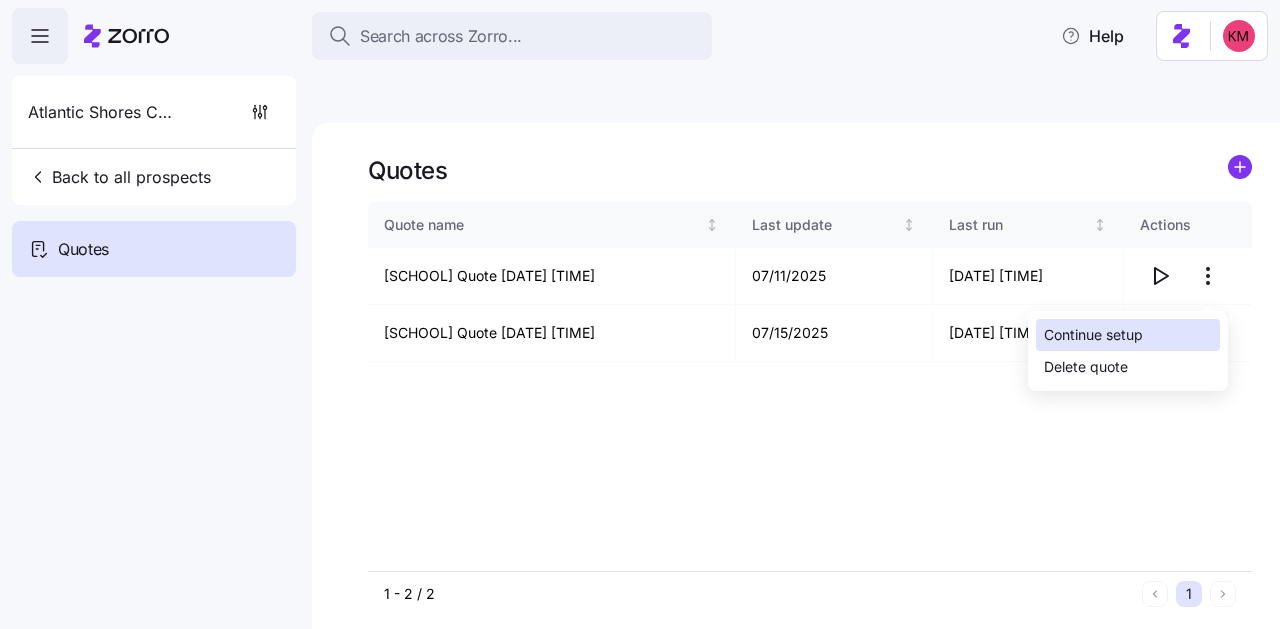 click on "Continue setup" at bounding box center (1128, 335) 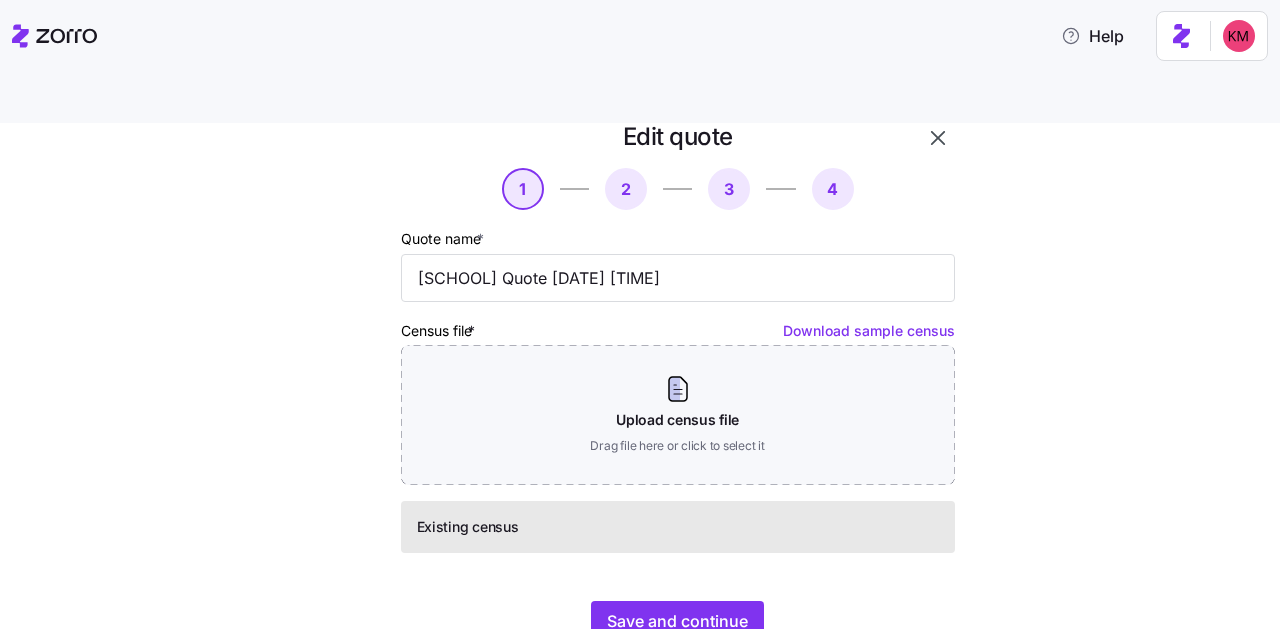 scroll, scrollTop: 72, scrollLeft: 0, axis: vertical 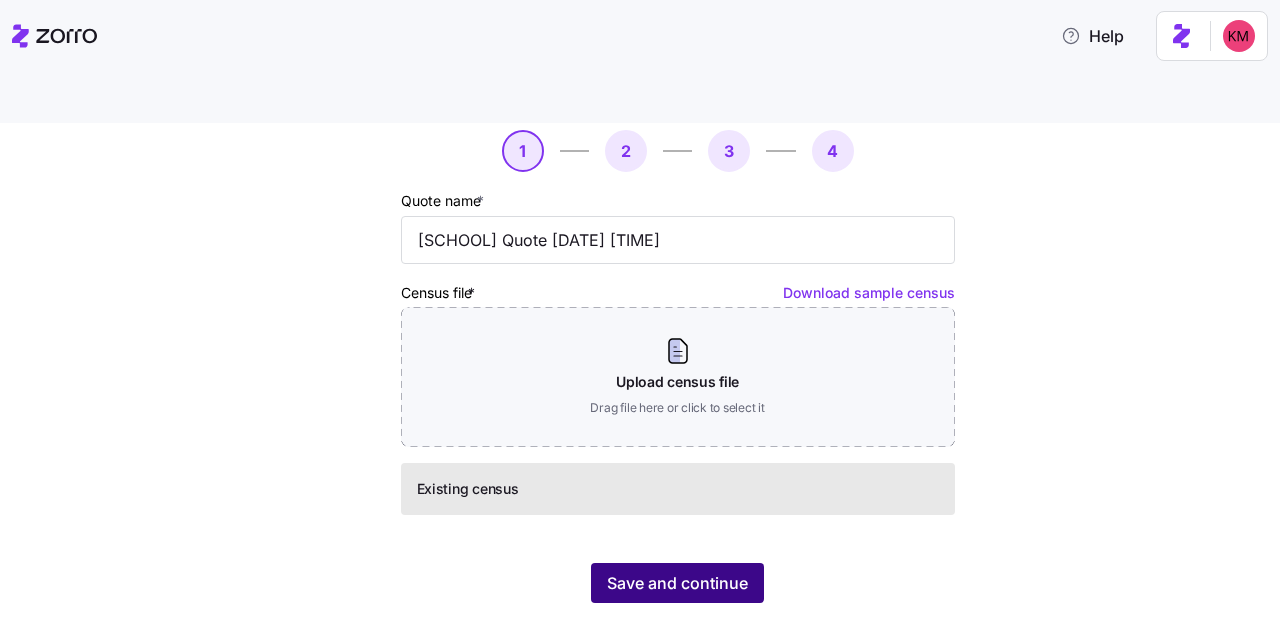 click on "Save and continue" at bounding box center [677, 583] 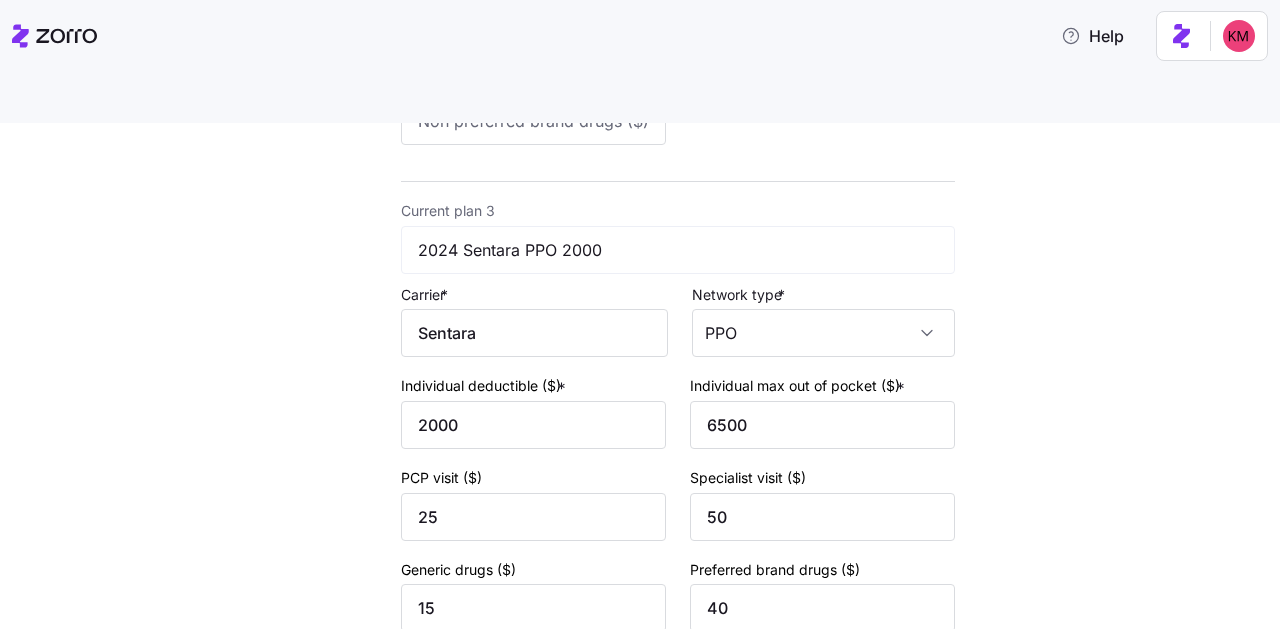 scroll, scrollTop: 1515, scrollLeft: 0, axis: vertical 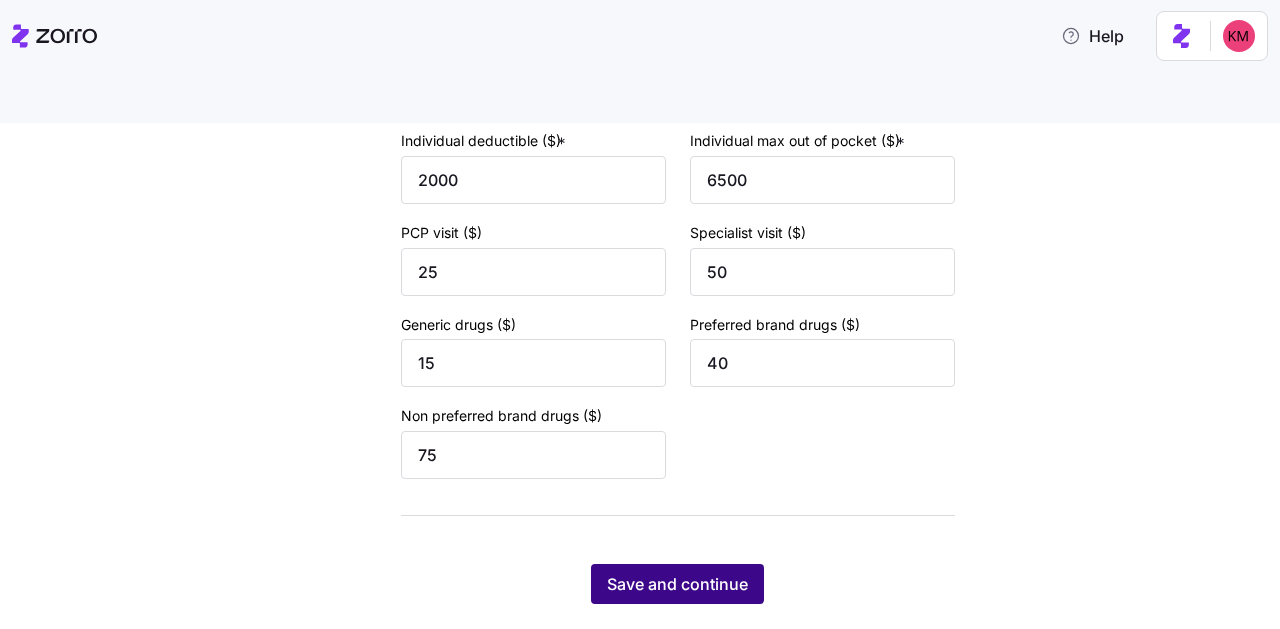 click on "Save and continue" at bounding box center [677, 584] 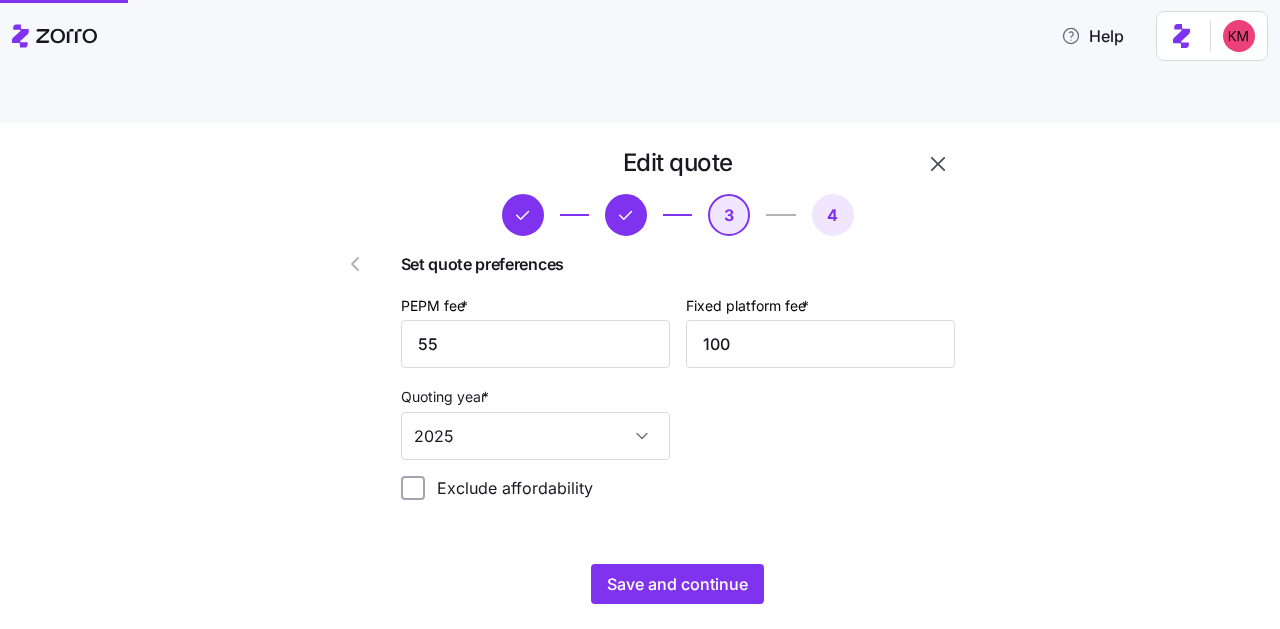 scroll, scrollTop: 9, scrollLeft: 0, axis: vertical 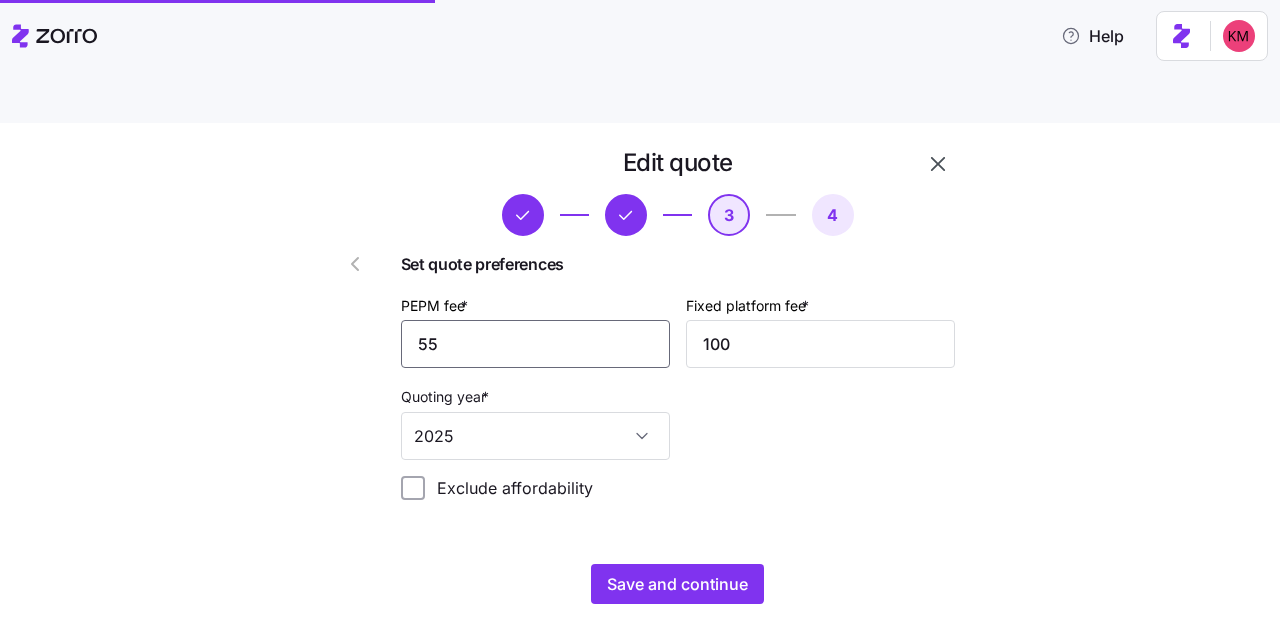 click on "55" at bounding box center [535, 344] 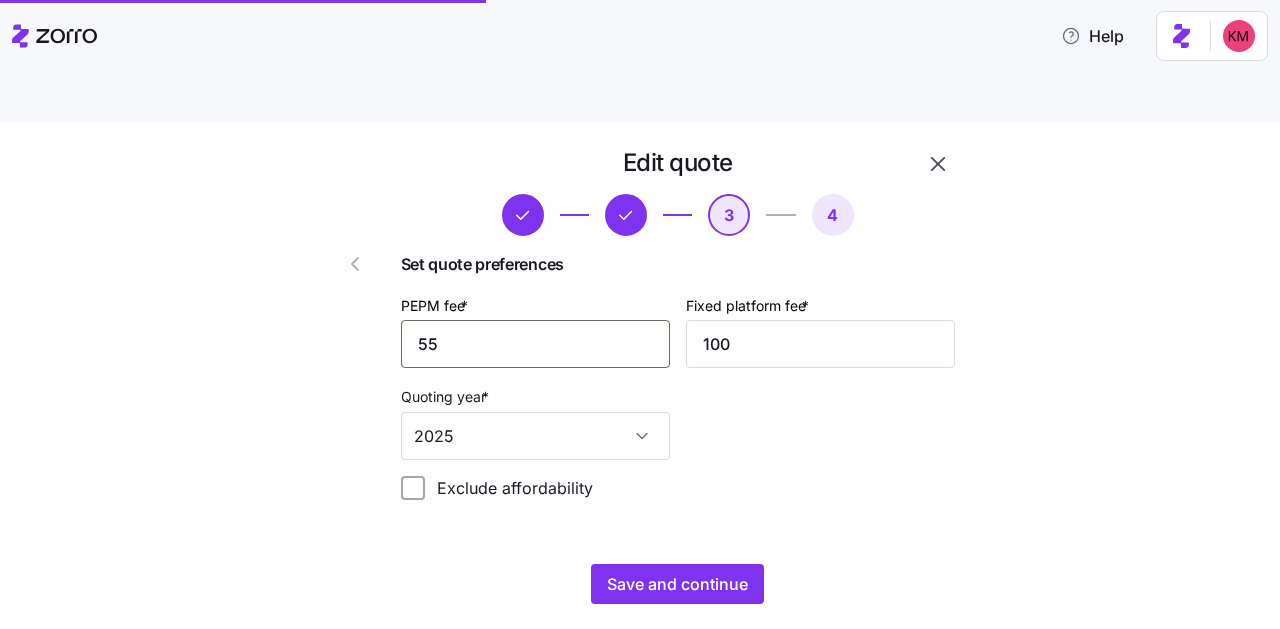 click on "55" at bounding box center [535, 344] 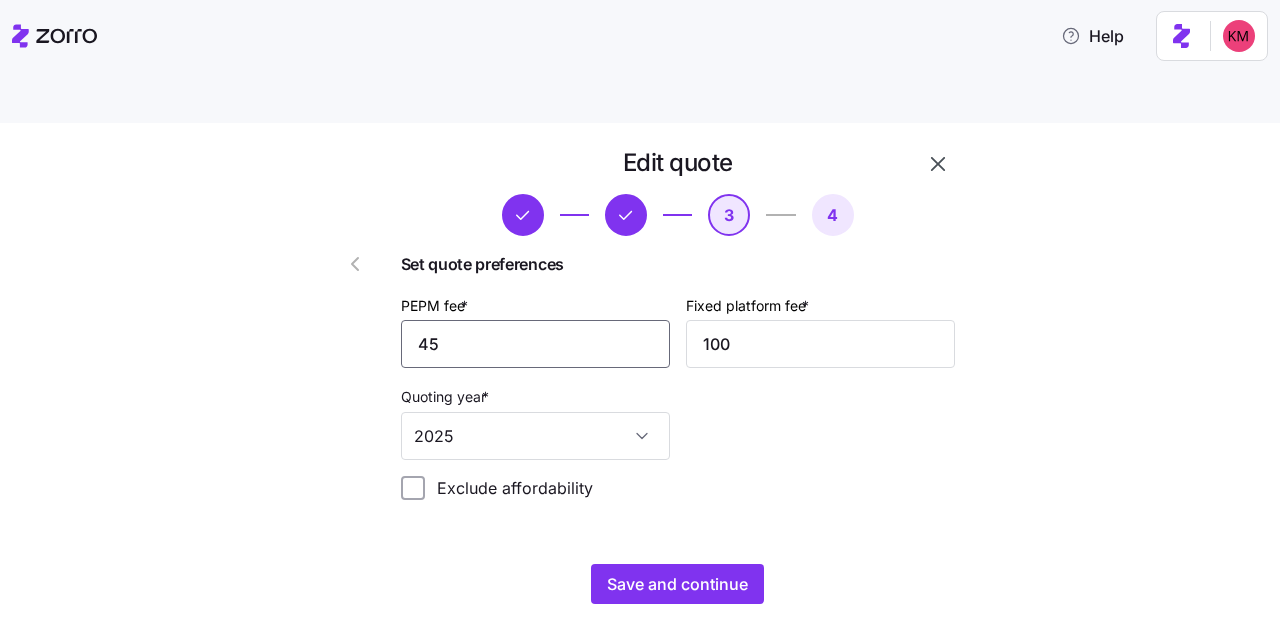 type on "45" 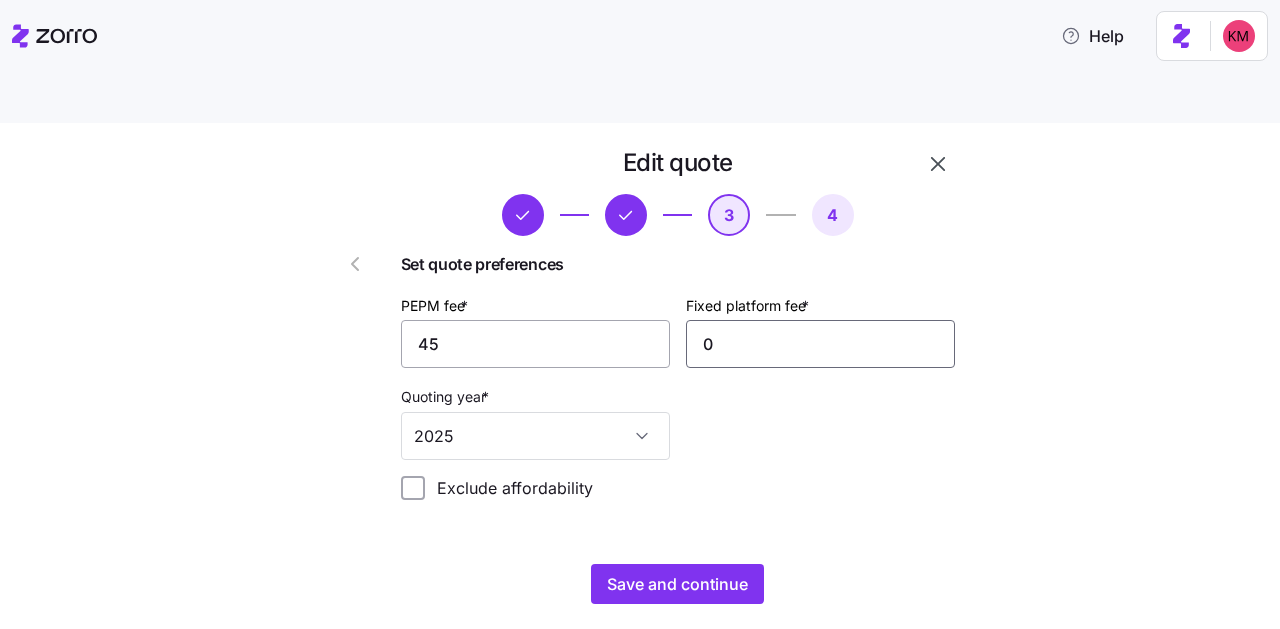 type on "0" 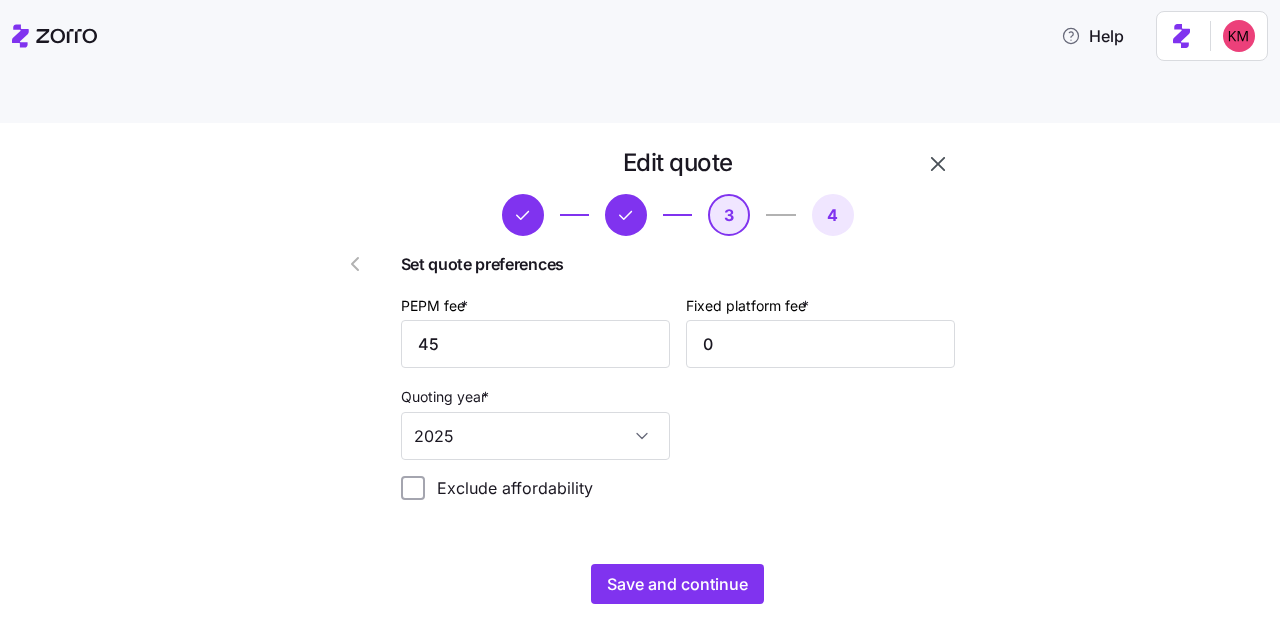 click on "PEPM fee  * 45 Fixed platform fee  * 0 Quoting year  * 2025" at bounding box center [678, 376] 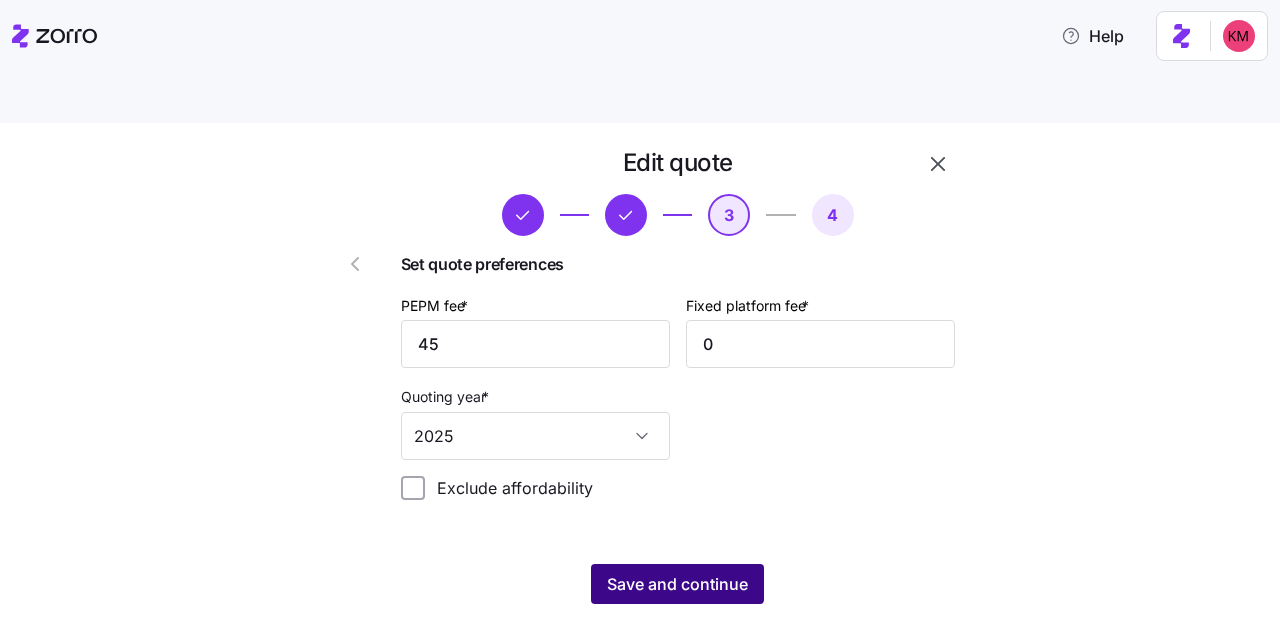 click on "Save and continue" at bounding box center (677, 584) 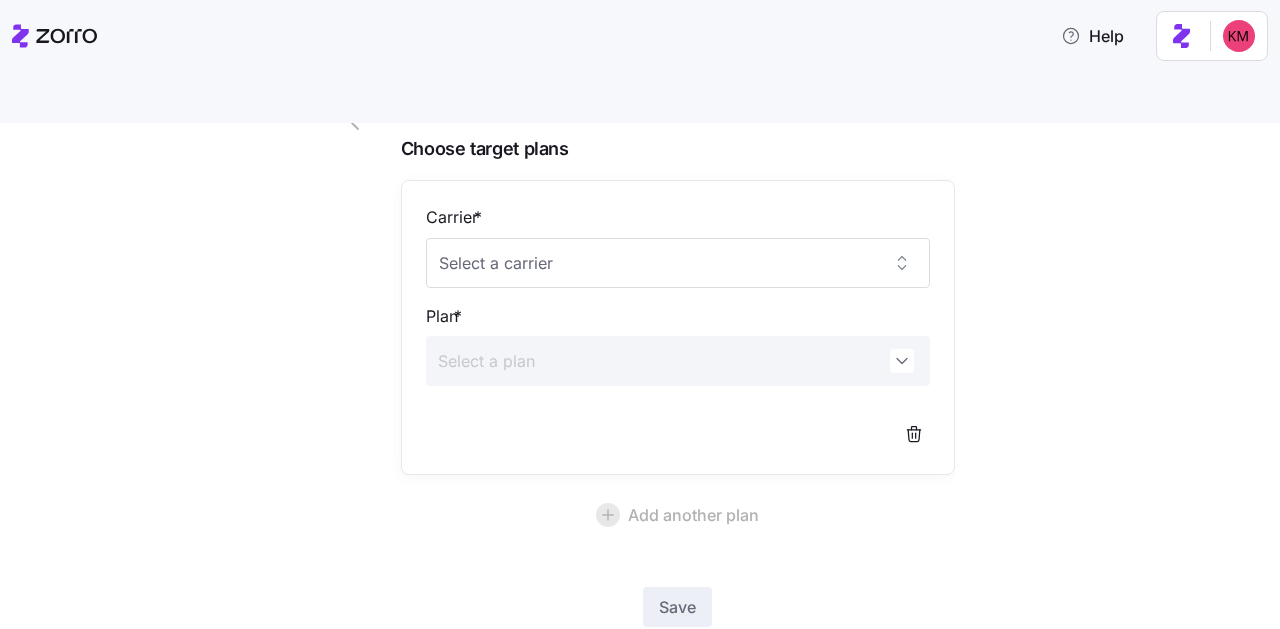 scroll, scrollTop: 148, scrollLeft: 0, axis: vertical 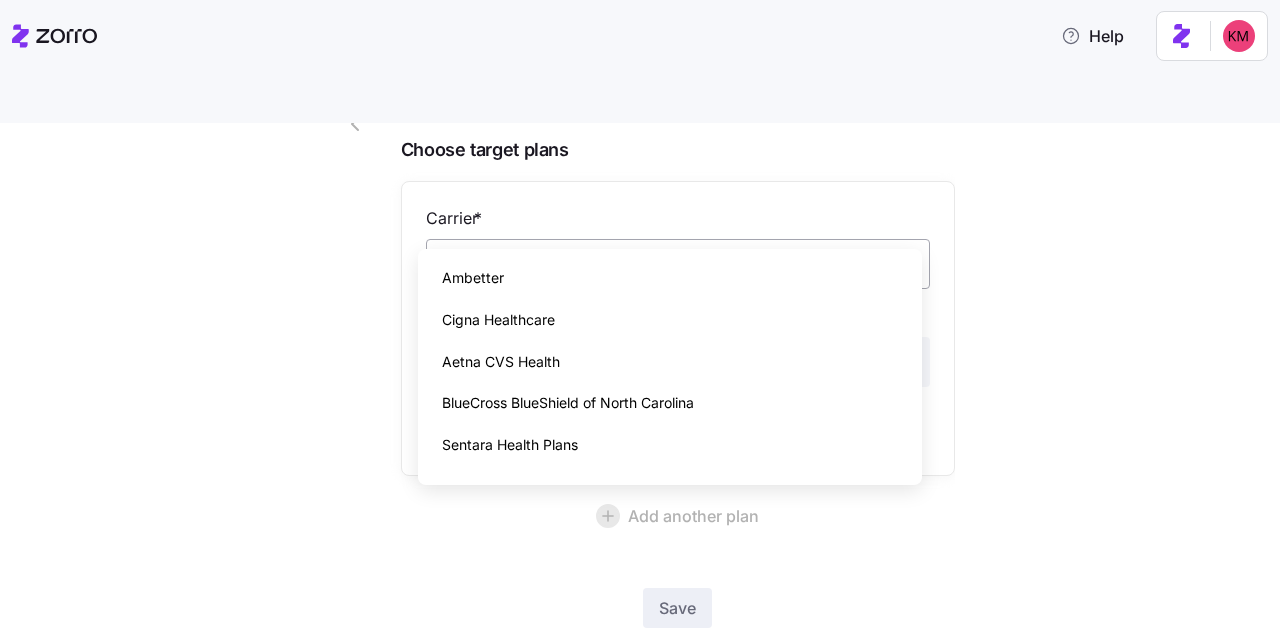 click on "Carrier  *" at bounding box center [678, 264] 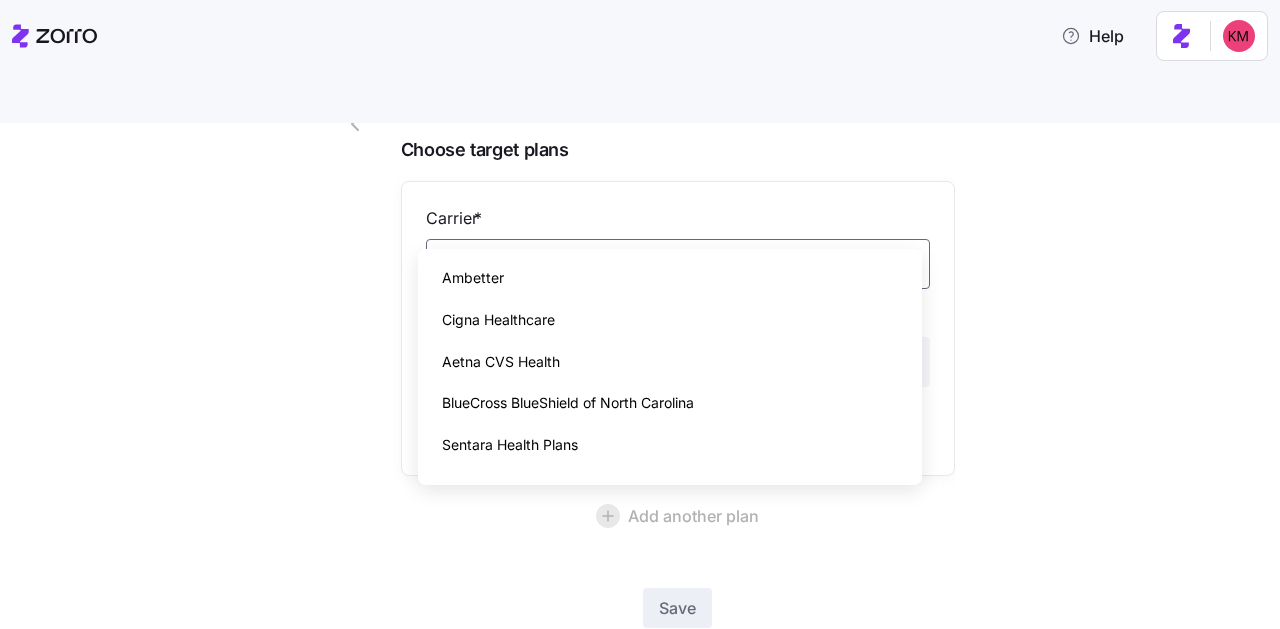 click on "Sentara Health Plans" at bounding box center [670, 445] 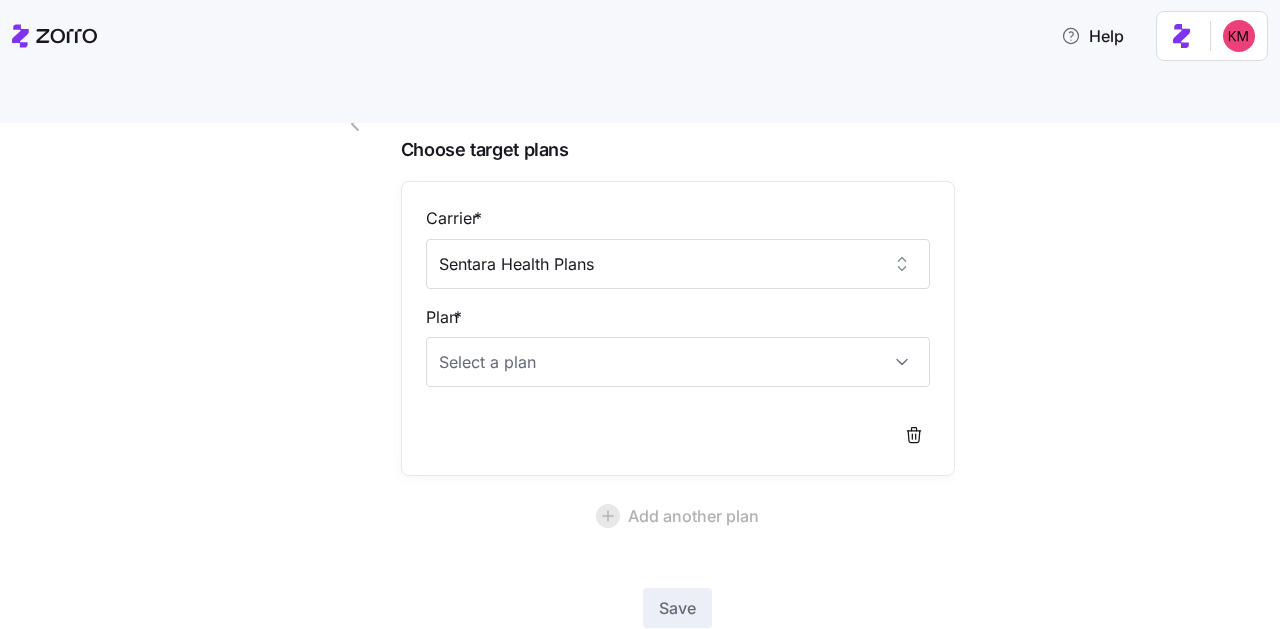 click on "Carrier  * Sentara Health Plans Plan  *" at bounding box center [678, 329] 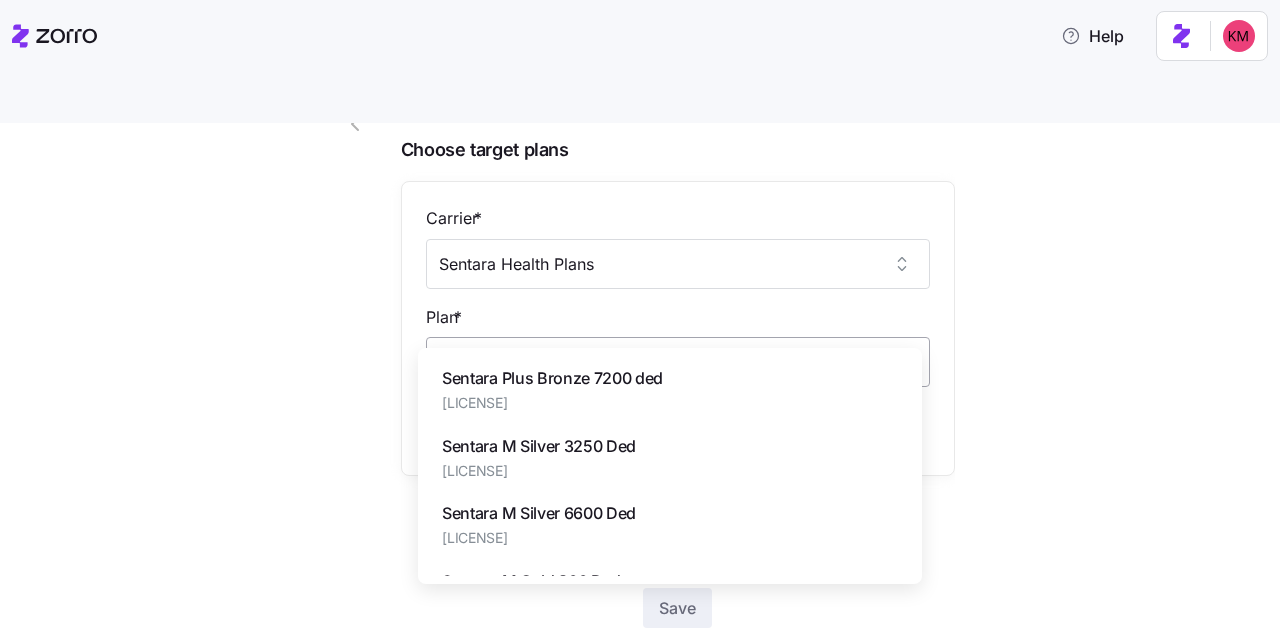 click on "Plan  *" at bounding box center (678, 362) 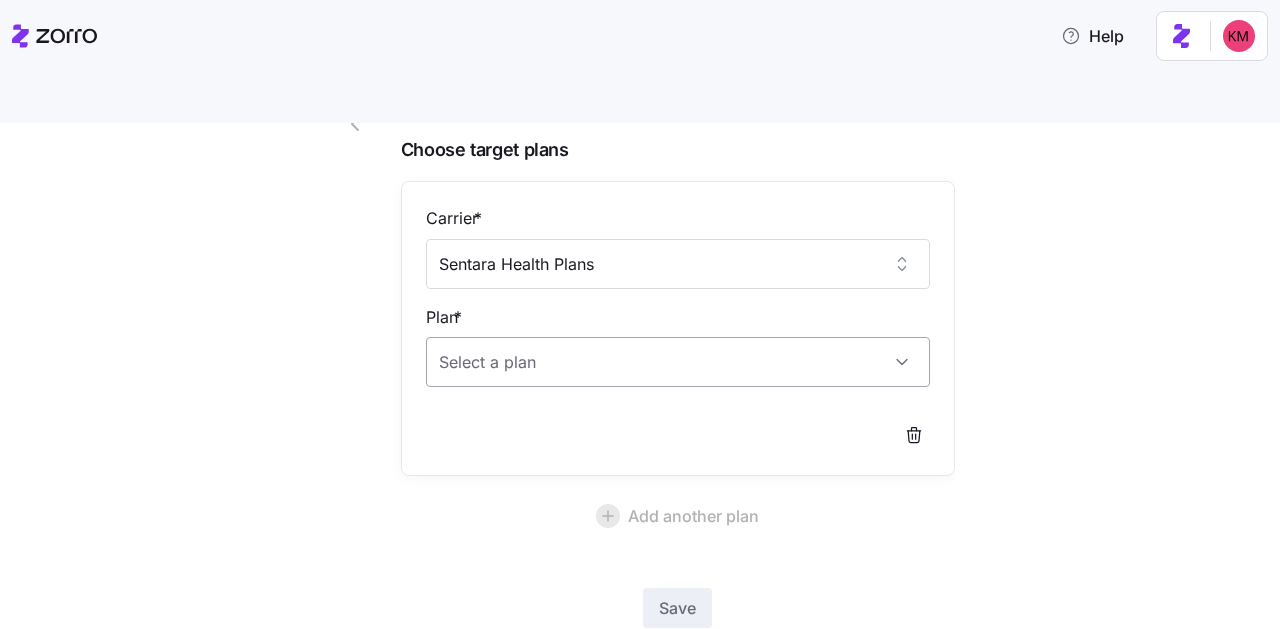 click on "Plan  *" at bounding box center (678, 362) 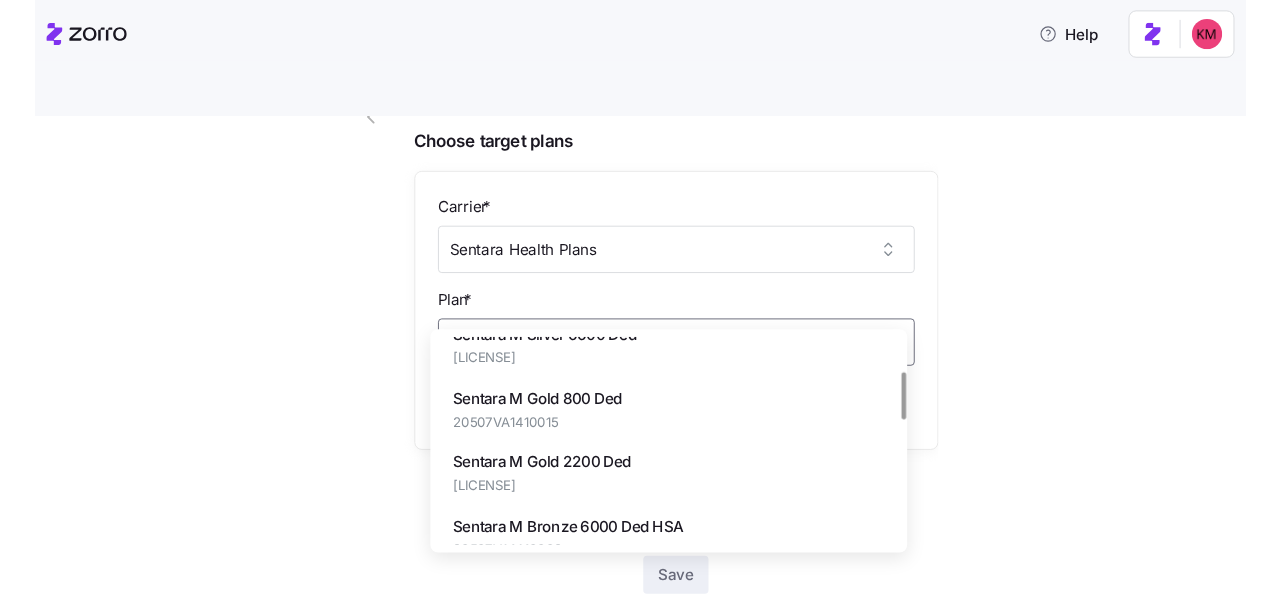 scroll, scrollTop: 124, scrollLeft: 0, axis: vertical 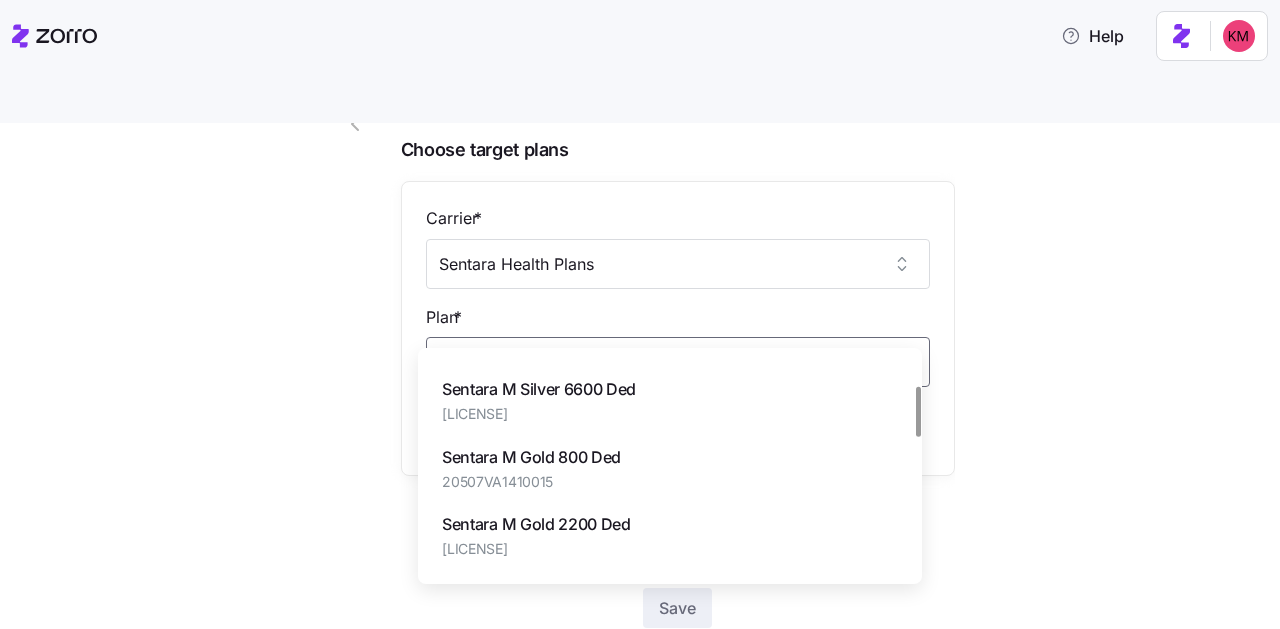 click on "Sentara M Gold 800 Ded" at bounding box center (531, 457) 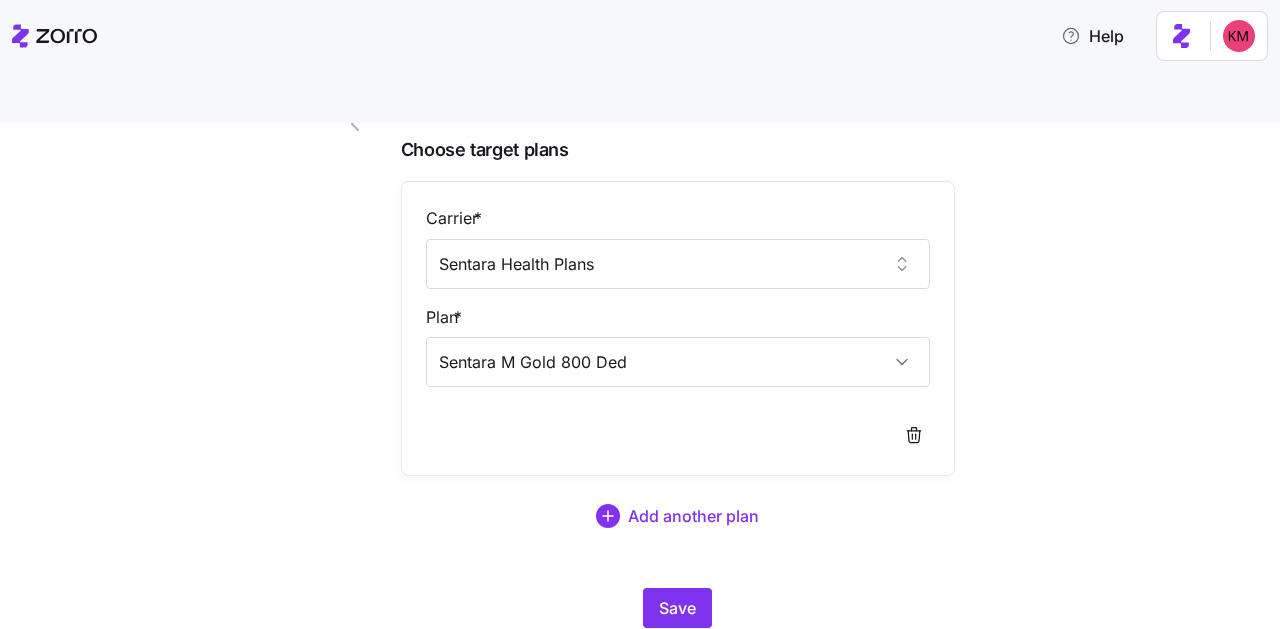 click on "Edit quote 4 Choose target plans Carrier  * Sentara Health Plans Plan  * Sentara M Gold 800 Ded Add another plan Save" at bounding box center [654, 330] 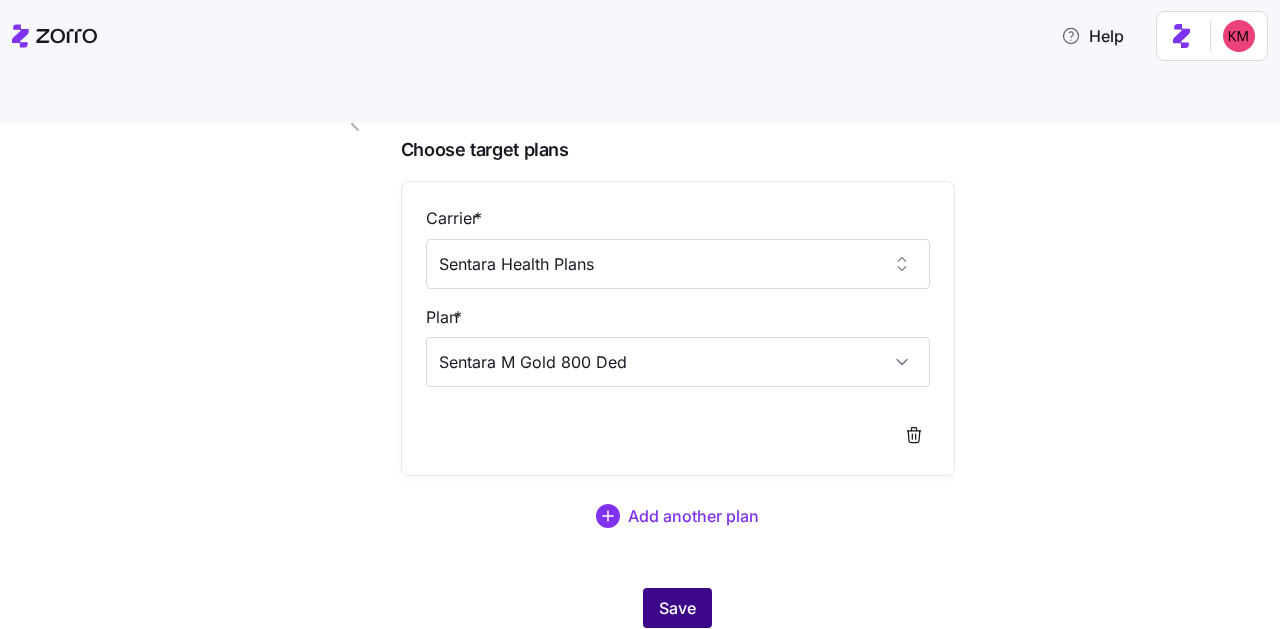 click on "Save" at bounding box center [677, 608] 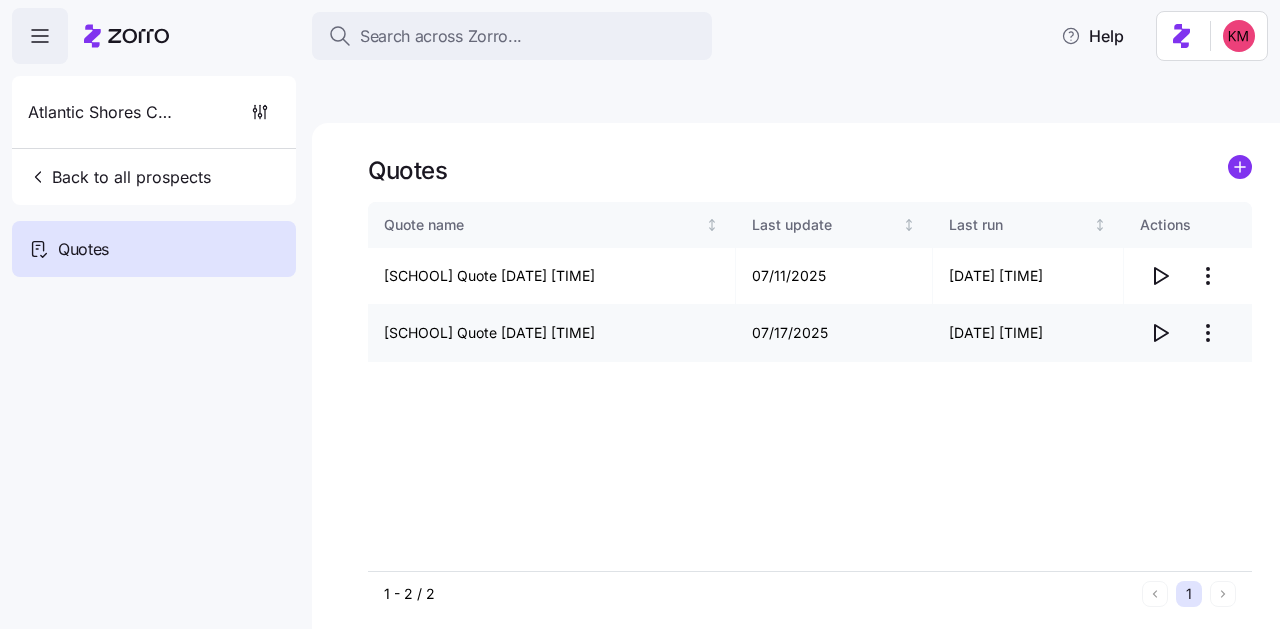 click 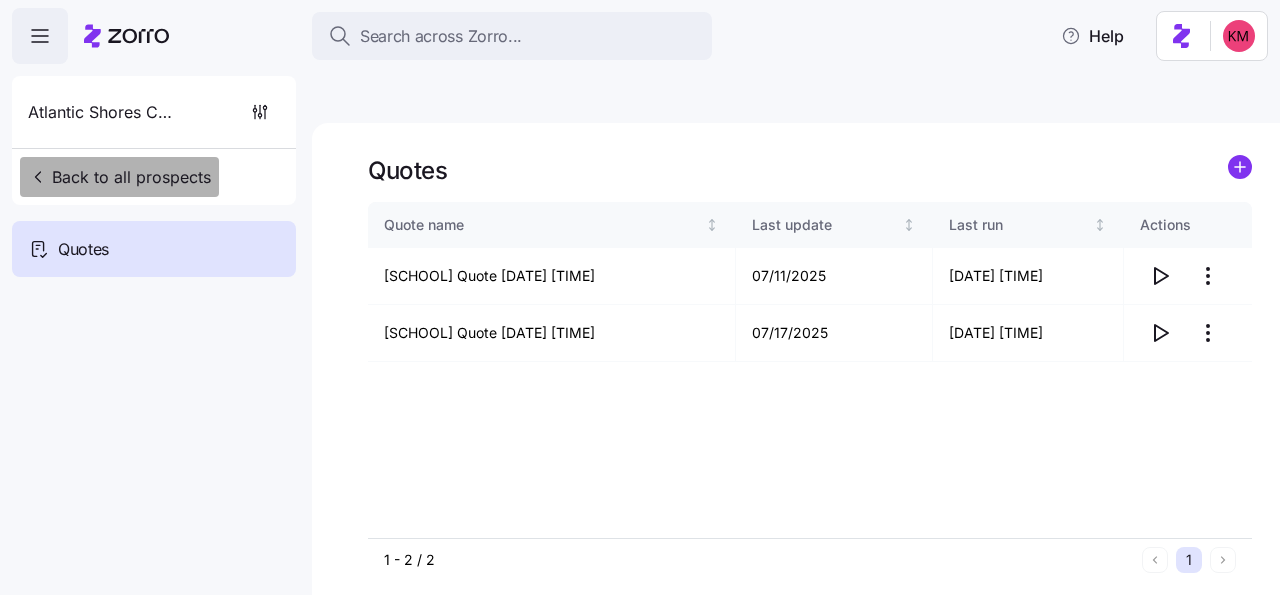 click on "Back to all prospects" at bounding box center (119, 177) 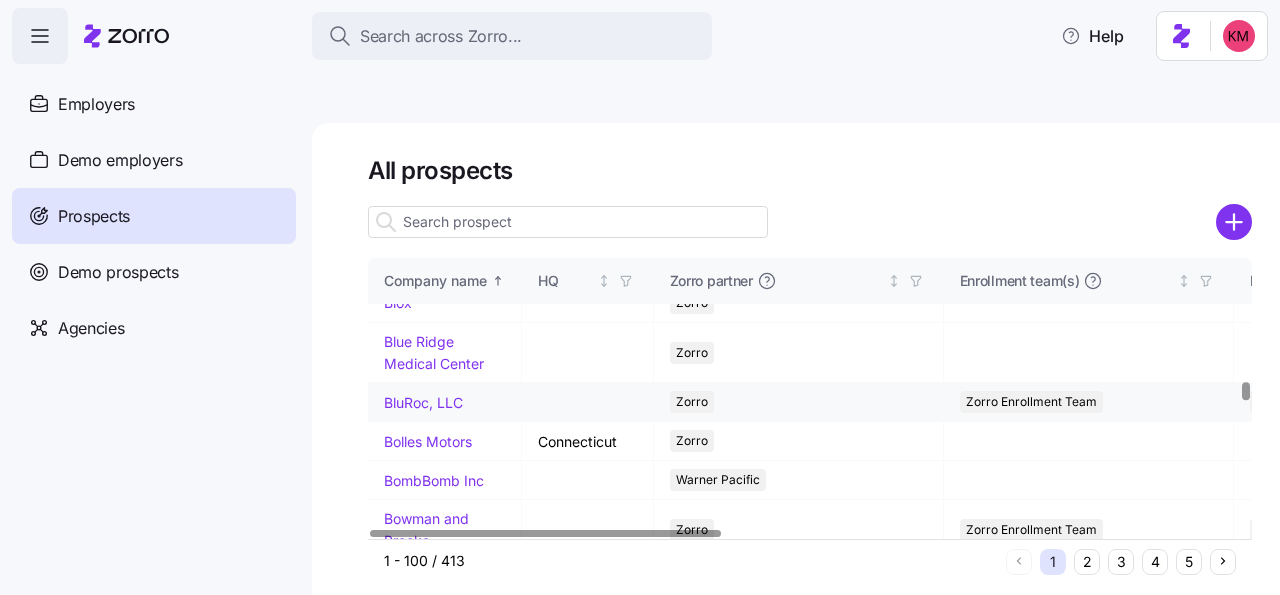 scroll, scrollTop: 2310, scrollLeft: 0, axis: vertical 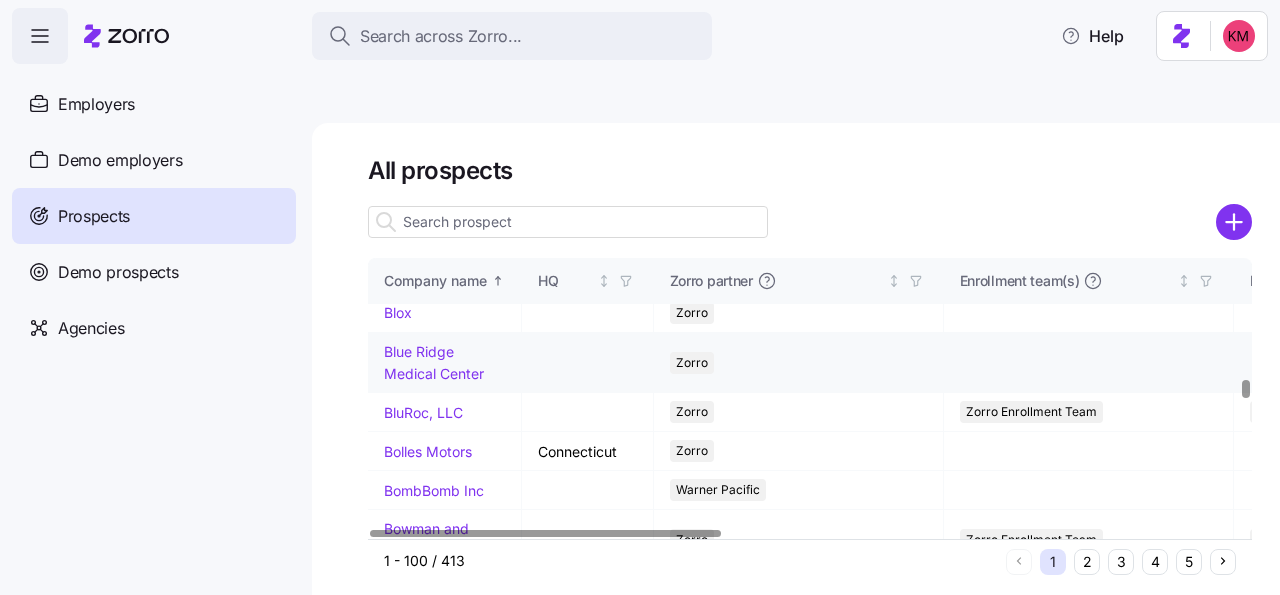 click on "Blue Ridge Medical Center" at bounding box center [445, 363] 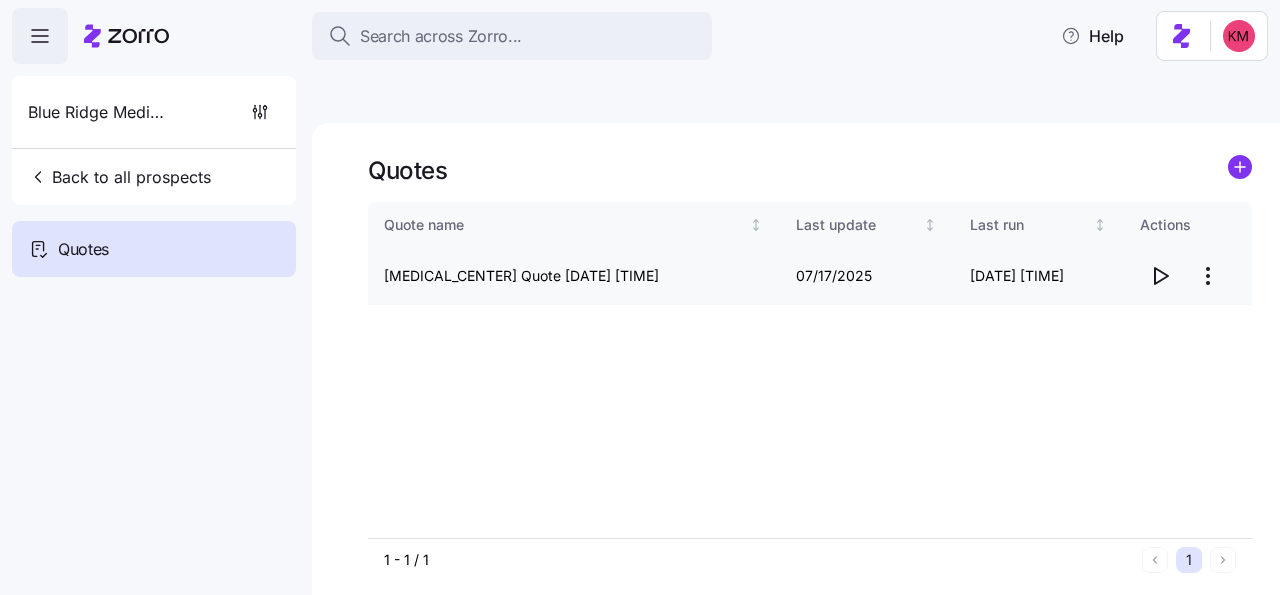 click on "Search across Zorro... Help Blue Ridge Medical Center Back to all prospects Quotes Quotes Quote name Last update Last run Actions Blue Ridge Medical Center Quote 07/14/2025 9:52 PM 07/17/2025 07/17/2025 6:06 AM 1 - 1 / 1 1 Quotes" at bounding box center [640, 392] 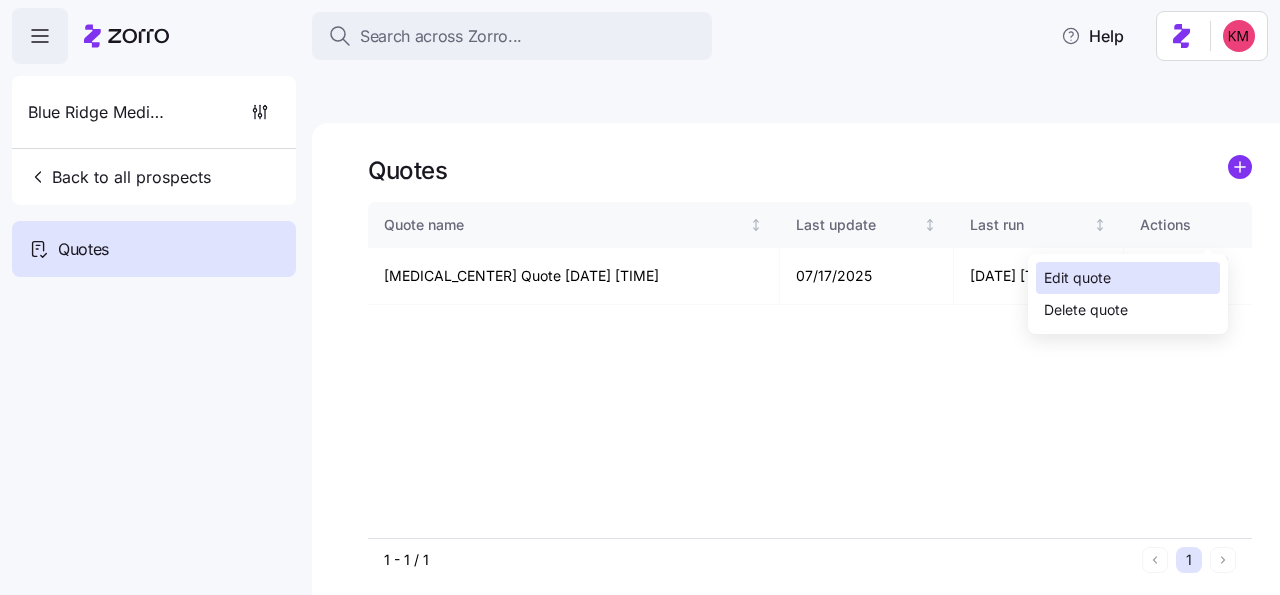 click on "Edit quote" at bounding box center [1128, 278] 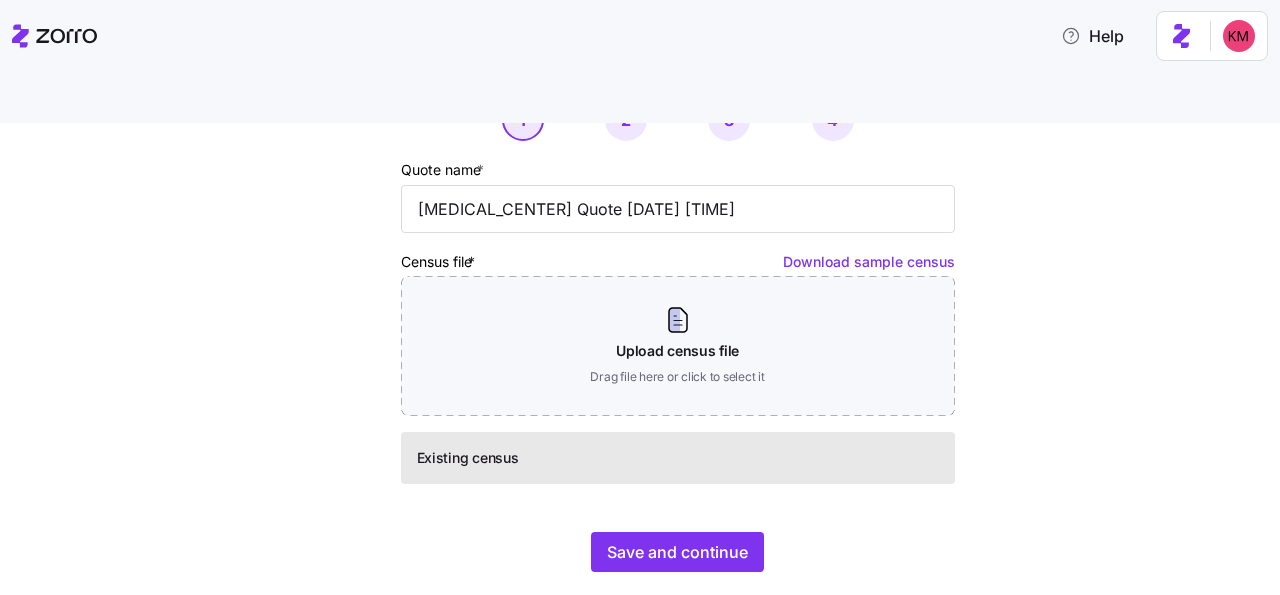 scroll, scrollTop: 106, scrollLeft: 0, axis: vertical 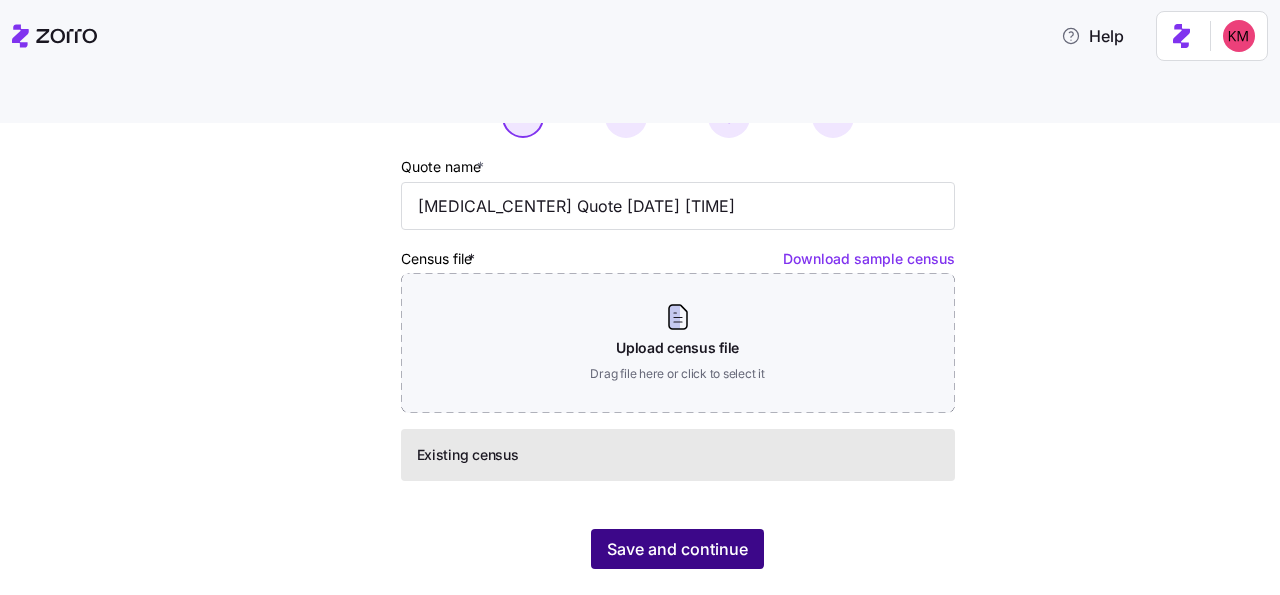 click on "Save and continue" at bounding box center [677, 549] 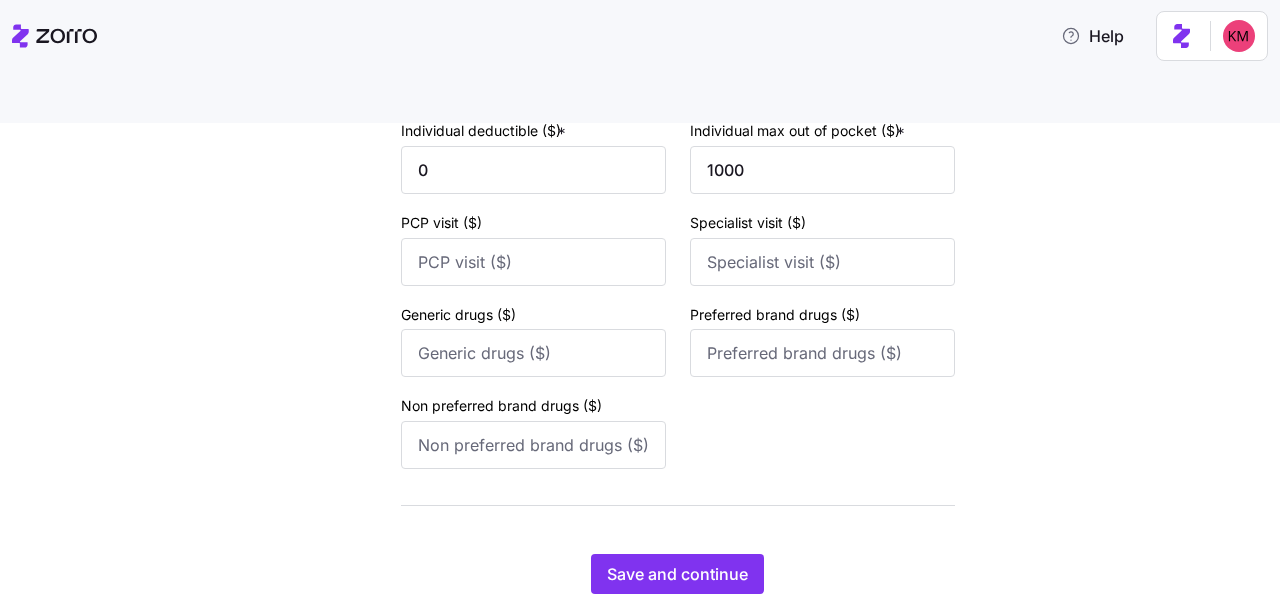 scroll, scrollTop: 967, scrollLeft: 0, axis: vertical 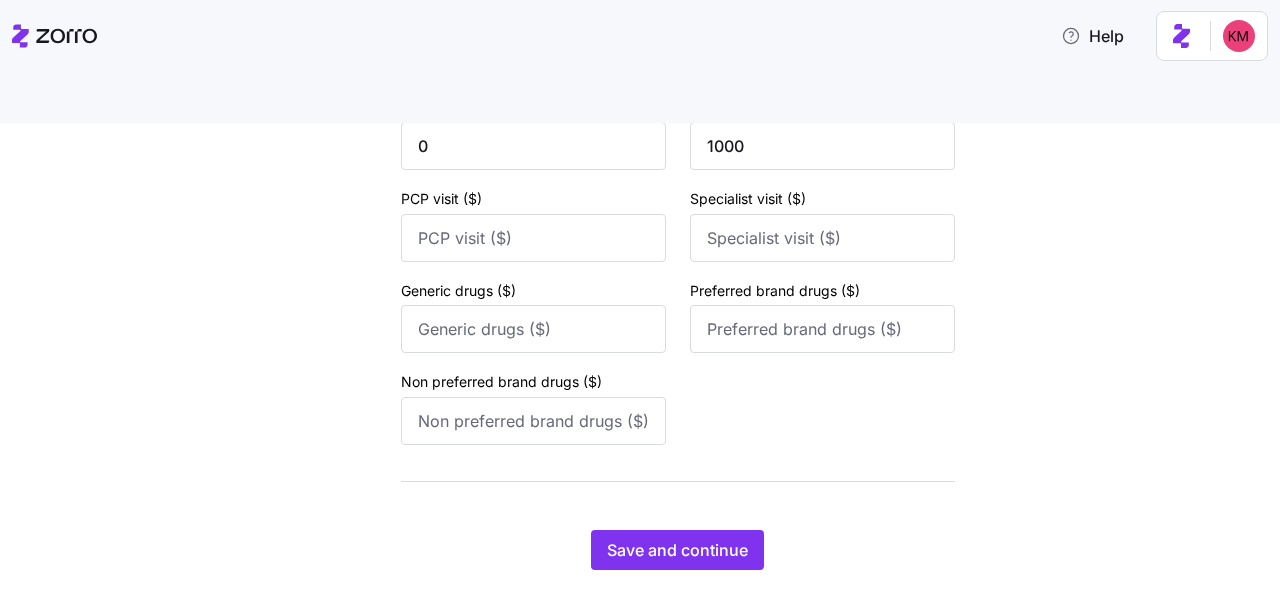 click on "Save and continue" at bounding box center [678, 550] 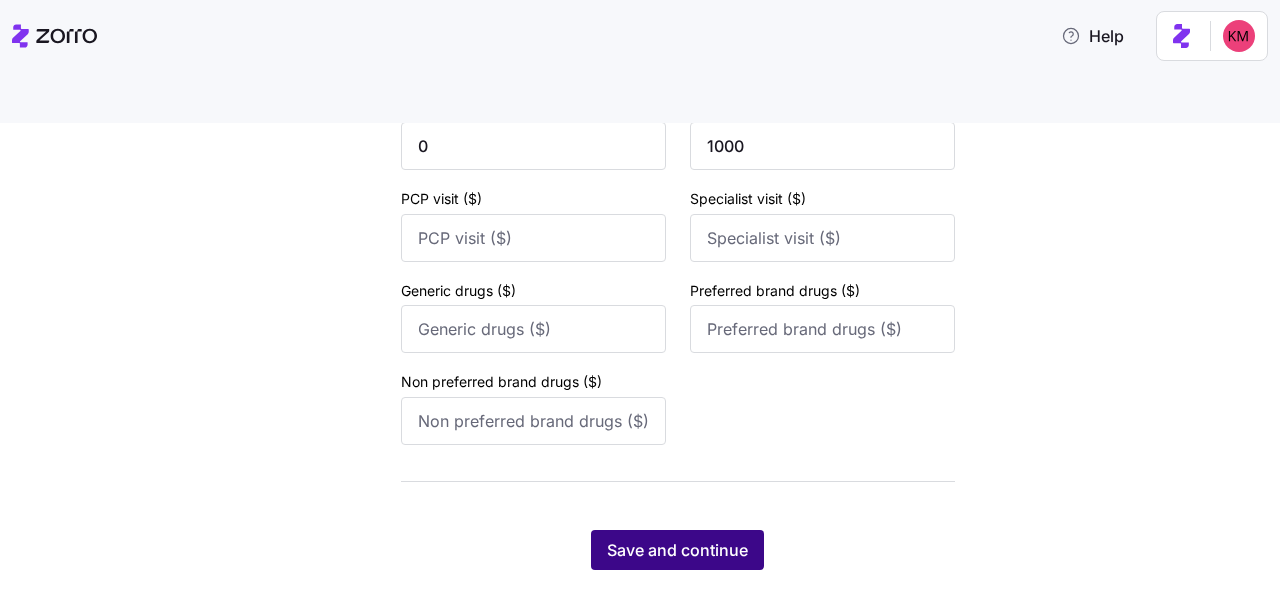 click on "Save and continue" at bounding box center [677, 550] 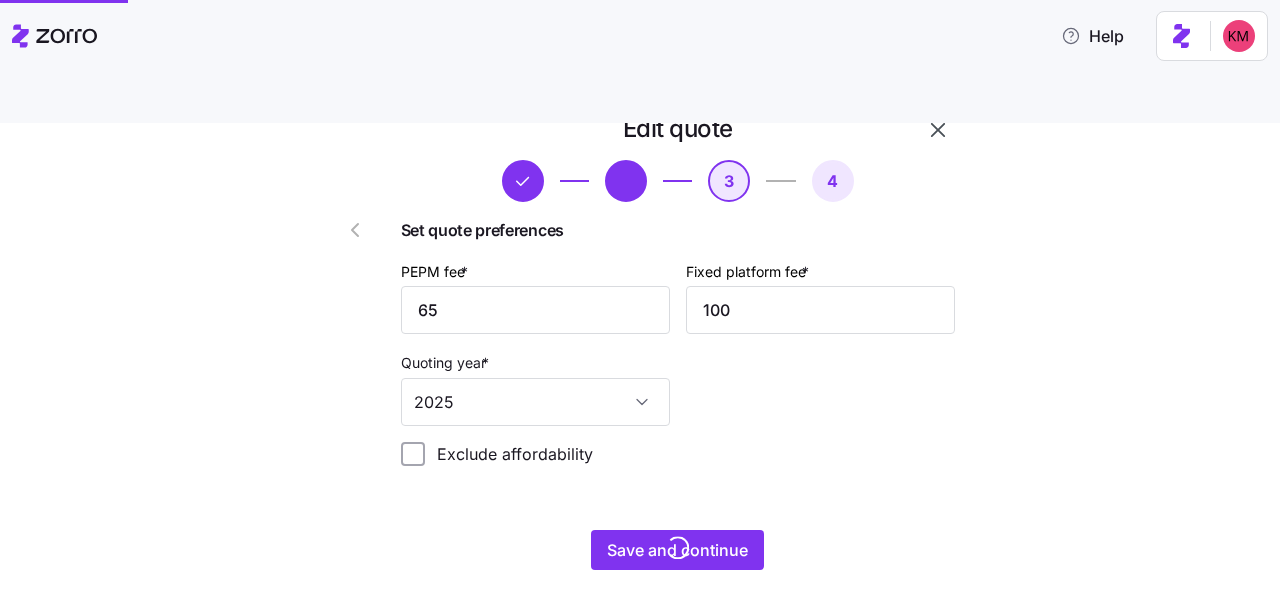 scroll, scrollTop: 43, scrollLeft: 0, axis: vertical 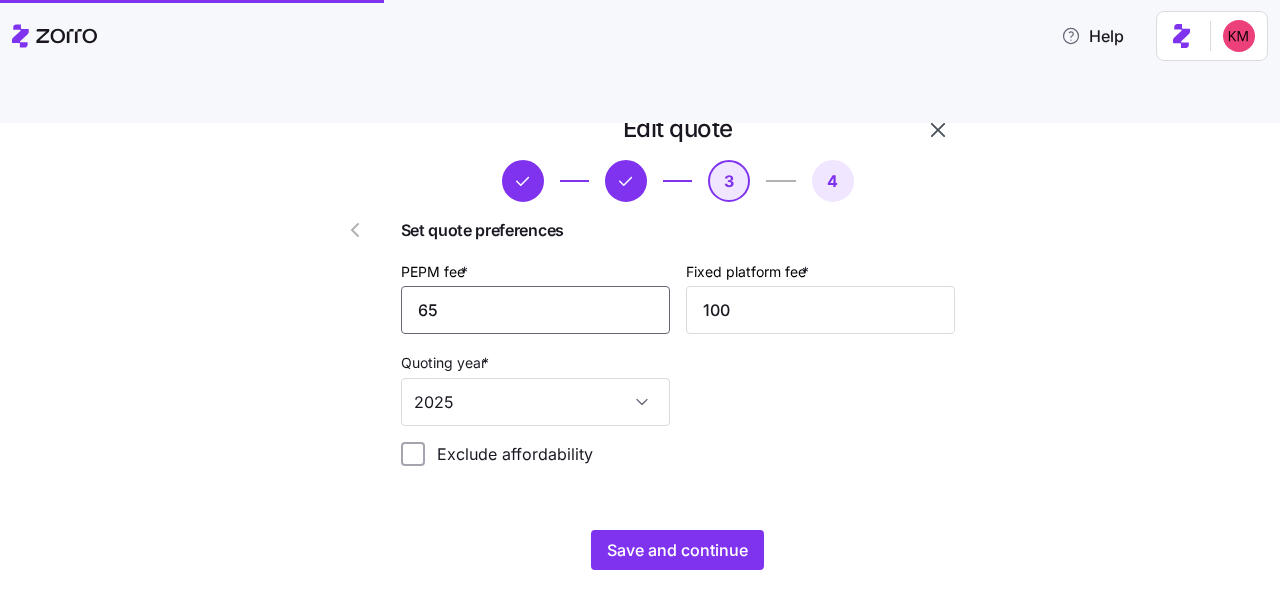 click on "65" at bounding box center [535, 310] 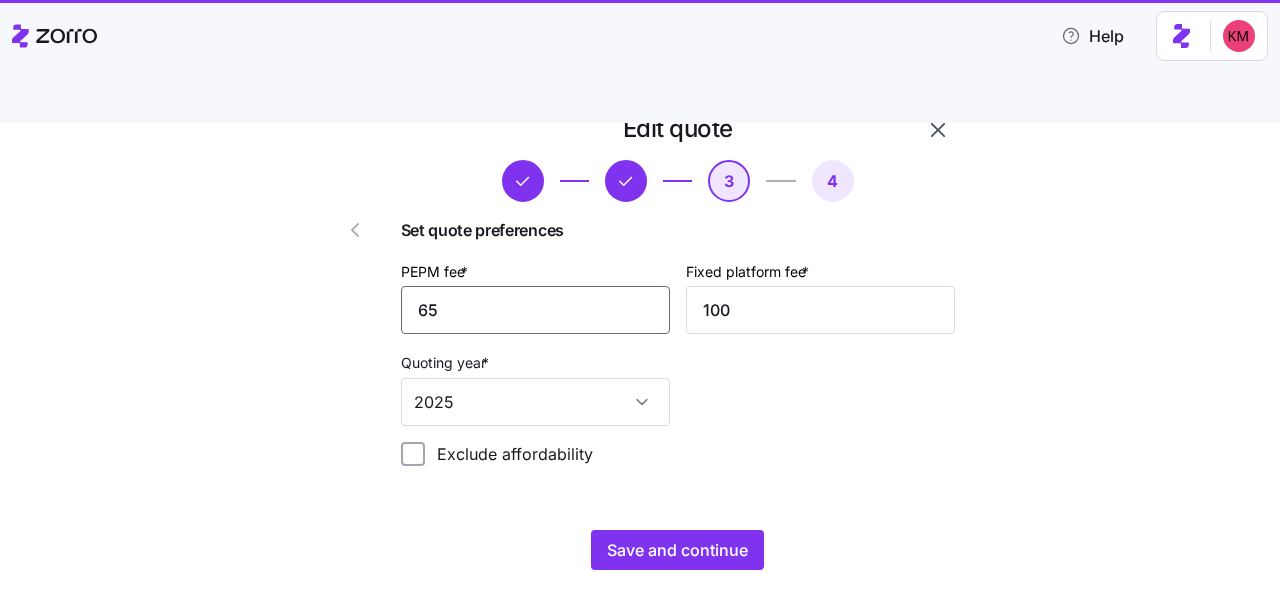 click on "65" at bounding box center (535, 310) 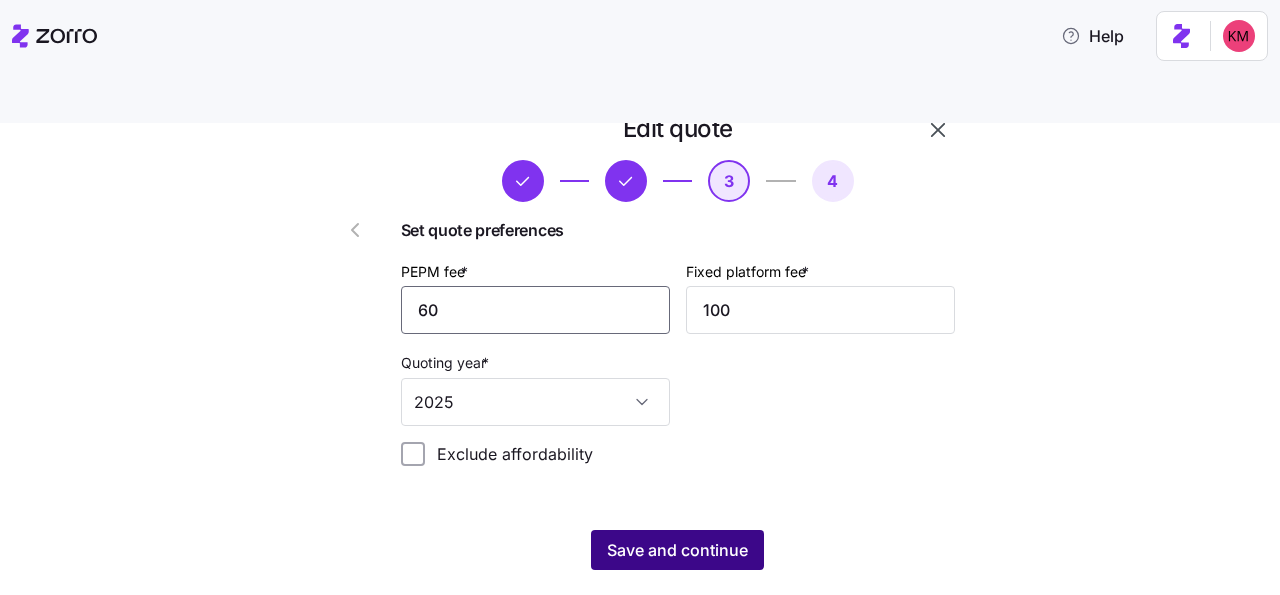 type on "60" 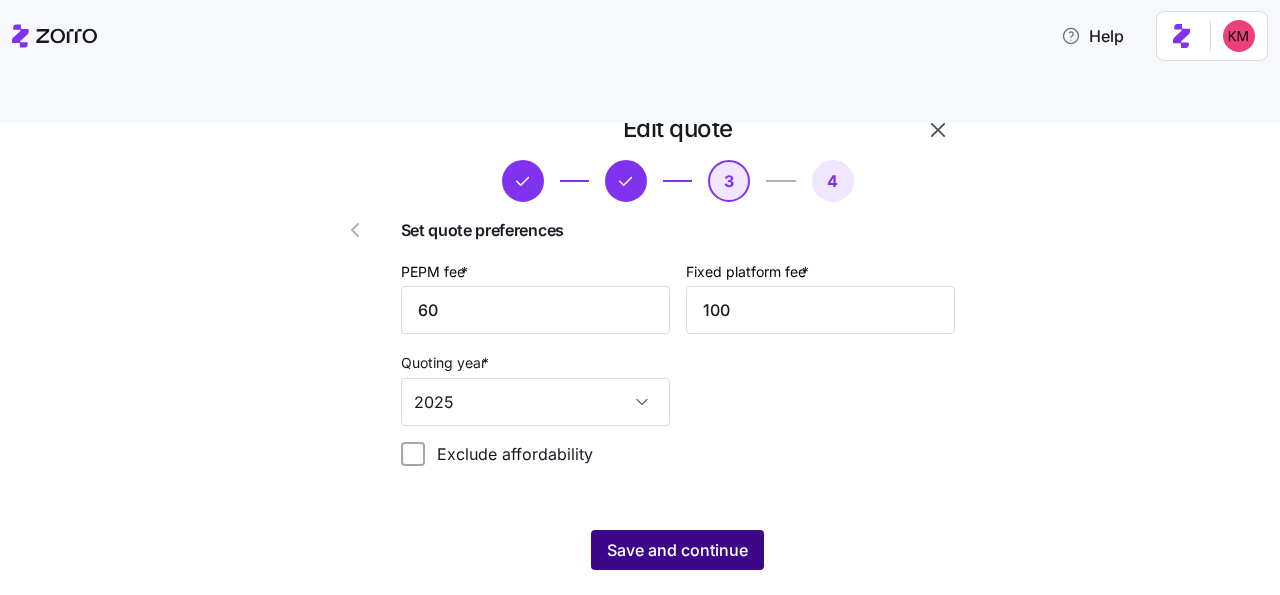 click on "Save and continue" at bounding box center (677, 550) 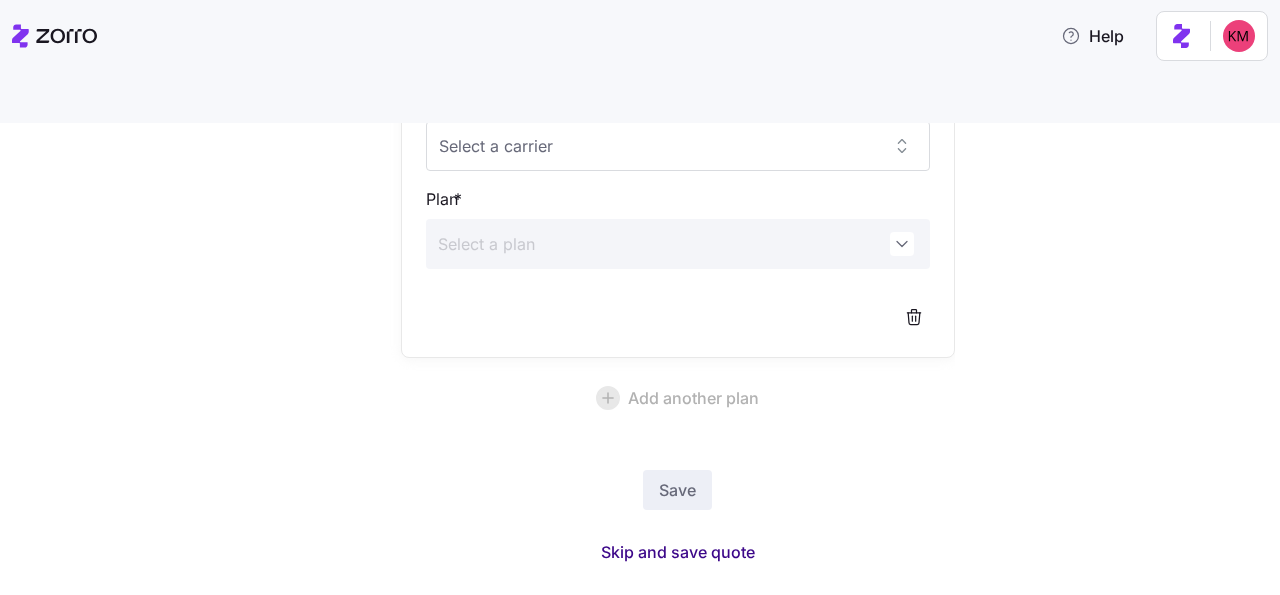 click on "Skip and save quote" at bounding box center [678, 552] 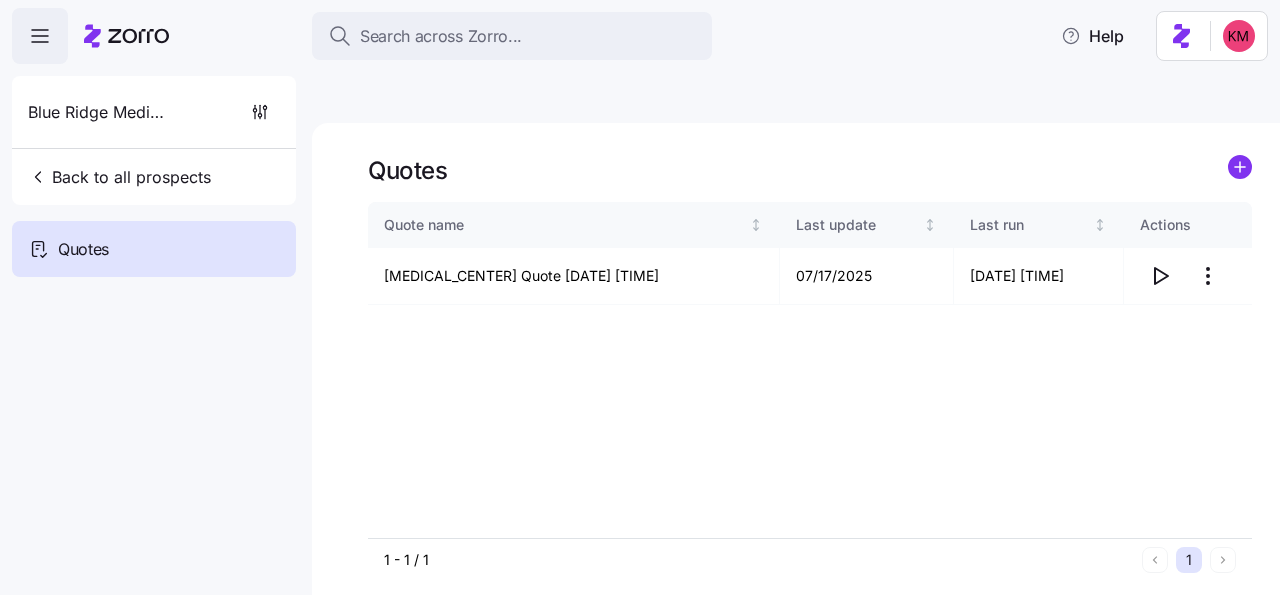 drag, startPoint x: 1135, startPoint y: 343, endPoint x: 1136, endPoint y: 333, distance: 10.049875 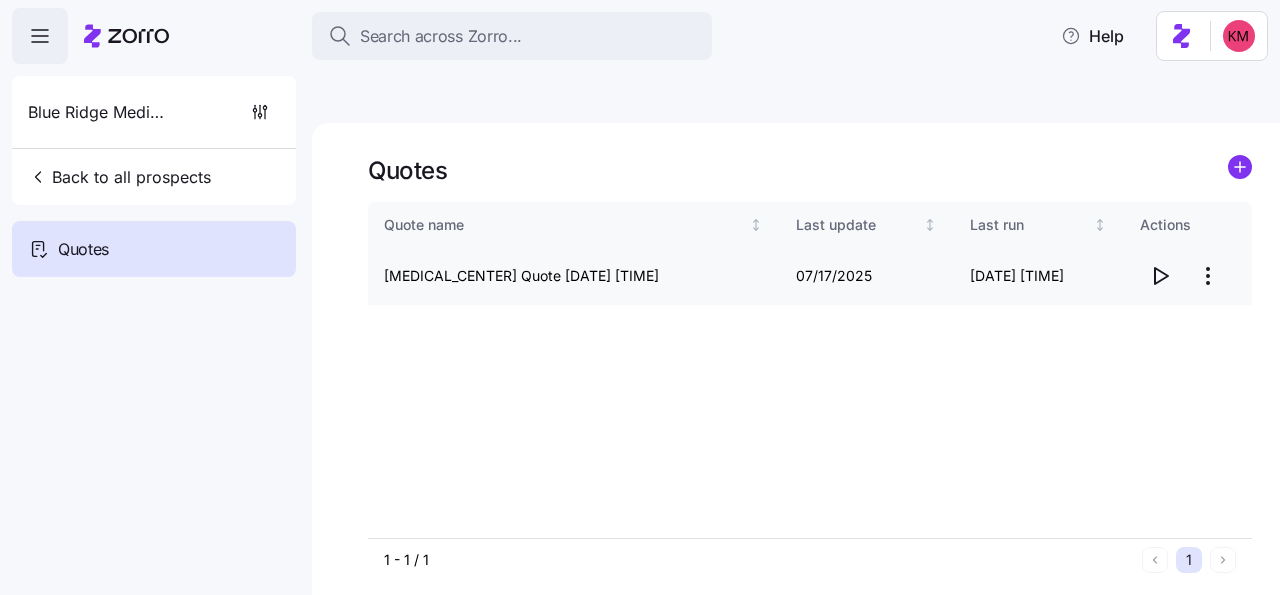 click 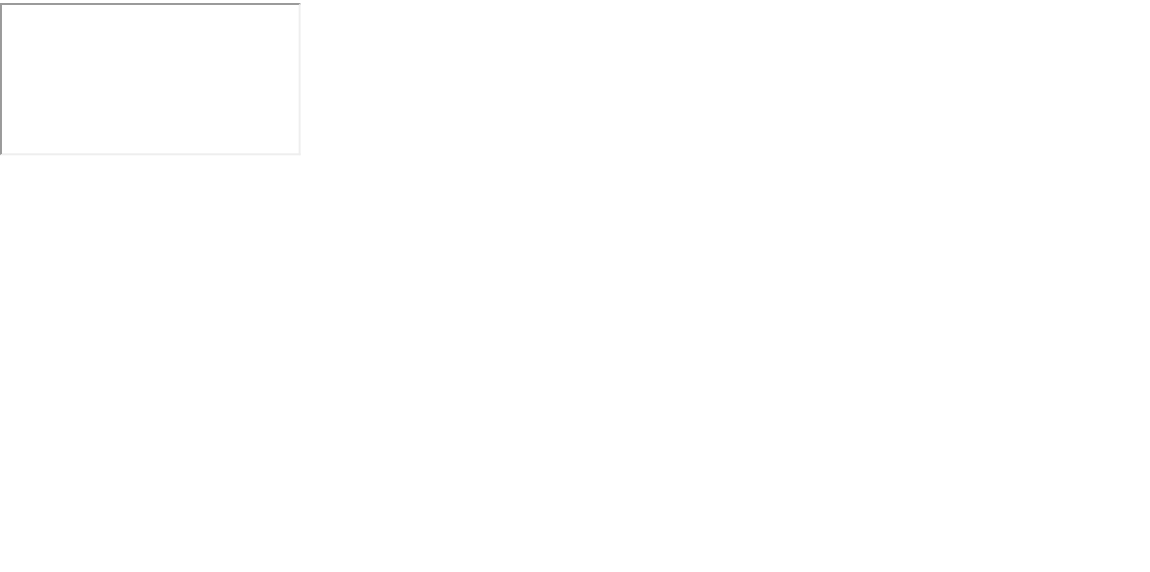 scroll, scrollTop: 0, scrollLeft: 0, axis: both 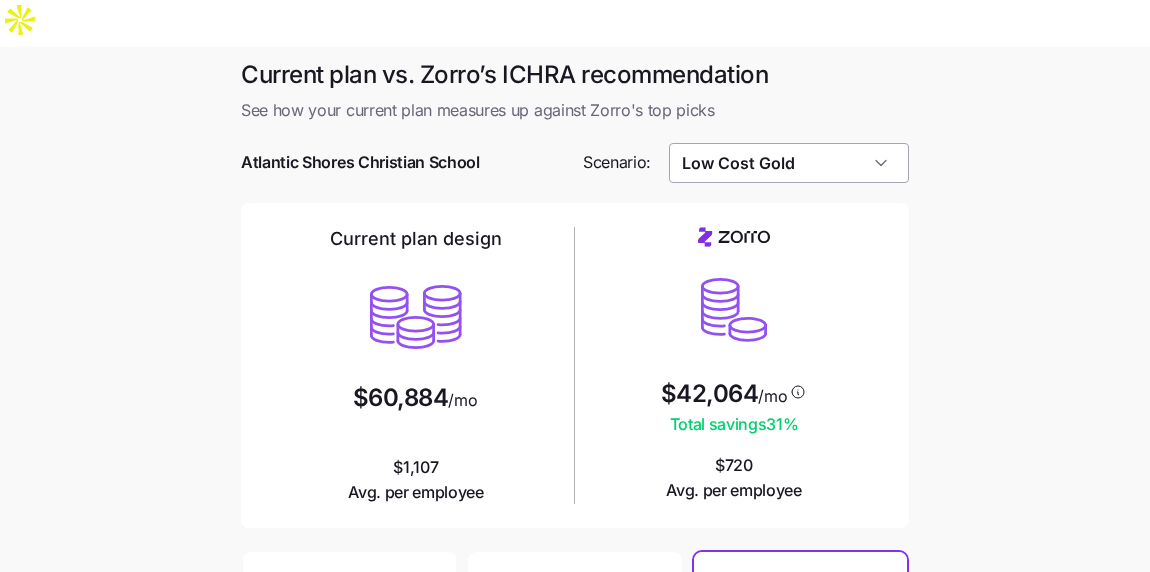click on "Low Cost Gold" at bounding box center [789, 163] 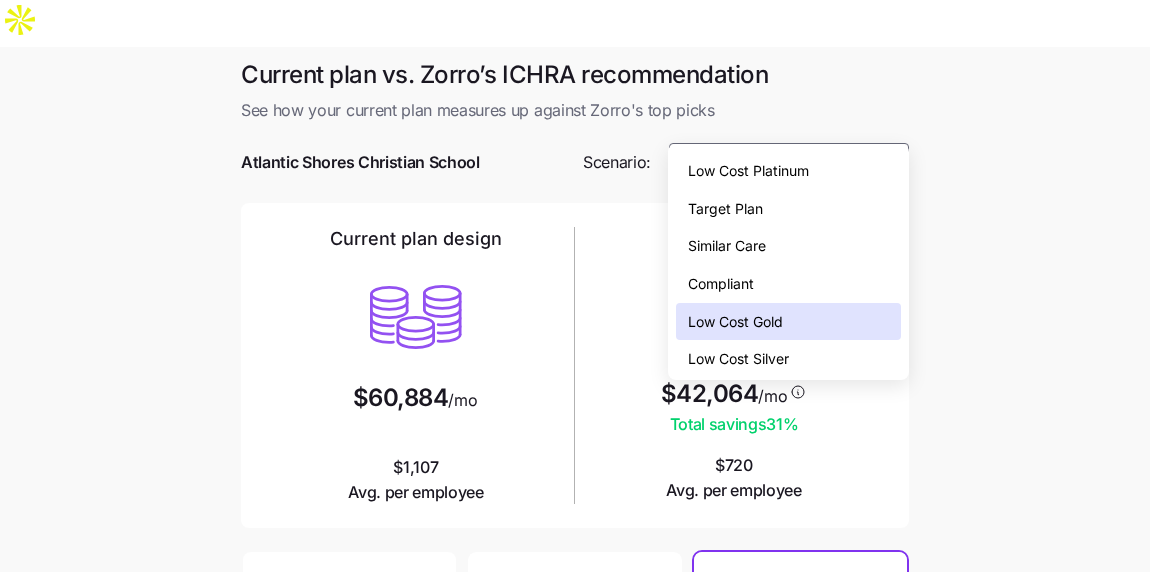 click on "Target Plan" at bounding box center [788, 209] 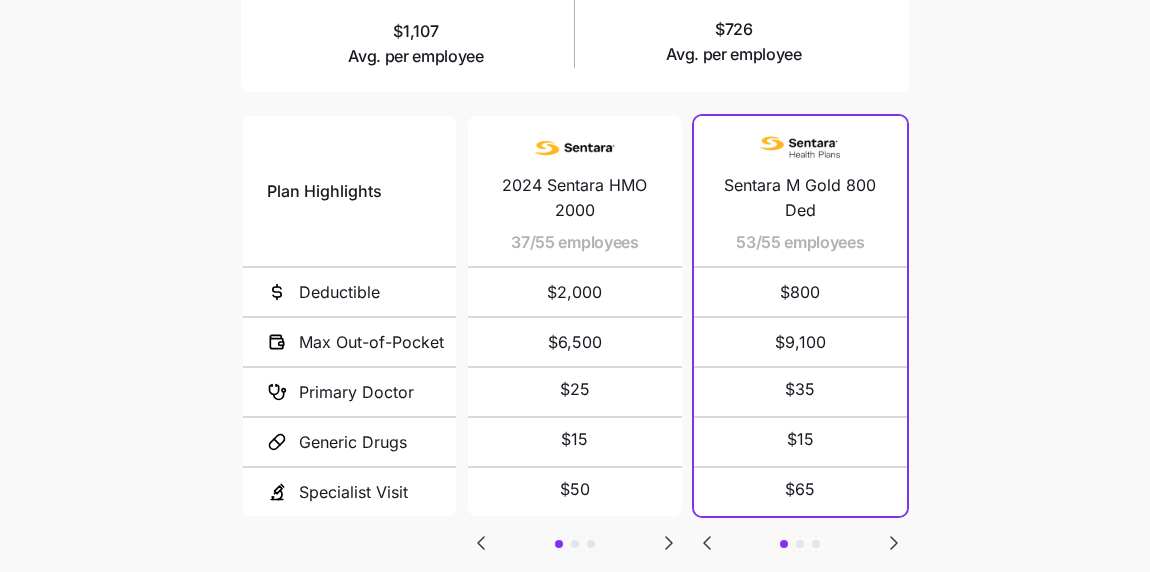 scroll, scrollTop: 490, scrollLeft: 0, axis: vertical 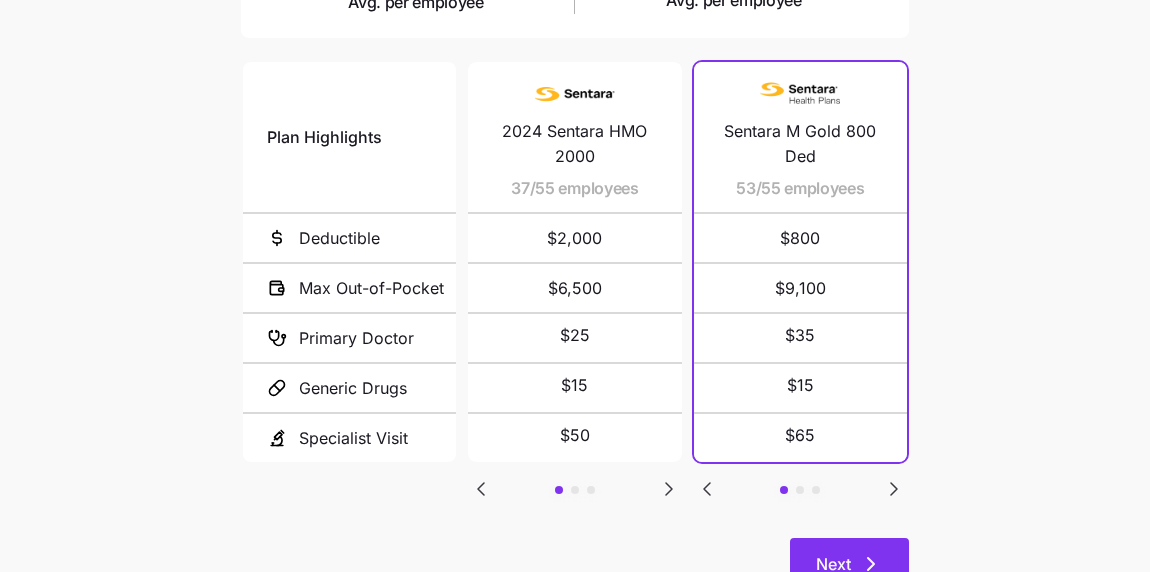 click on "Next" at bounding box center [849, 563] 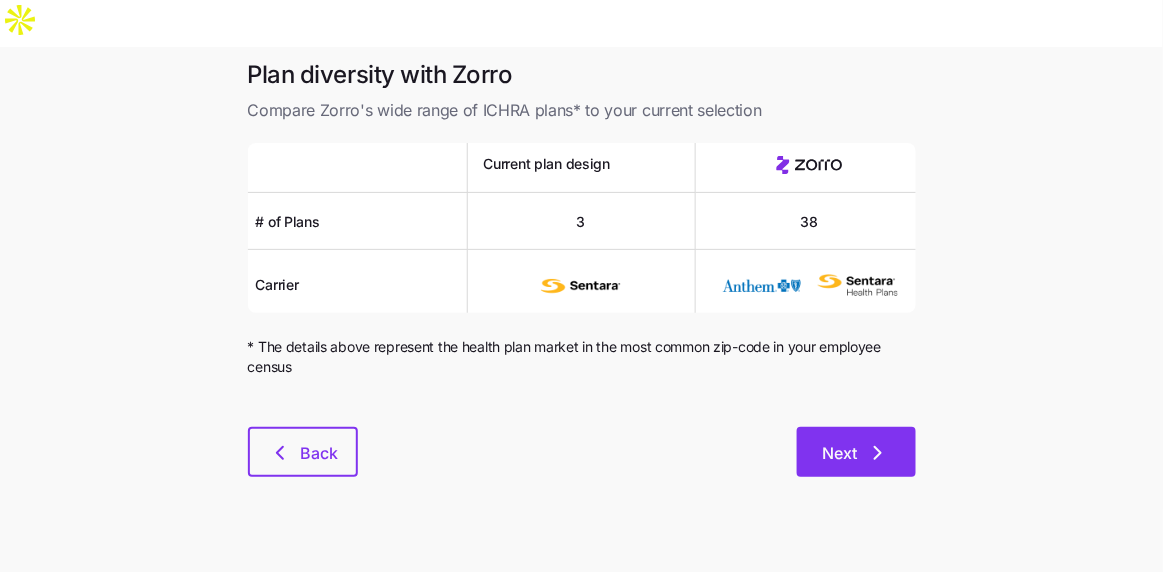 click on "Next" at bounding box center (856, 452) 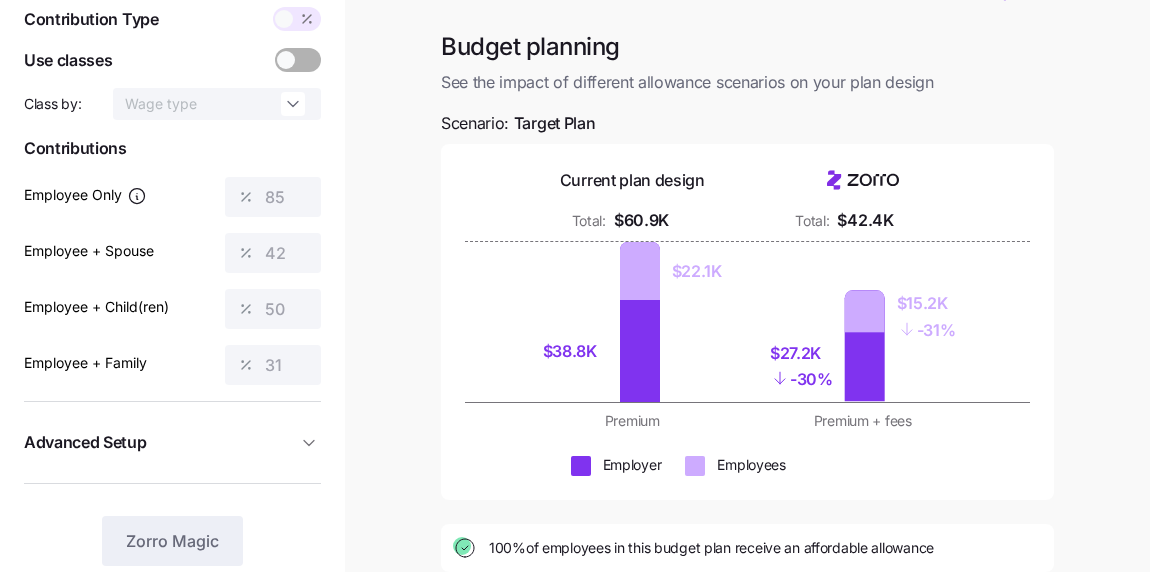 scroll, scrollTop: 36, scrollLeft: 0, axis: vertical 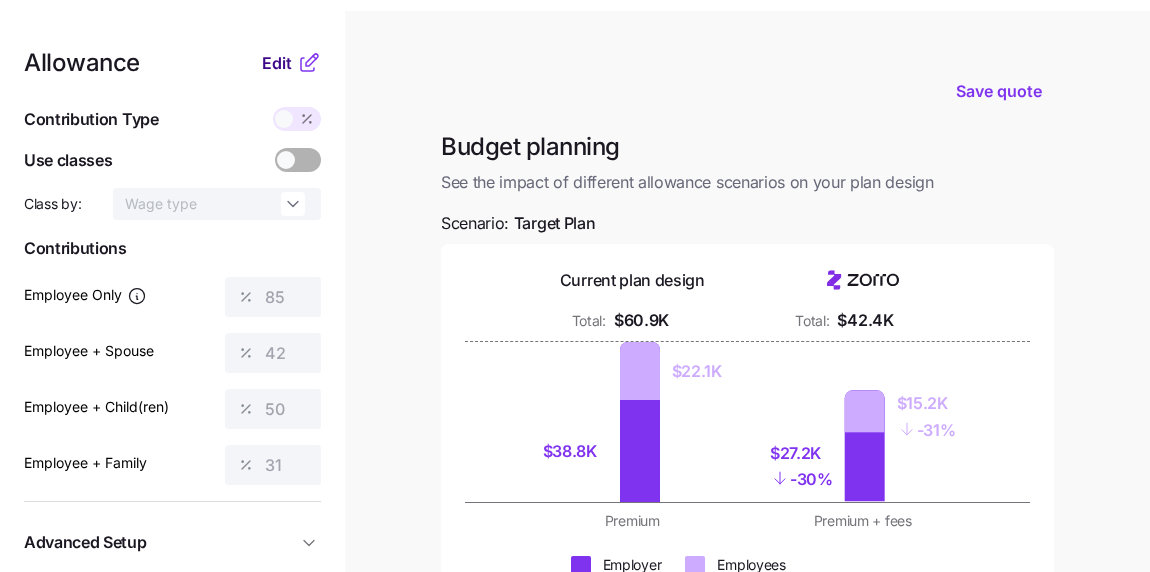 click on "Edit" at bounding box center (277, 63) 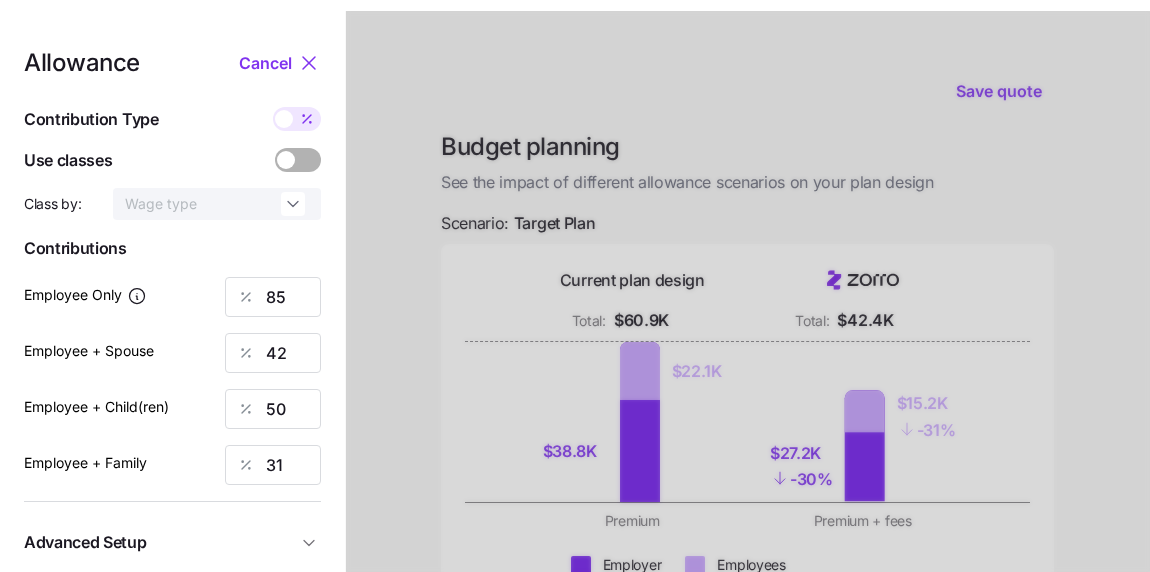 click at bounding box center [284, 119] 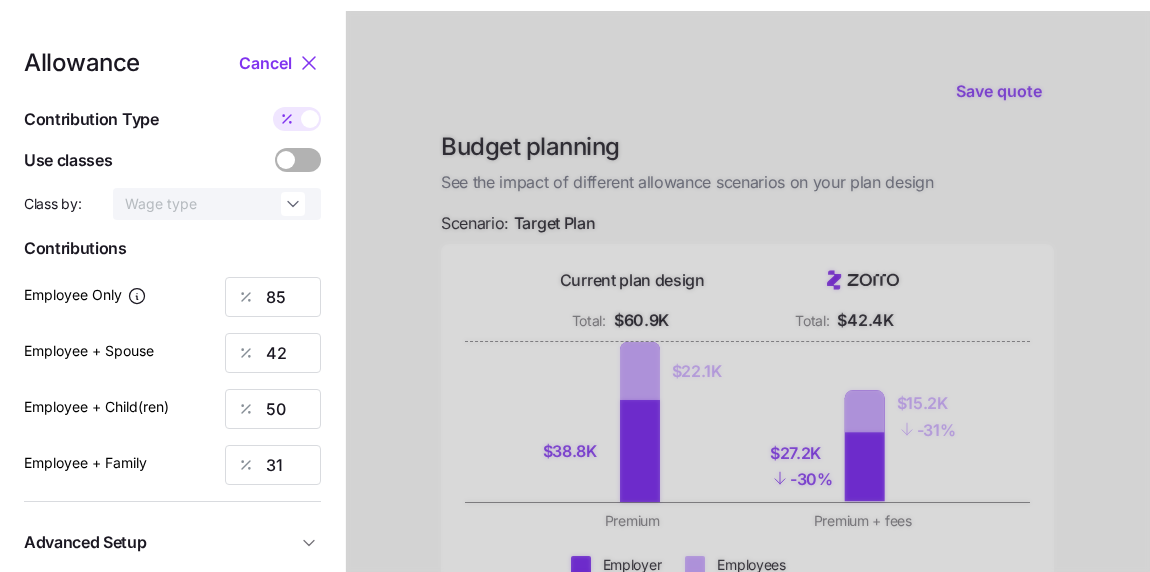 type on "437" 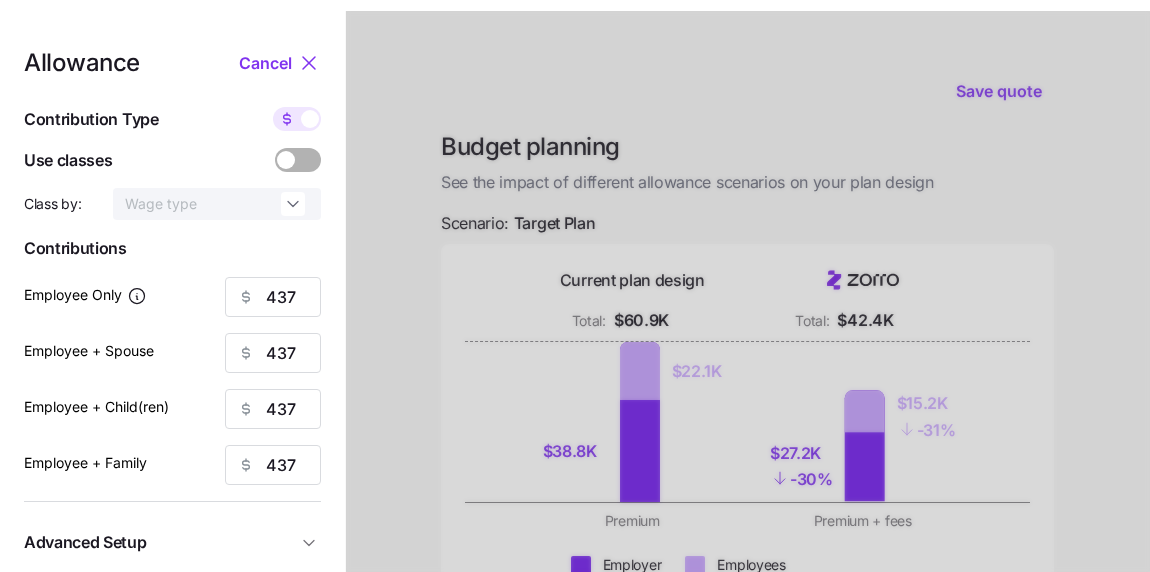 click 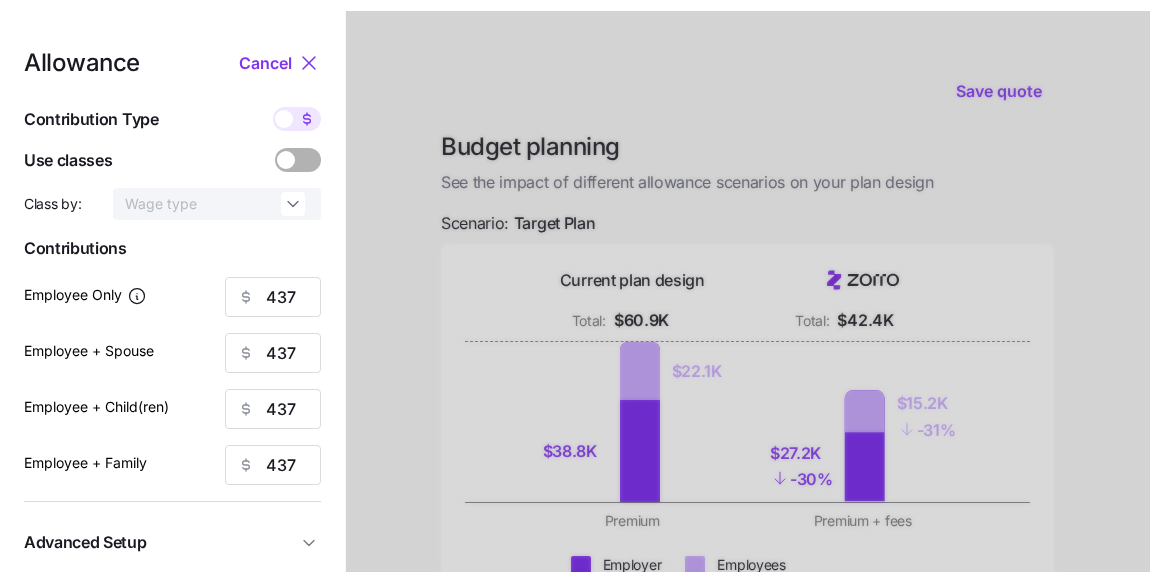 type on "85" 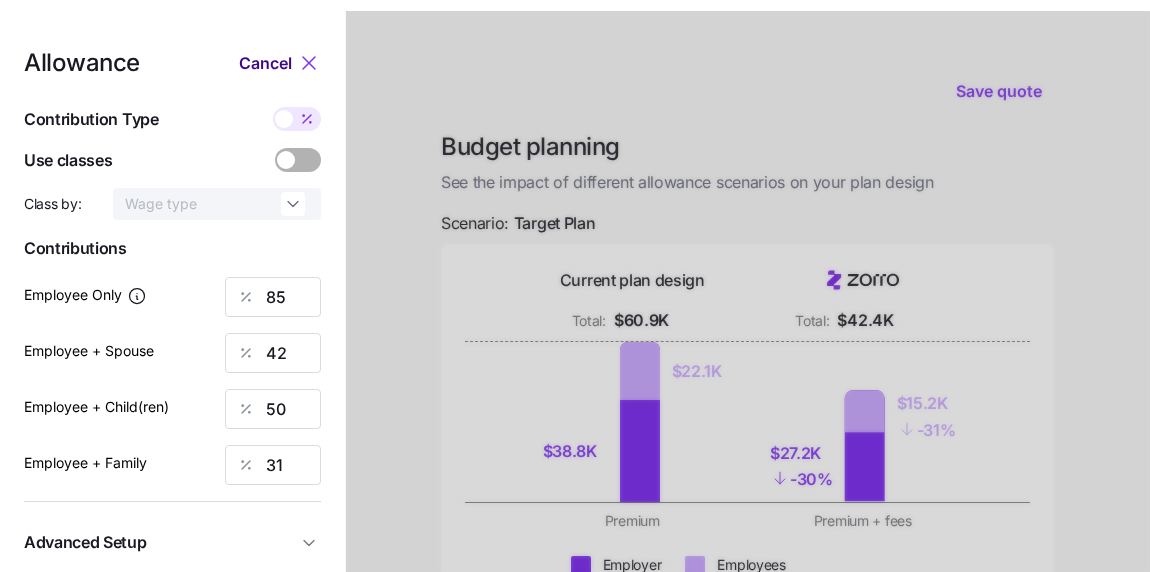click on "Cancel" at bounding box center (265, 63) 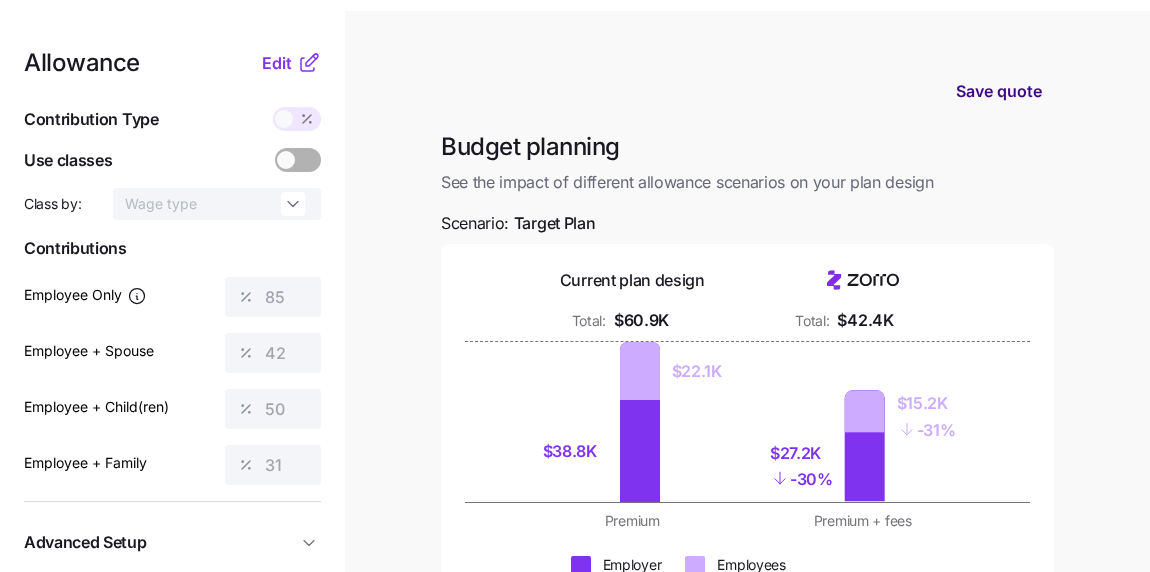 click on "Save quote" at bounding box center (999, 91) 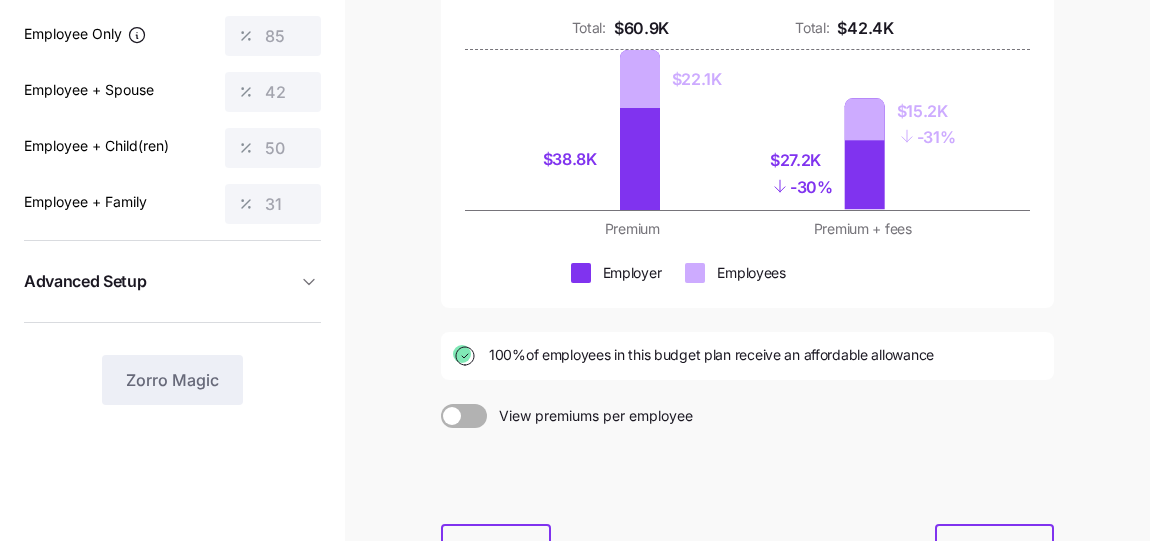 scroll, scrollTop: 410, scrollLeft: 0, axis: vertical 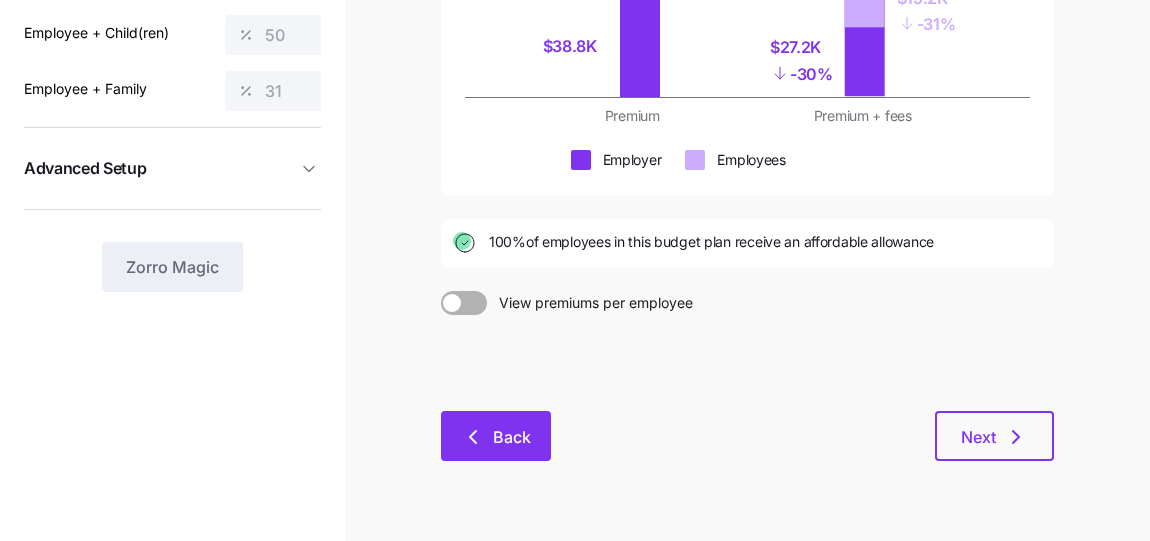 click 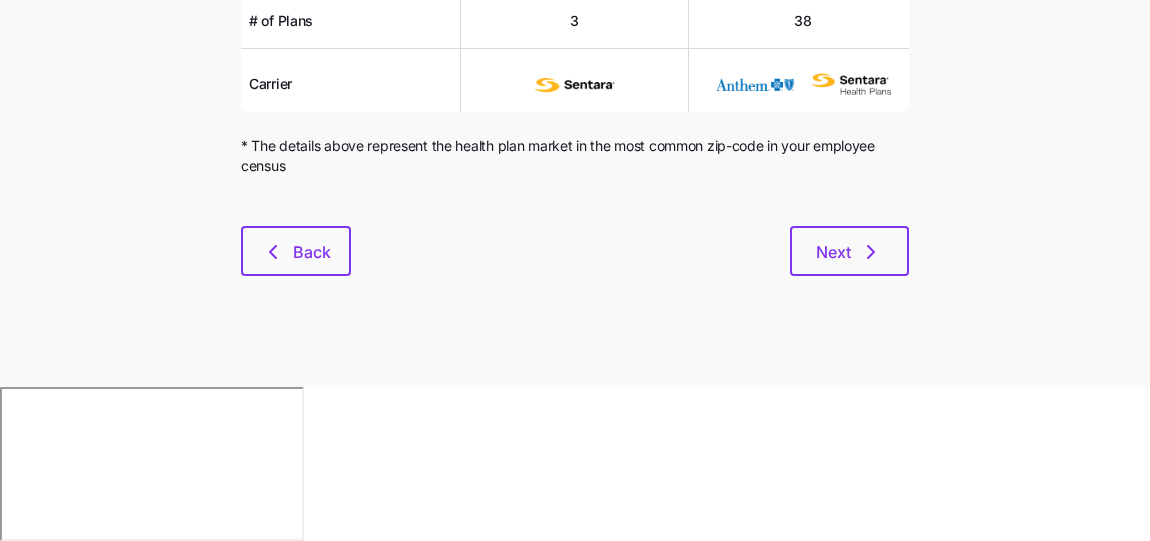 scroll, scrollTop: 0, scrollLeft: 0, axis: both 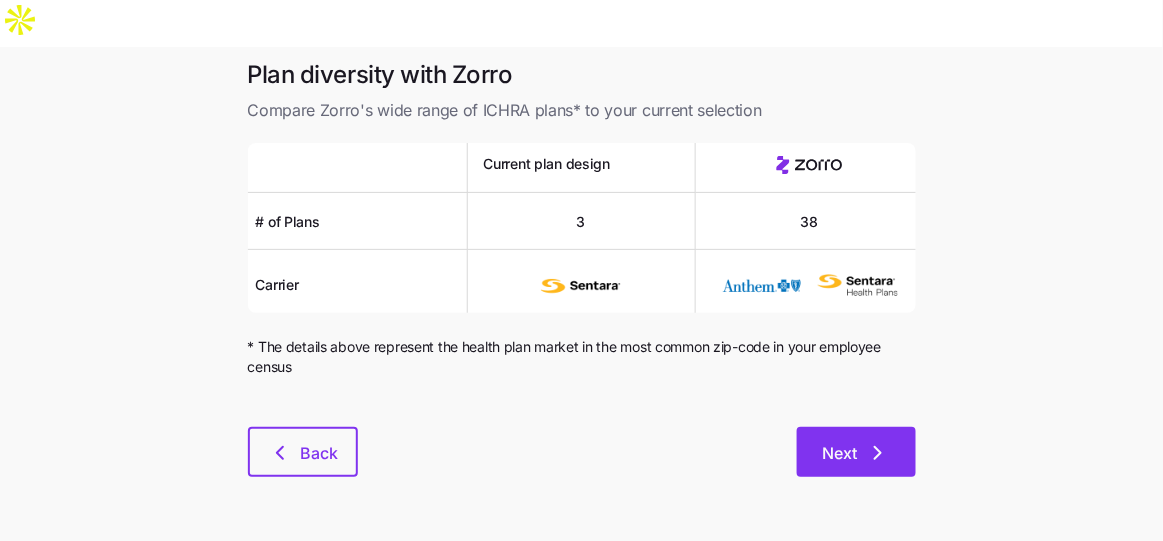 click on "Next" at bounding box center (840, 453) 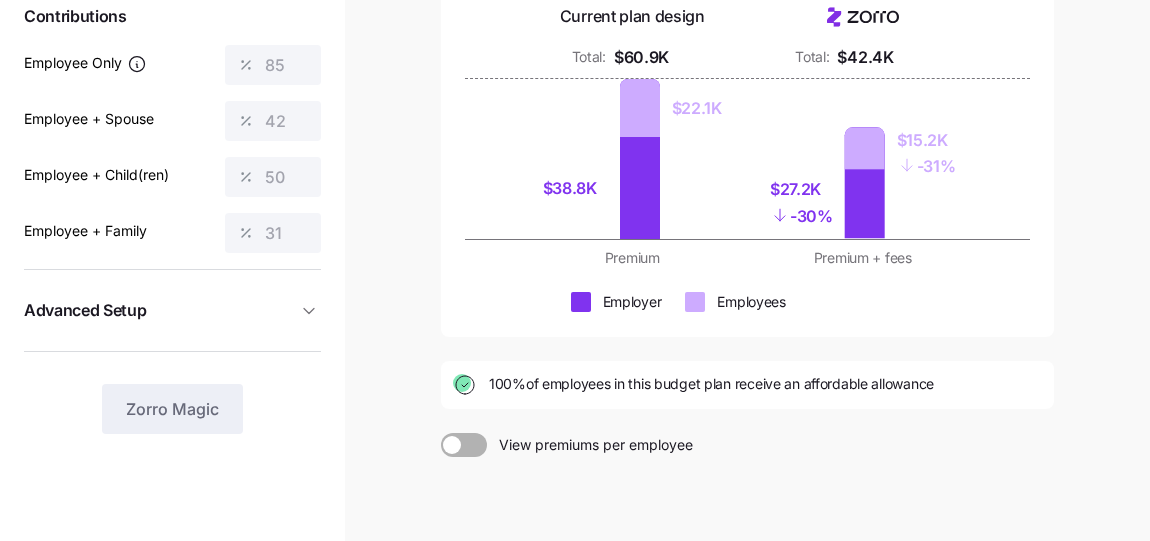 scroll, scrollTop: 297, scrollLeft: 0, axis: vertical 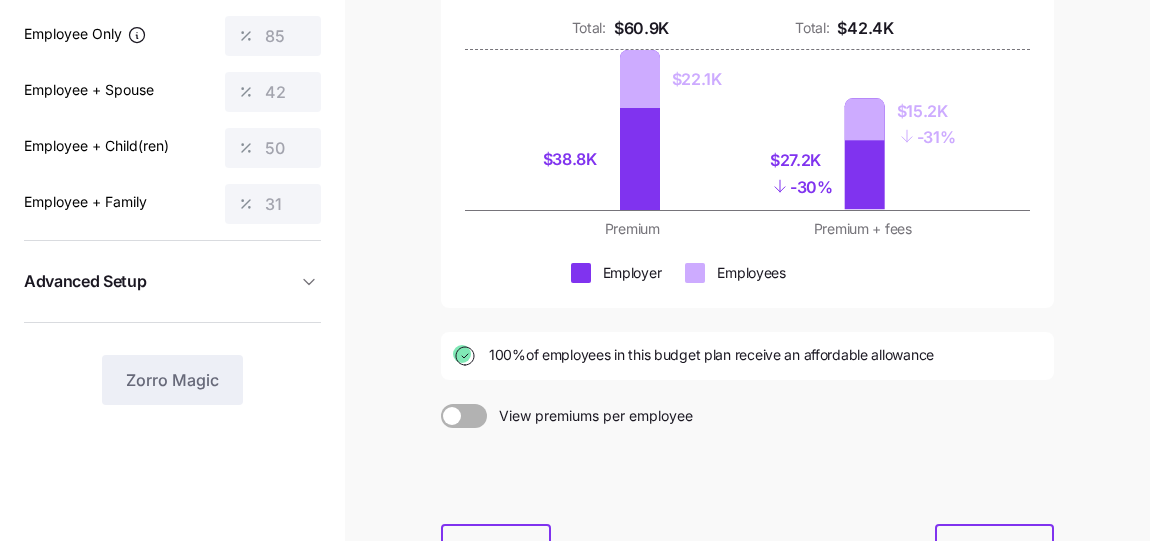click at bounding box center (747, 476) 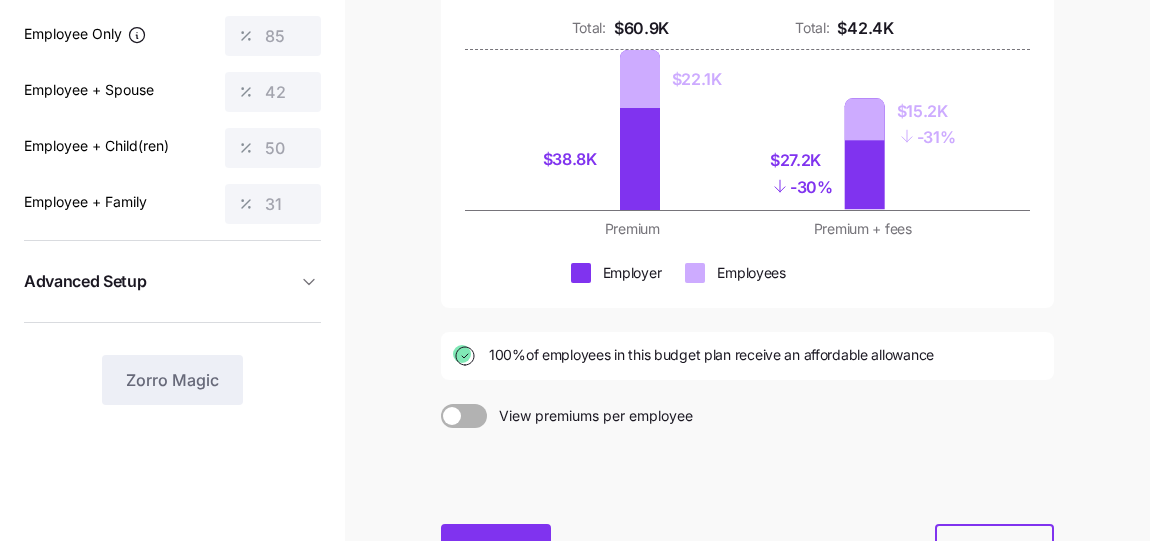click on "Back" at bounding box center [512, 550] 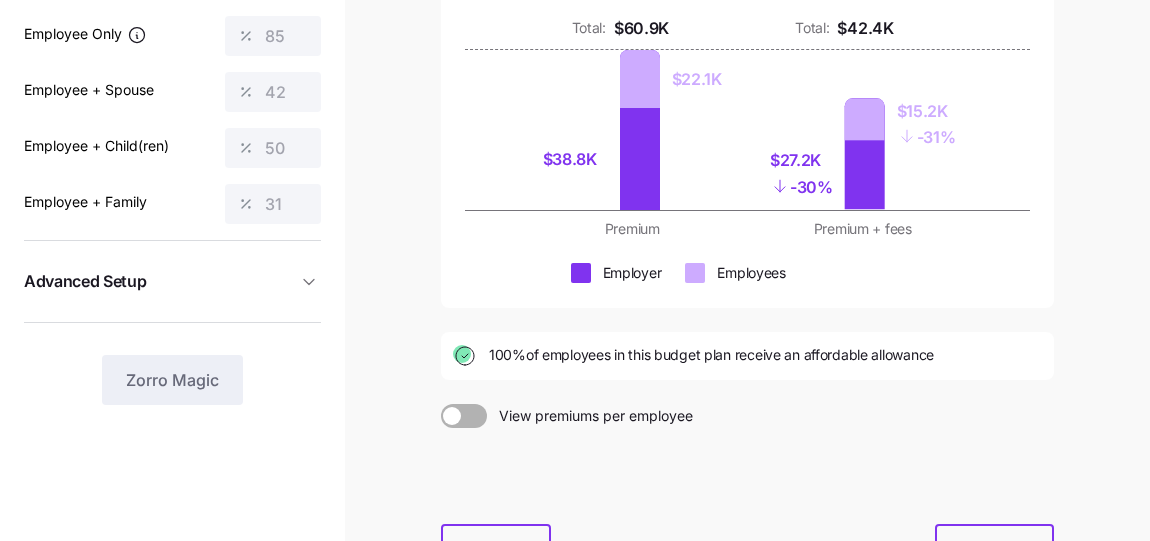 scroll, scrollTop: 0, scrollLeft: 0, axis: both 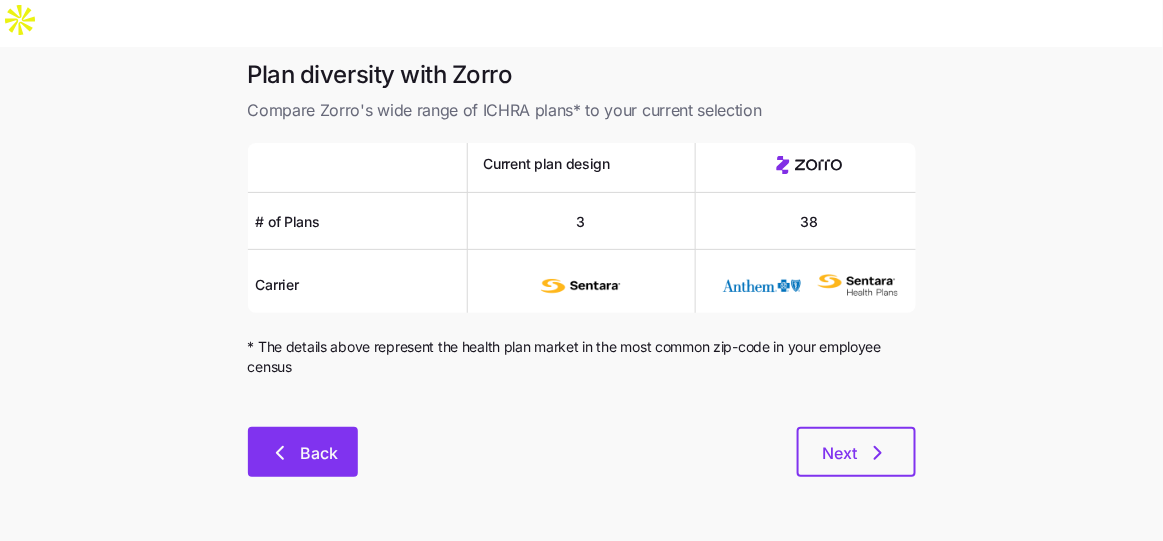 click on "Back" at bounding box center (319, 453) 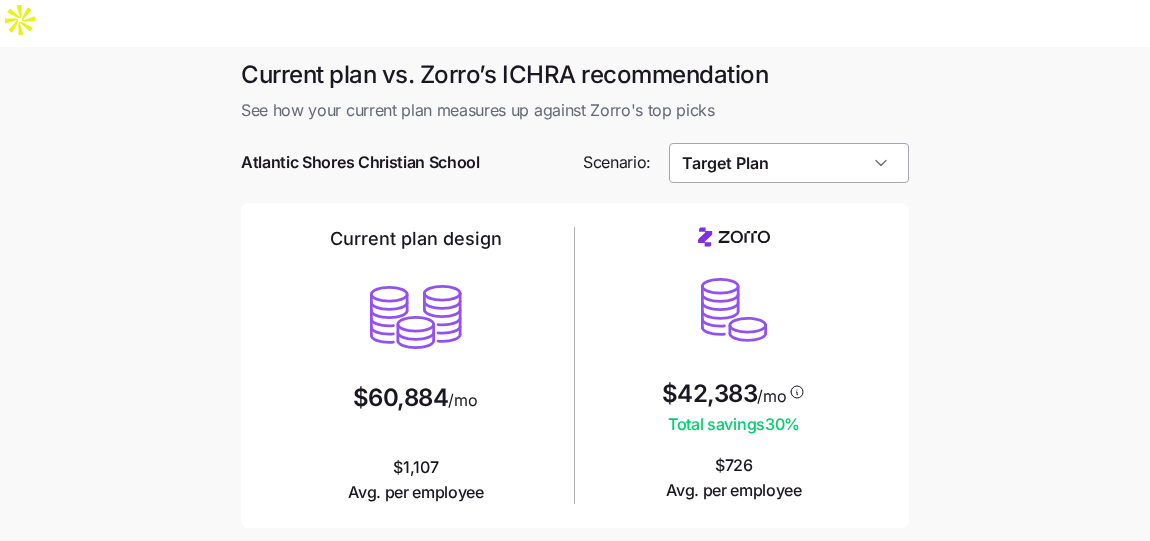 click on "Target Plan" at bounding box center (789, 163) 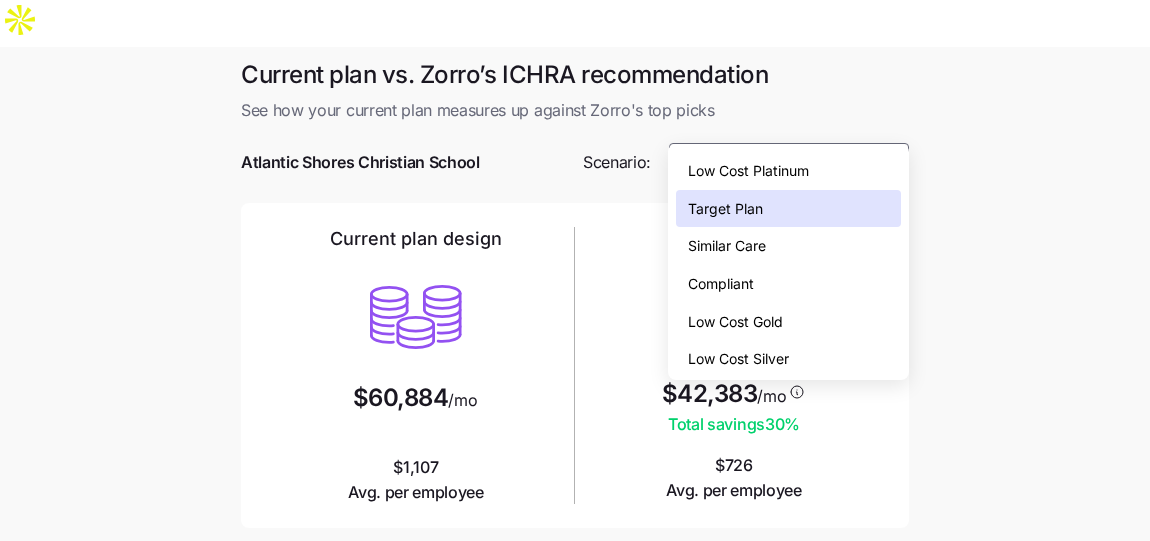 click on "Low Cost Gold" at bounding box center [735, 322] 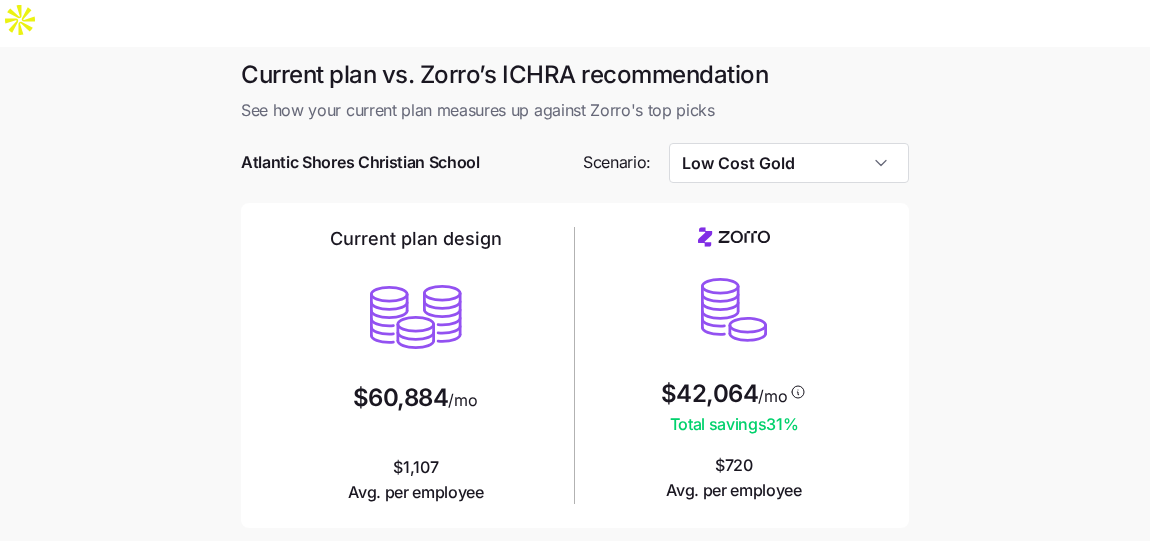 scroll, scrollTop: 550, scrollLeft: 0, axis: vertical 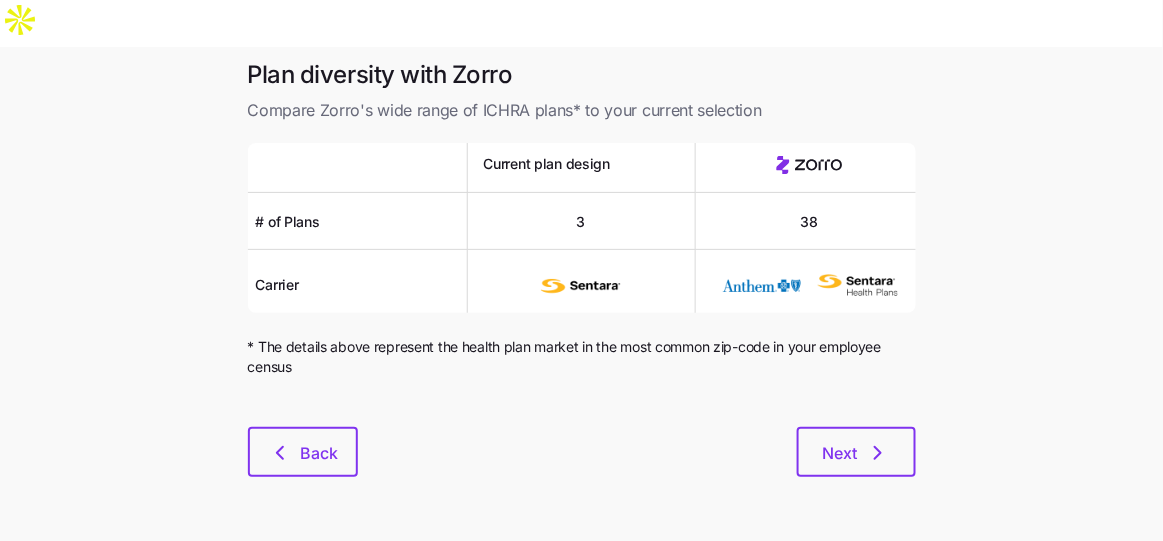 click at bounding box center [582, 415] 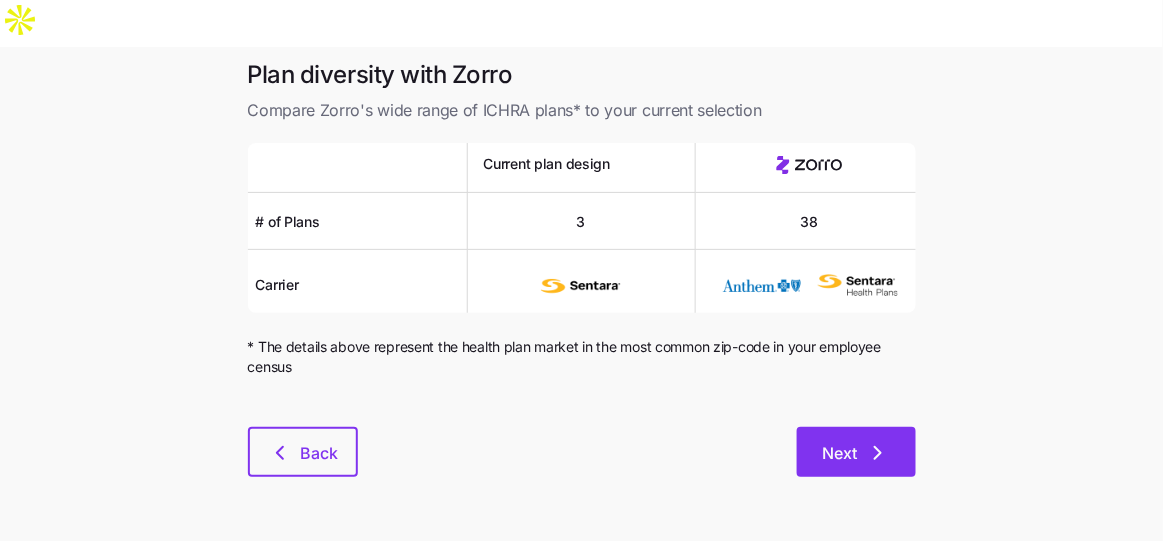 click 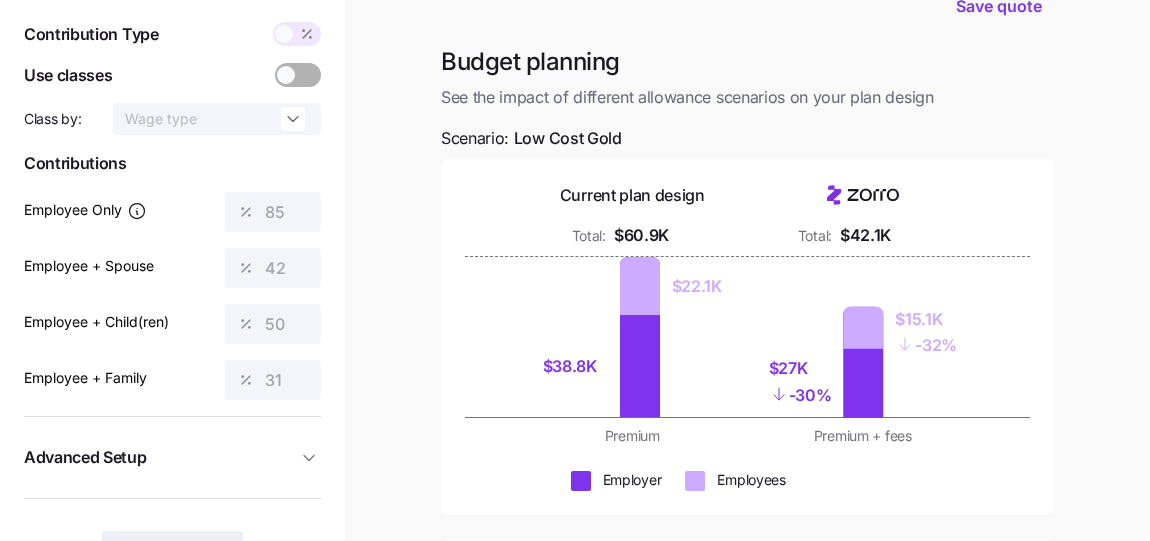 scroll, scrollTop: 0, scrollLeft: 0, axis: both 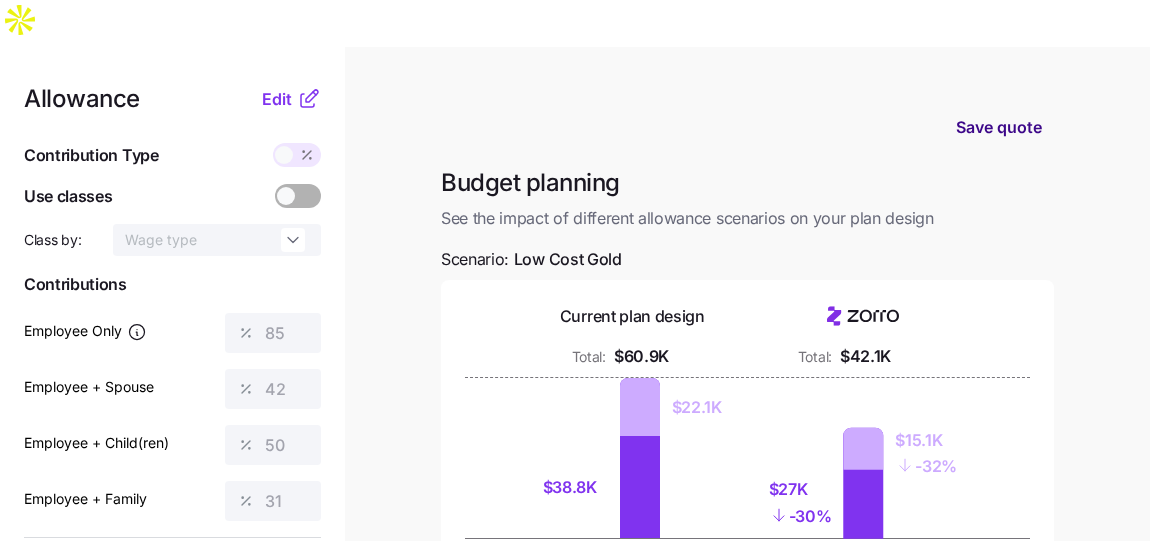 click on "Save quote" at bounding box center [999, 127] 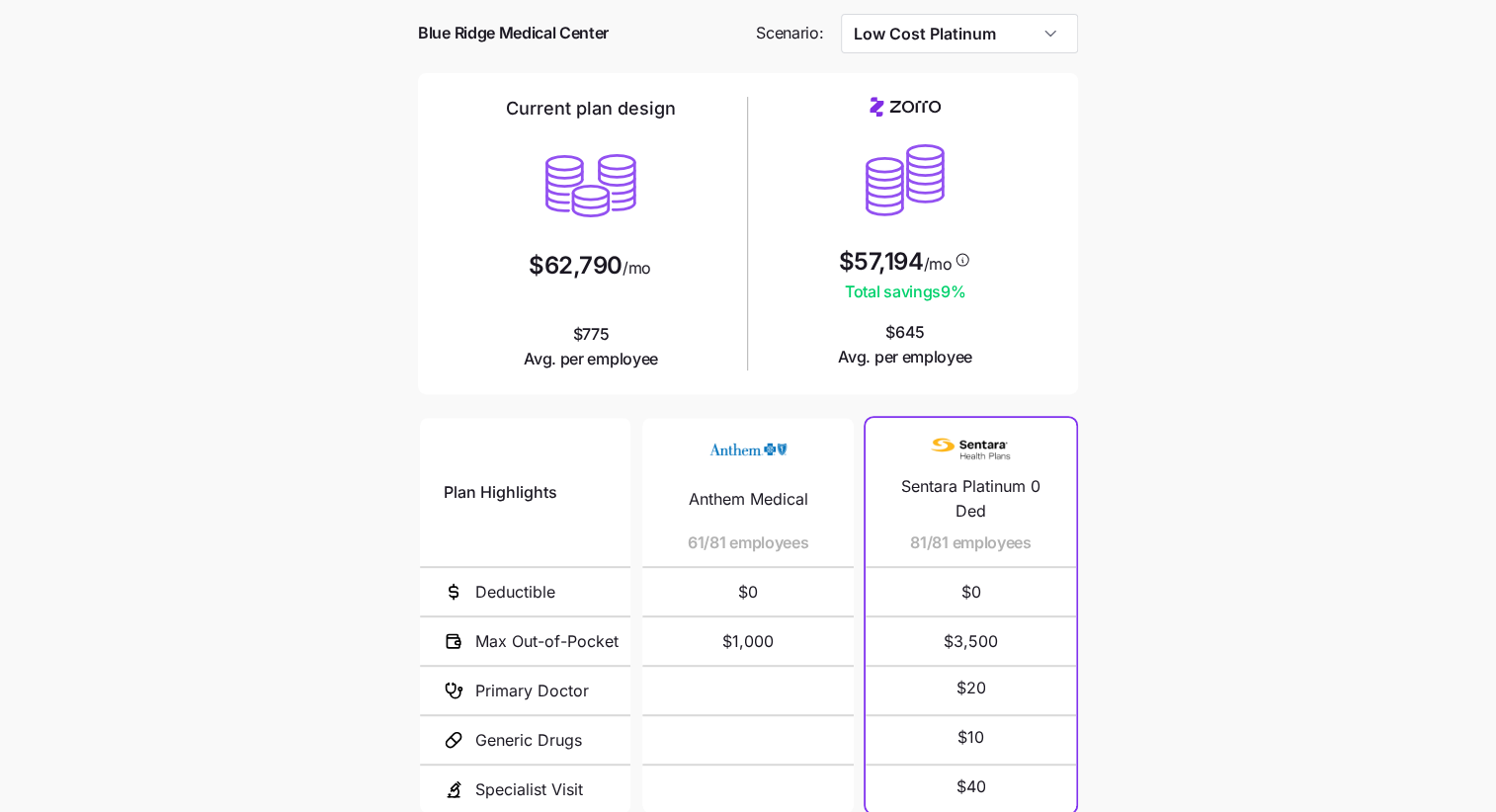 scroll, scrollTop: 267, scrollLeft: 0, axis: vertical 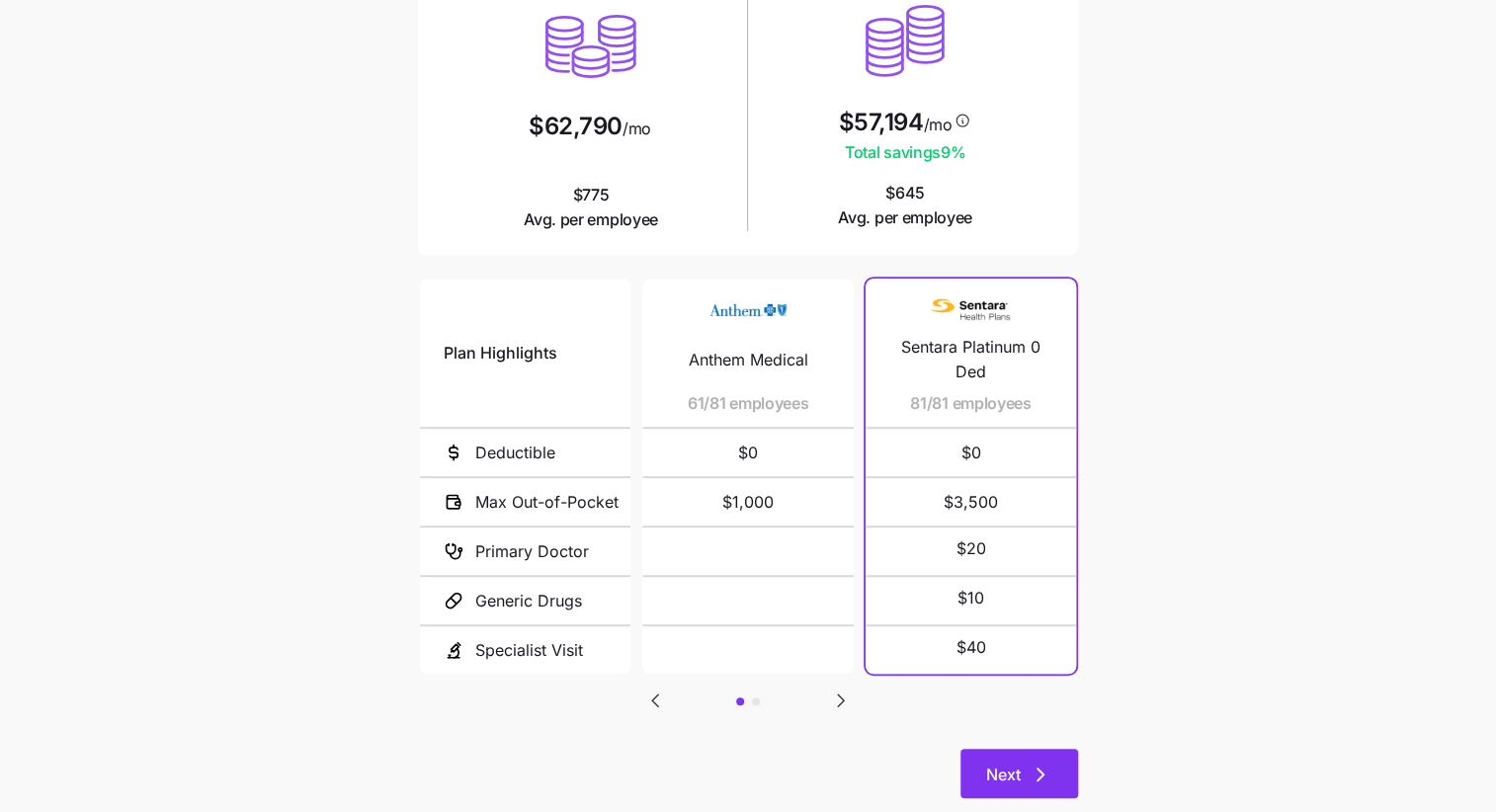 click on "Next" at bounding box center (1019, 773) 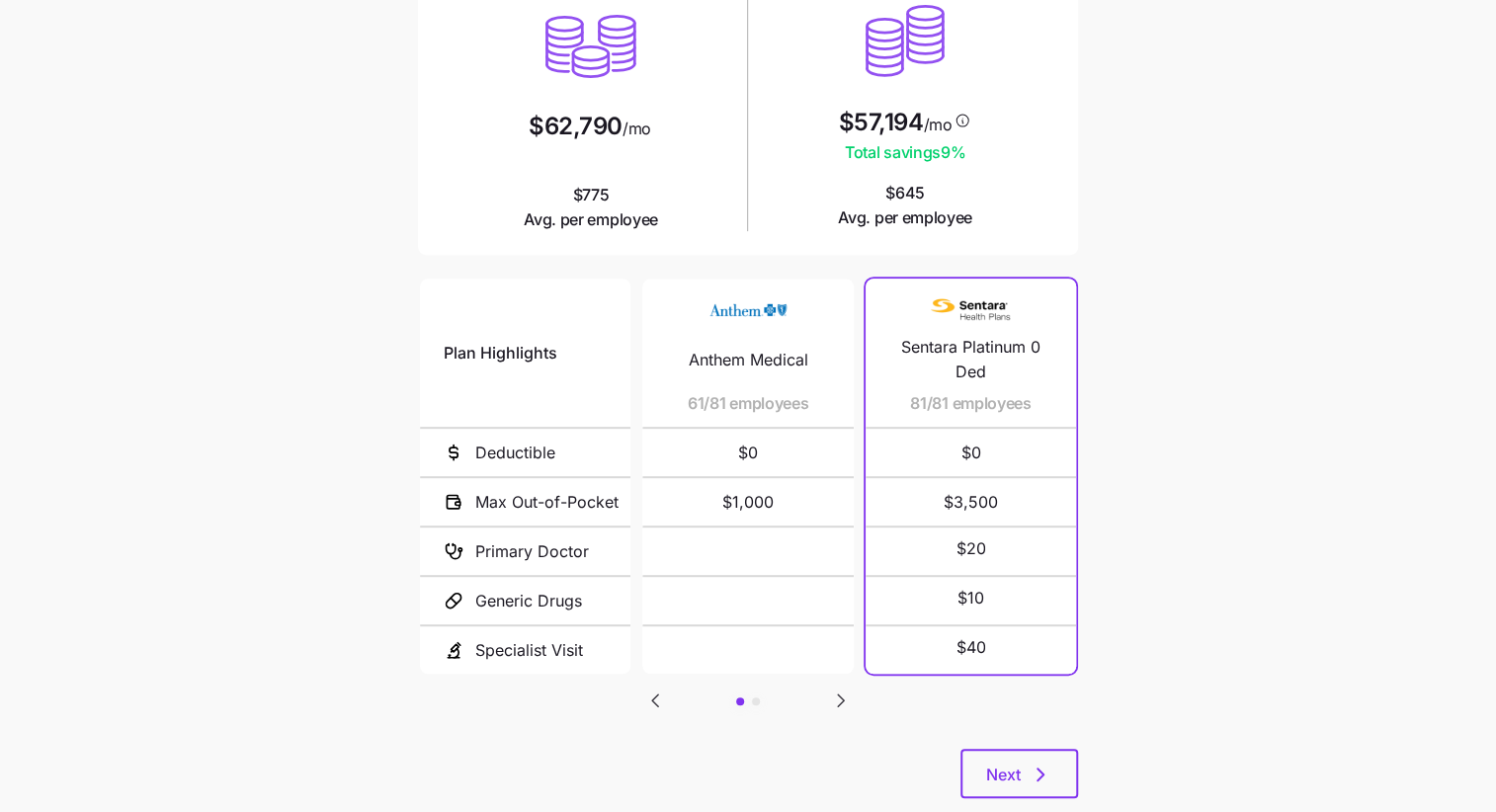 scroll, scrollTop: 0, scrollLeft: 0, axis: both 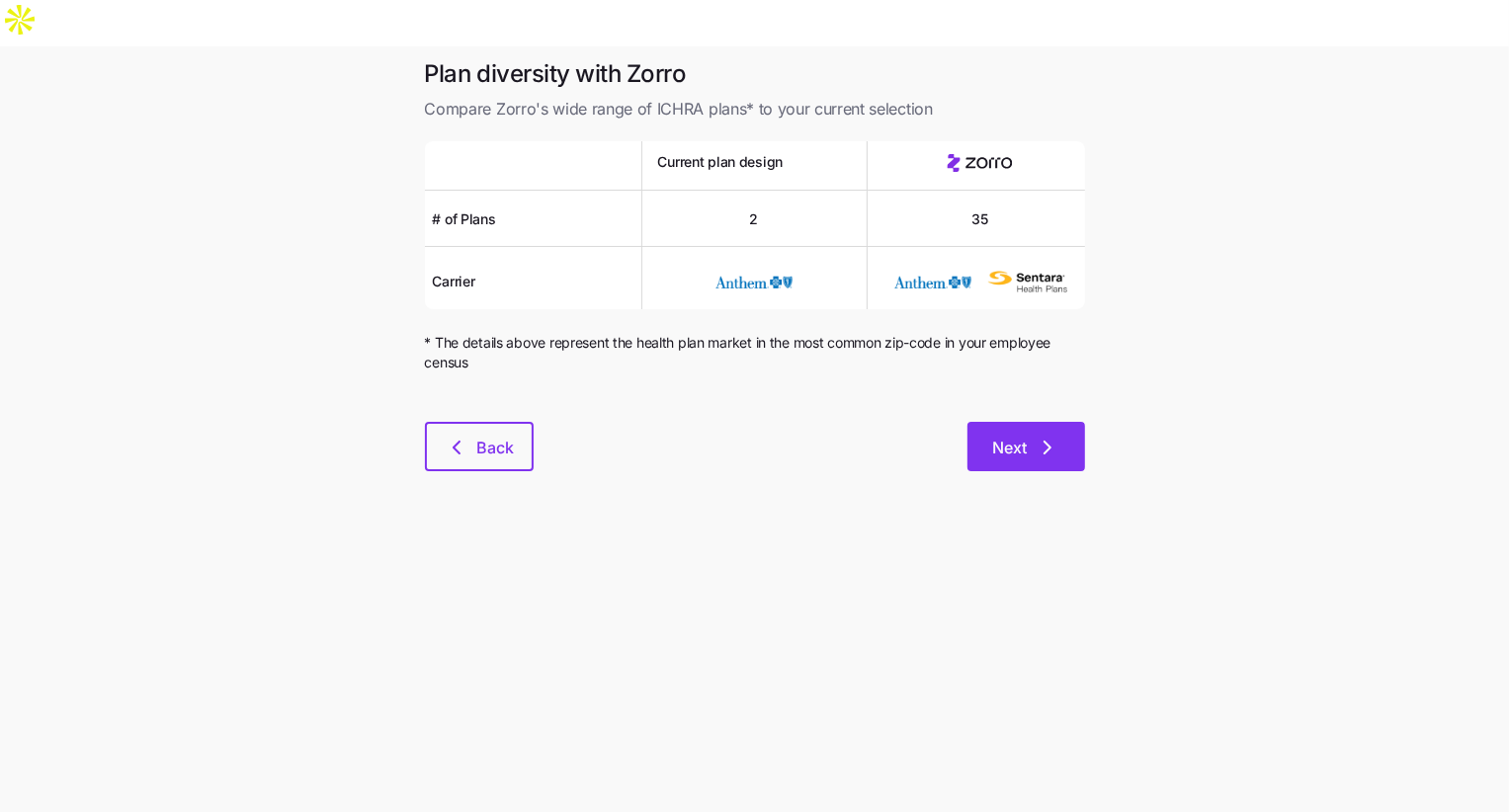 click on "Next" at bounding box center (1010, 447) 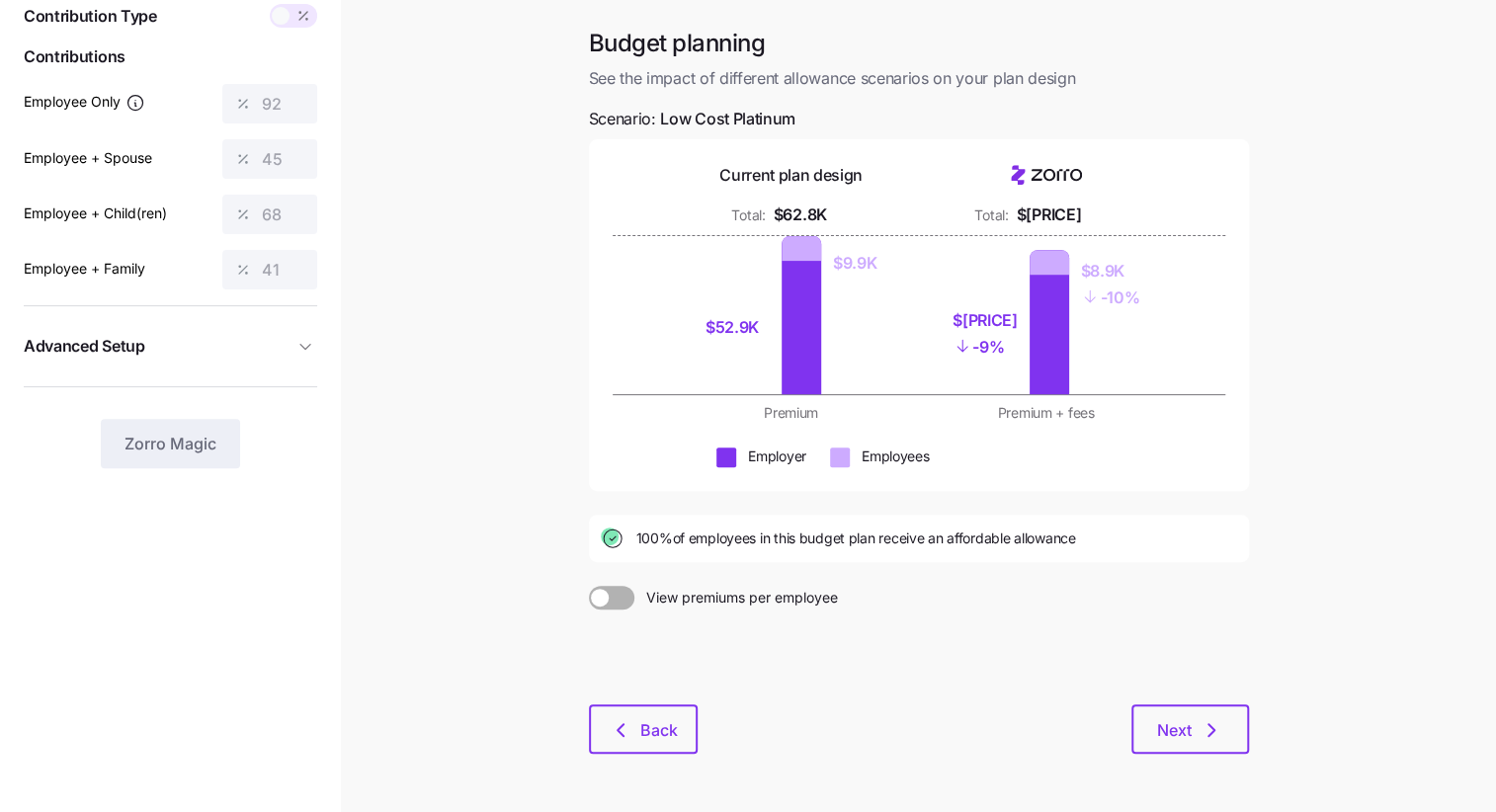 scroll, scrollTop: 158, scrollLeft: 0, axis: vertical 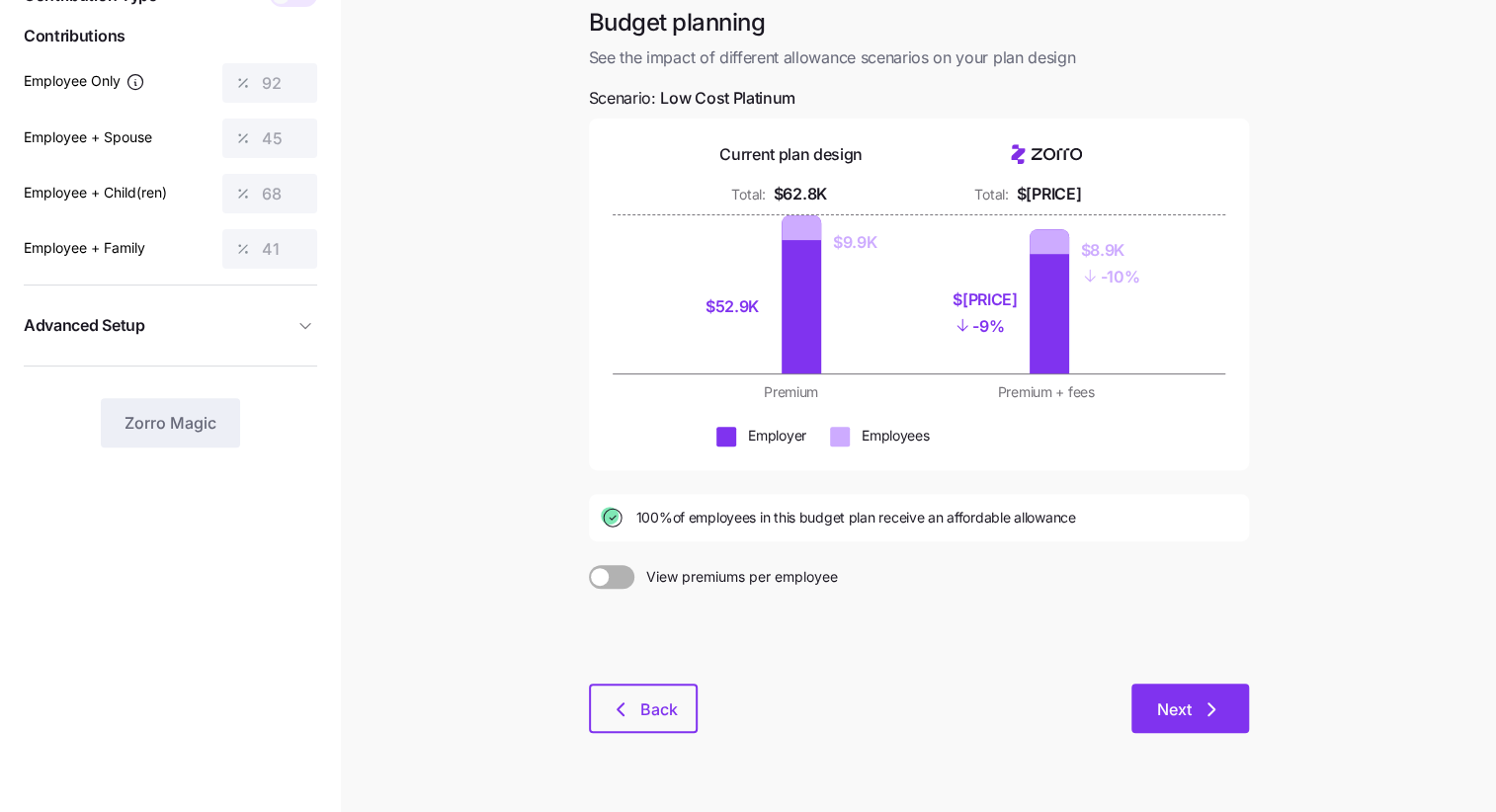 click 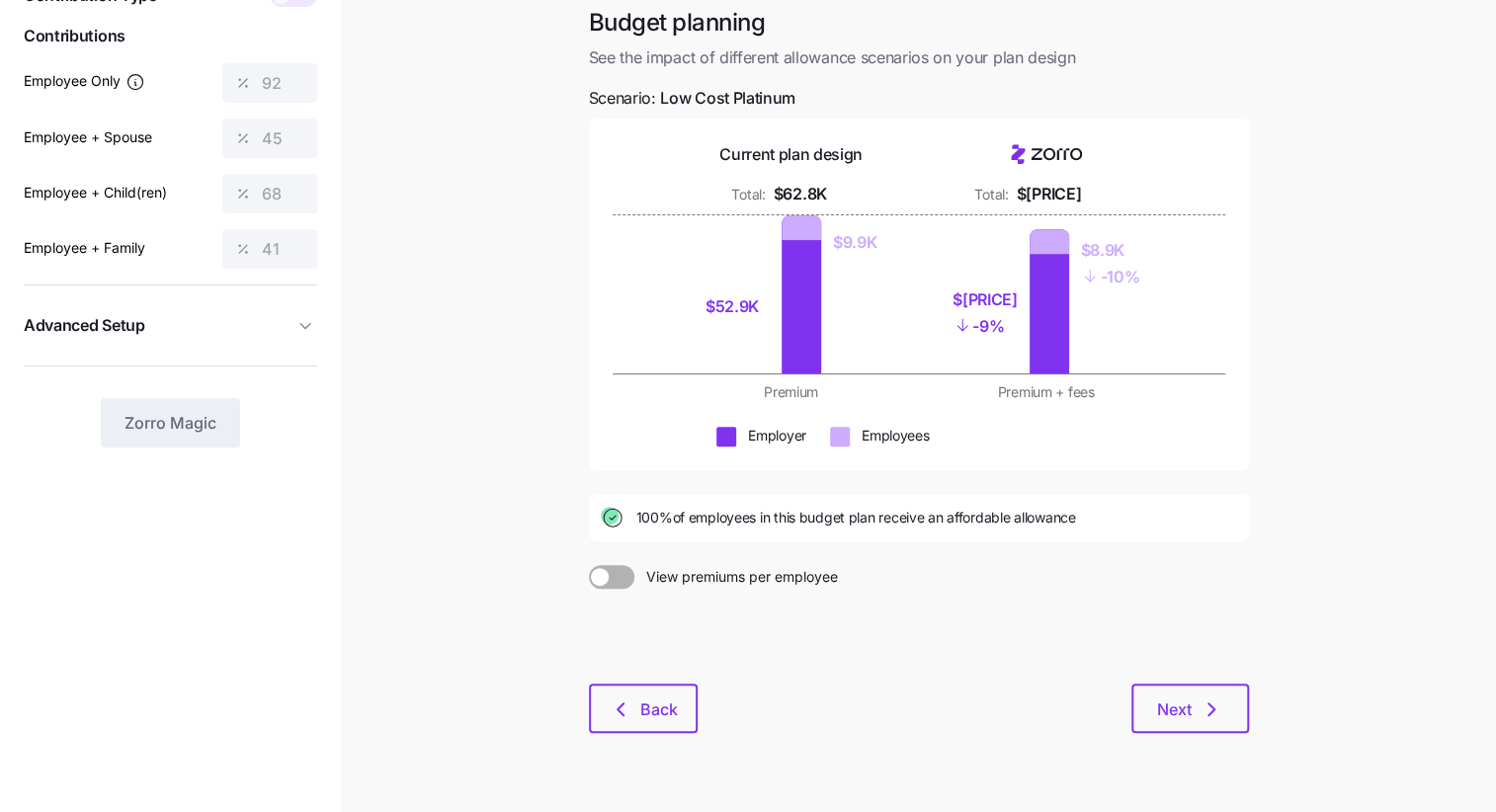 scroll, scrollTop: 0, scrollLeft: 0, axis: both 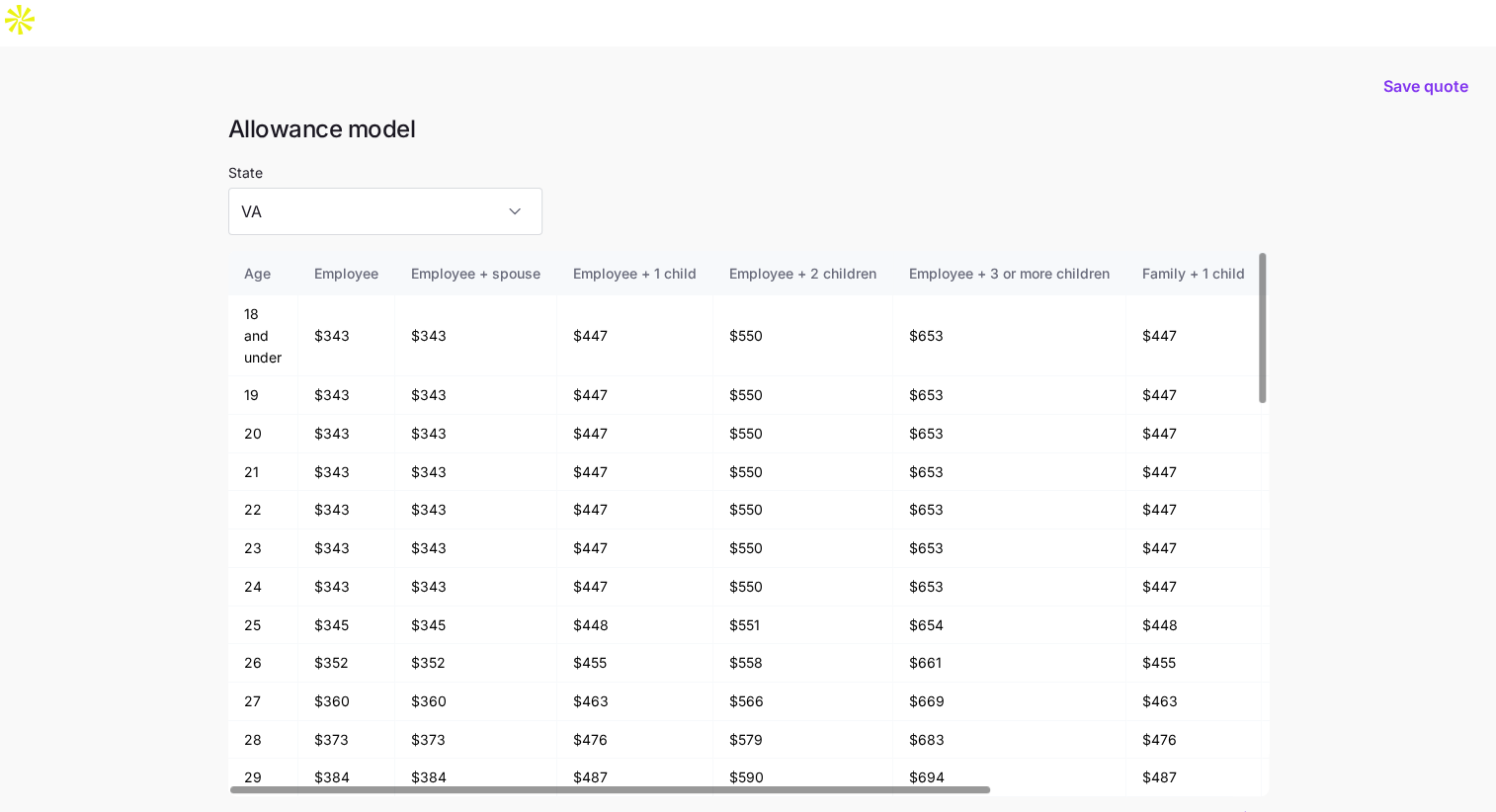 click on "Download allowance model" at bounding box center (1124, 820) 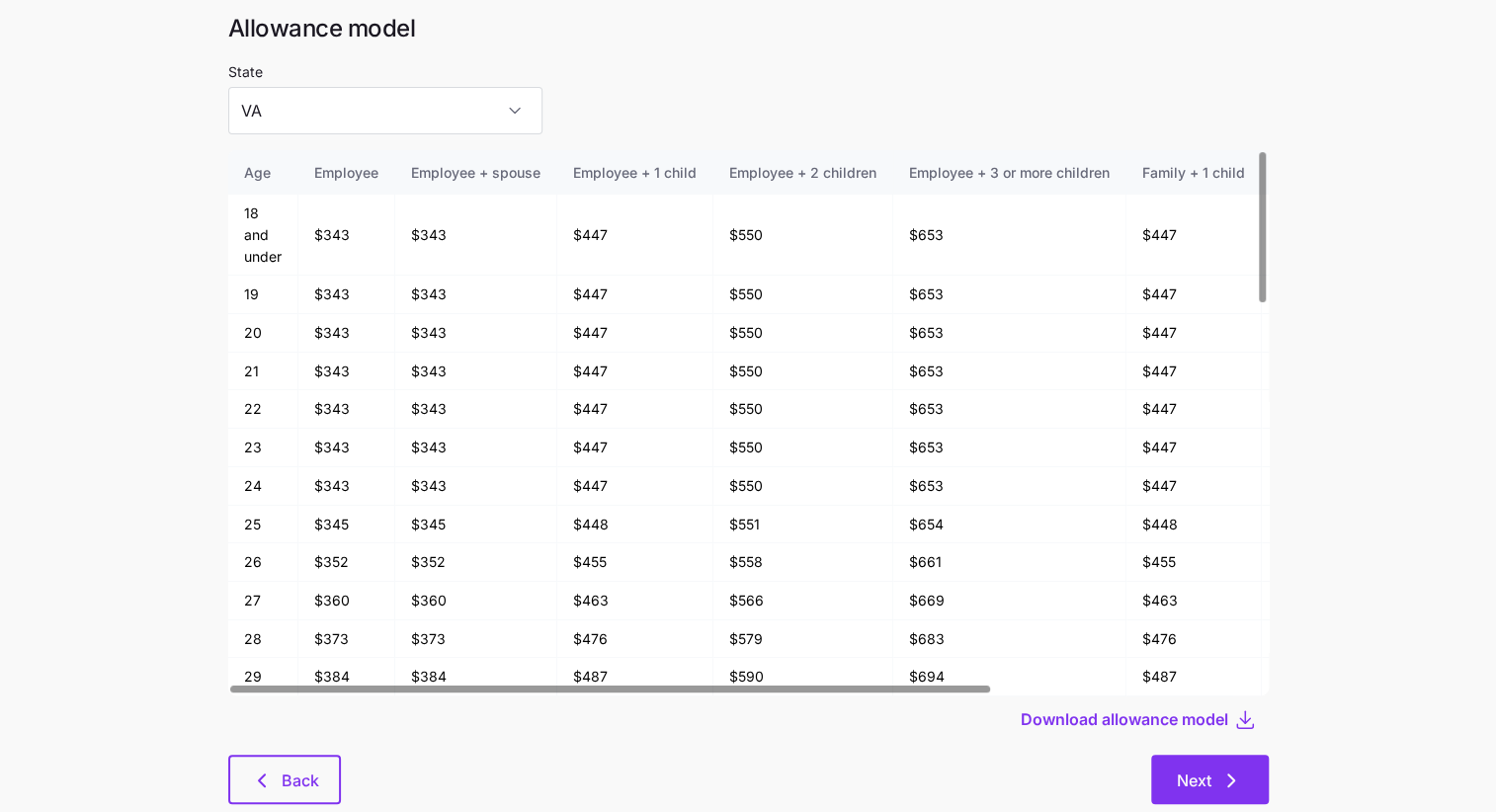 scroll, scrollTop: 106, scrollLeft: 0, axis: vertical 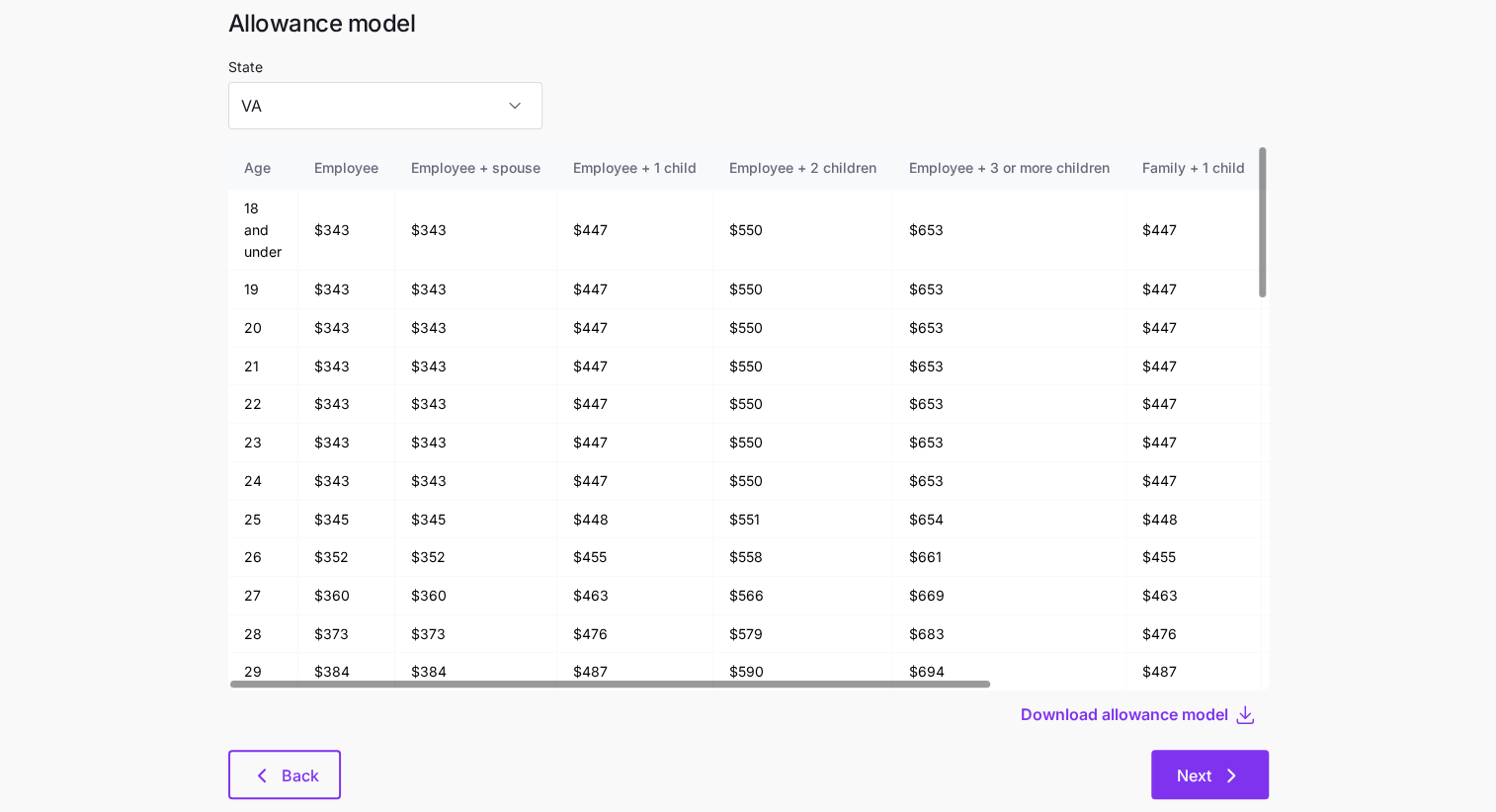 click 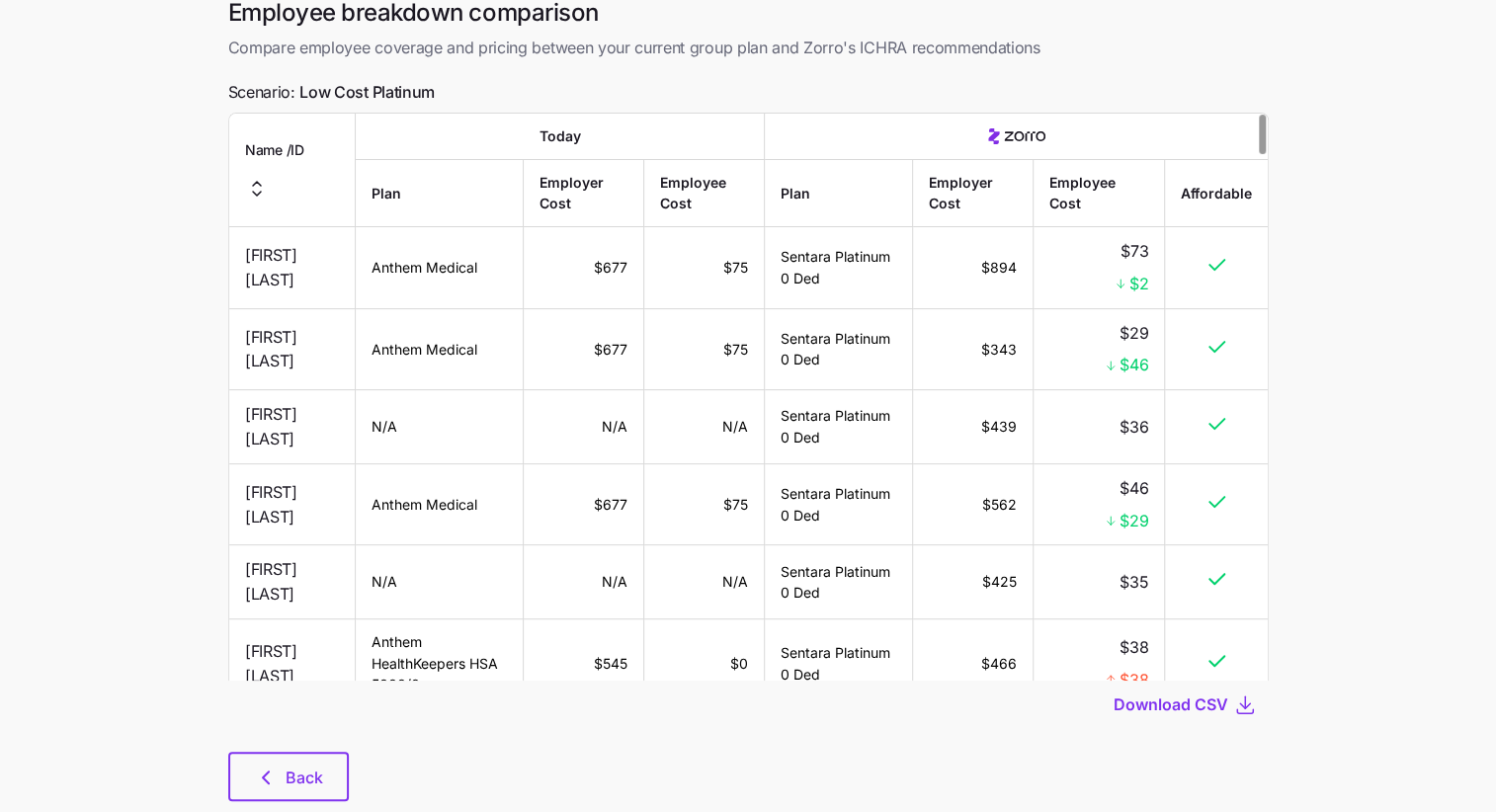 scroll, scrollTop: 142, scrollLeft: 0, axis: vertical 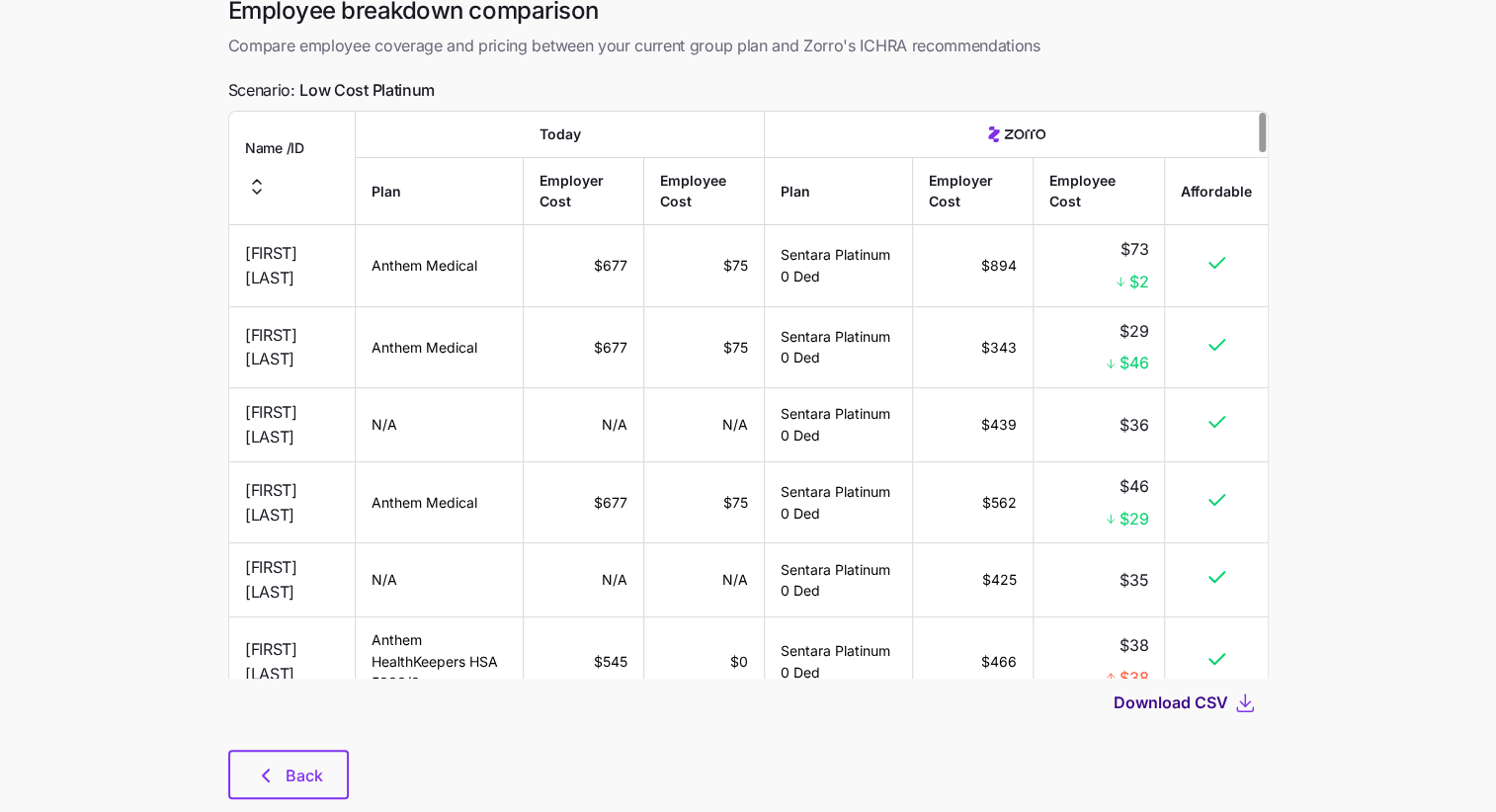 click on "Download CSV" at bounding box center [1171, 702] 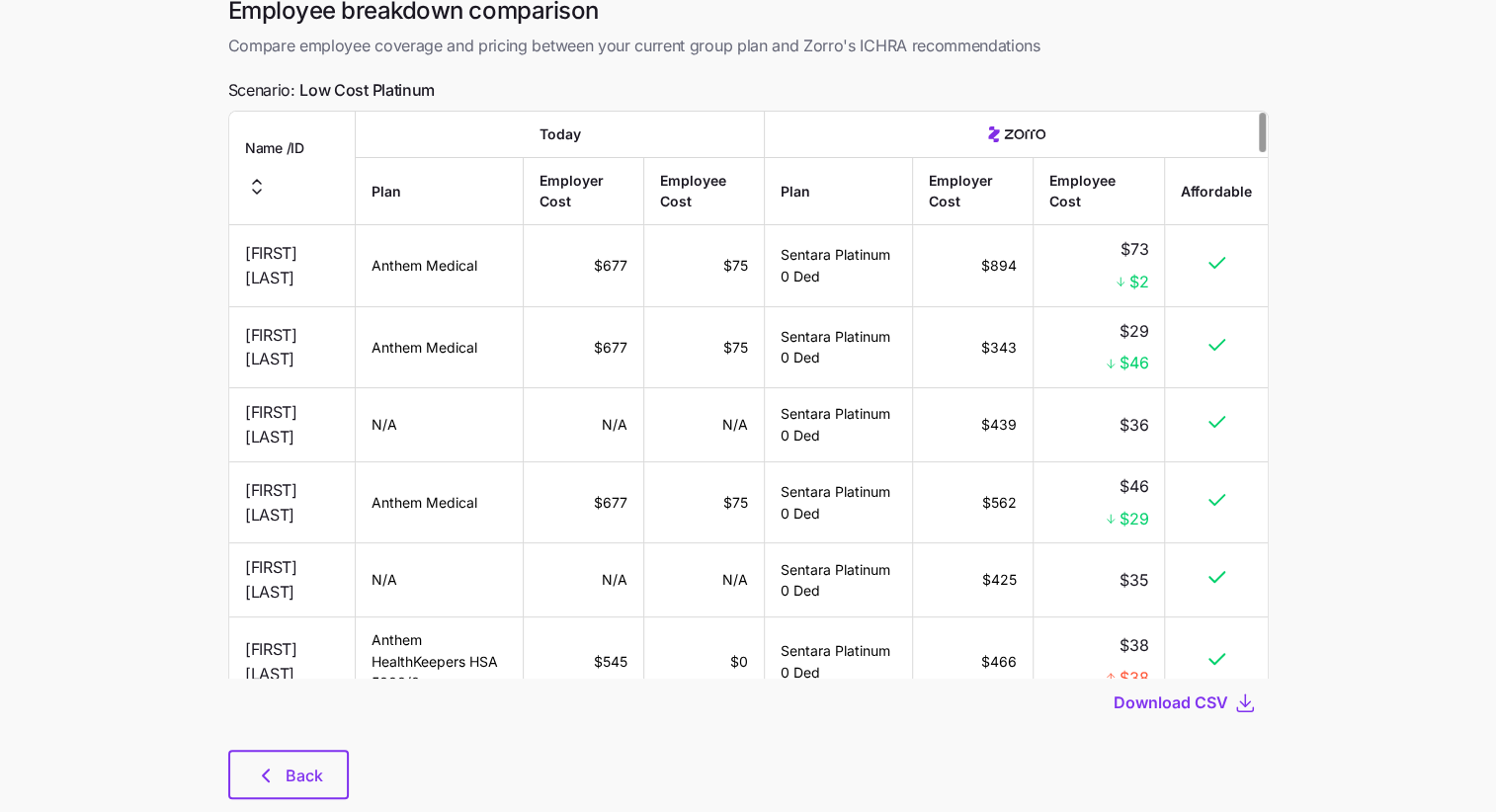 scroll, scrollTop: 0, scrollLeft: 0, axis: both 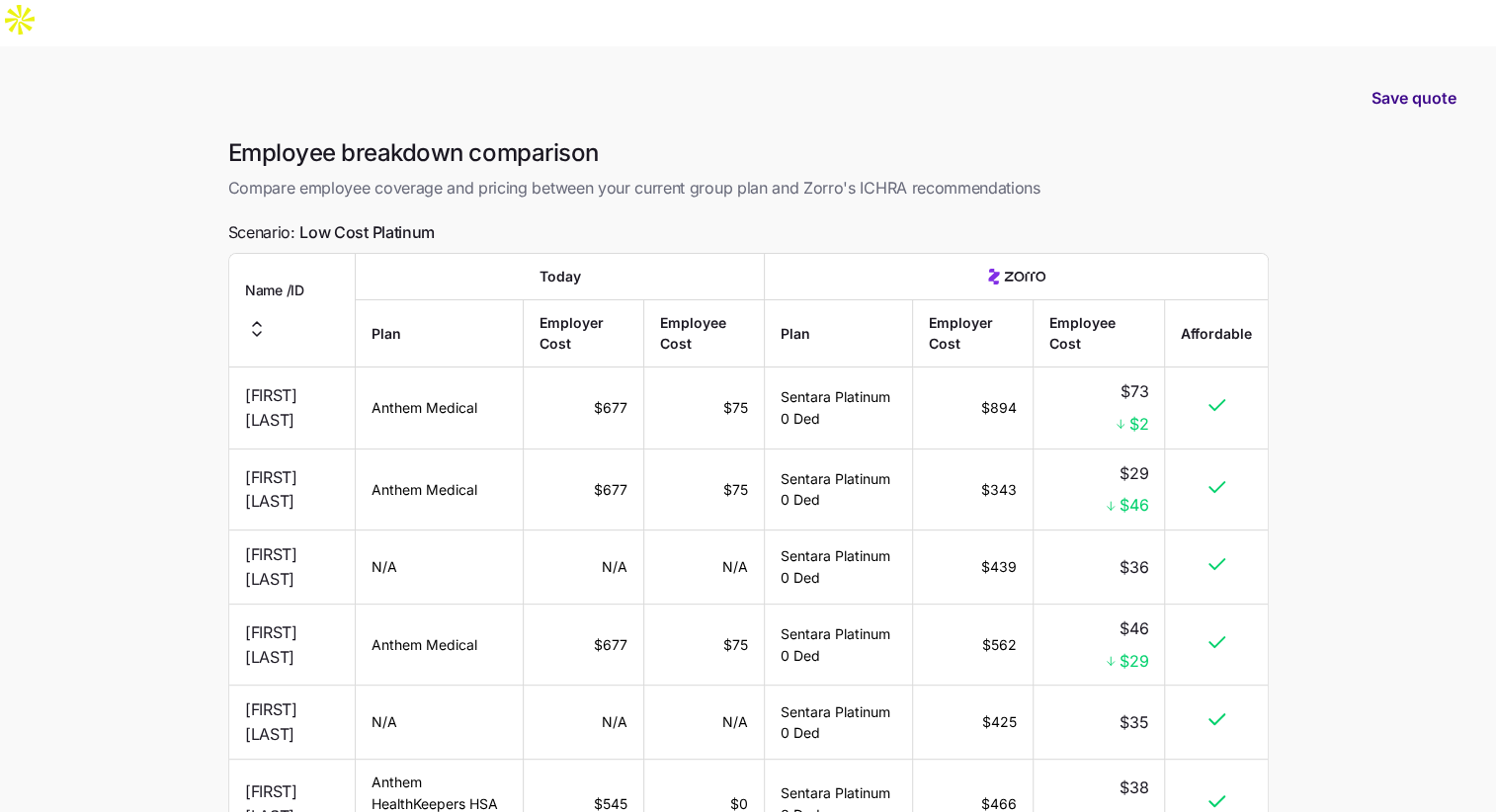 click on "Save quote" at bounding box center [1414, 98] 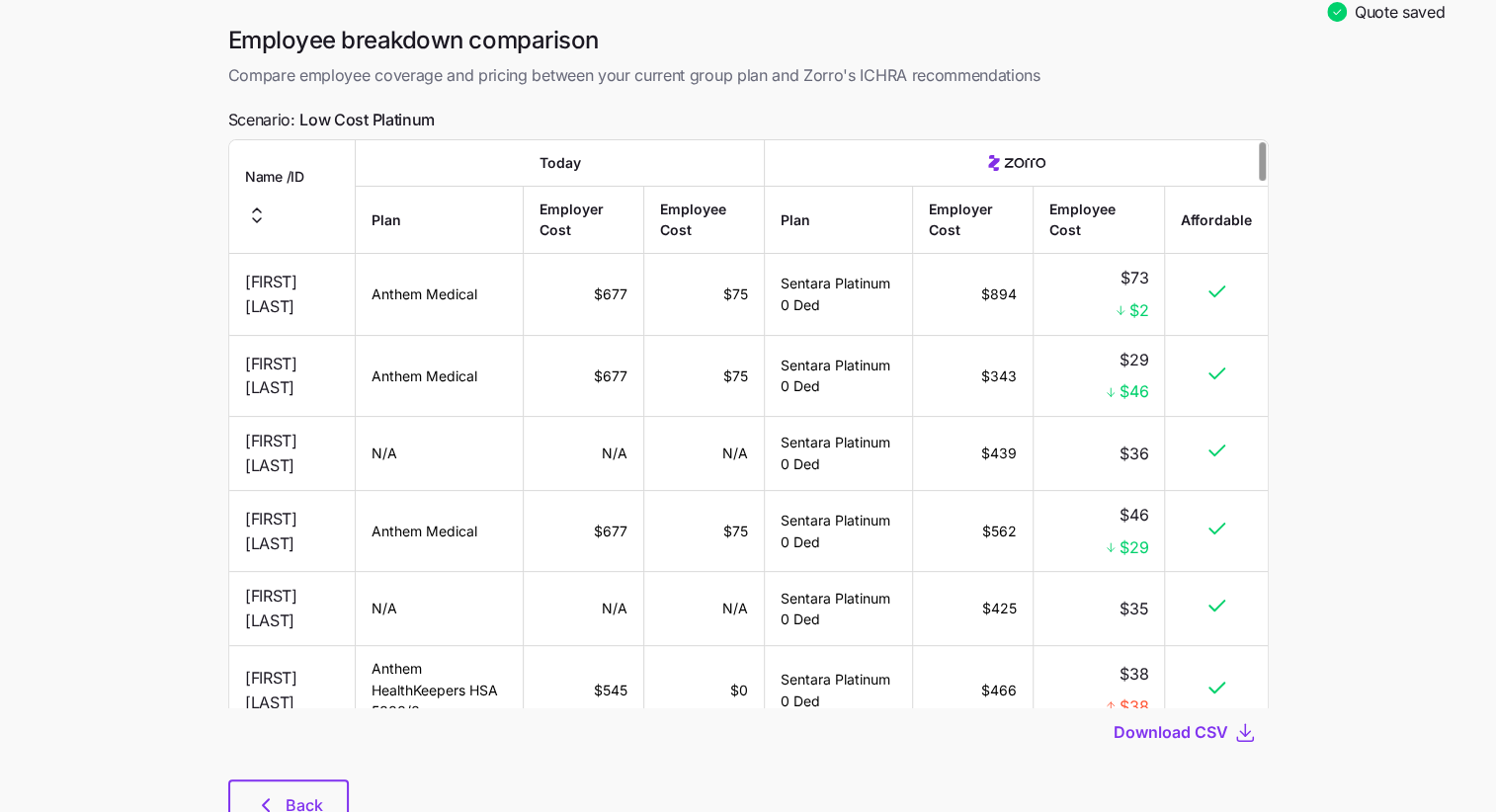 scroll, scrollTop: 116, scrollLeft: 0, axis: vertical 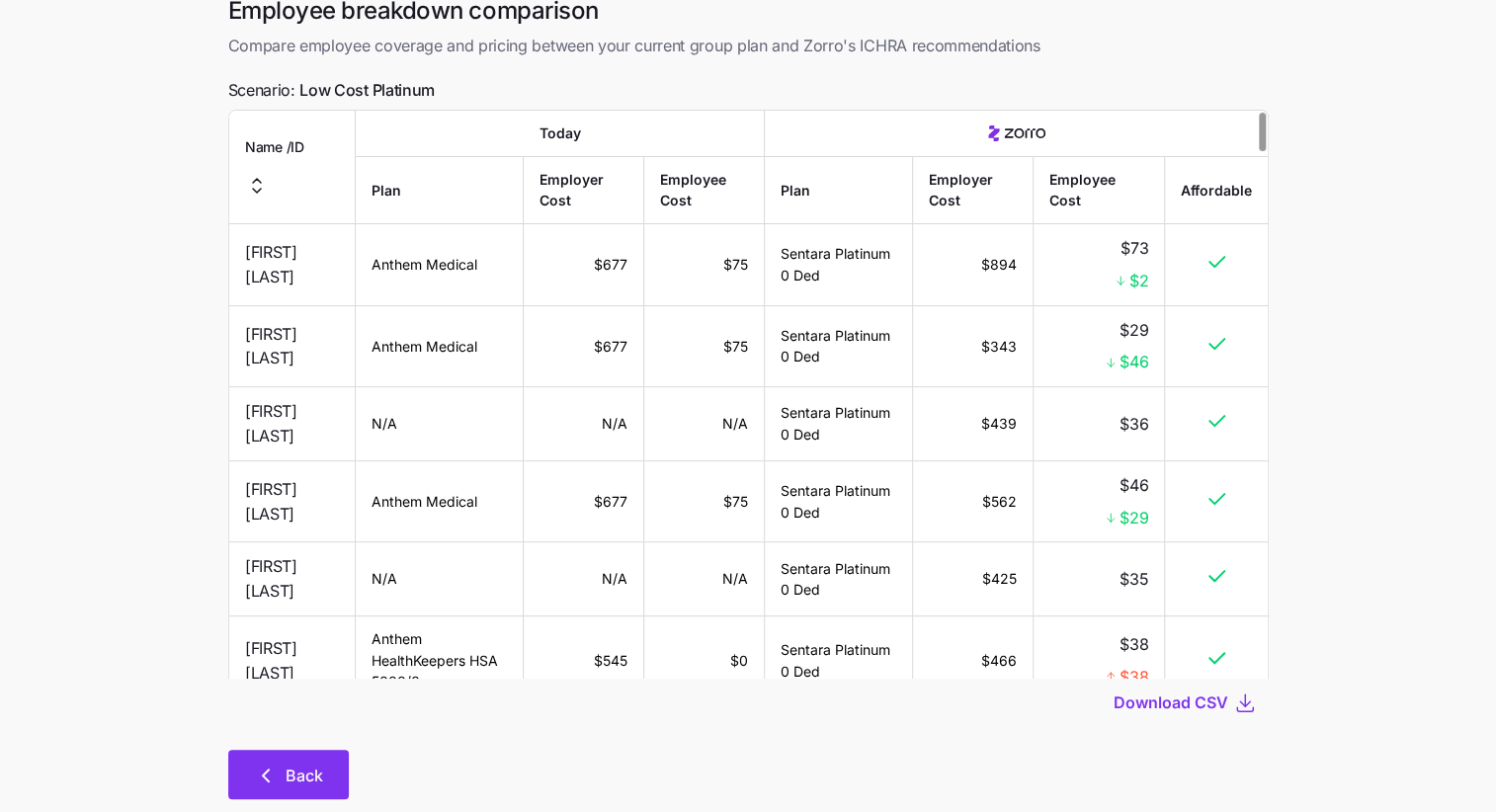 click on "Employee breakdown comparison Compare employee coverage and pricing between your current group plan and Zorro's ICHRA recommendations Scenario:   Low Cost Platinum Name /  ID Today Plan Employer Cost Employee Cost Plan Employer Cost Employee Cost Affordable Kimberly Campbell Anthem Medical $677 $75 Sentara Platinum 0 Ded $894 $73 $2 Merri Layton Tautiu Anthem Medical $677 $75 Sentara Platinum 0 Ded $343 $29 $46 Katherine Clater N/A N/A N/A Sentara Platinum 0 Ded $439 $36 Sherry Maddox Anthem Medical $677 $75 Sentara Platinum 0 Ded $562 $46 $29 Tracy Lopez N/A N/A N/A Sentara Platinum 0 Ded $425 $35 Sarah Fitzgerald Anthem HealthKeepers HSA 5000/0 $545 $0 Sentara Platinum 0 Ded $466 $38 $38 Shawn Nappier Anthem Medical $677 $75 Sentara Platinum 0 Ded $562 $46 $29 Stephanie Simpson Anthem Medical $677 $75 Sentara Platinum 0 Ded $384 $32 $43 Sarah Bell Anthem Medical $677 $75 Sentara Platinum 0 Ded $420 $34 $41 Jessica Martin Anthem Medical $677 $75 Sentara Platinum 0 Ded $406 $34 $41 Danae Guerra $545 $0 $987" at bounding box center (748, 409) 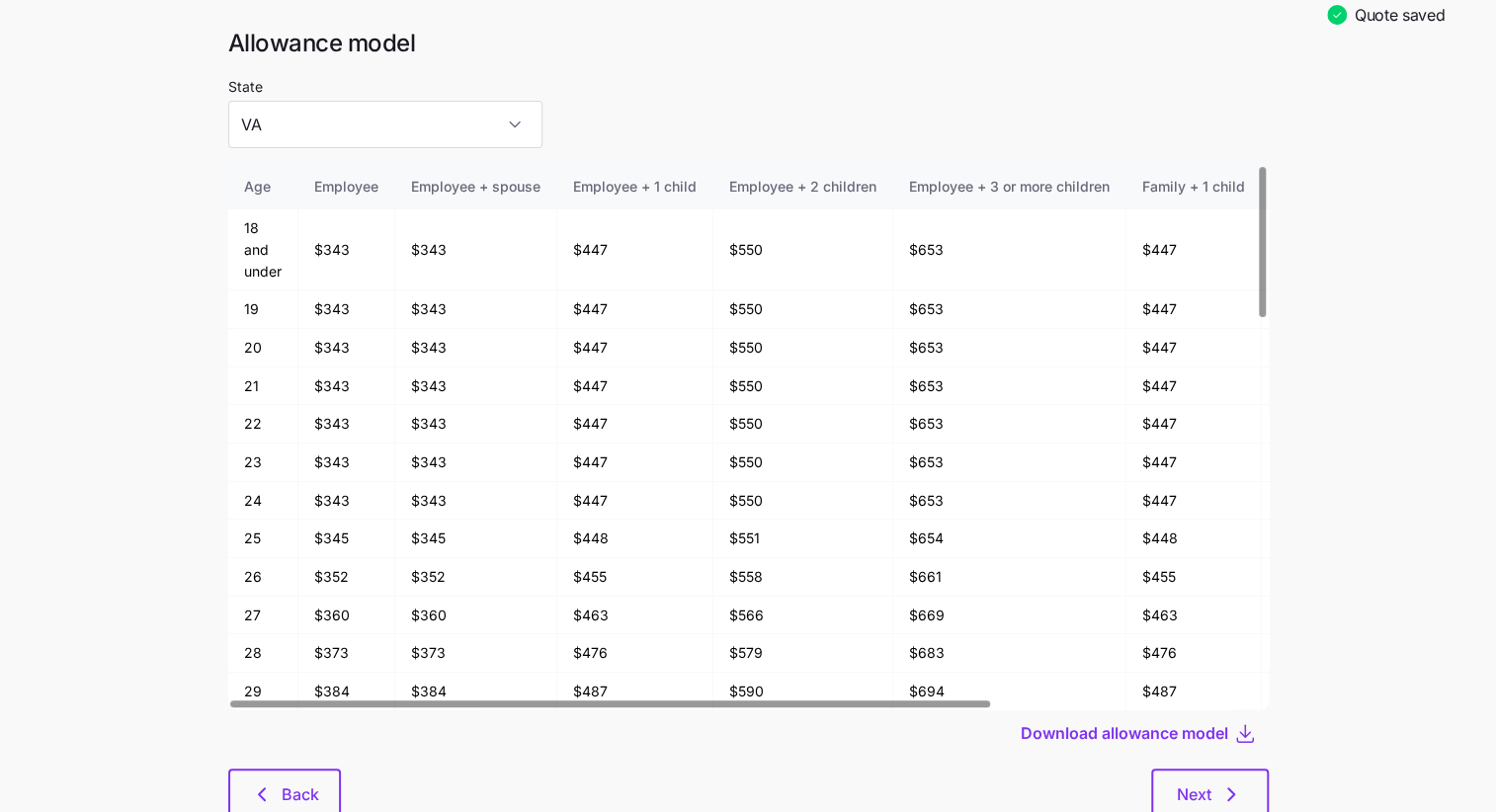 scroll, scrollTop: 103, scrollLeft: 0, axis: vertical 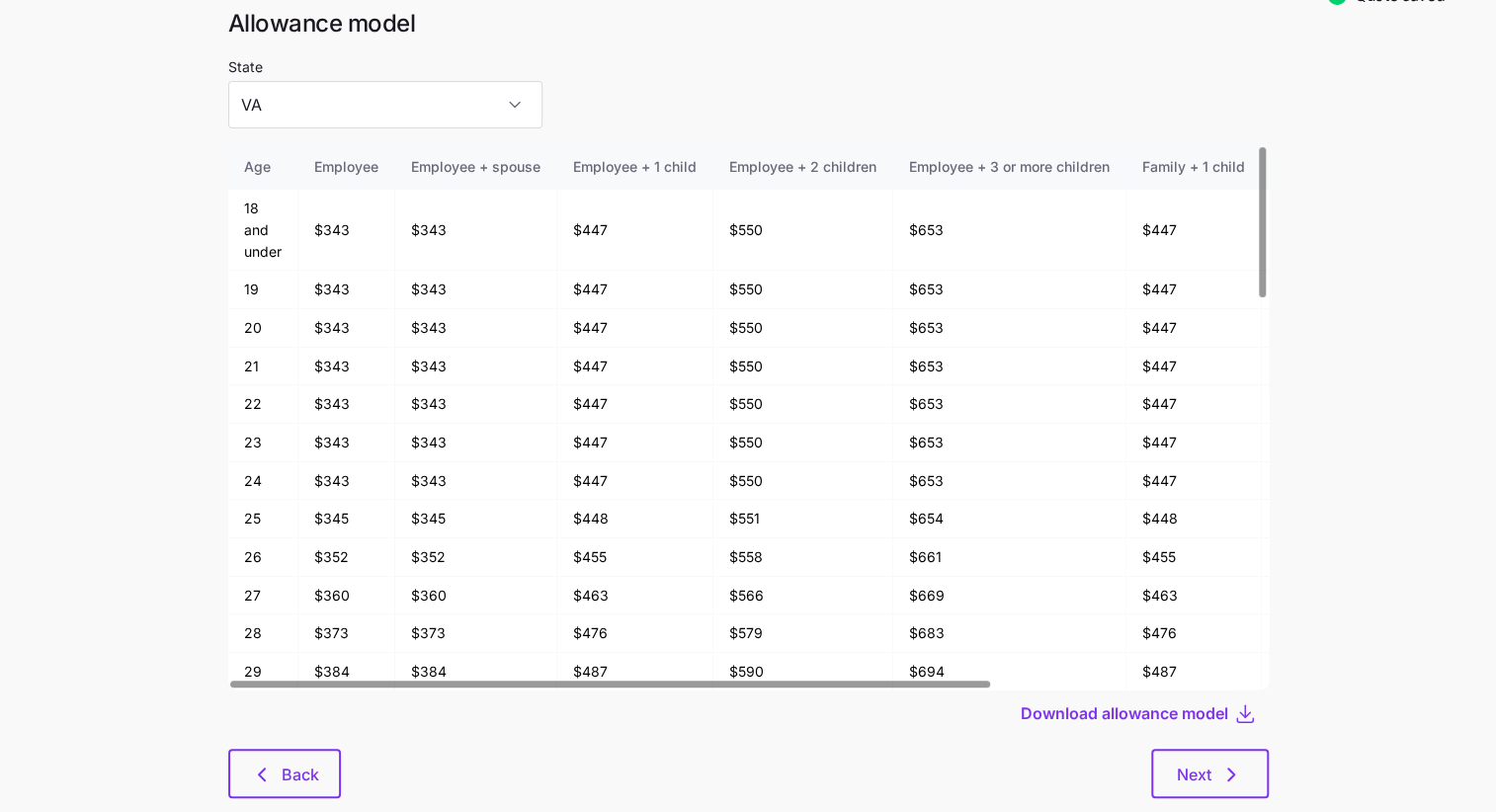 click on "Allowance model State VA Age Employee Employee + spouse Employee + 1 child Employee + 2 children Employee + 3 or more children Family + 1 child Family + 2 children Family + 3 or more children 18 and under $343 $343 $447 $550 $653 $447 $550 $653 19 $343 $343 $447 $550 $653 $447 $550 $653 20 $343 $343 $447 $550 $653 $447 $550 $653 21 $343 $343 $447 $550 $653 $447 $550 $653 22 $343 $343 $447 $550 $653 $447 $550 $653 23 $343 $343 $447 $550 $653 $447 $550 $653 24 $343 $343 $447 $550 $653 $447 $550 $653 25 $345 $345 $448 $551 $654 $448 $551 $654 26 $352 $352 $455 $558 $661 $455 $558 $661 27 $360 $360 $463 $566 $669 $463 $566 $669 28 $373 $373 $476 $579 $683 $476 $579 $683 29 $384 $384 $487 $590 $694 $487 $590 $694 30 $390 $390 $493 $596 $699 $493 $596 $699 31 $398 $398 $501 $604 $707 $501 $604 $707 32 $406 $406 $509 $612 $716 $509 $612 $716 33 $411 $411 $515 $618 $721 $515 $618 $721 34 $417 $417 $520 $623 $726 $520 $623 $726 35 $420 $420 $523 $626 $729 $523 $626 $729 36 $422 $422 $526 $629 $732 $526 $629 $732 37 38" at bounding box center [748, 415] 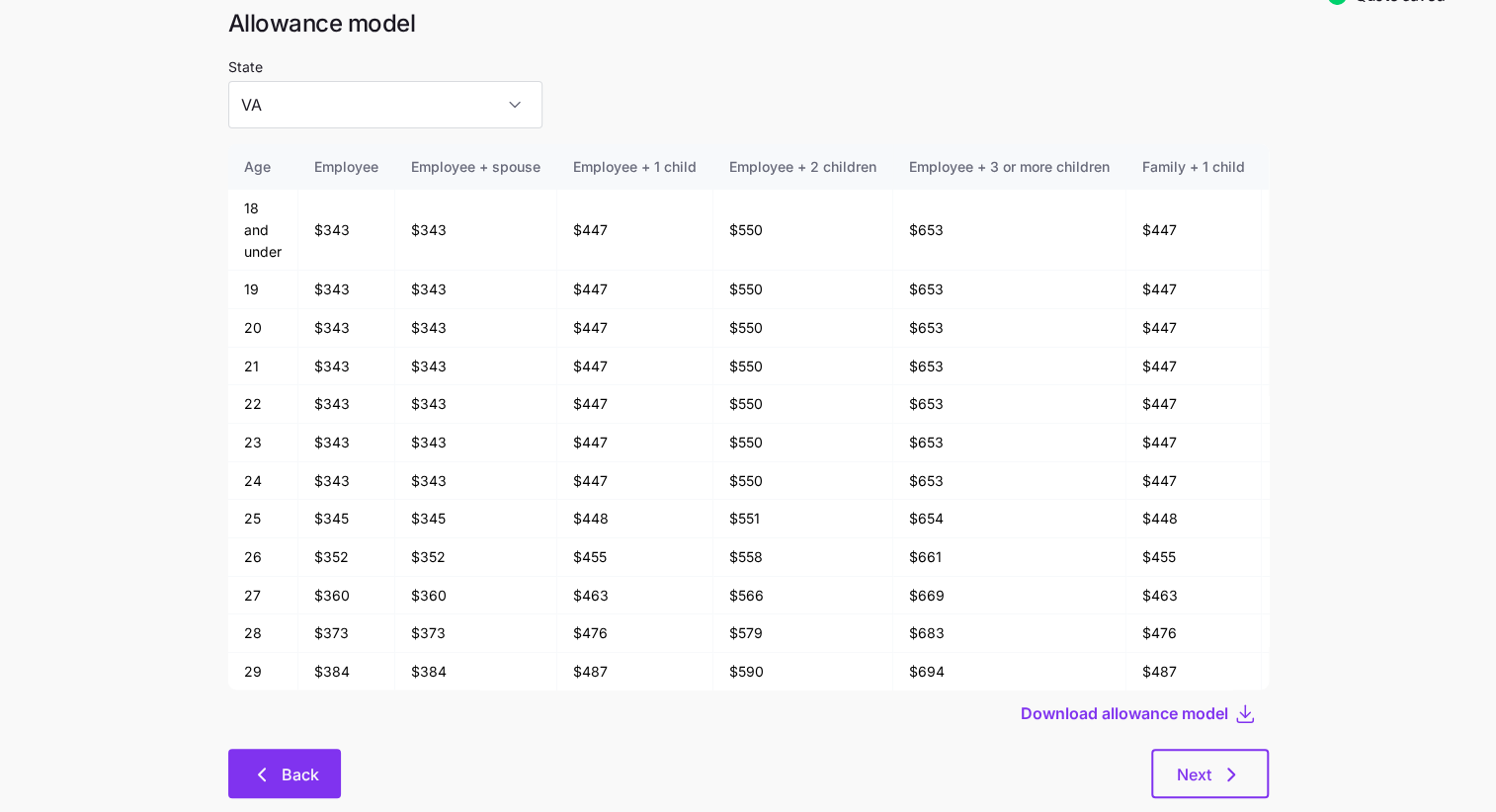 click on "Back" at bounding box center (285, 773) 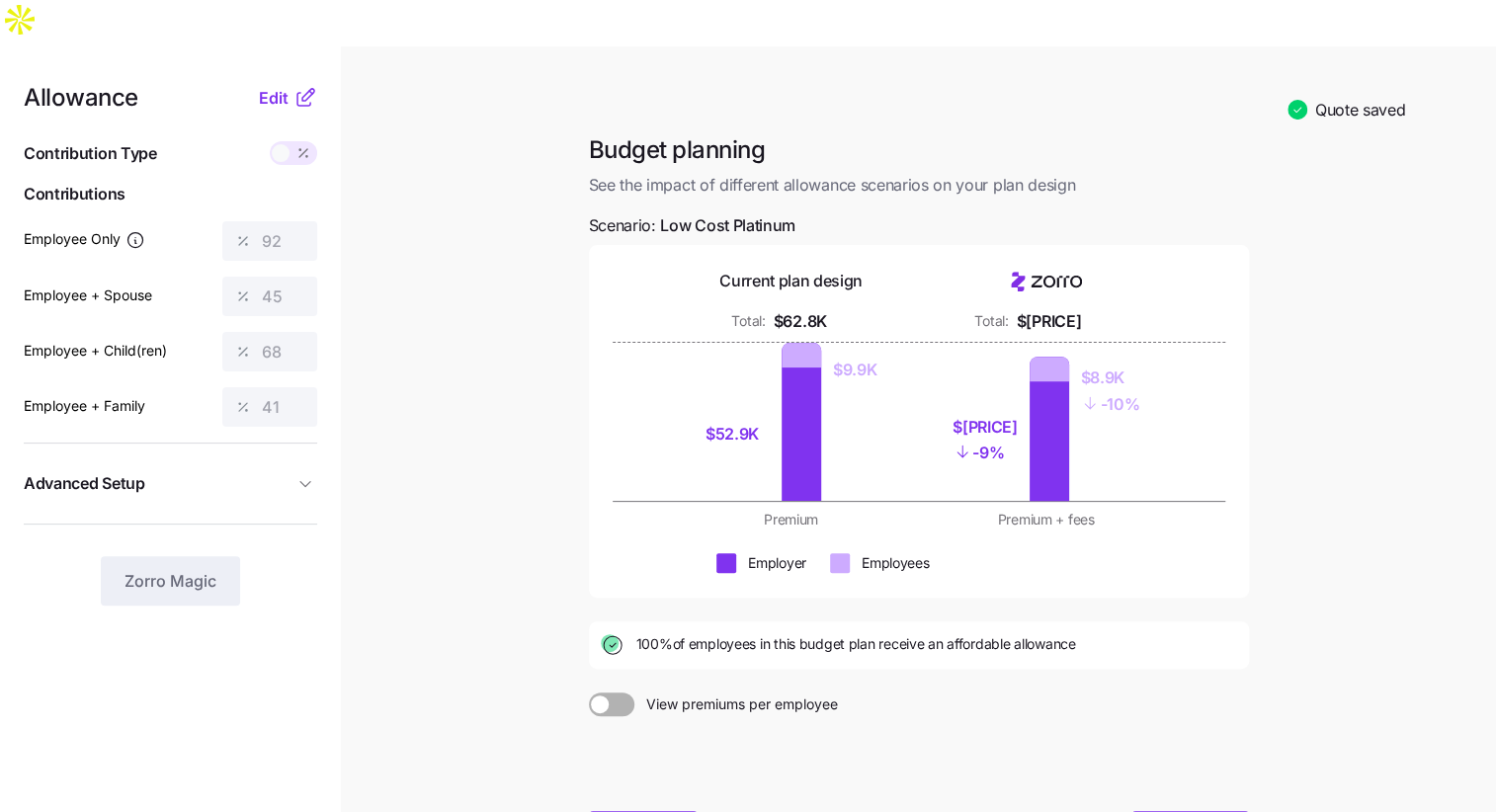 click on "Quote saved Budget planning See the impact of different allowance scenarios on your plan design Scenario:   Low Cost Platinum Current plan design Total: $62.8K Total: $57.2K $52.9K $9.9K $48.3K - 9% $8.9K - 10% Premium Premium + fees   Employer   Employees 100%  of employees in this budget plan receive an affordable allowance View premiums per employee Back Next" at bounding box center (748, 517) 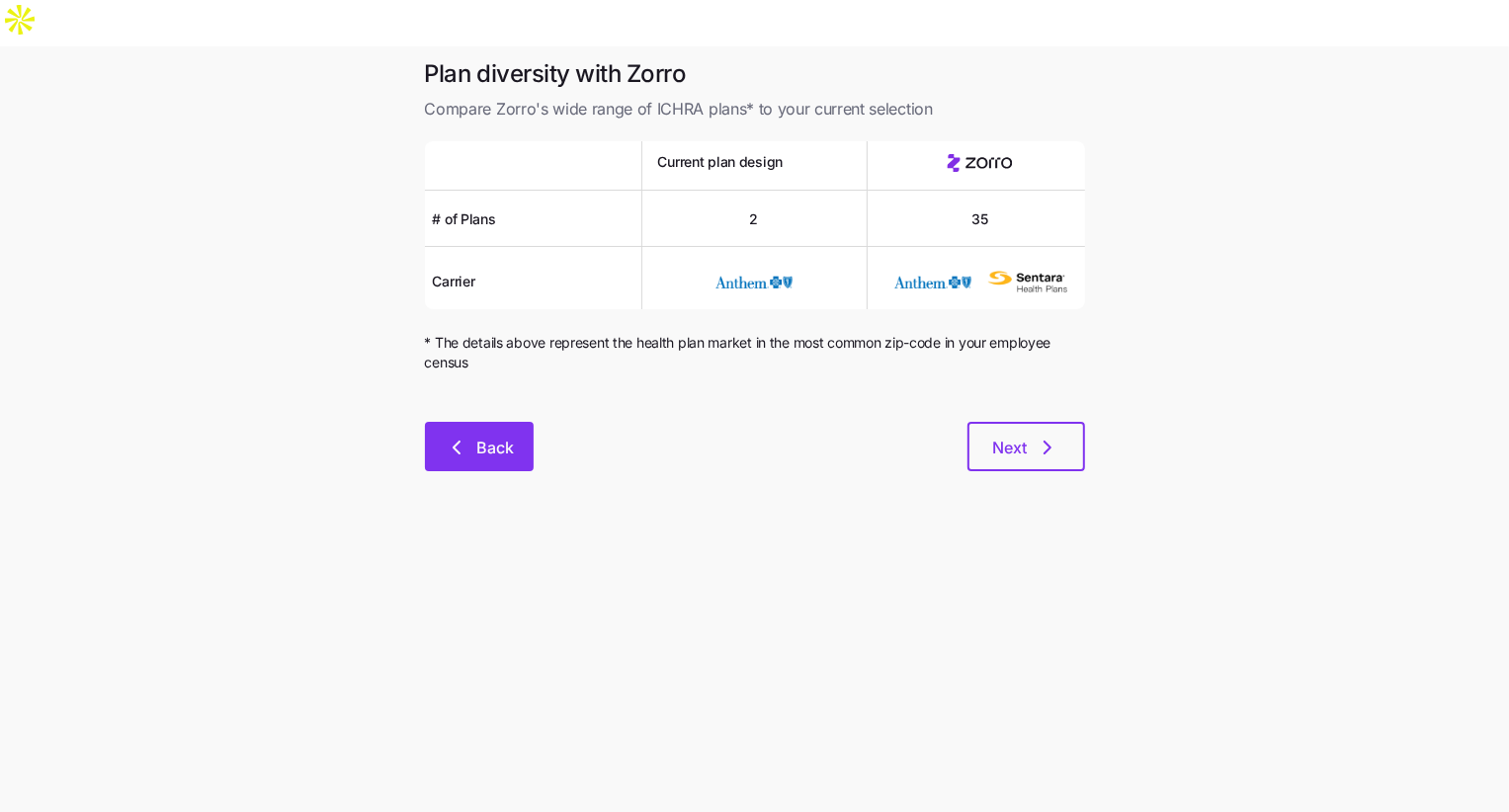 click on "Back" at bounding box center (479, 447) 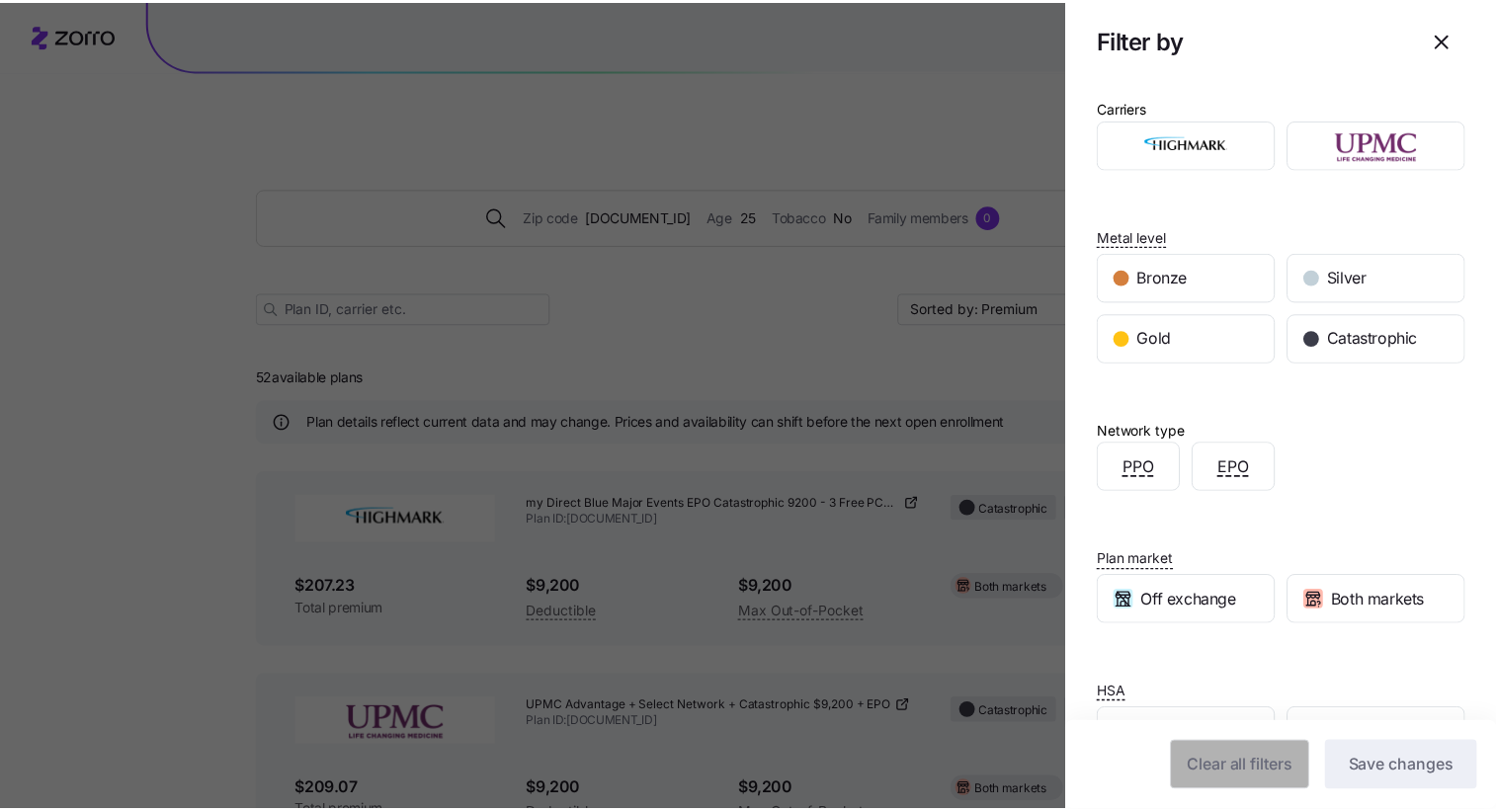 scroll, scrollTop: 0, scrollLeft: 0, axis: both 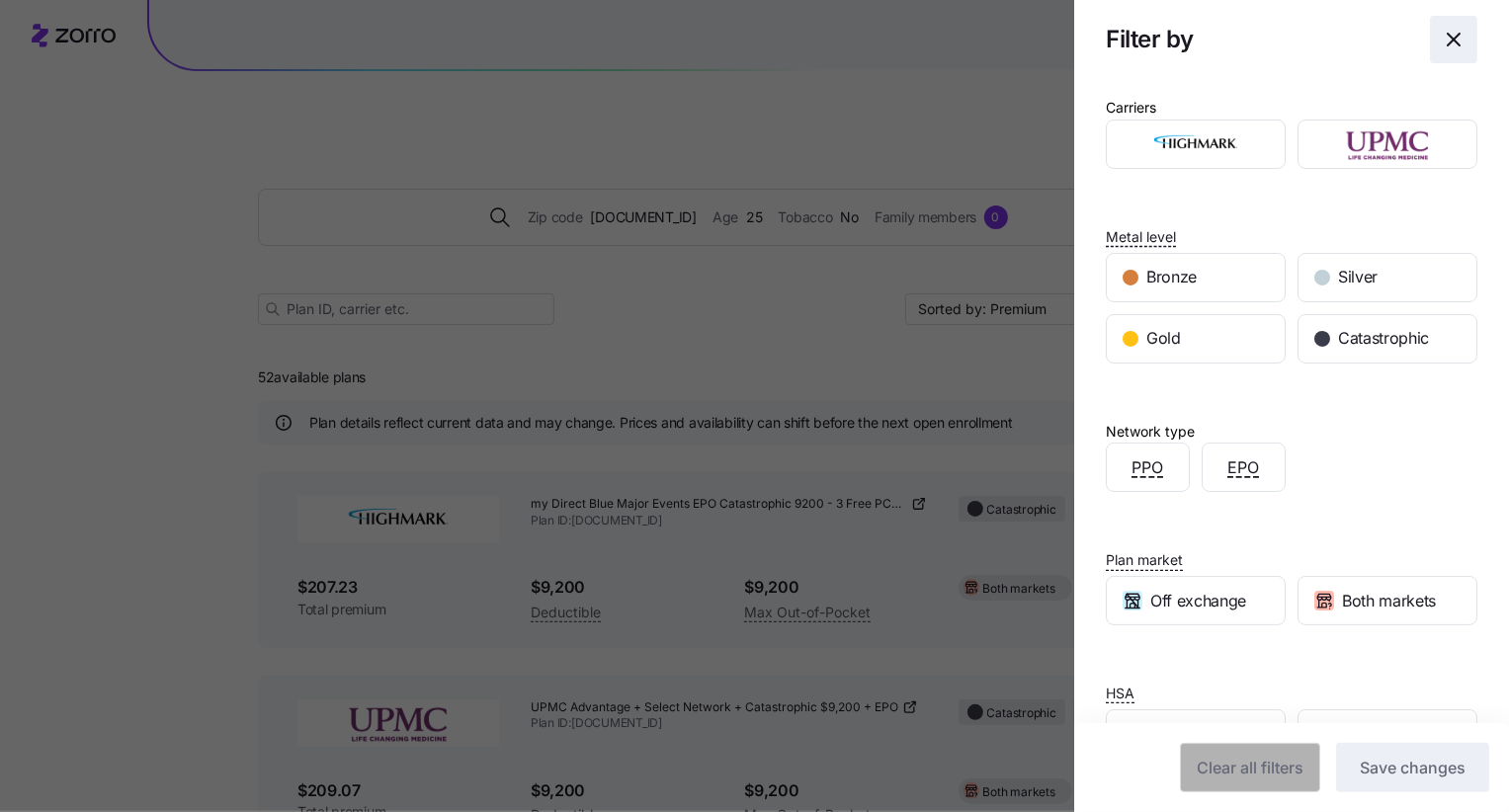 click 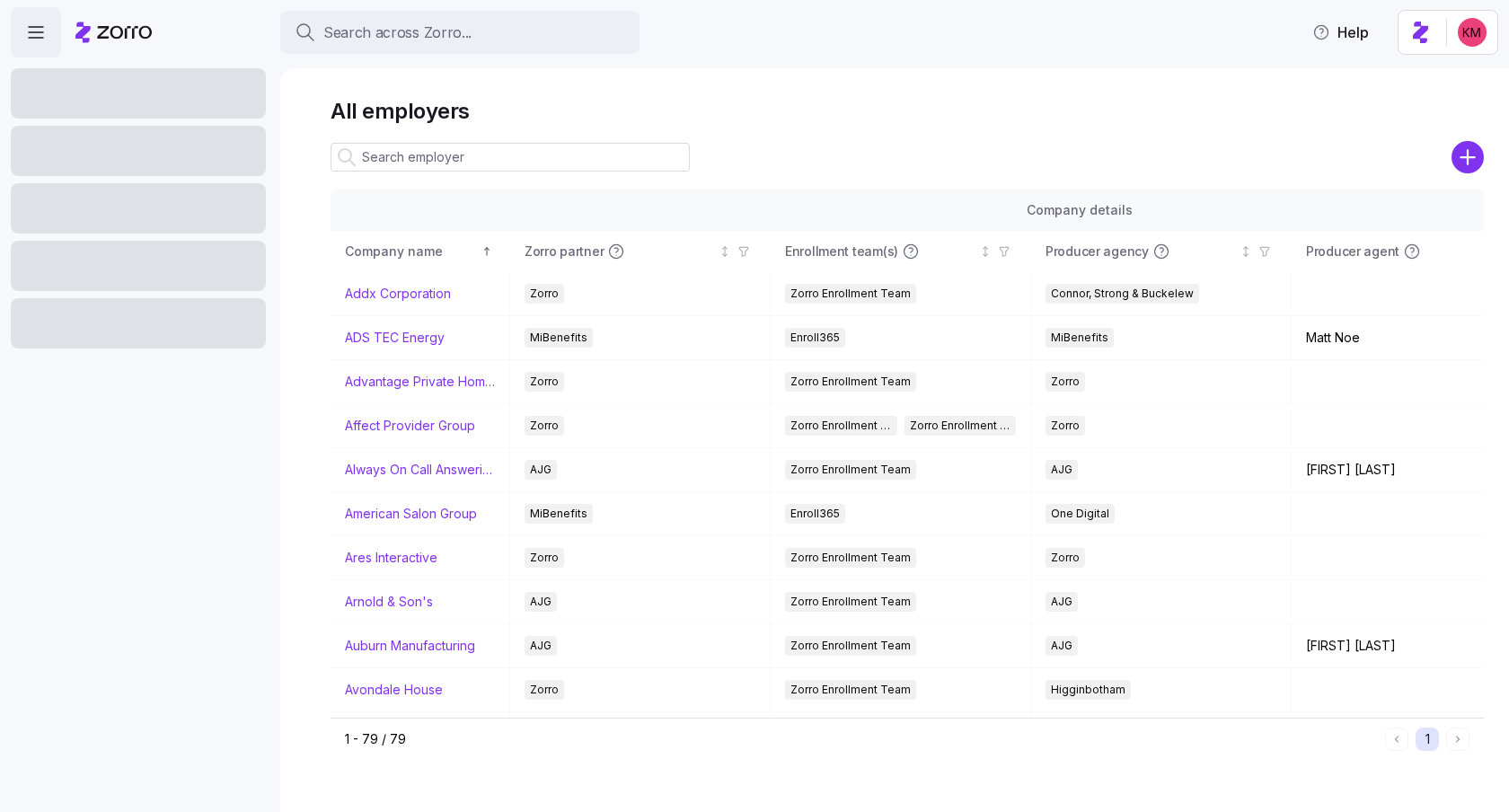 scroll, scrollTop: 0, scrollLeft: 0, axis: both 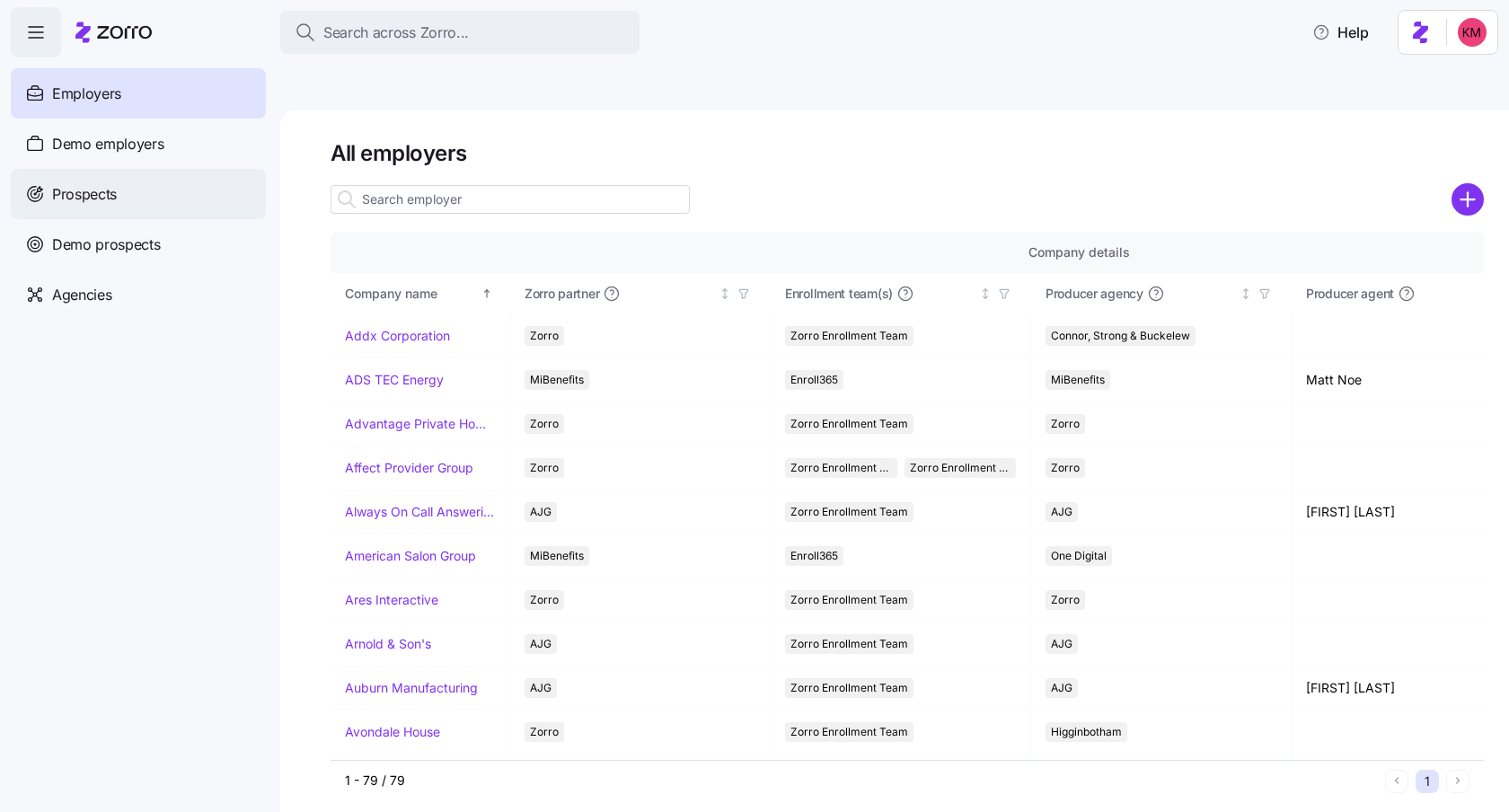 click on "Prospects" at bounding box center (84, 194) 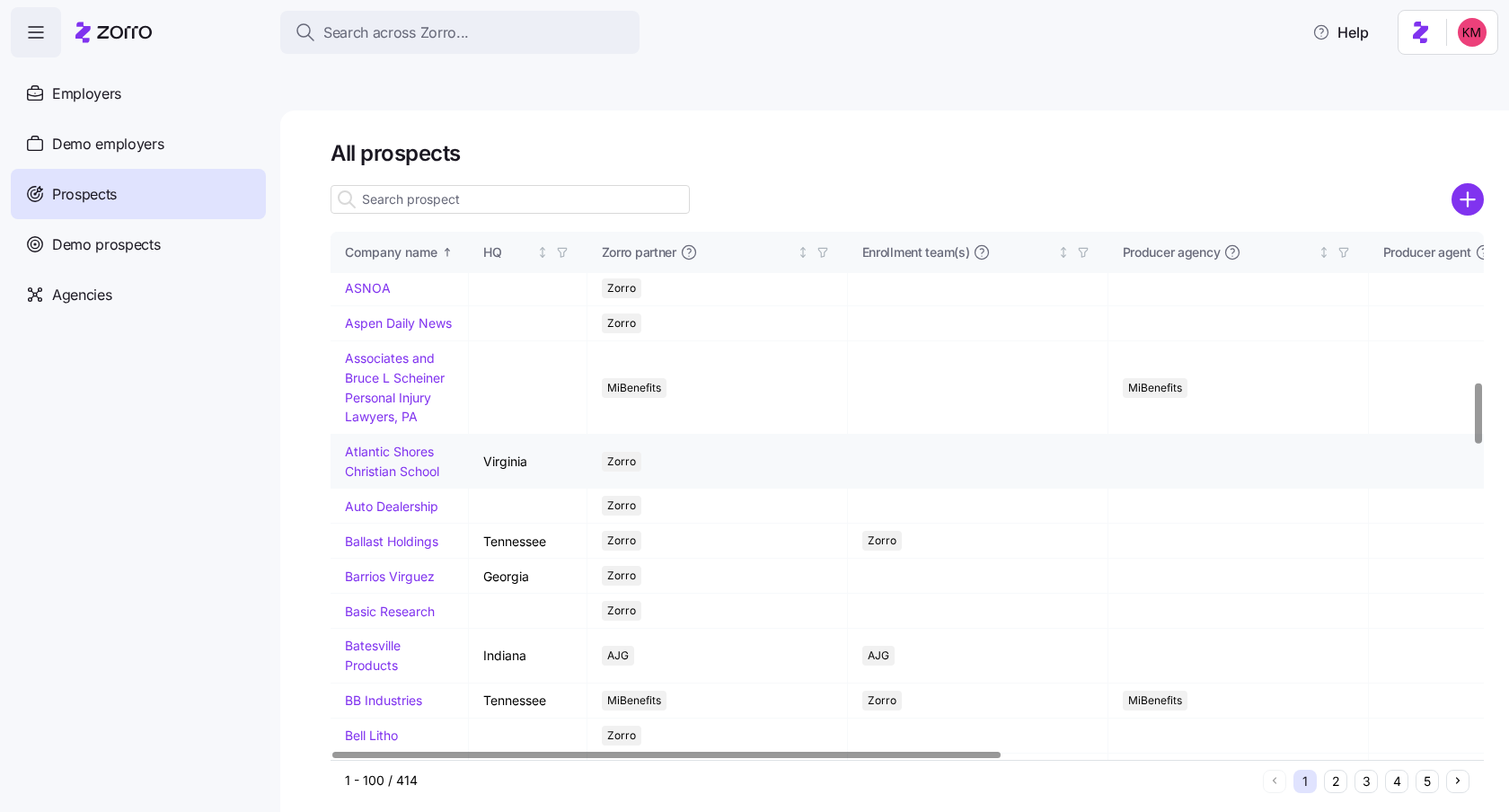 scroll, scrollTop: 1311, scrollLeft: 0, axis: vertical 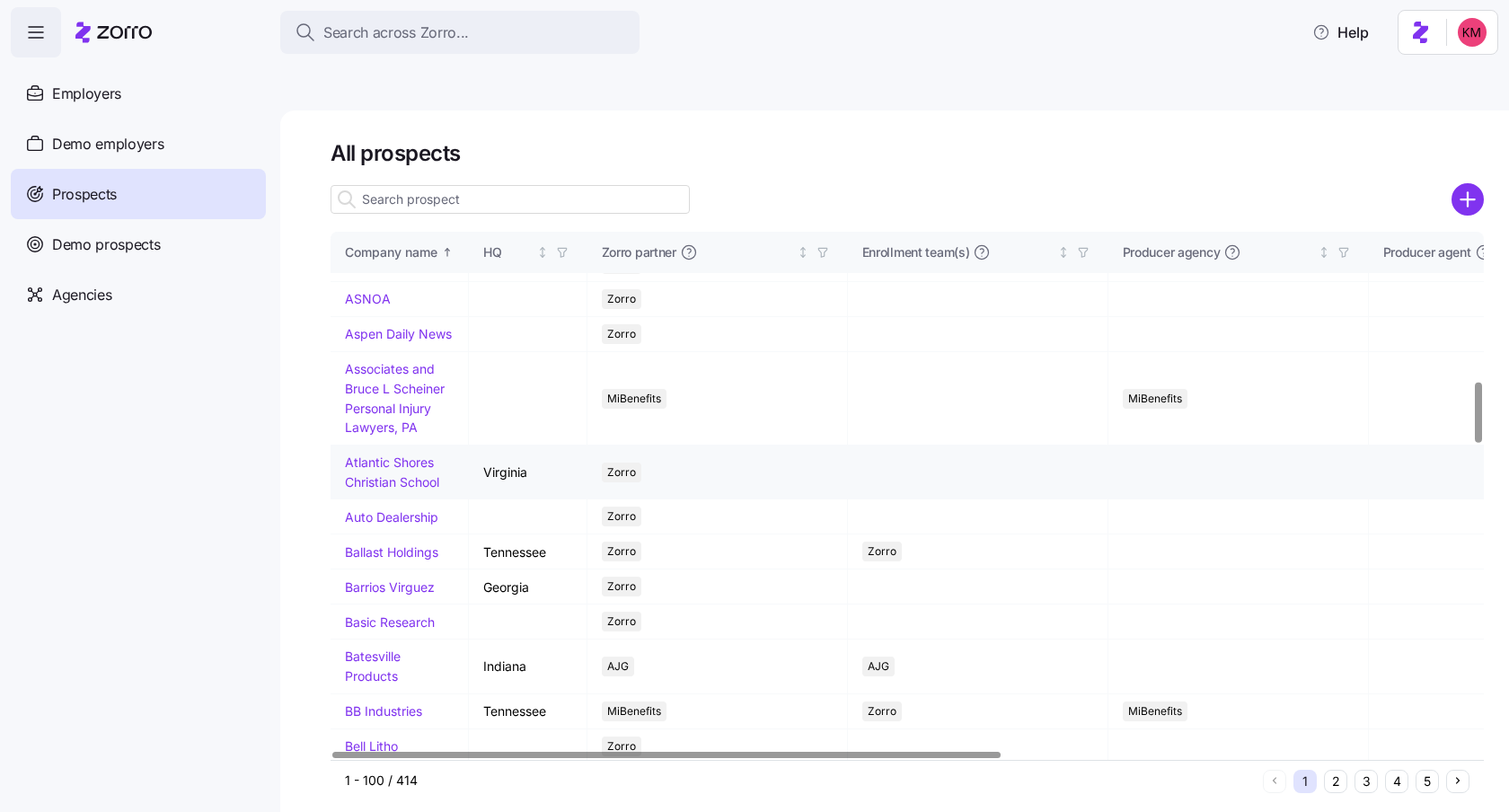 click on "Atlantic Shores Christian School" at bounding box center [392, 472] 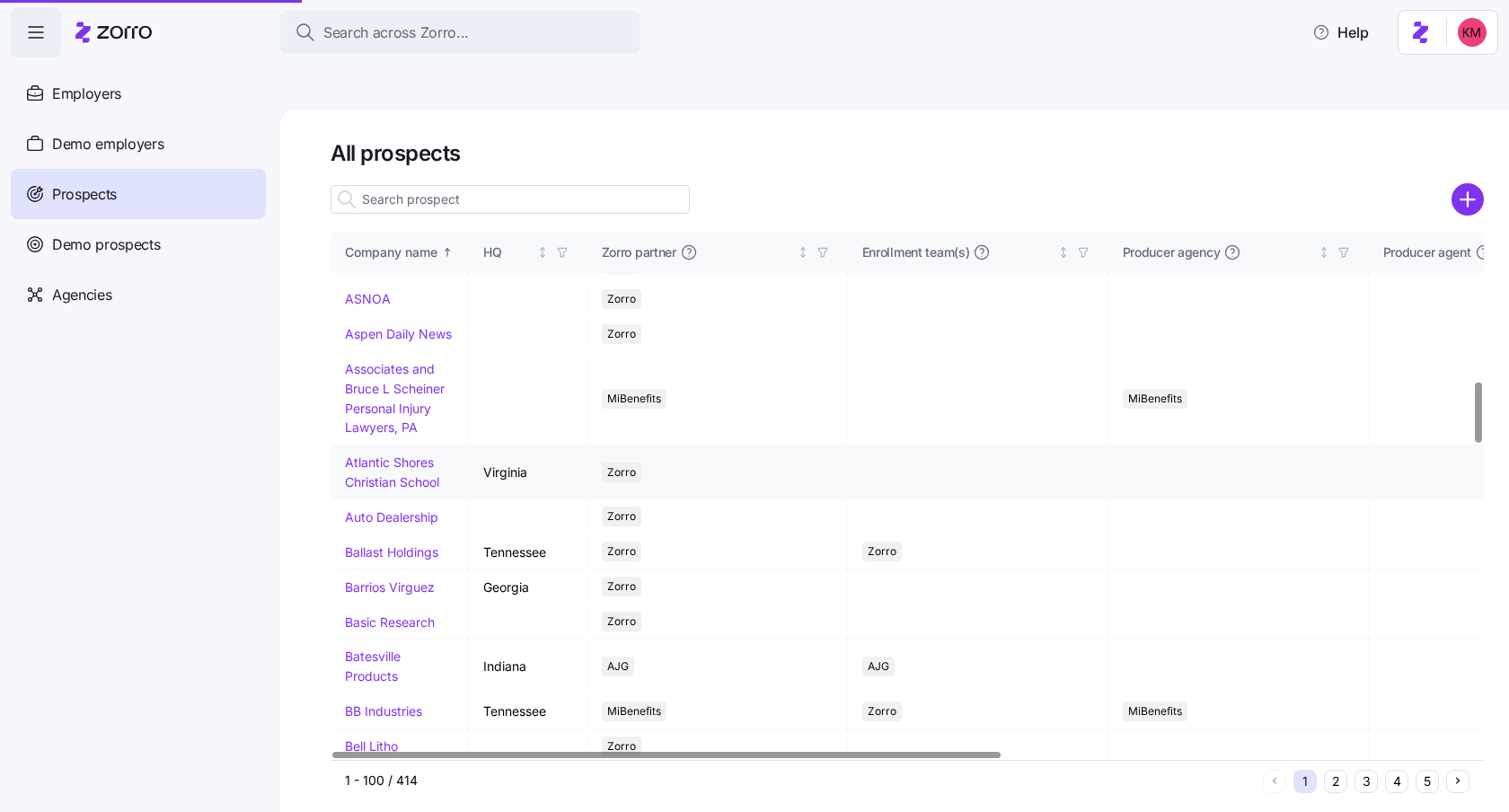 click on "Atlantic Shores Christian School" at bounding box center [392, 472] 